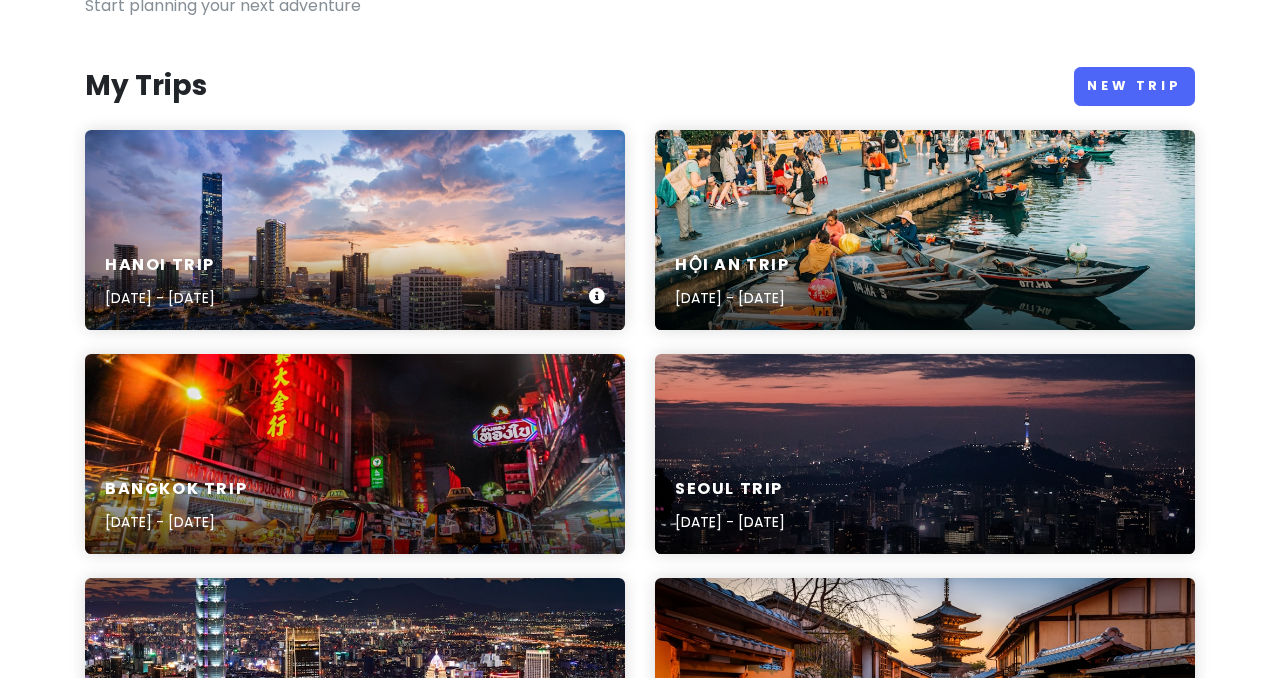 scroll, scrollTop: 199, scrollLeft: 0, axis: vertical 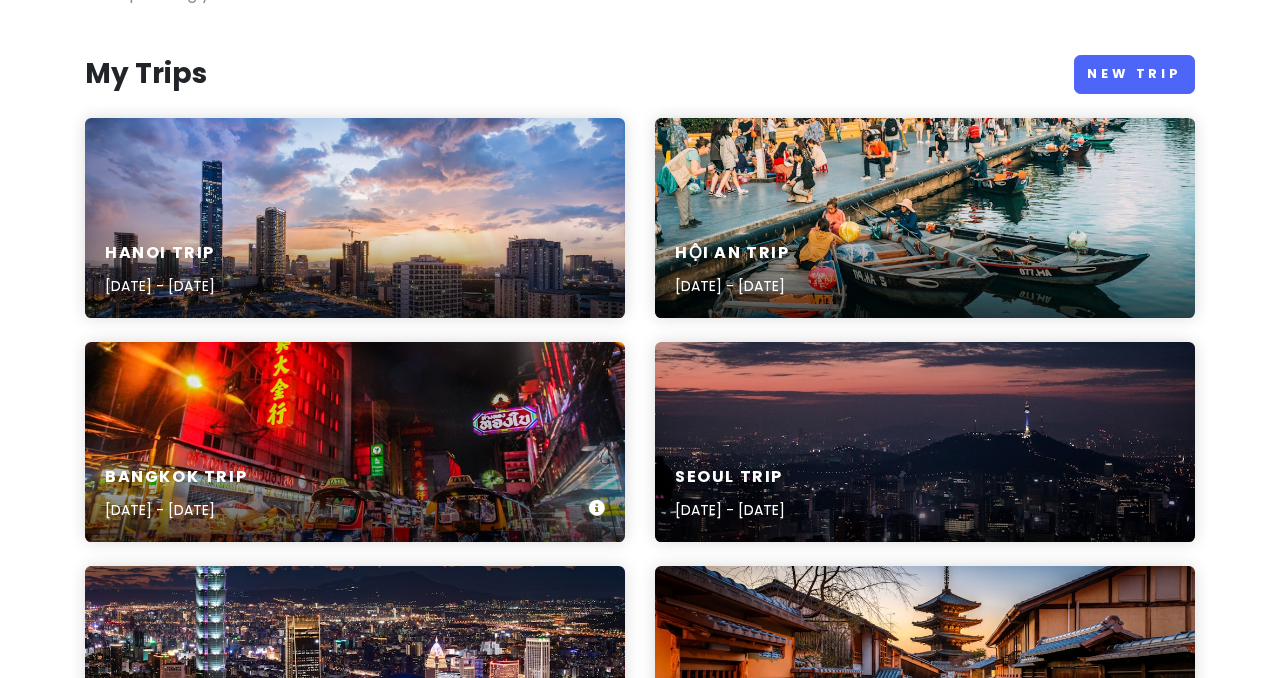 click on "[GEOGRAPHIC_DATA] Trip [DATE] - [DATE]" at bounding box center [355, 442] 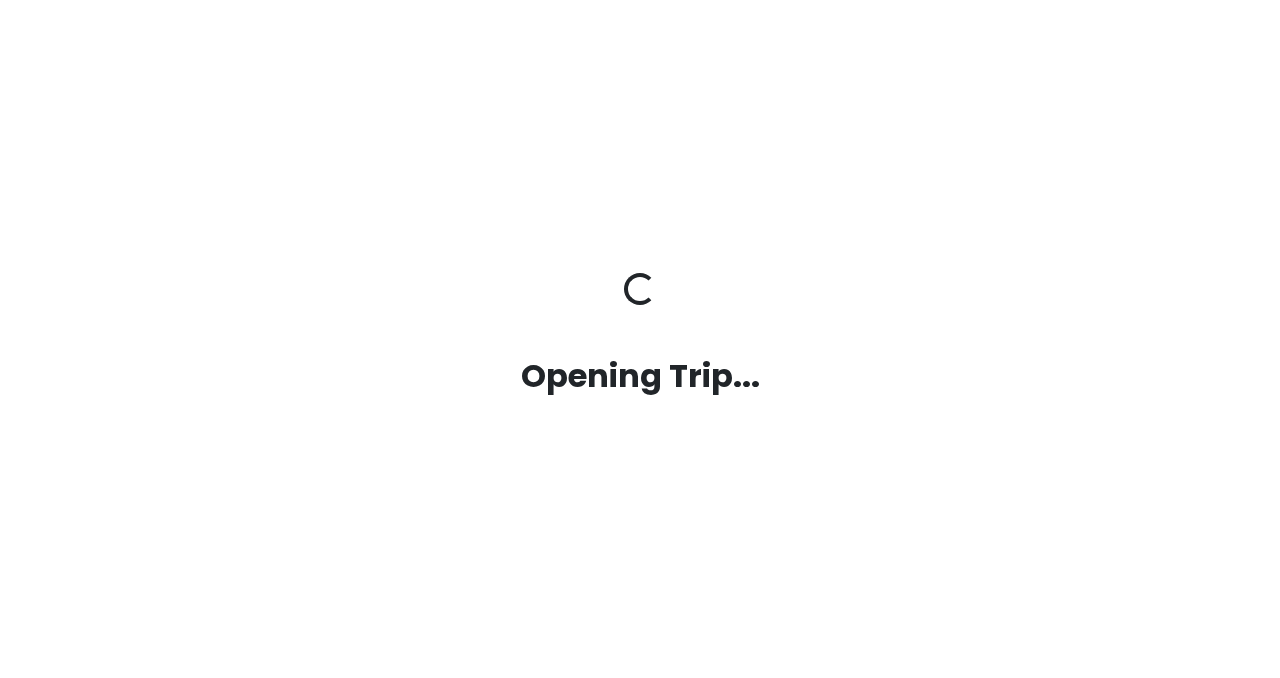 scroll, scrollTop: 0, scrollLeft: 0, axis: both 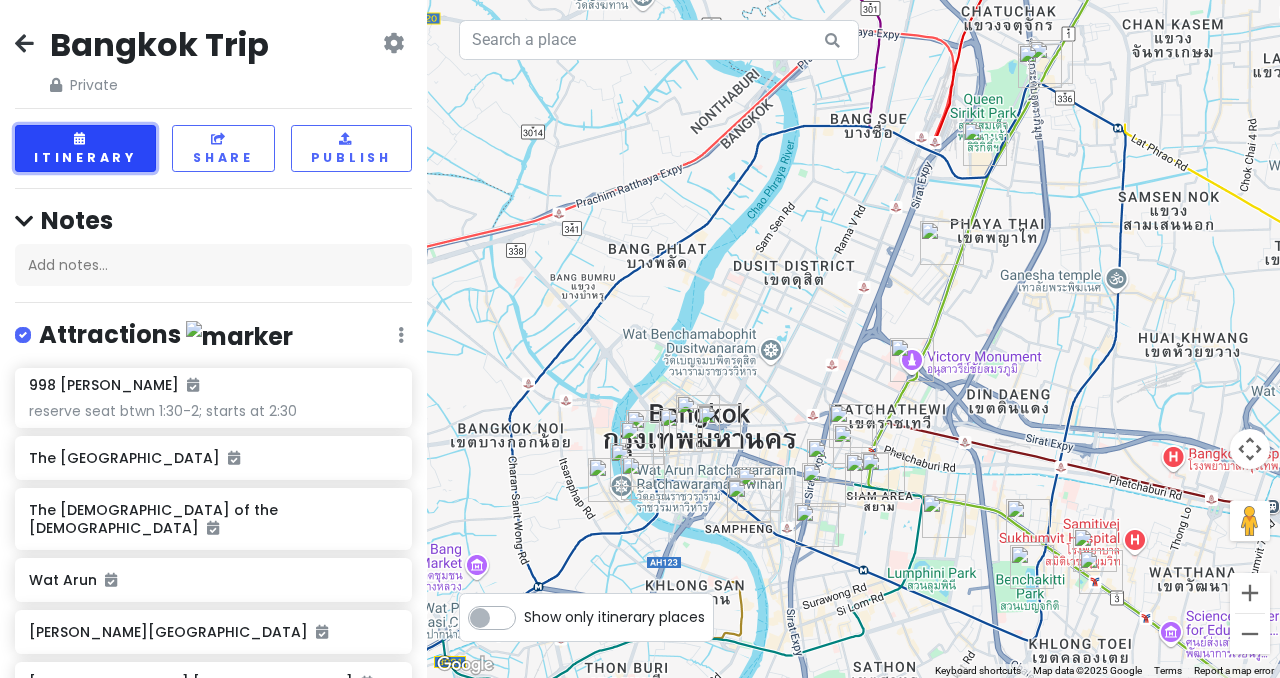 click on "Itinerary" at bounding box center [85, 148] 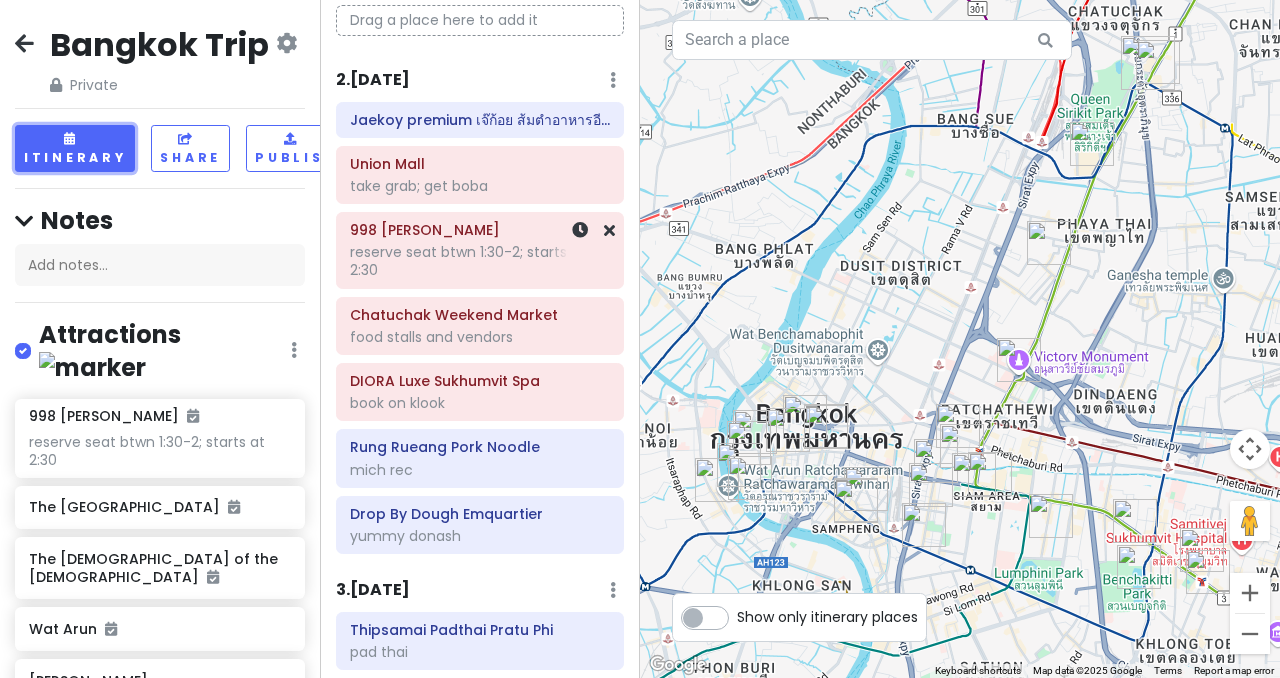 scroll, scrollTop: 113, scrollLeft: 0, axis: vertical 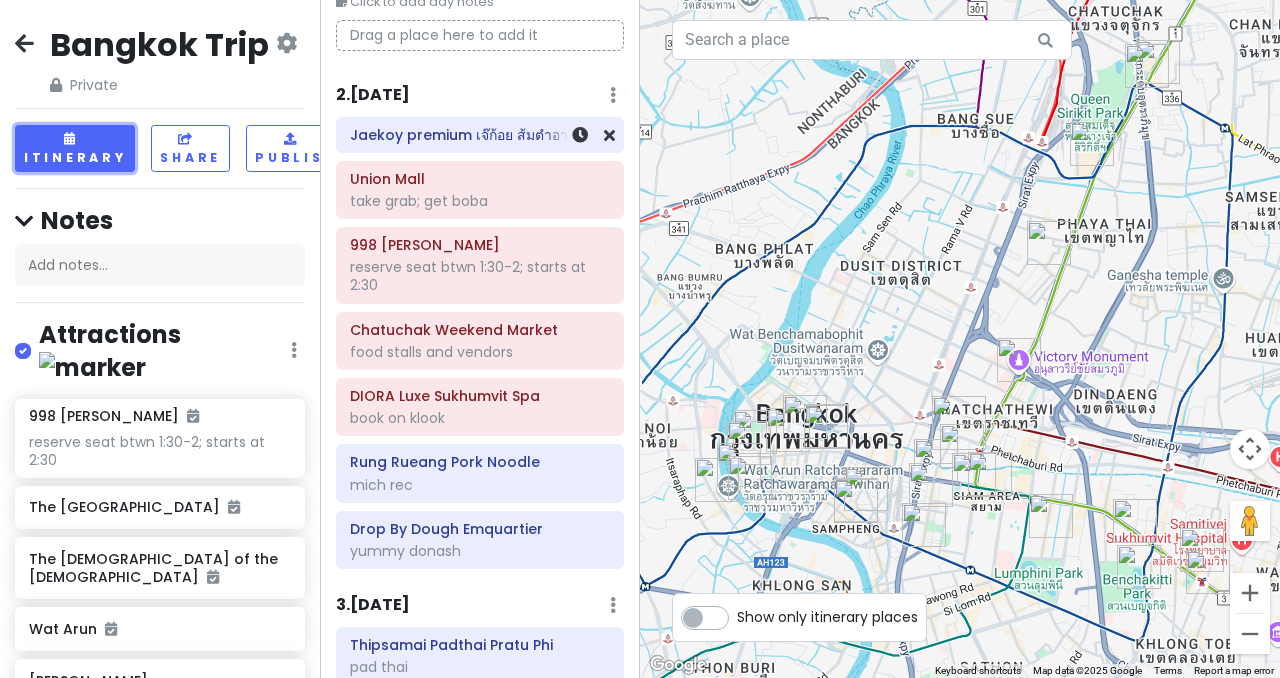 click on "Jaekoy premium เจ๊ก้อย ส้มตำอาหารอีสาน กิ่งเพชร (สาขา2)" at bounding box center (480, 135) 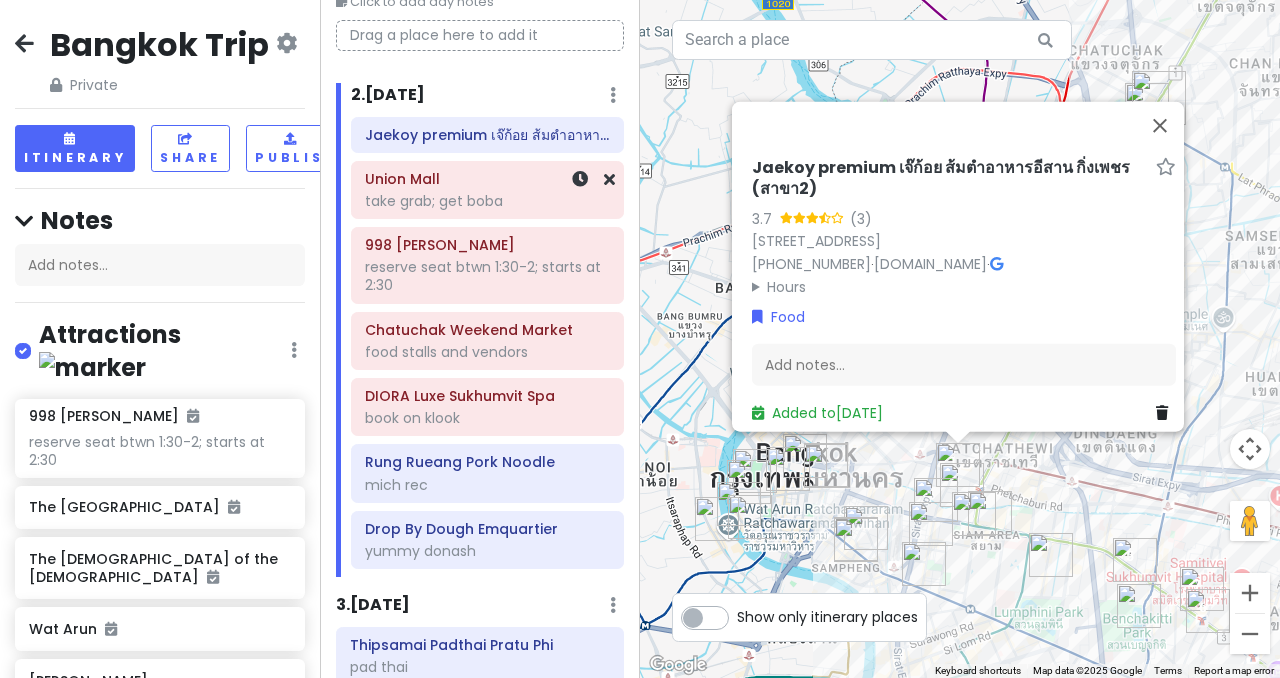 click on "take grab; get boba" at bounding box center (487, 201) 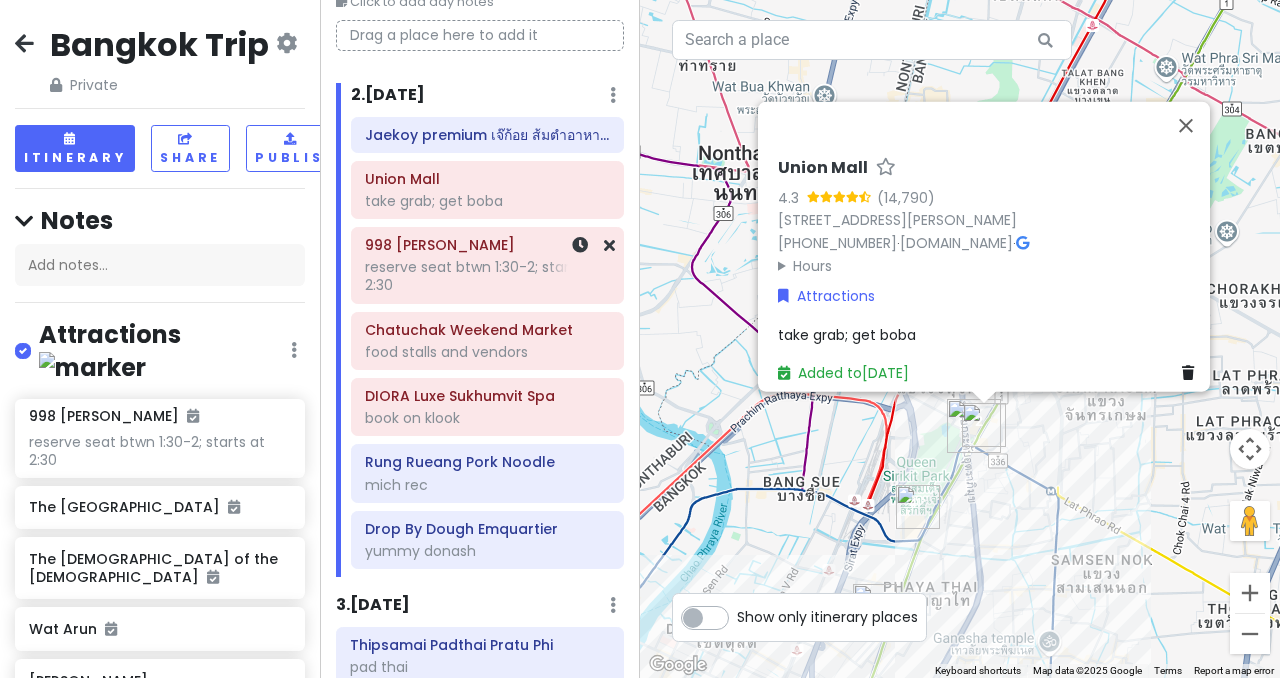 click on "998 [PERSON_NAME] reserve seat btwn 1:30-2; starts at 2:30" at bounding box center (487, 265) 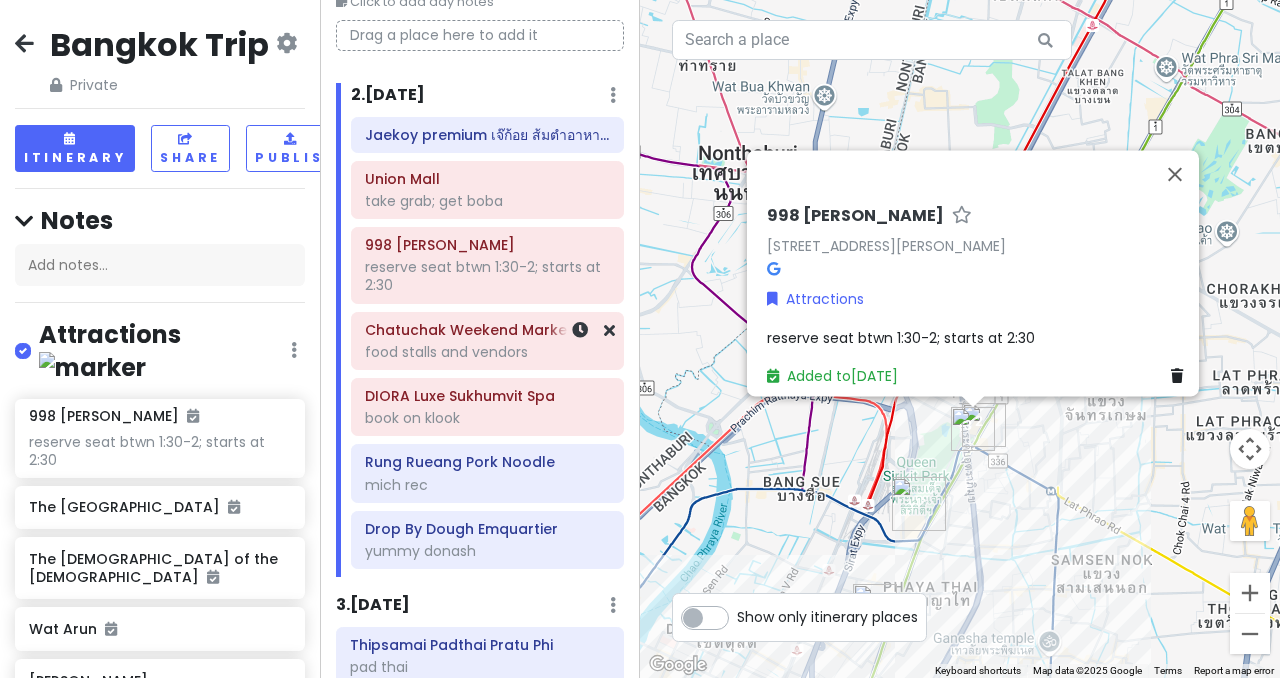 click on "food stalls and vendors" at bounding box center [487, 201] 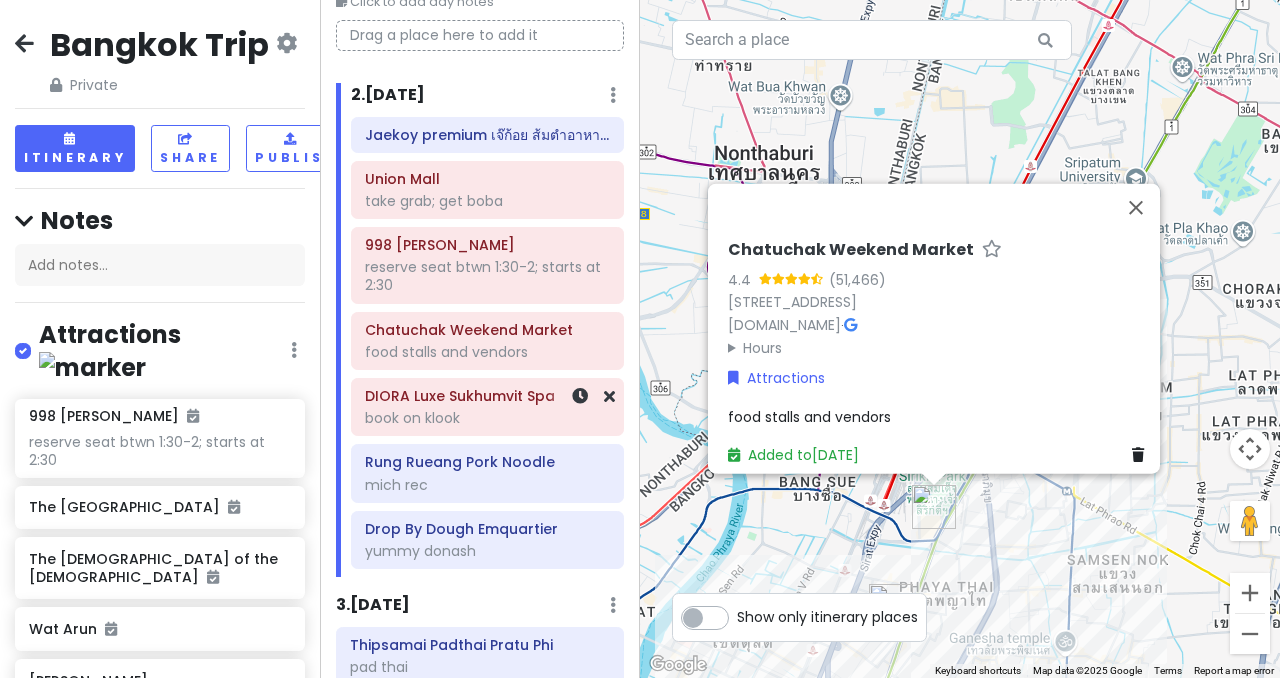 click on "book on klook" at bounding box center [487, 201] 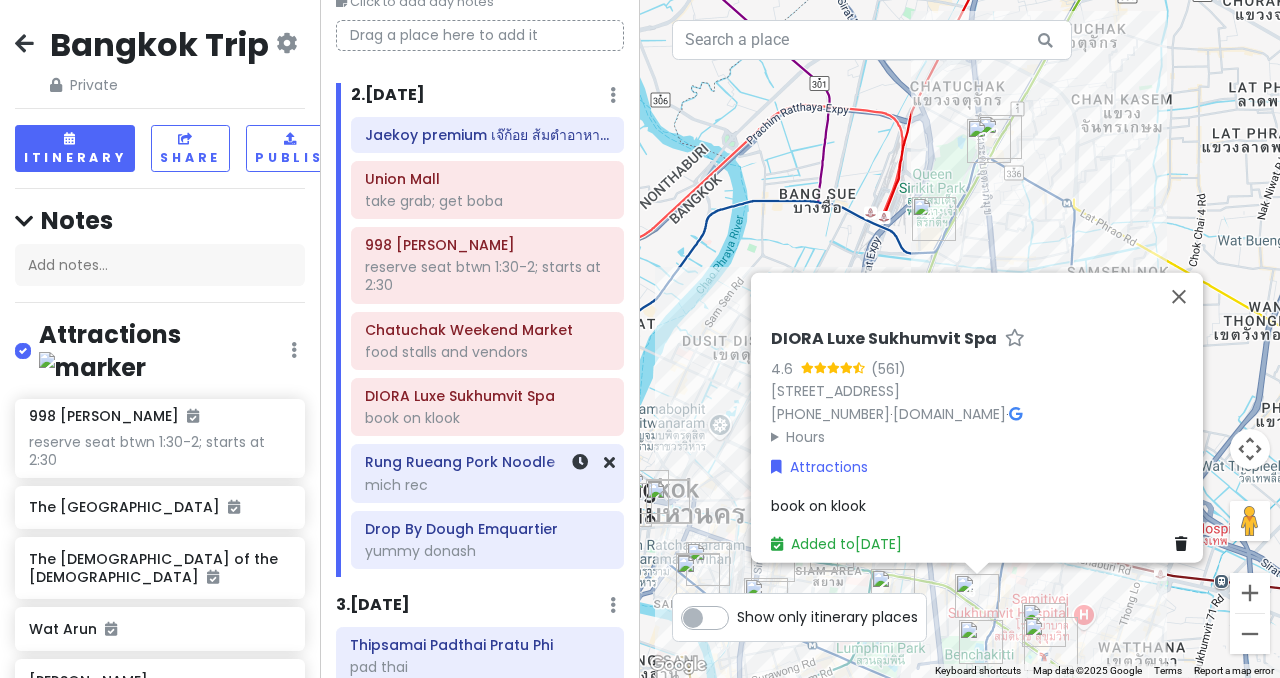 click on "mich rec" at bounding box center [487, 485] 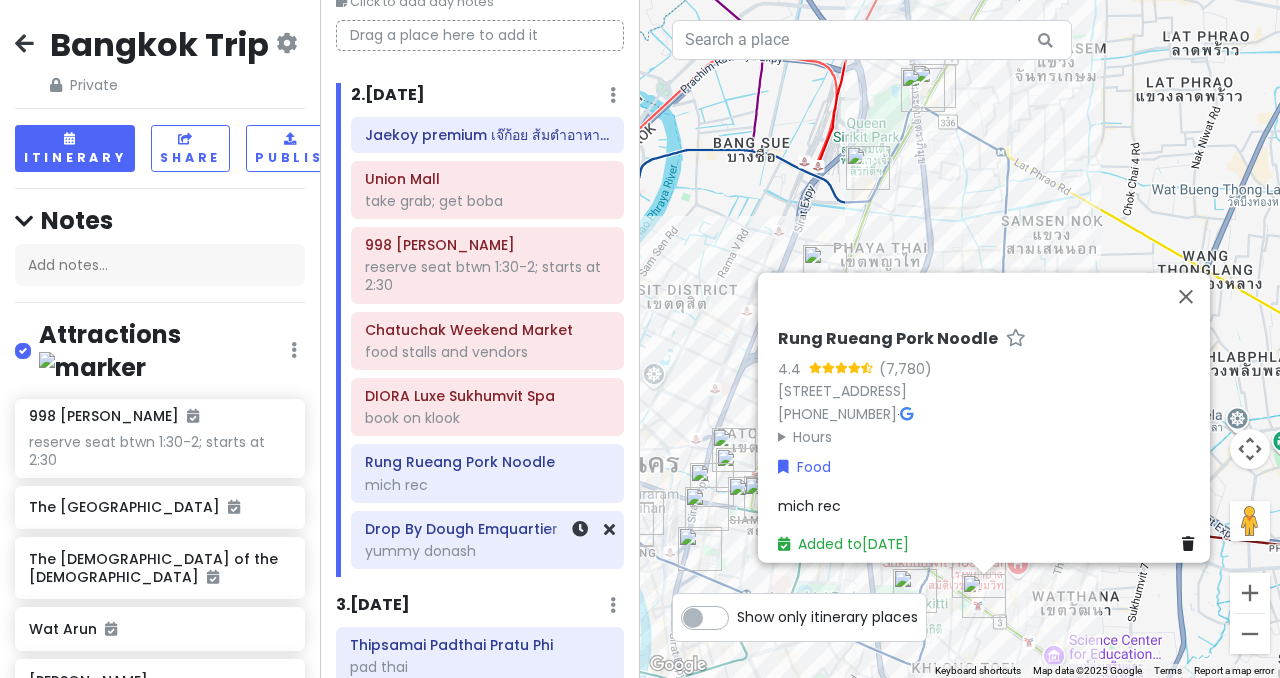 click on "yummy donash" at bounding box center [487, 485] 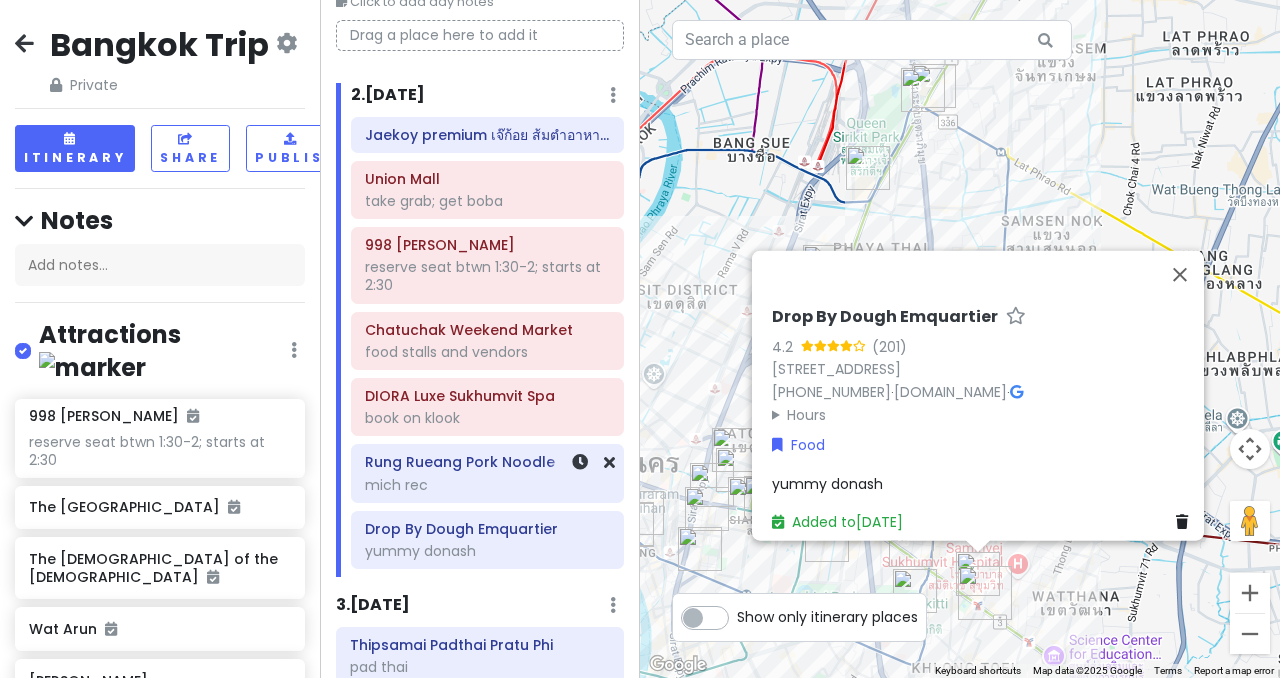 click on "mich rec" at bounding box center [487, 485] 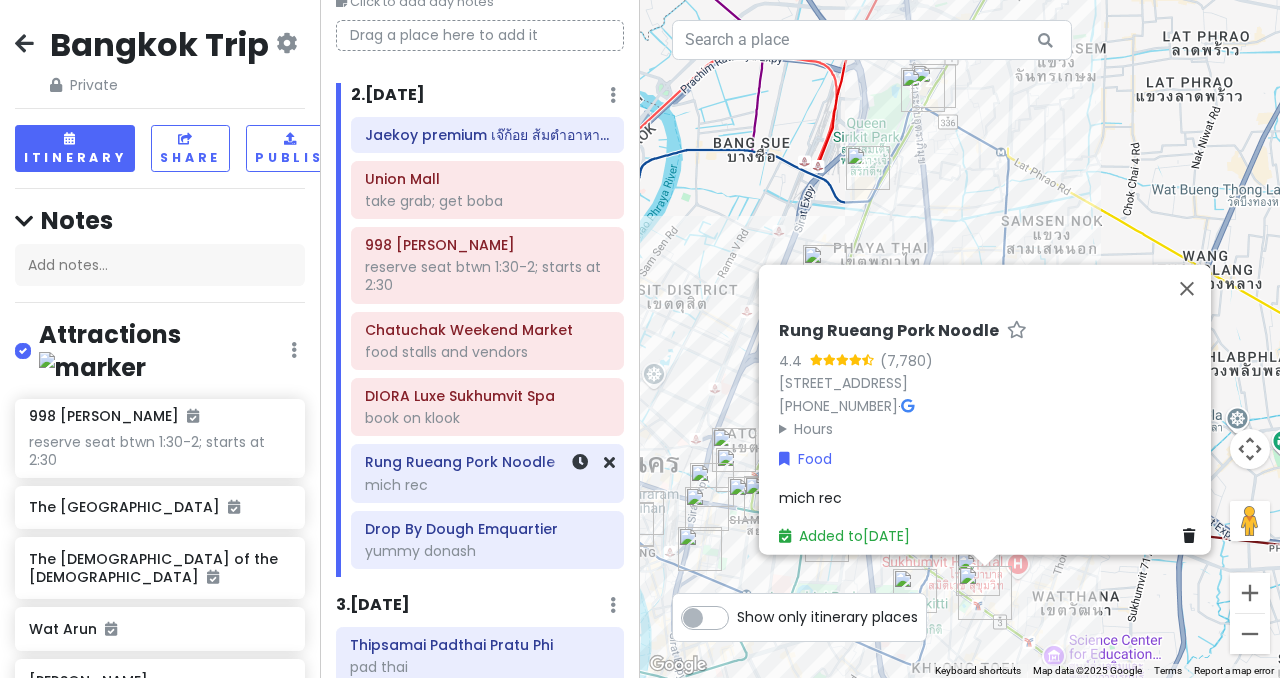 click on "Drop By Dough Emquartier" at bounding box center [487, 529] 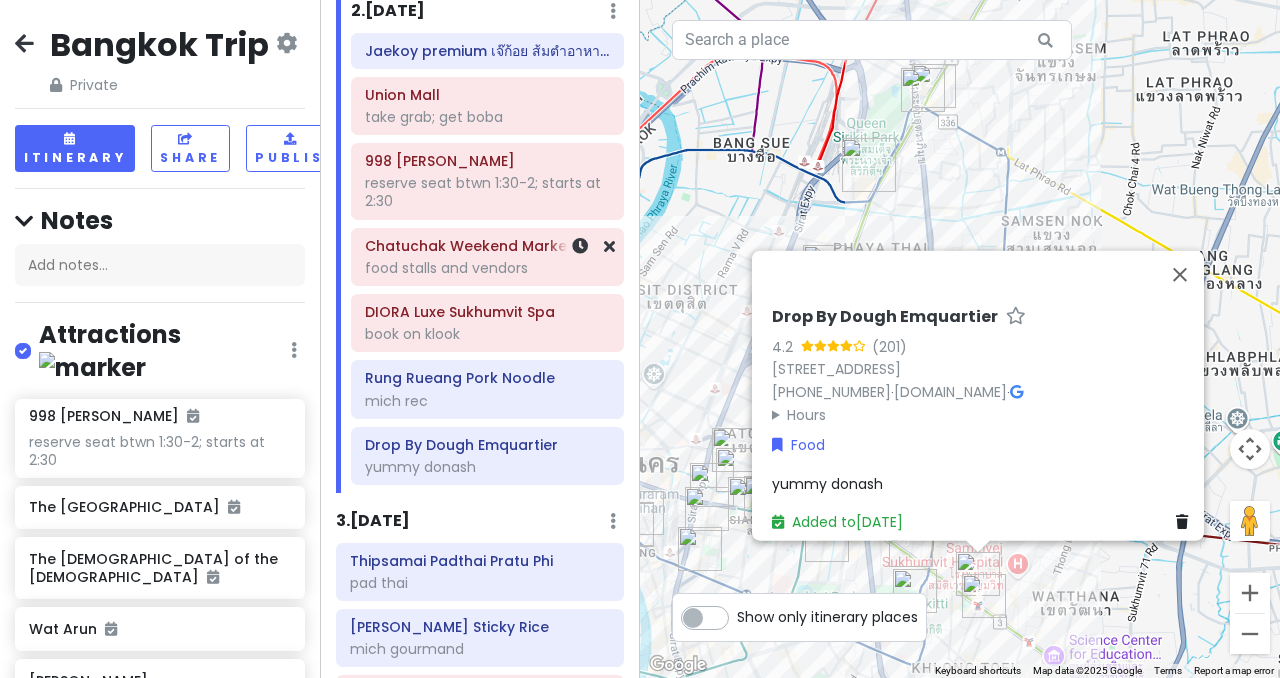 scroll, scrollTop: 62, scrollLeft: 0, axis: vertical 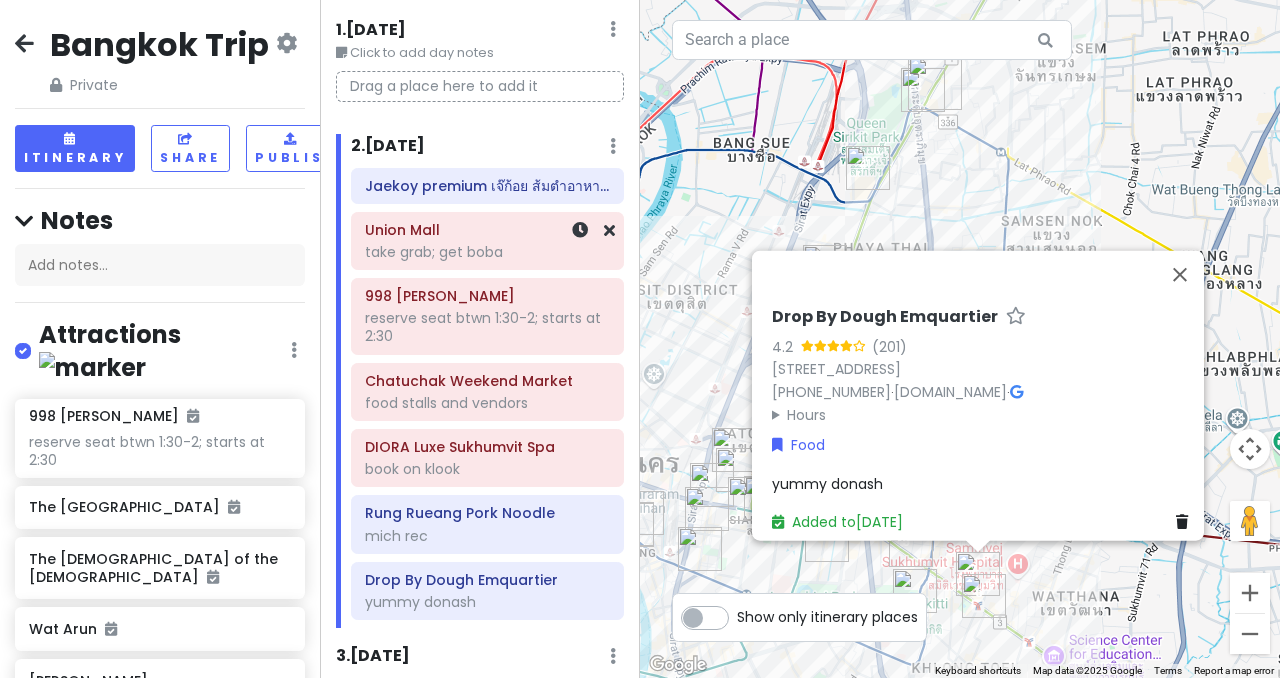 click on "take grab; get boba" at bounding box center (487, 252) 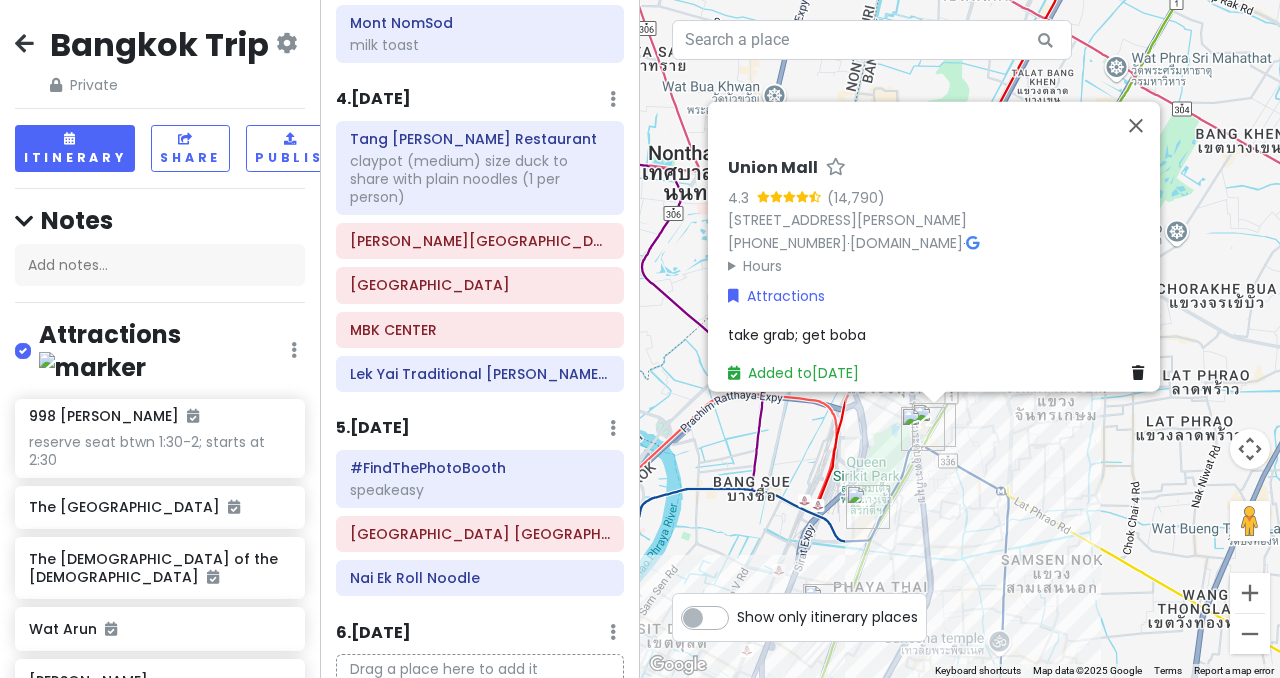 scroll, scrollTop: 1153, scrollLeft: 0, axis: vertical 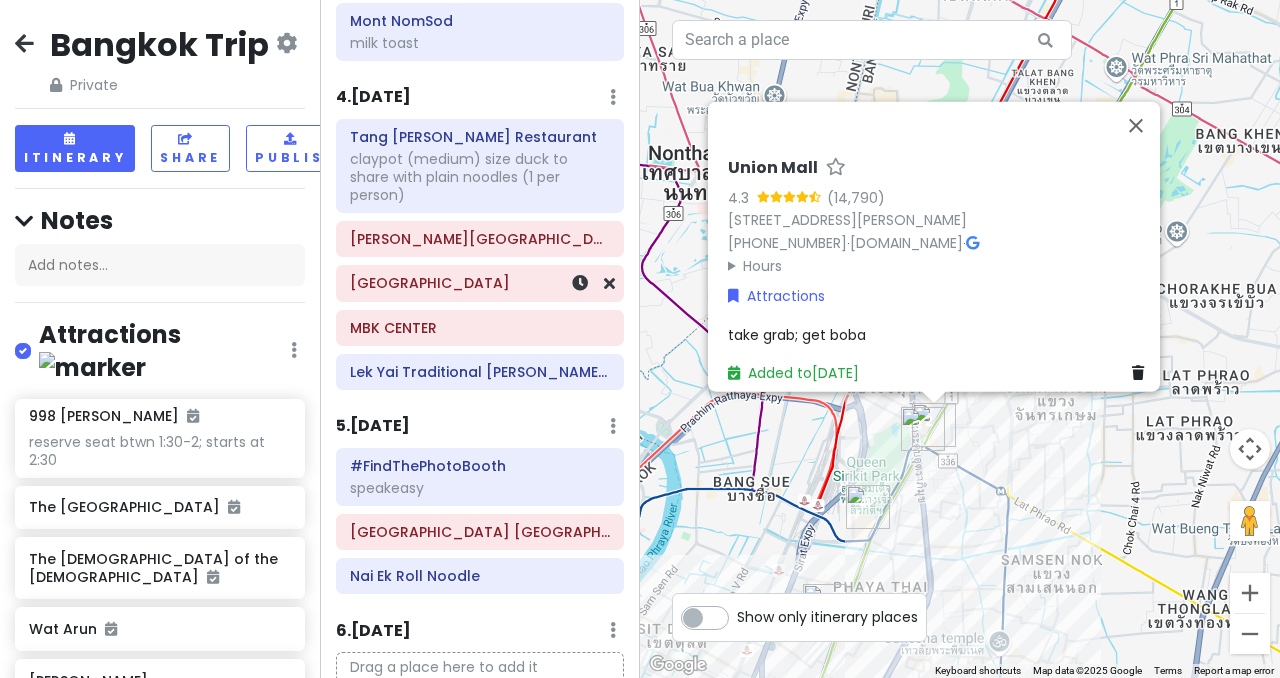 click on "[GEOGRAPHIC_DATA]" at bounding box center [480, 283] 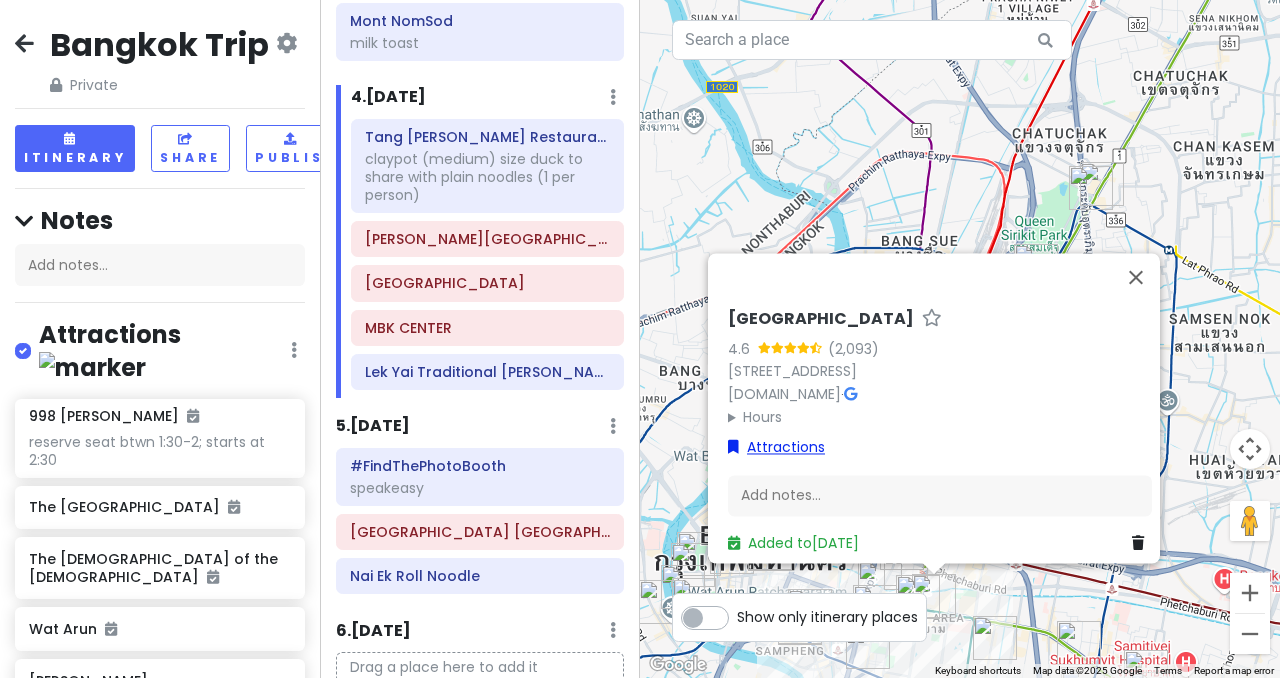 click on "Attractions" at bounding box center [776, 448] 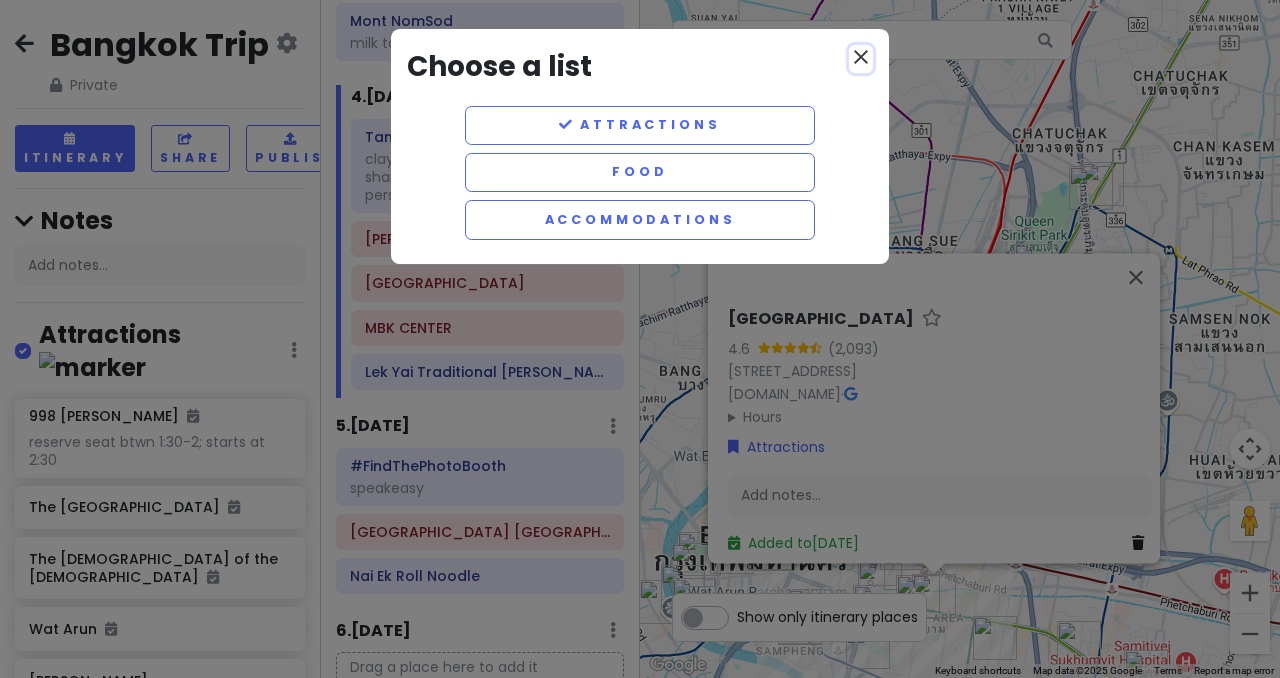 click on "close" at bounding box center (861, 57) 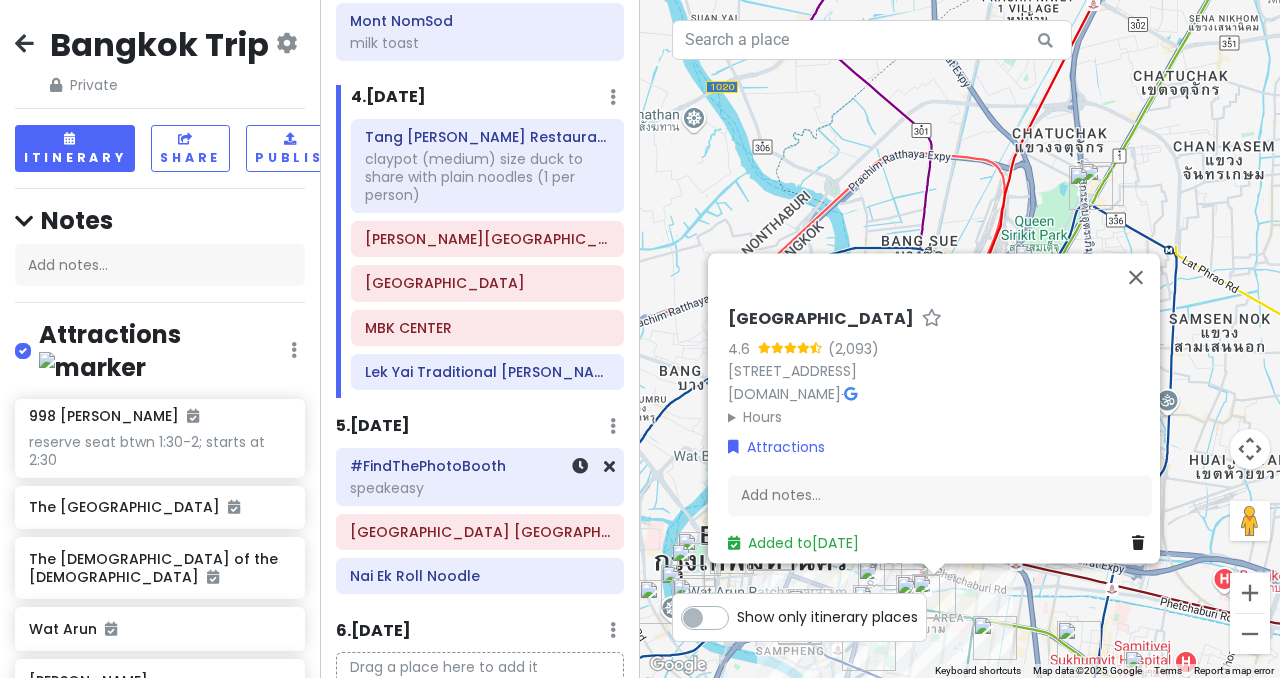 click on "#FindThePhotoBooth" at bounding box center (480, 466) 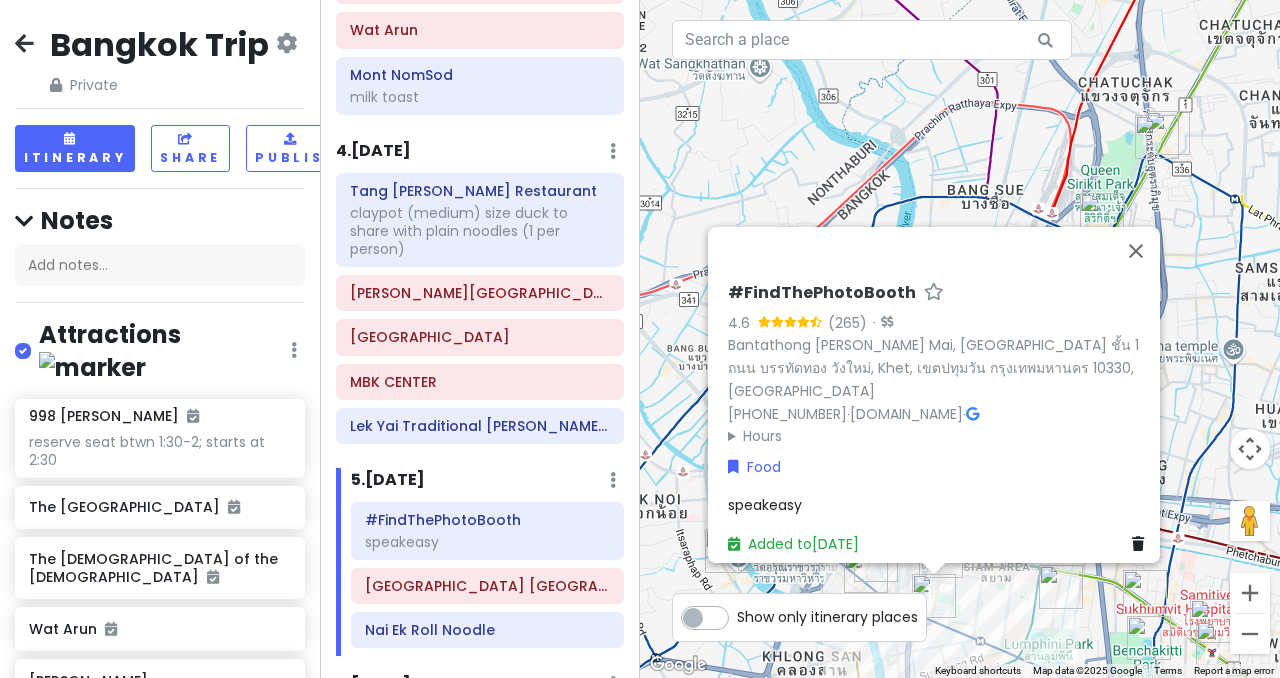 scroll, scrollTop: 1098, scrollLeft: 0, axis: vertical 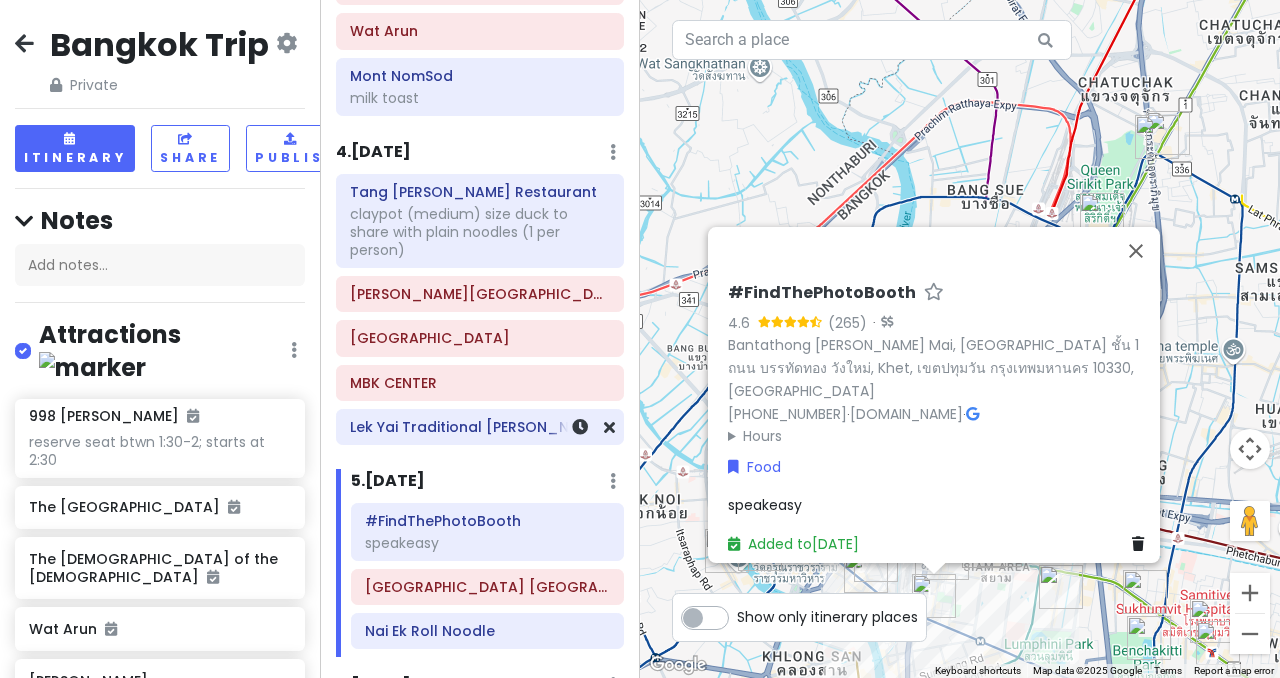 click on "Lek Yai Traditional [PERSON_NAME] Yum Noodles • [PERSON_NAME]" at bounding box center (480, 427) 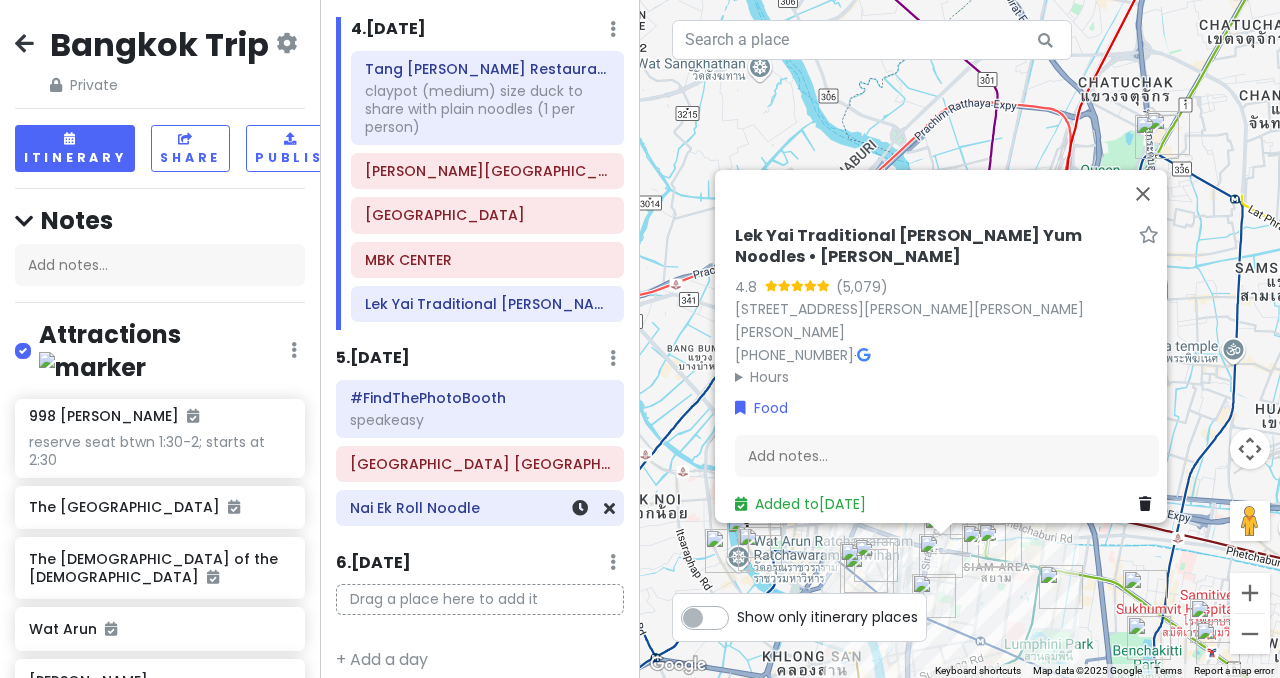 click on "Nai Ek Roll Noodle" at bounding box center [480, 508] 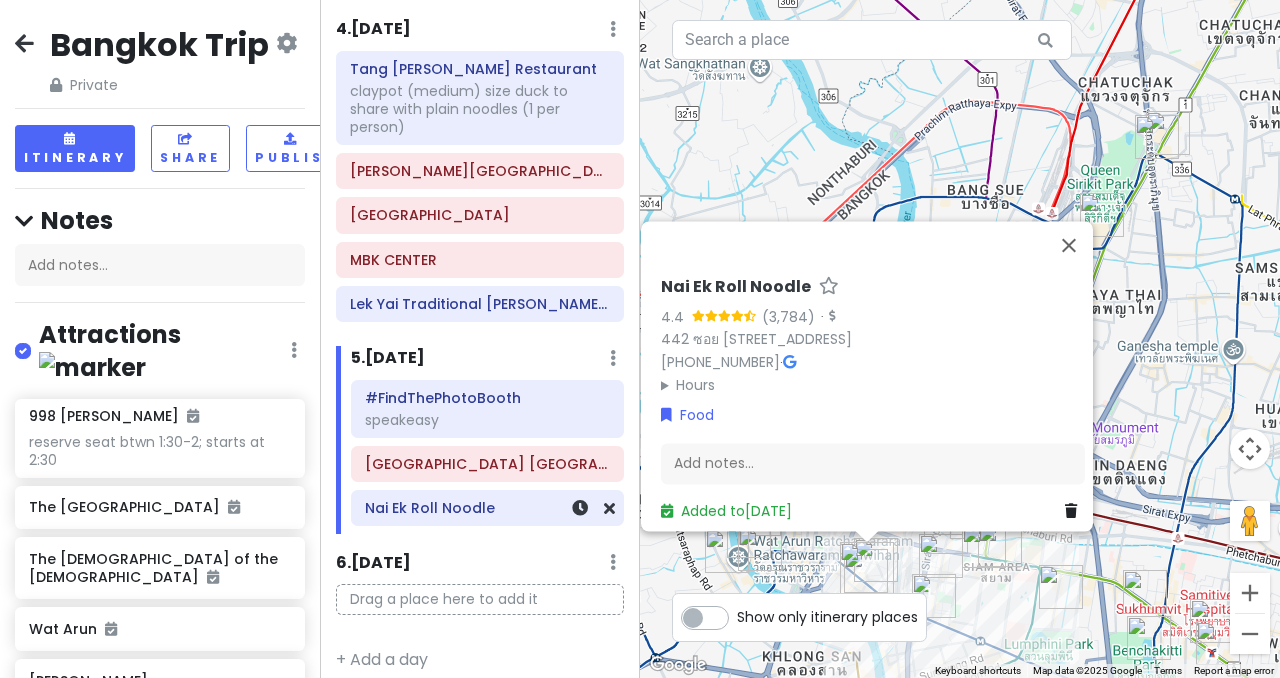 scroll, scrollTop: 1203, scrollLeft: 0, axis: vertical 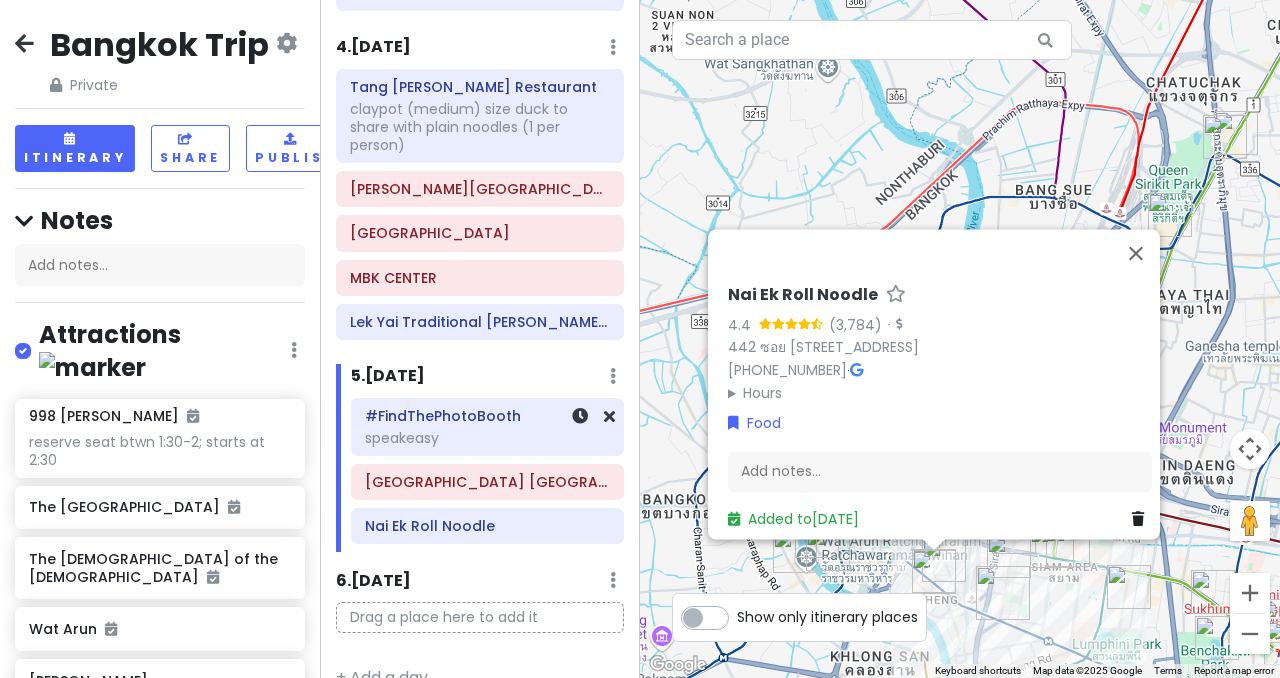 click on "#FindThePhotoBooth" at bounding box center (487, 416) 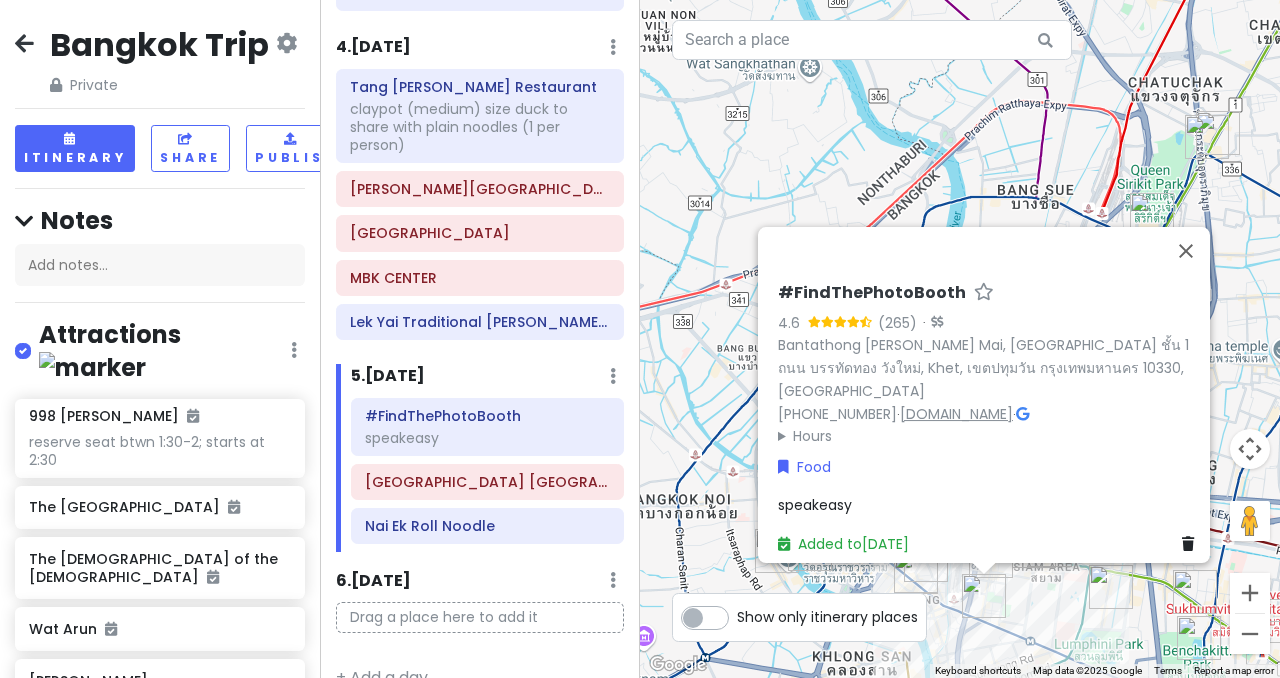 click on "[DOMAIN_NAME]" at bounding box center [956, 414] 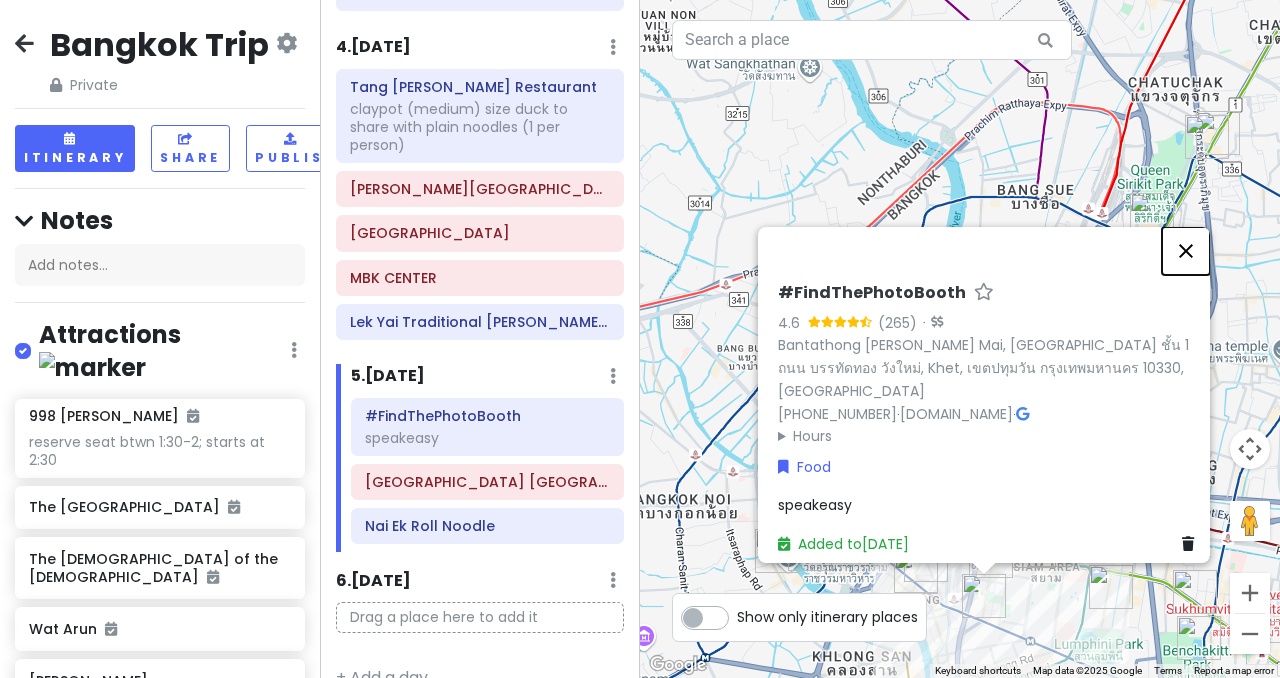 click at bounding box center [1186, 251] 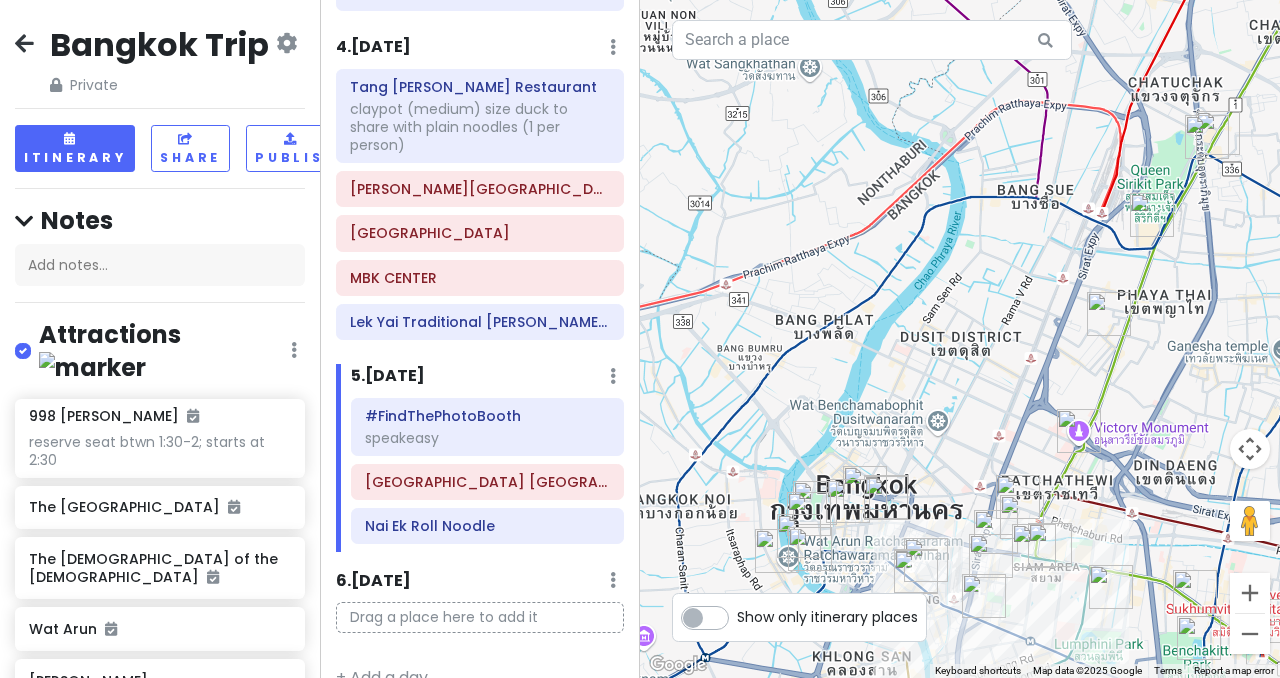 click at bounding box center [809, 514] 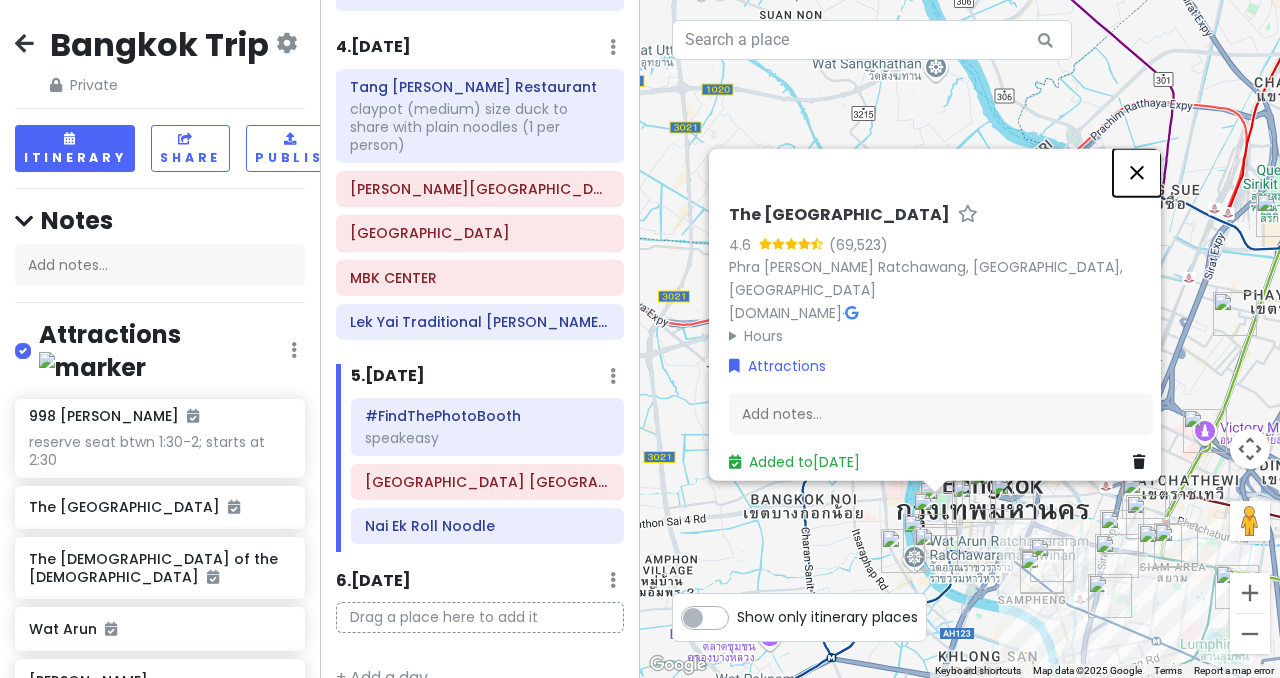 click at bounding box center [1137, 173] 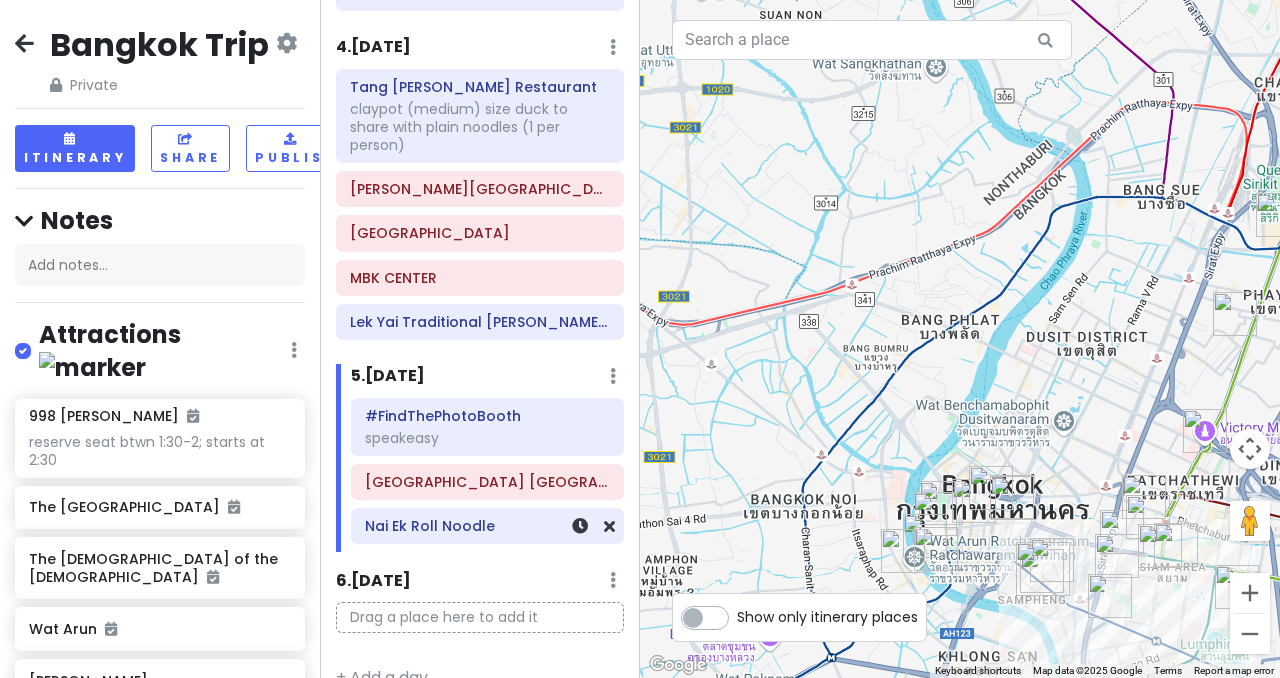 click on "Nai Ek Roll Noodle" at bounding box center (487, 526) 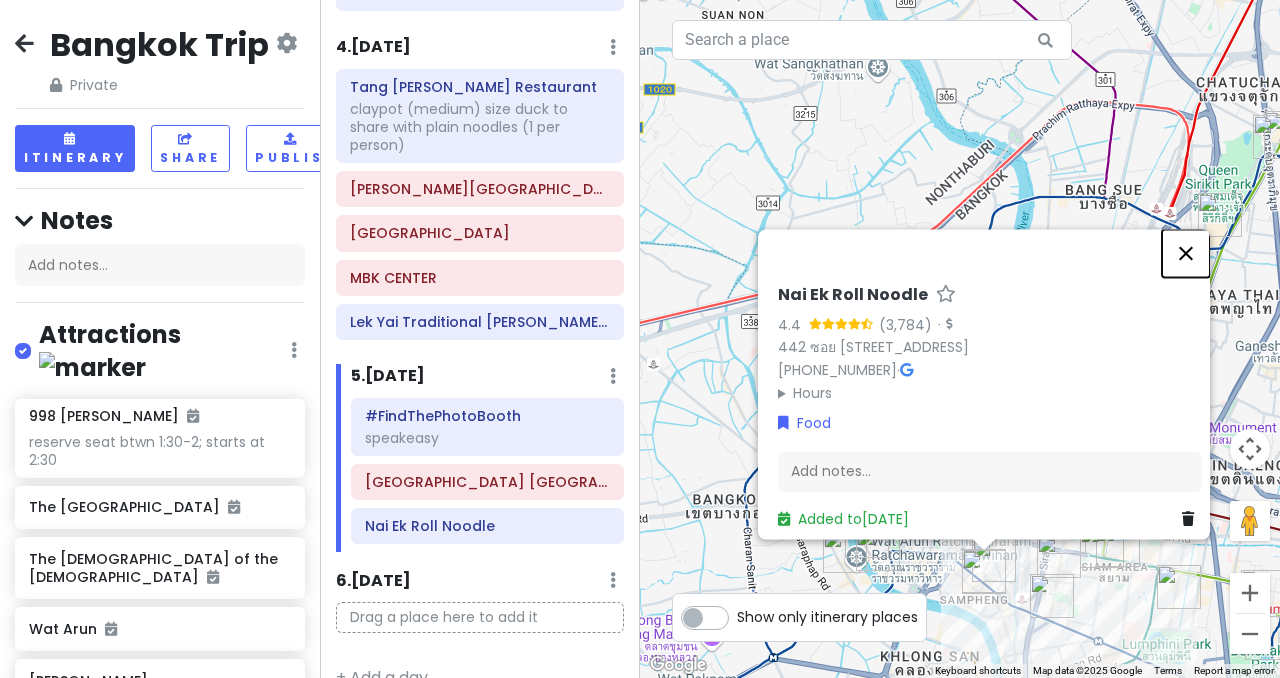 click at bounding box center (1186, 253) 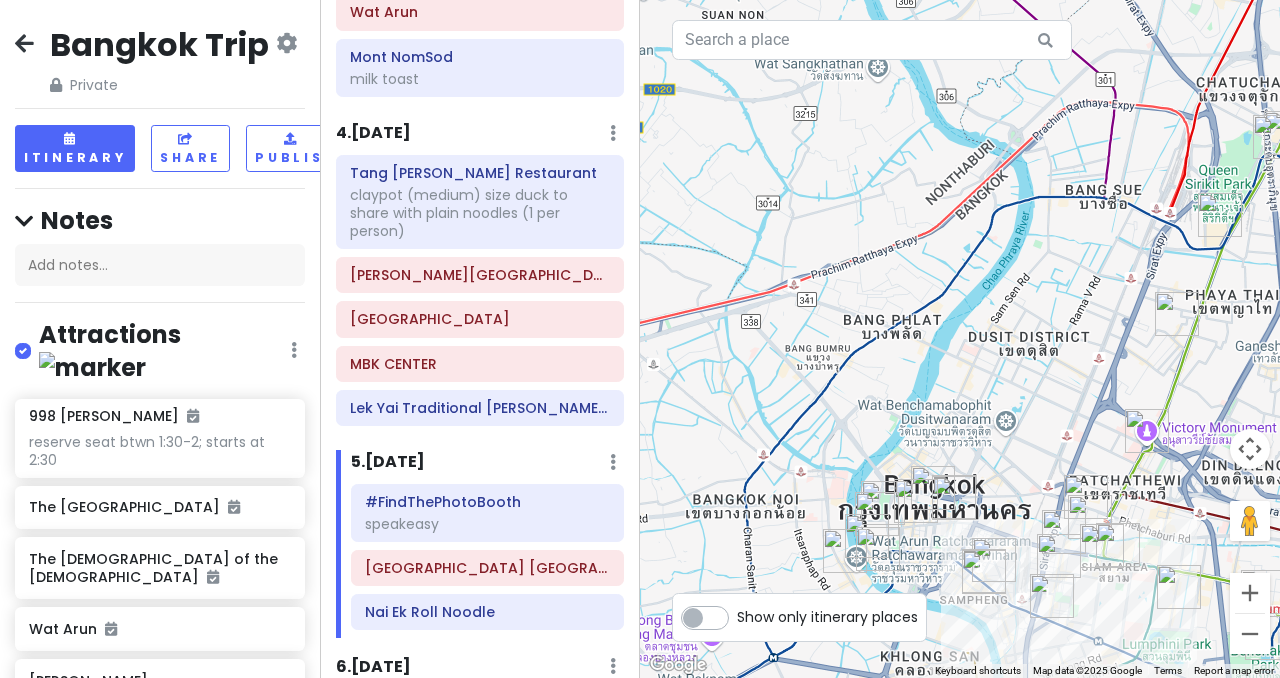 scroll, scrollTop: 1155, scrollLeft: 0, axis: vertical 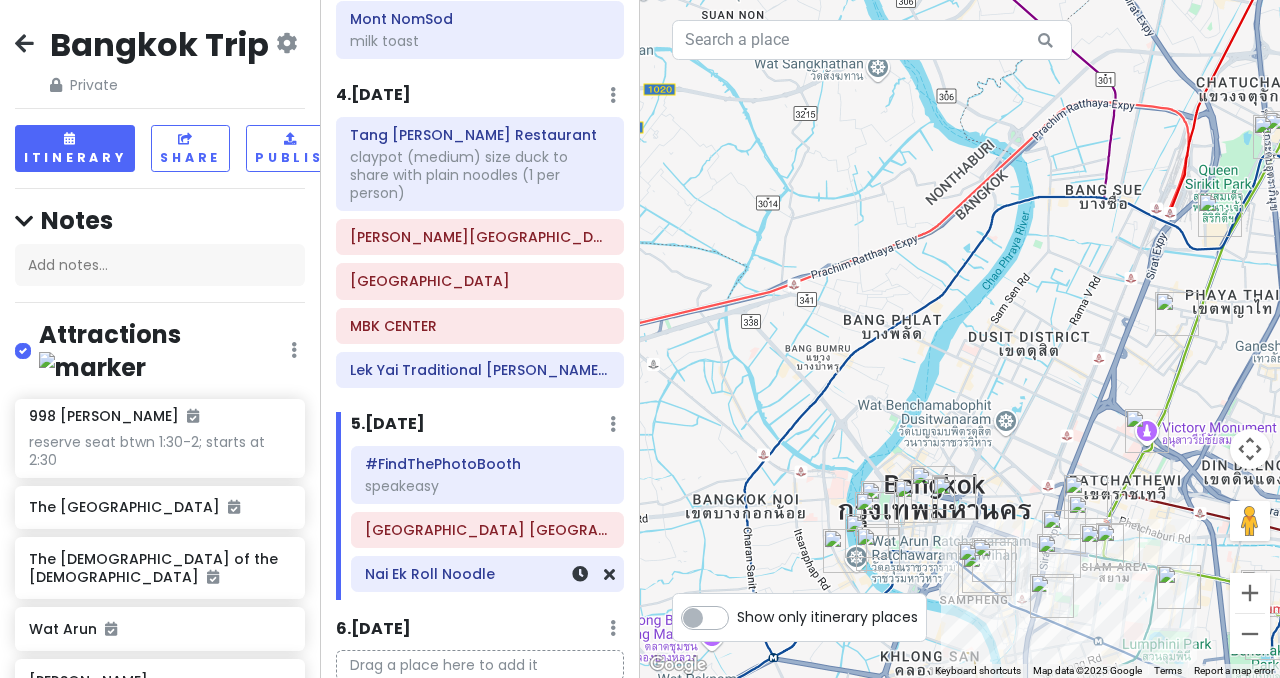 click on "Nai Ek Roll Noodle" at bounding box center [487, 574] 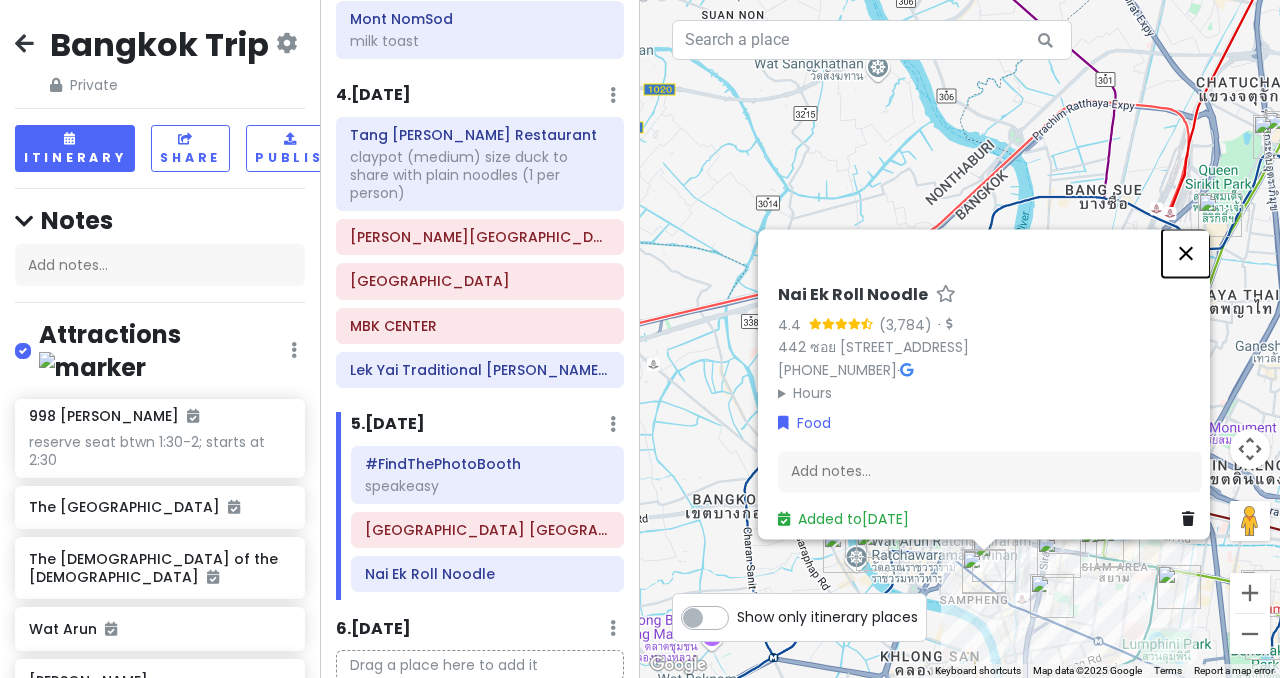 click at bounding box center (1186, 253) 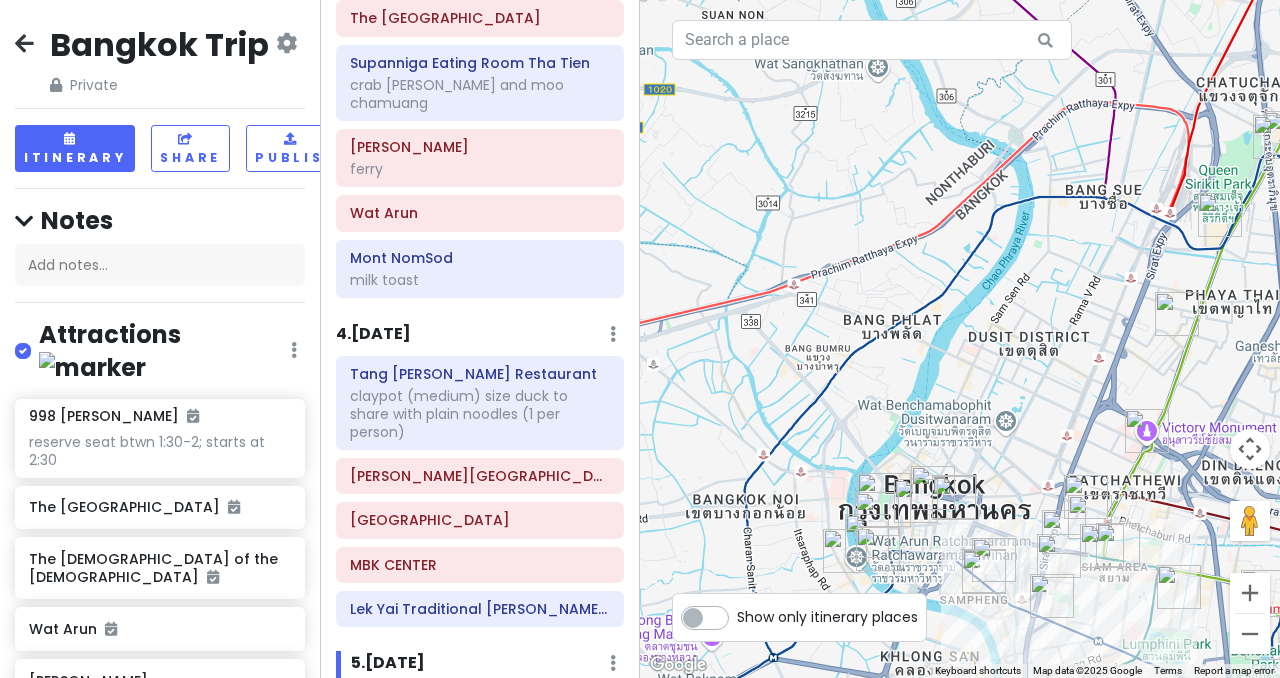 scroll, scrollTop: 1203, scrollLeft: 0, axis: vertical 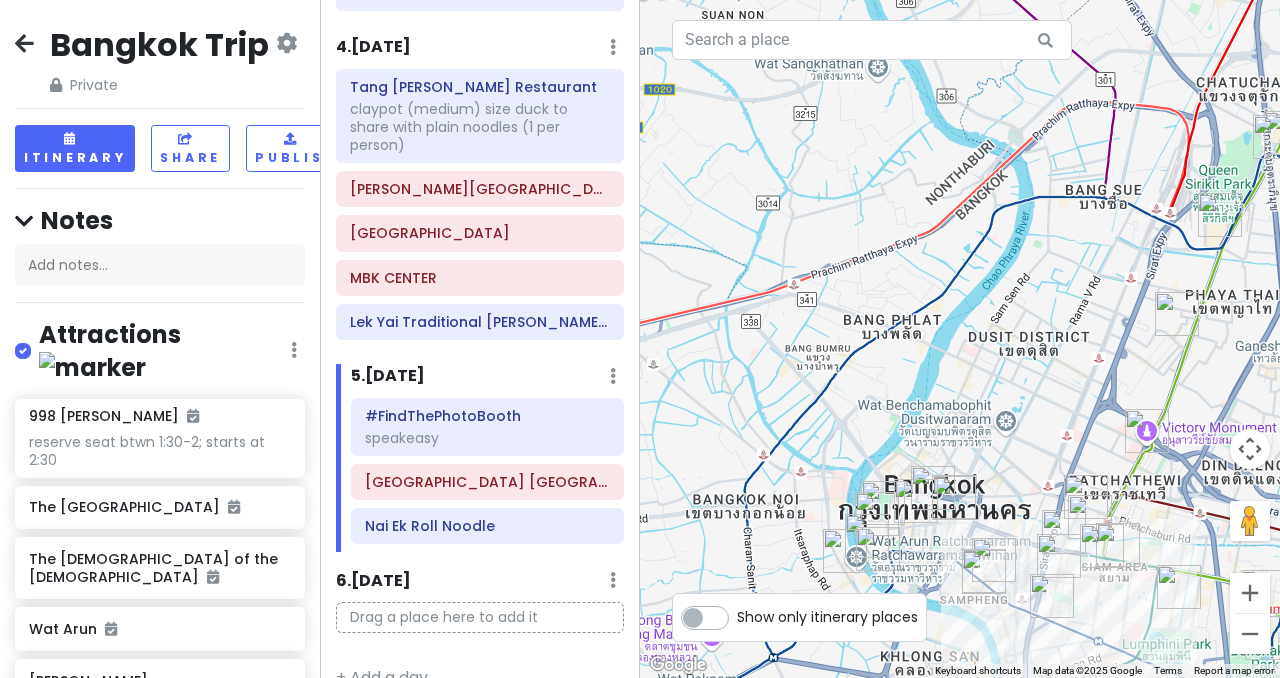 click at bounding box center [24, 43] 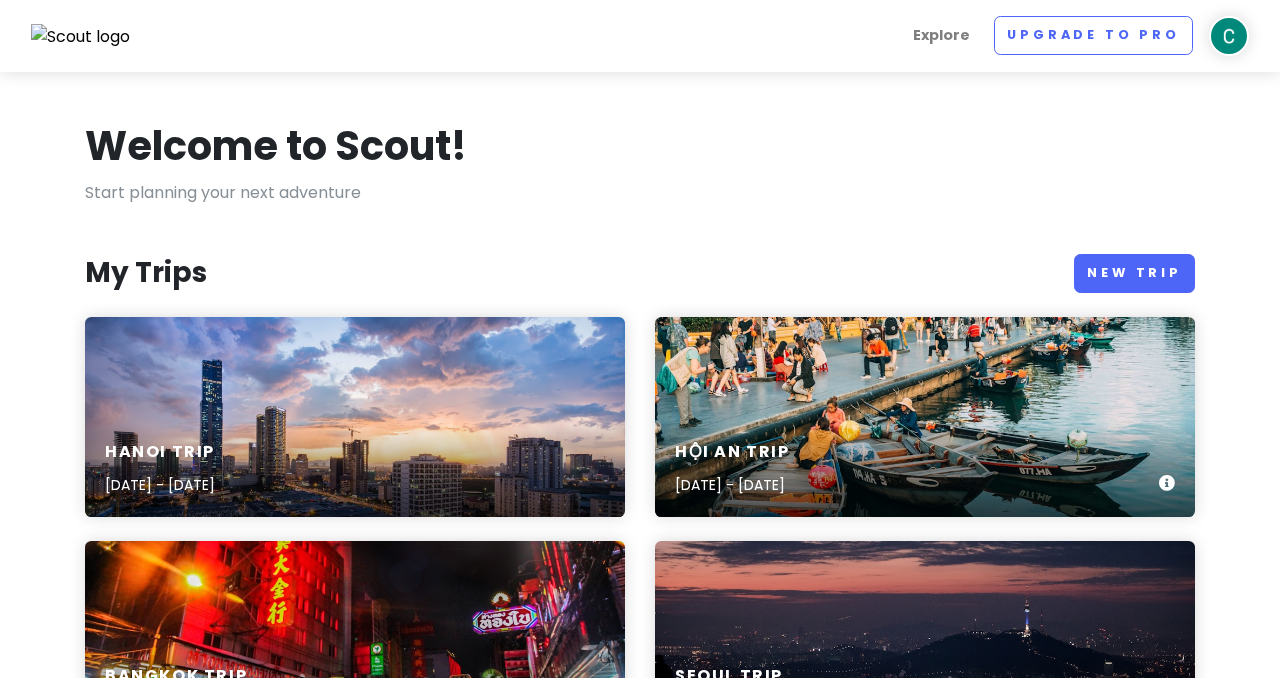 click on "Hội An Trip [DATE] - [DATE]" at bounding box center (925, 417) 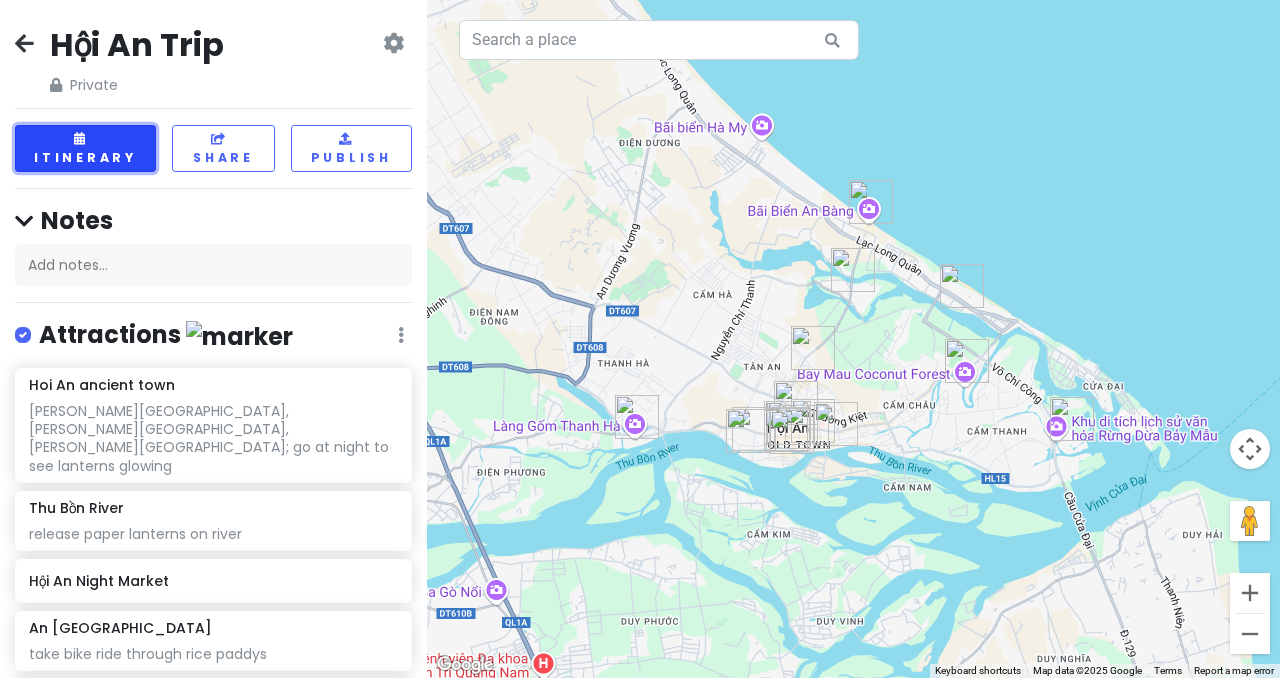 click on "Itinerary" at bounding box center [85, 148] 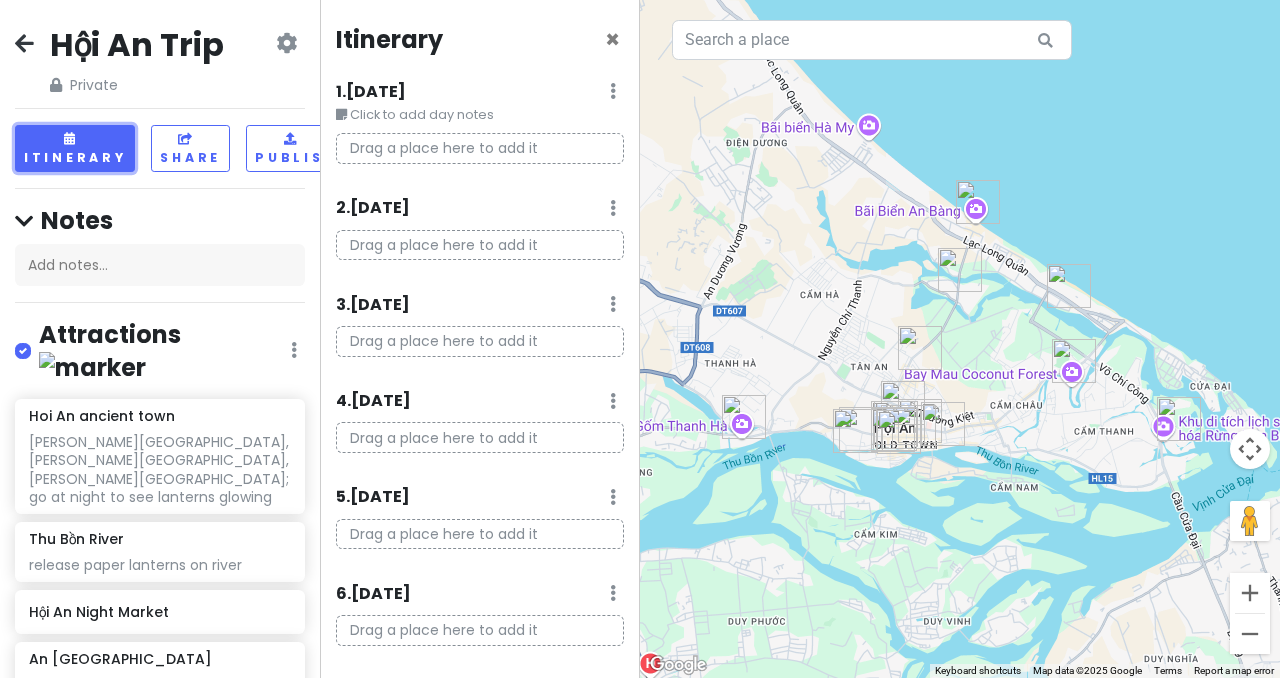 scroll, scrollTop: 49, scrollLeft: 0, axis: vertical 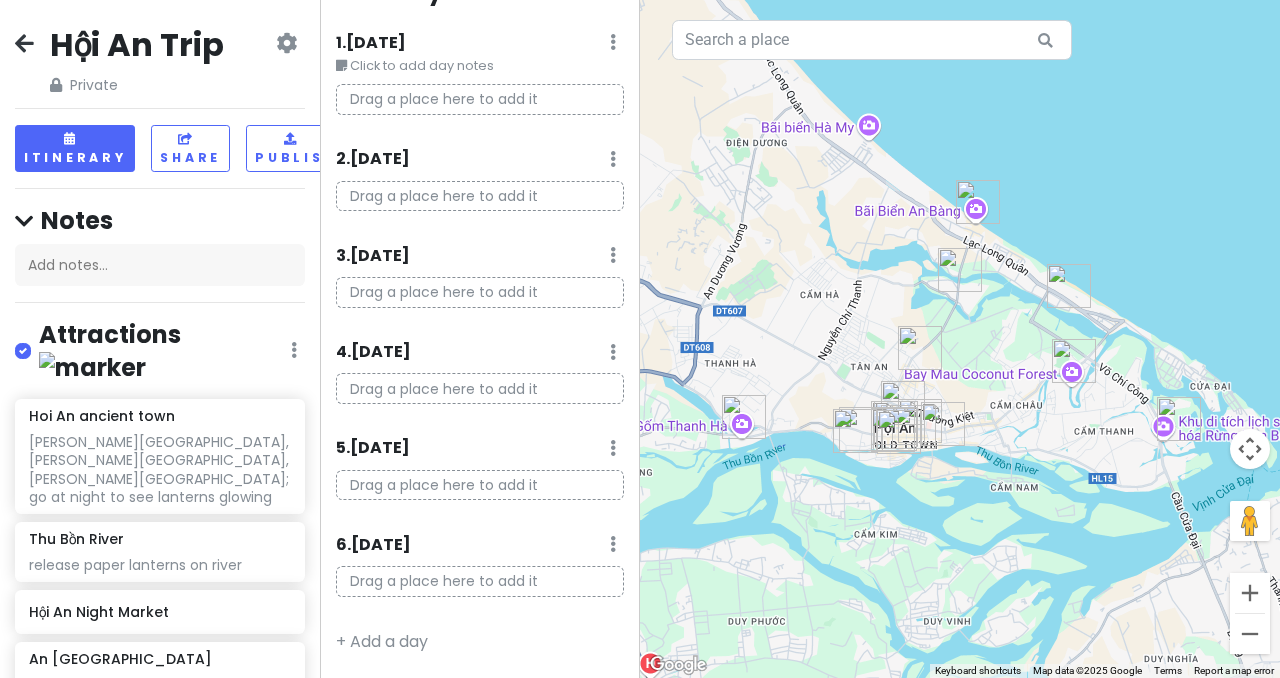 click at bounding box center (960, 339) 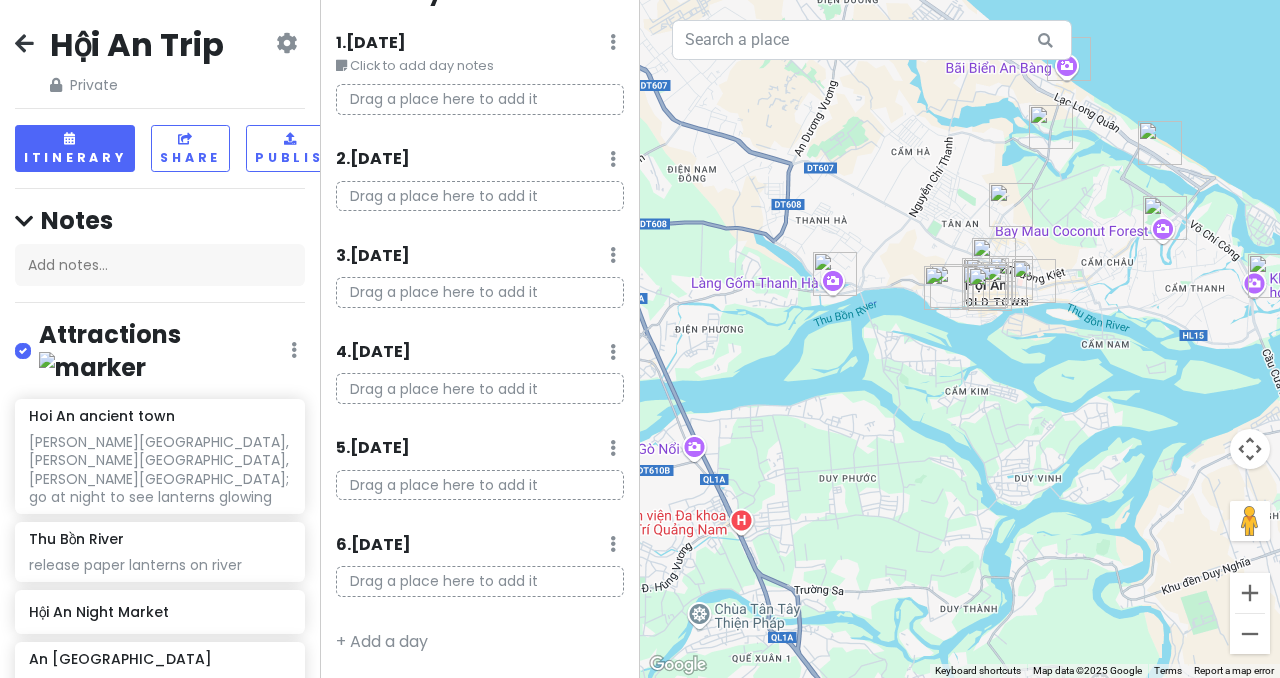 drag, startPoint x: 767, startPoint y: 541, endPoint x: 857, endPoint y: 387, distance: 178.3704 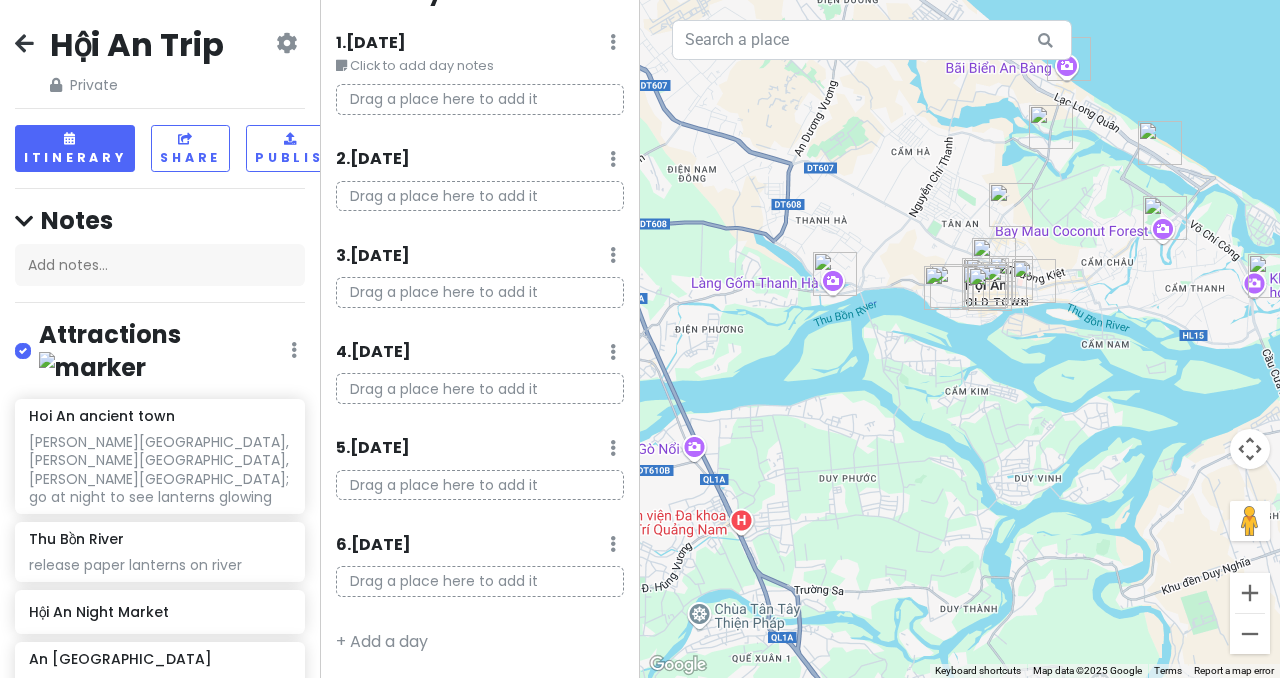 click on "Drag a place here to add it" at bounding box center (480, 485) 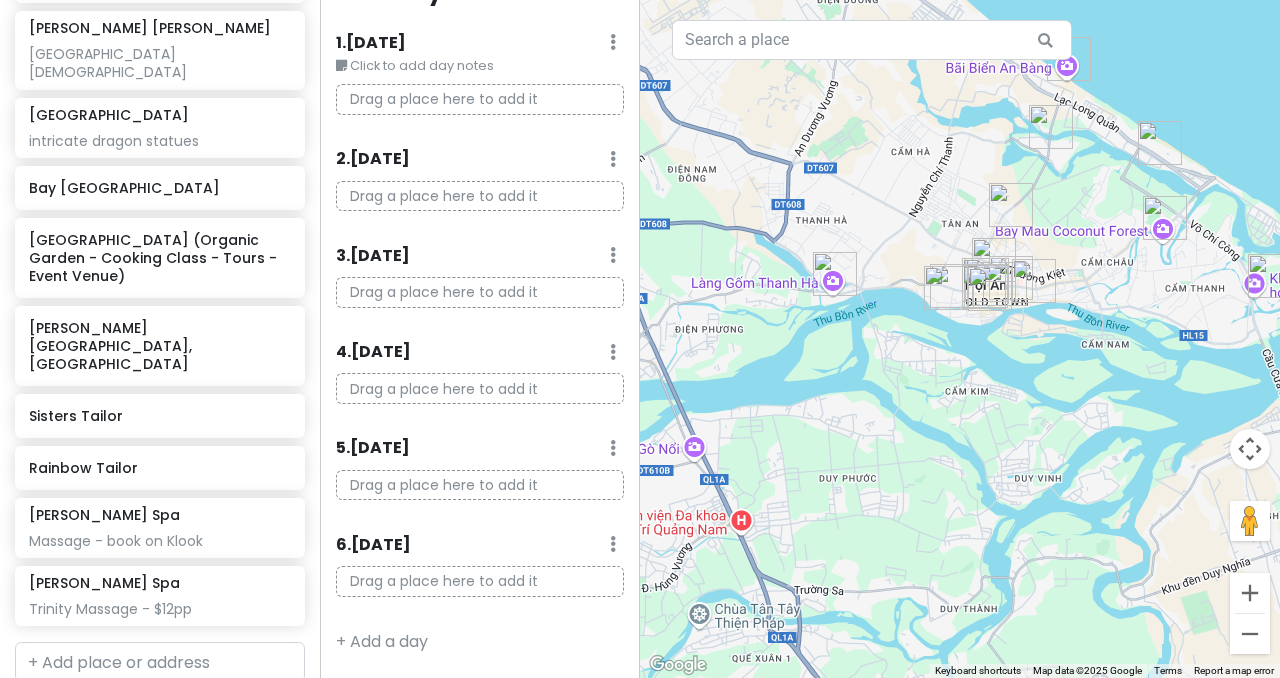 scroll, scrollTop: 957, scrollLeft: 0, axis: vertical 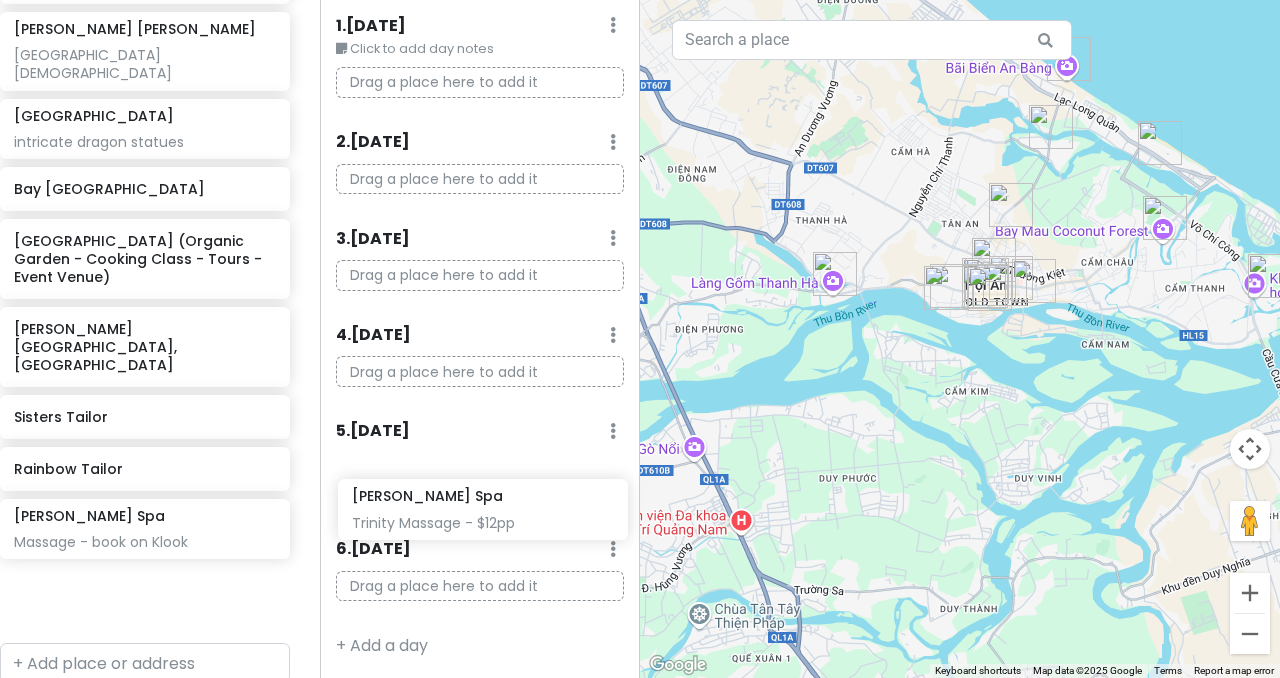 drag, startPoint x: 153, startPoint y: 471, endPoint x: 476, endPoint y: 507, distance: 325 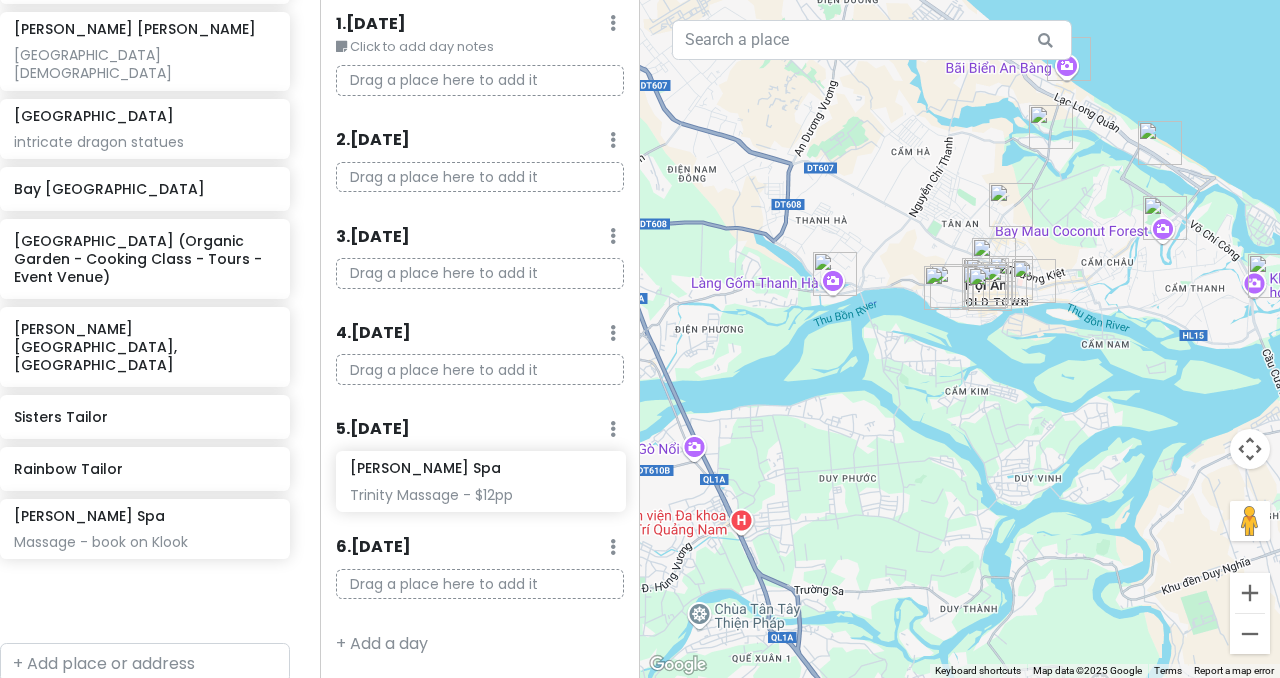 scroll, scrollTop: 68, scrollLeft: 0, axis: vertical 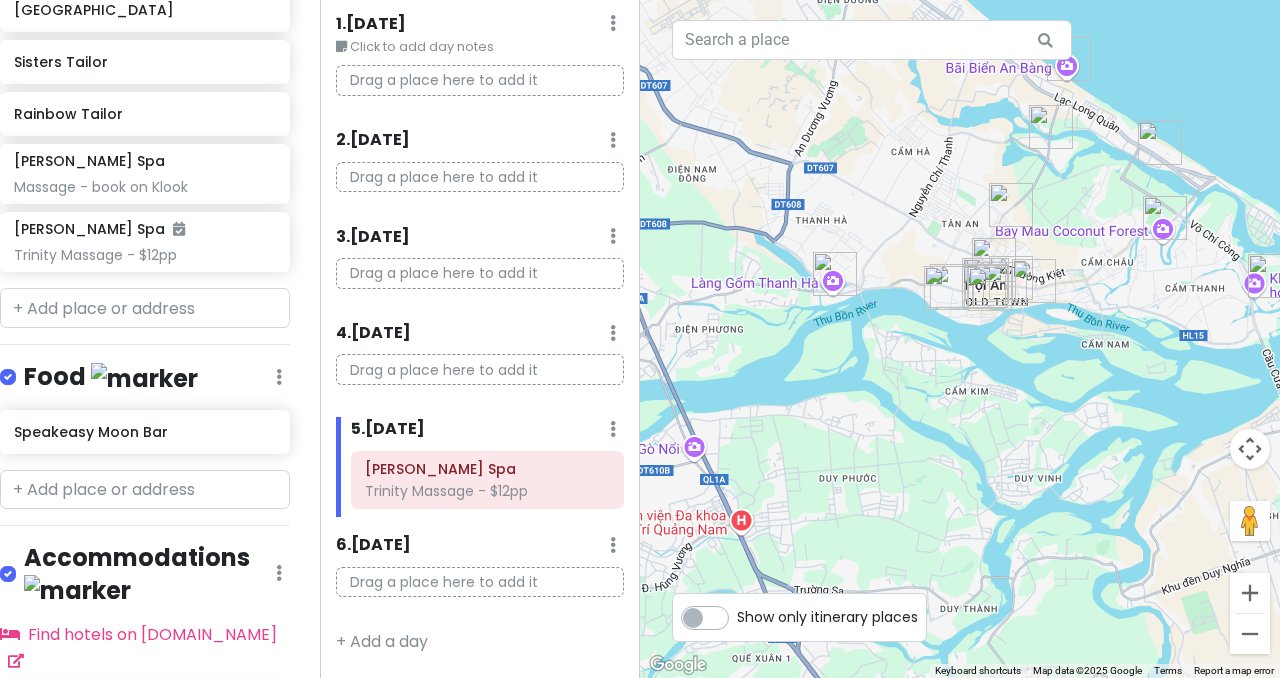 click at bounding box center [145, 769] 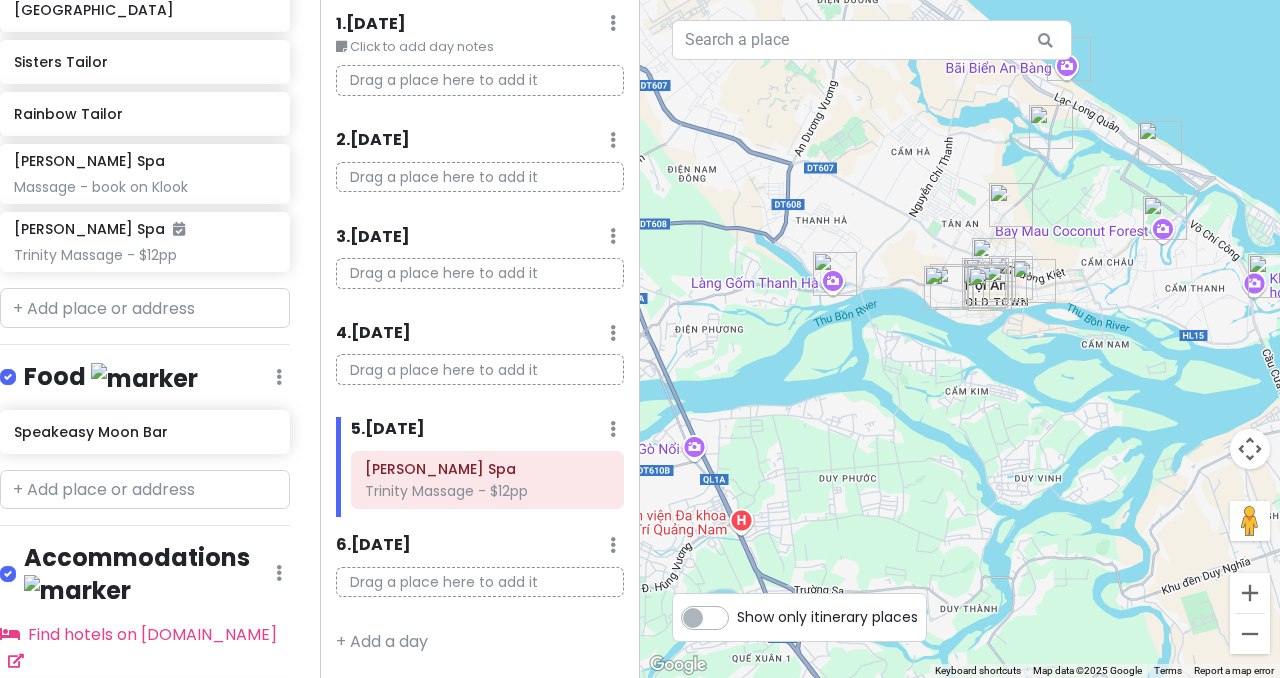type on "[GEOGRAPHIC_DATA]" 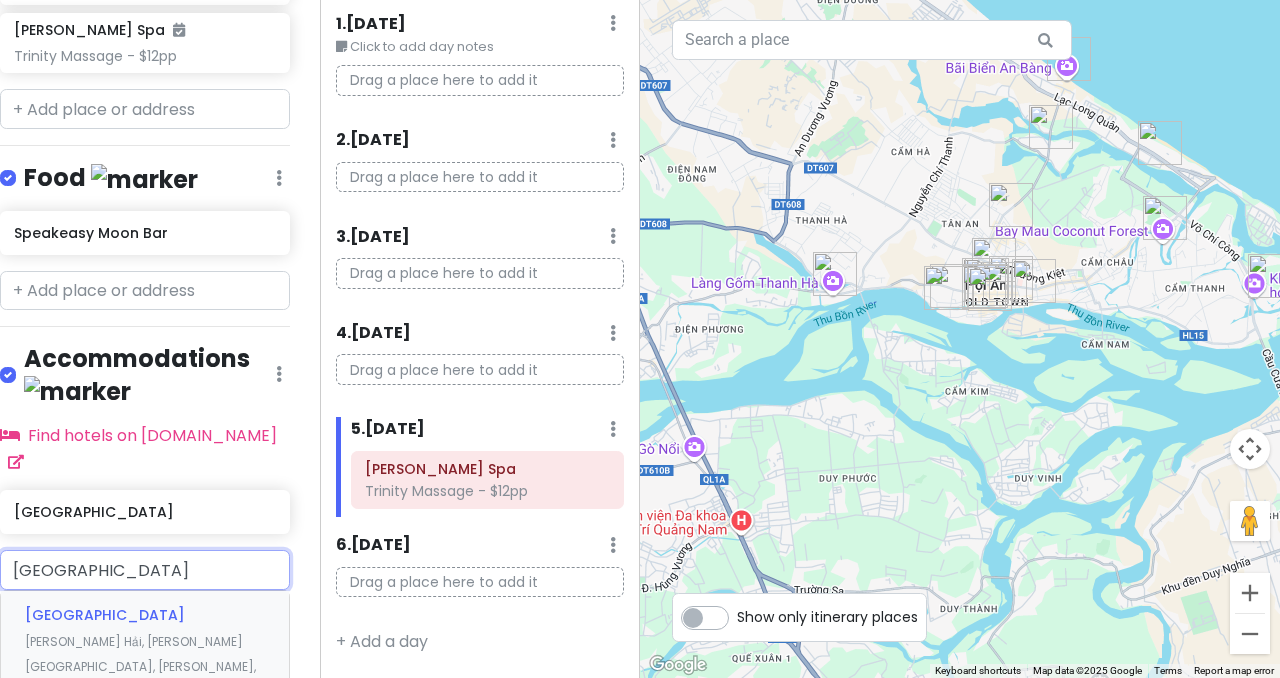 scroll, scrollTop: 1547, scrollLeft: 15, axis: both 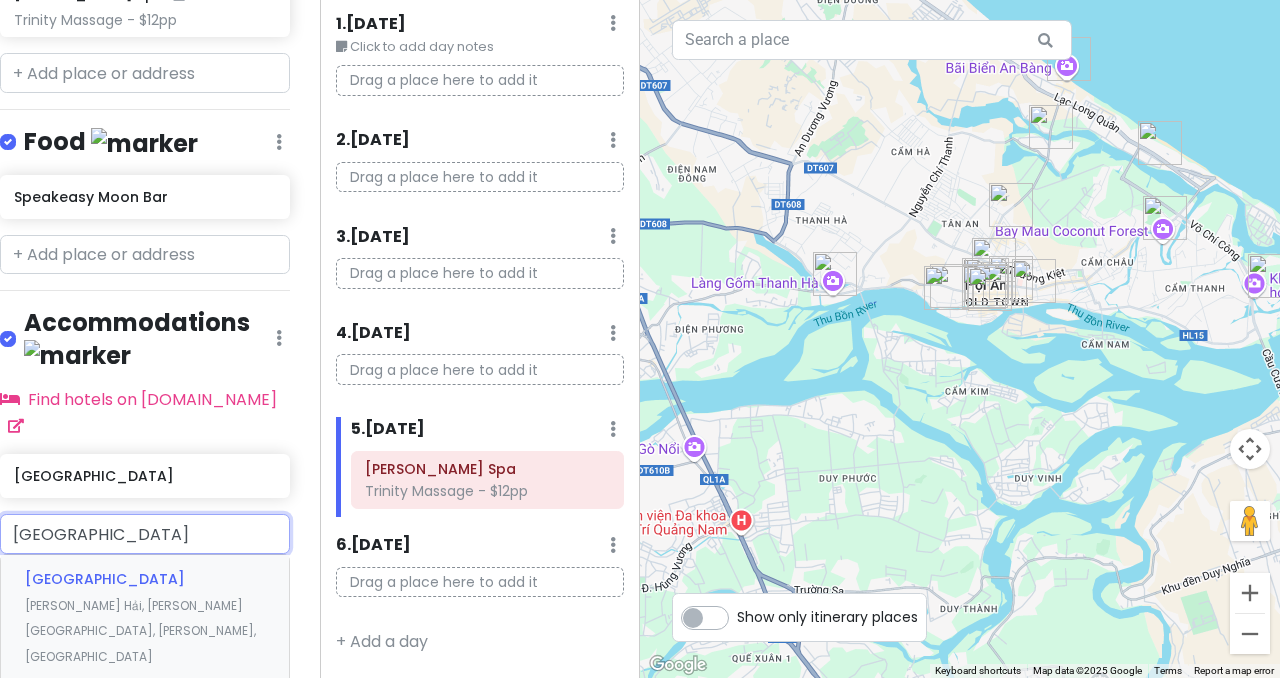 click on "[GEOGRAPHIC_DATA][PERSON_NAME], [PERSON_NAME][GEOGRAPHIC_DATA], [PERSON_NAME], [GEOGRAPHIC_DATA]" at bounding box center (145, 617) 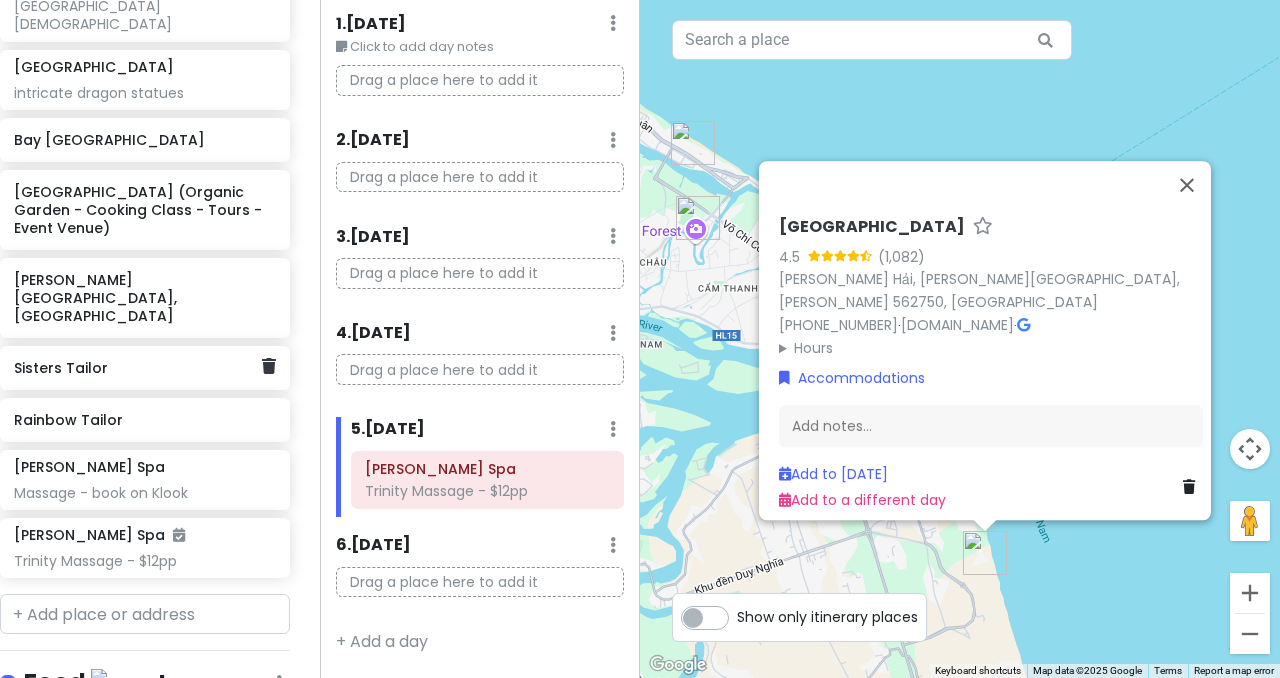 scroll, scrollTop: 918, scrollLeft: 15, axis: both 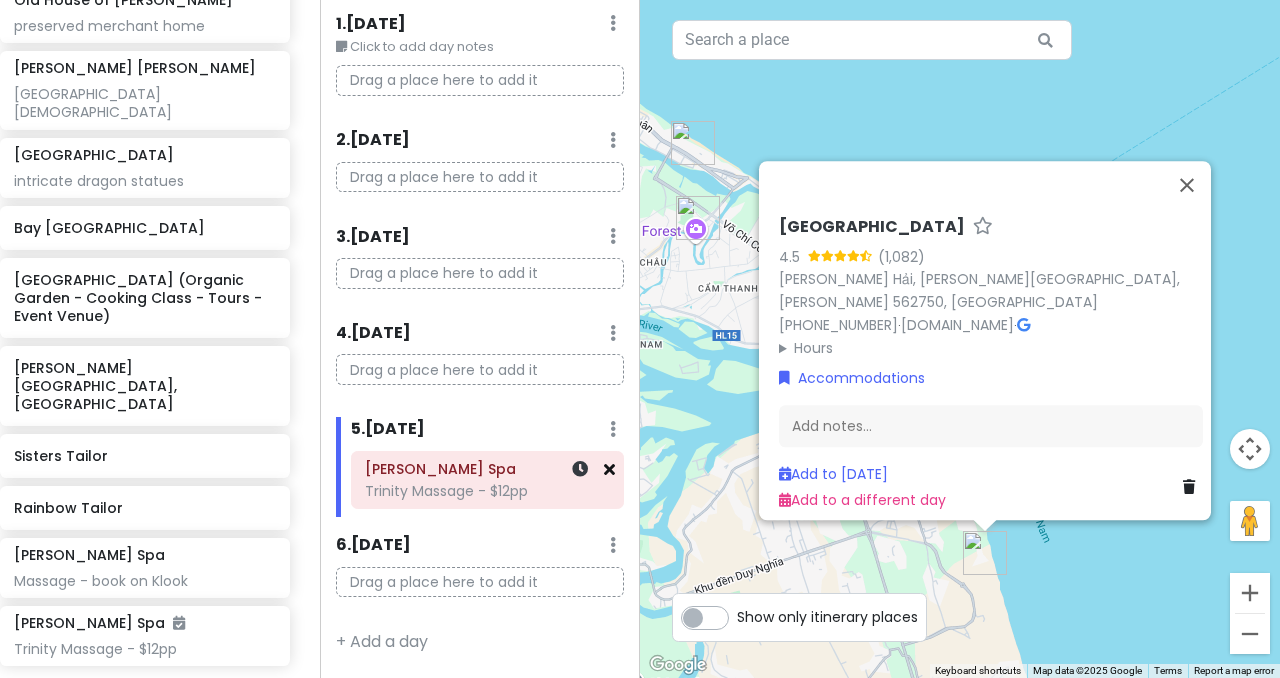 click at bounding box center (609, 469) 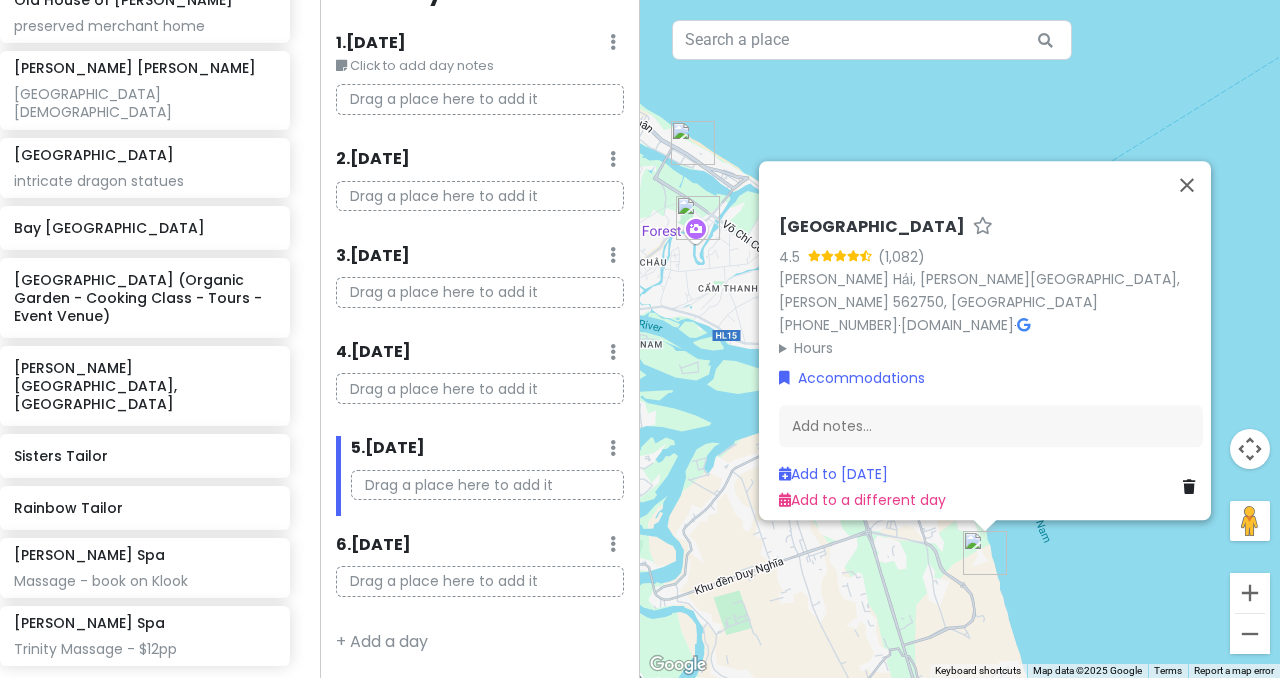 click on "[GEOGRAPHIC_DATA] & Golf 4.5        (1,082) [PERSON_NAME][GEOGRAPHIC_DATA], [PERSON_NAME][GEOGRAPHIC_DATA], [PERSON_NAME] 562750, [GEOGRAPHIC_DATA] [PHONE_NUMBER]   ·   [DOMAIN_NAME]   ·   Hours [DATE]  Open 24 hours [DATE]  Open 24 hours [DATE]  Open 24 hours [DATE]  Open 24 hours [DATE]  Open 24 hours [DATE]  Open 24 hours [DATE]  Open 24 hours Accommodations Add notes...  Add to   [DATE]  Add to a different day" at bounding box center [960, 339] 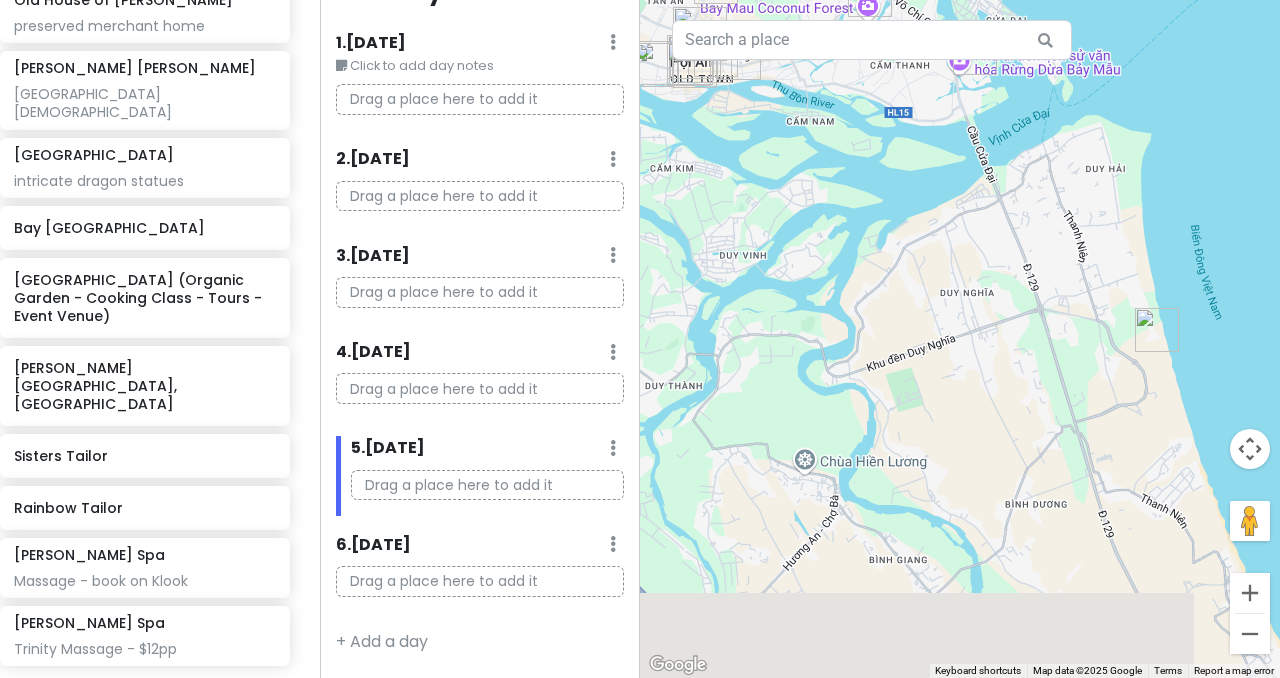 drag, startPoint x: 869, startPoint y: 562, endPoint x: 1079, endPoint y: 335, distance: 309.23938 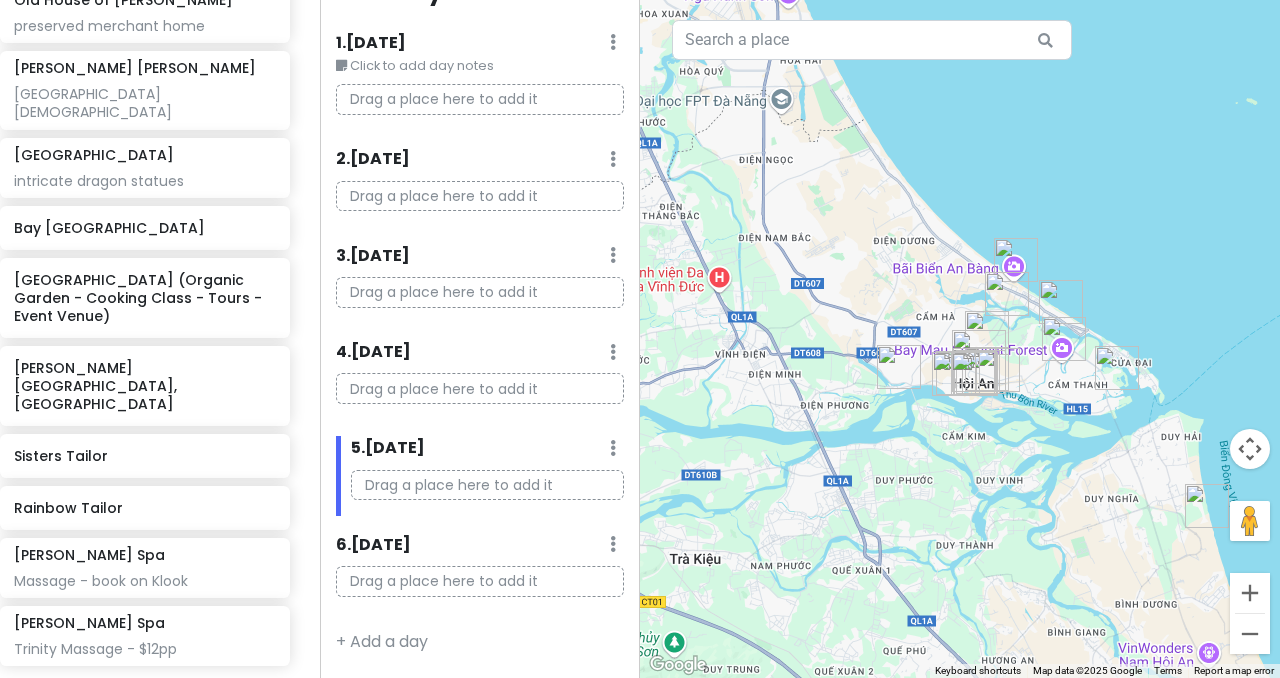 drag, startPoint x: 998, startPoint y: 264, endPoint x: 1066, endPoint y: 456, distance: 203.68604 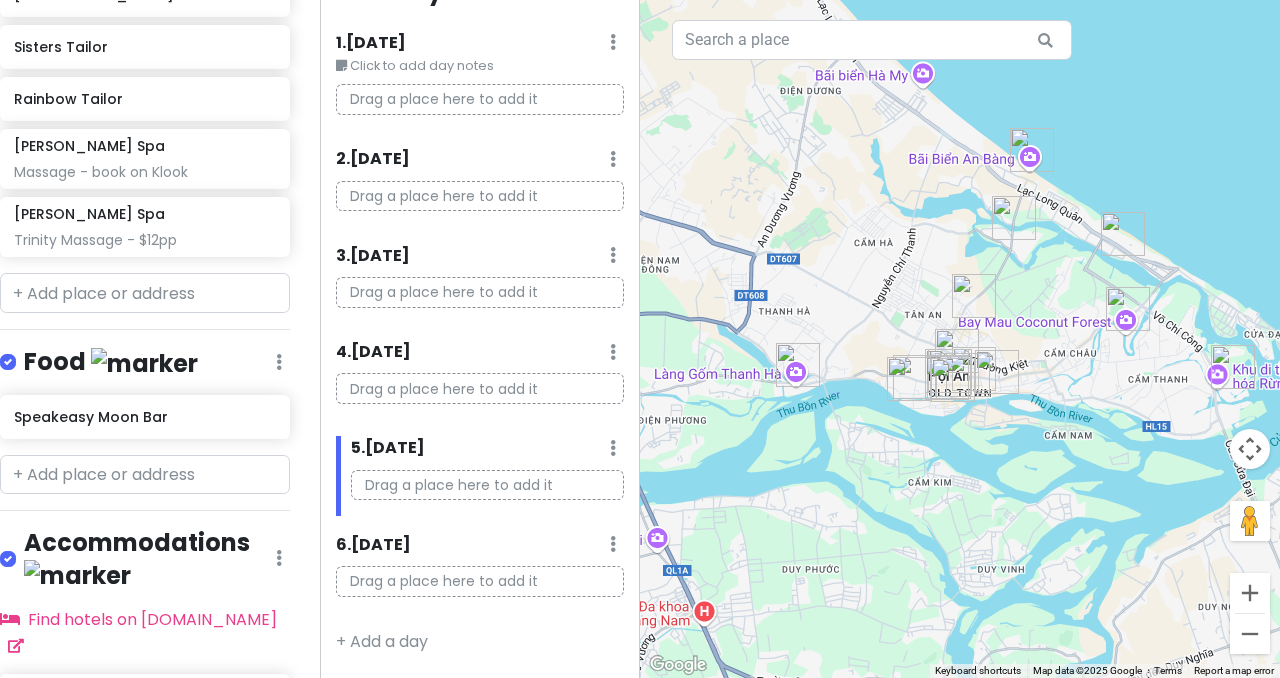 scroll, scrollTop: 1331, scrollLeft: 15, axis: both 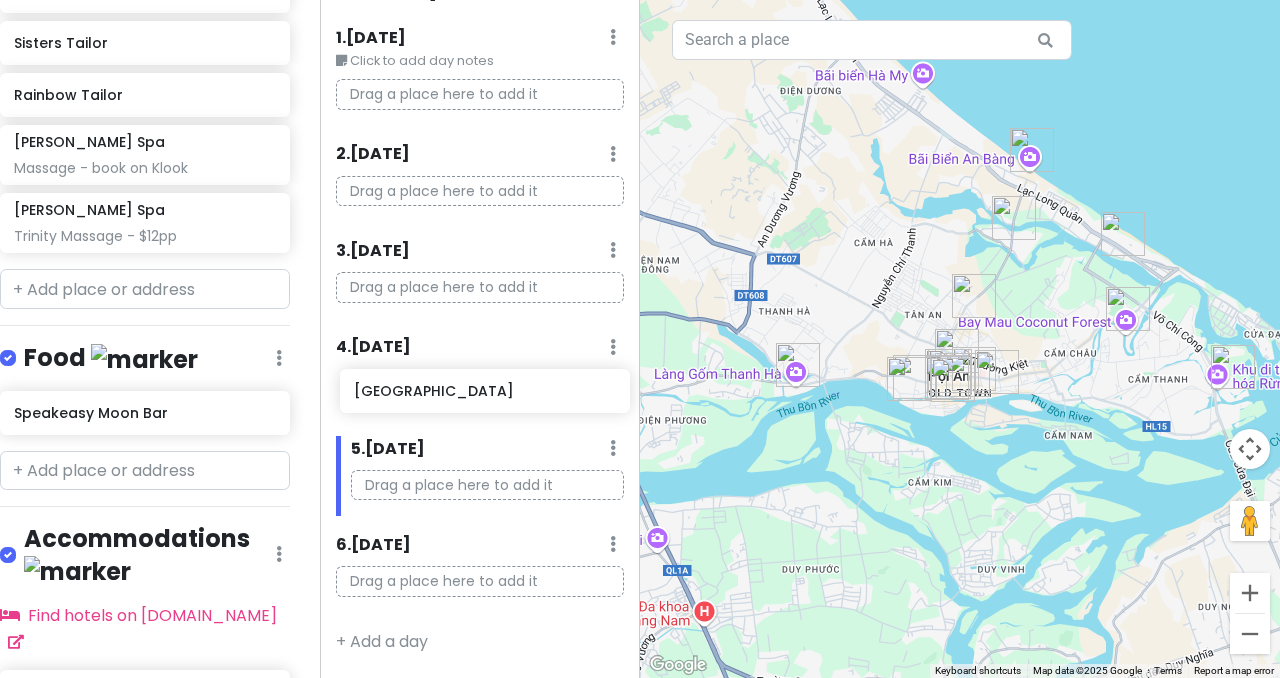drag, startPoint x: 120, startPoint y: 558, endPoint x: 460, endPoint y: 385, distance: 381.48264 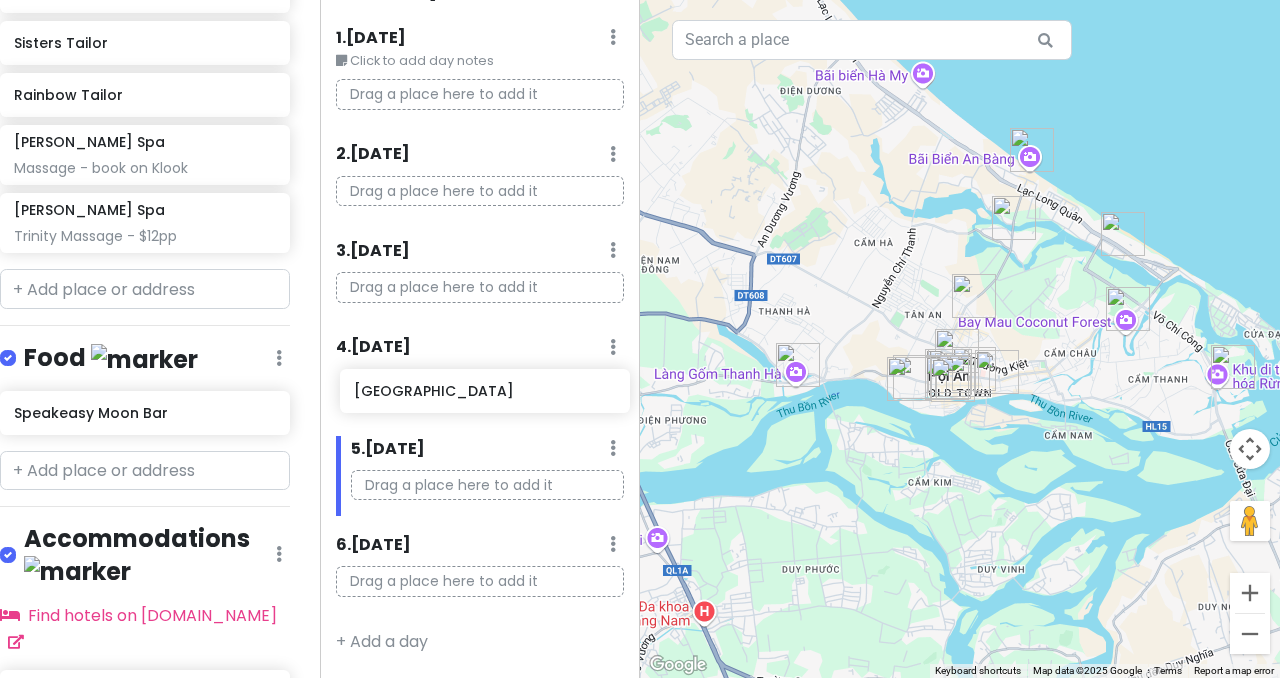 click on "Hội An Trip Private Change Dates Make a Copy Delete Trip Go Pro ⚡️ Give Feedback 💡 Support Scout ☕️ Itinerary Share Publish Notes Add notes... Attractions   Edit Reorder Delete List Hoi An ancient town [PERSON_NAME][GEOGRAPHIC_DATA], [PERSON_NAME][GEOGRAPHIC_DATA], [PERSON_NAME][GEOGRAPHIC_DATA]; go at night to see lanterns glowing Thu Bồn River release paper lanterns on river Hội An Night Market An [GEOGRAPHIC_DATA] take bike ride through rice paddys [GEOGRAPHIC_DATA] cam thanh hoi an Tra Que Vegetable Village [GEOGRAPHIC_DATA] Japanese covered bridge Old House of Tan Ky preserved merchant home [PERSON_NAME][GEOGRAPHIC_DATA][PERSON_NAME] ornate chinese temple Cantonese [GEOGRAPHIC_DATA] intricate dragon statues Bay Mau [GEOGRAPHIC_DATA] (Organic Garden - Cooking Class - Tours - Event Venue) [PERSON_NAME][GEOGRAPHIC_DATA], Hoi An Sisters Tailor Rainbow Tailor [PERSON_NAME] Spa Massage - book on Klook [PERSON_NAME] Spa Trinity Massage - $12pp Food   Edit Reorder Delete List Speakeasy Moon Bar Accommodations   Edit Reorder Delete List Find hotels on [DOMAIN_NAME] [GEOGRAPHIC_DATA]" at bounding box center (640, 339) 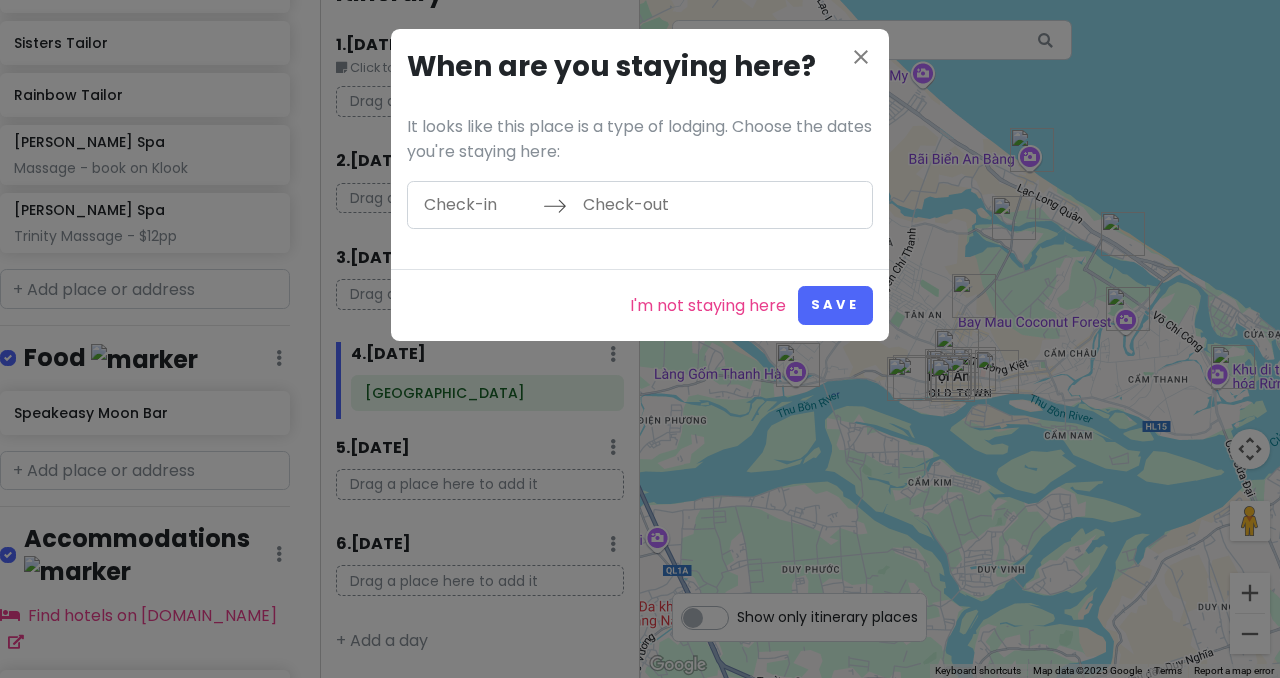 scroll, scrollTop: 47, scrollLeft: 0, axis: vertical 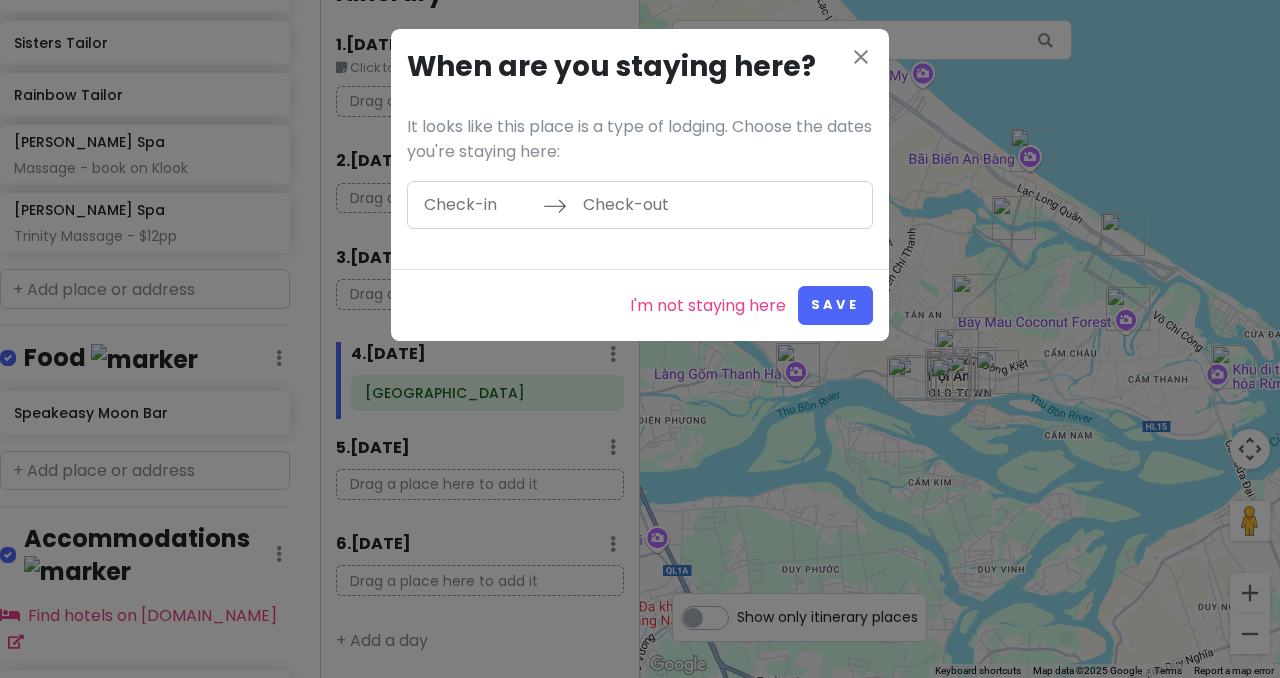 click at bounding box center (478, 205) 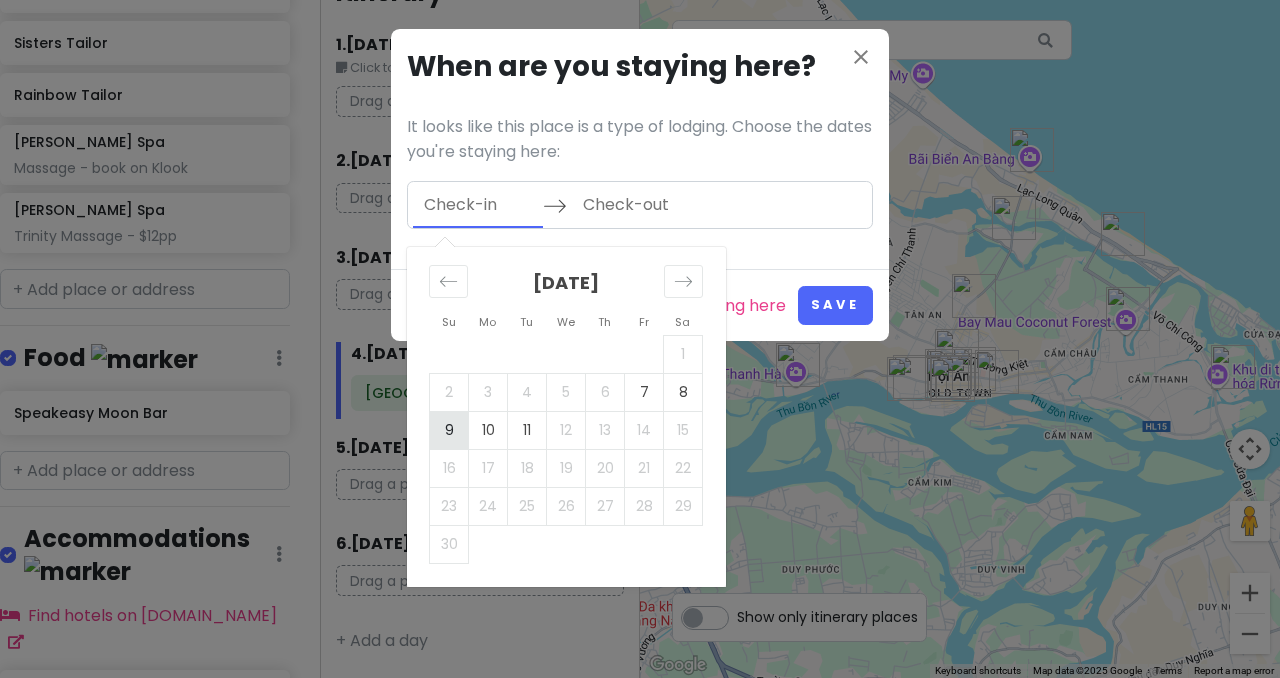 click on "9" at bounding box center [449, 430] 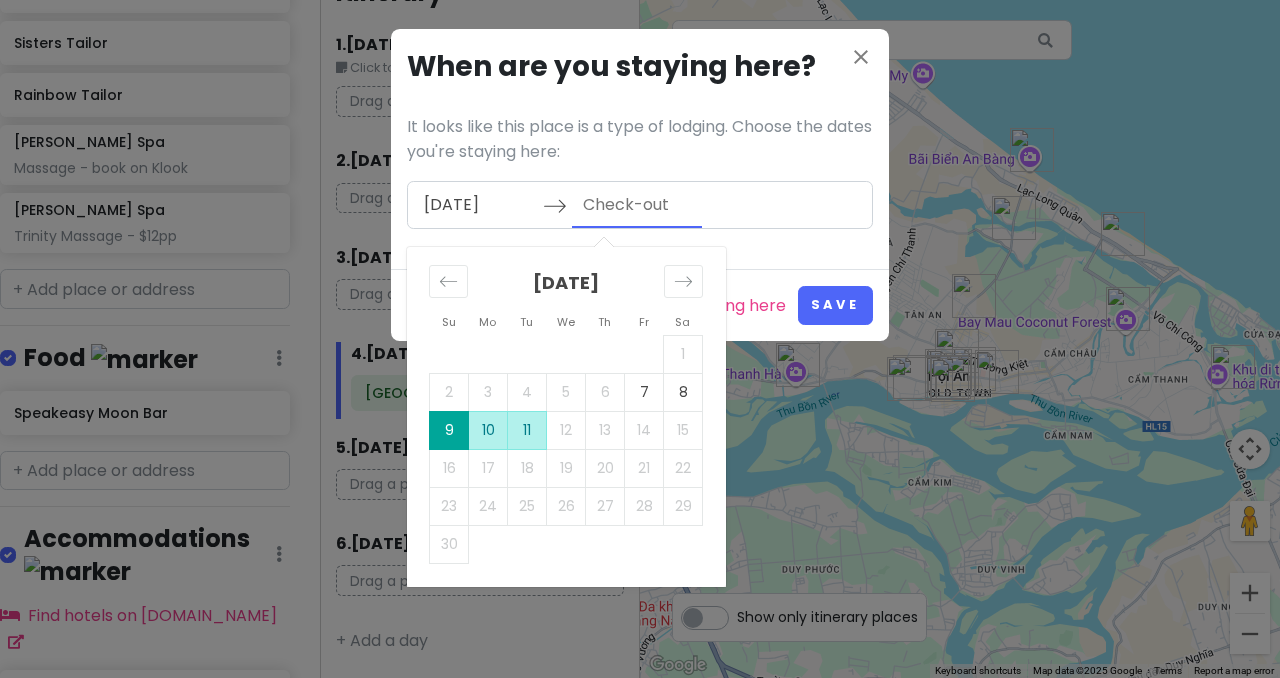 click on "11" at bounding box center (527, 430) 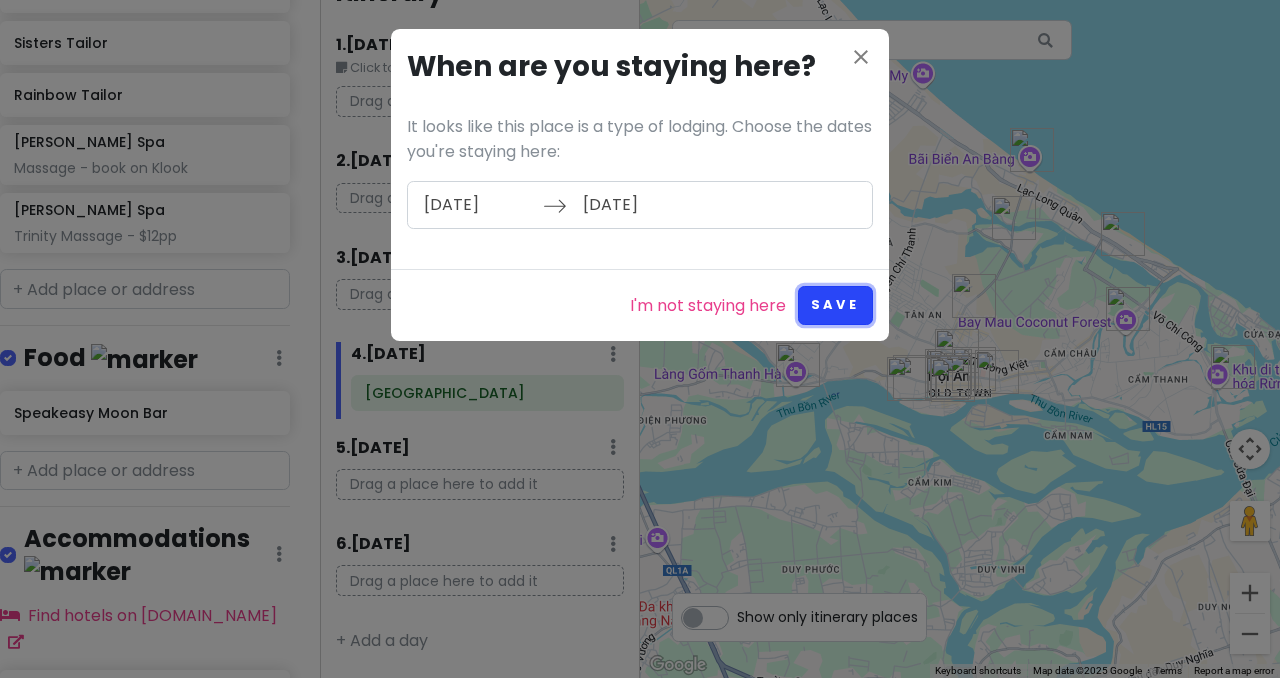 click on "Save" at bounding box center [835, 305] 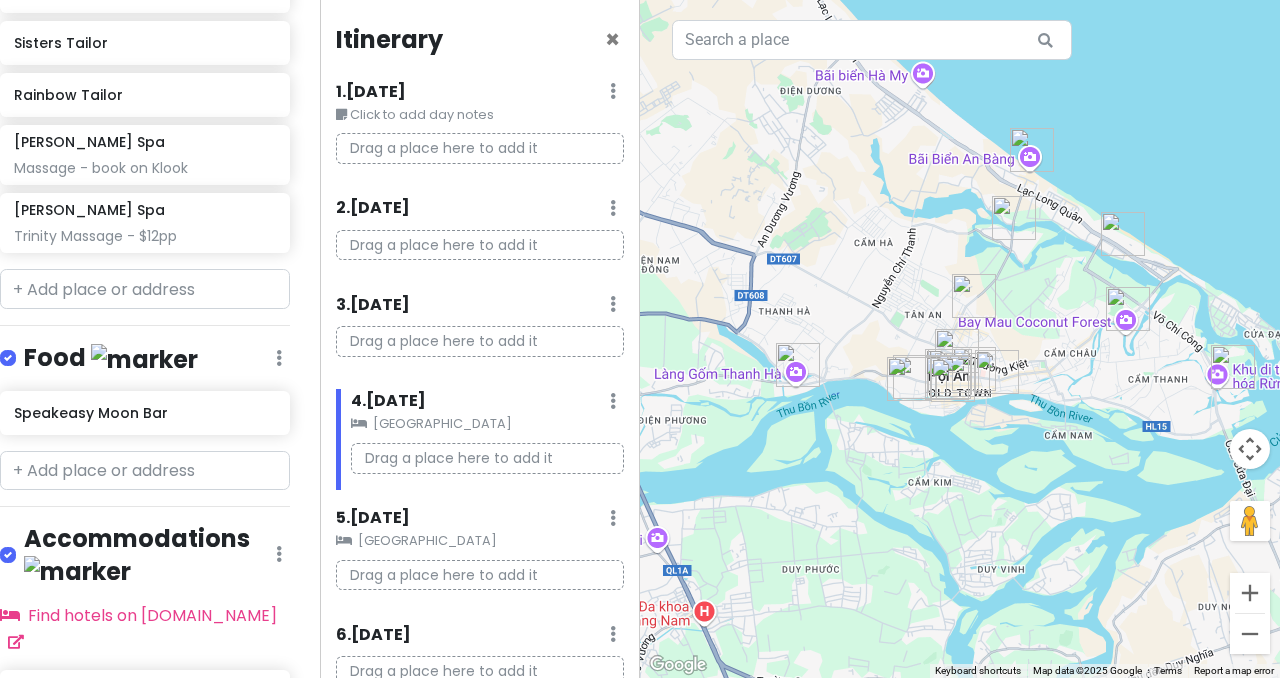 scroll, scrollTop: 0, scrollLeft: 0, axis: both 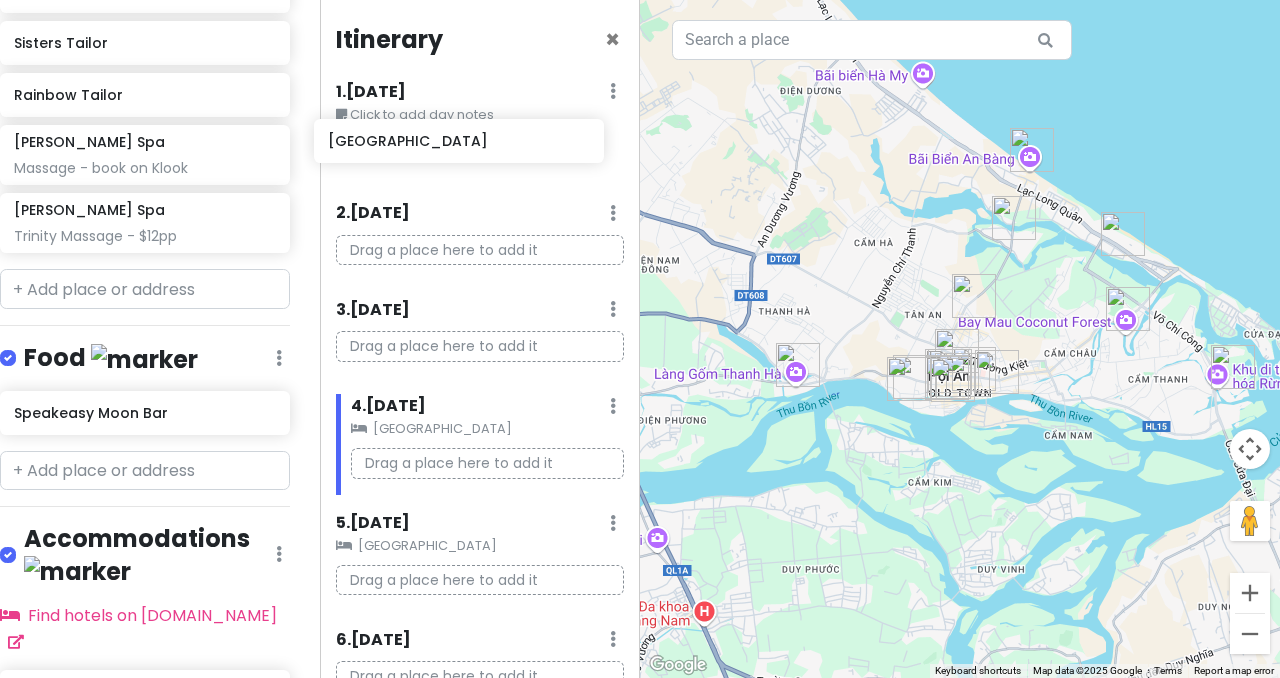 drag, startPoint x: 101, startPoint y: 509, endPoint x: 415, endPoint y: 142, distance: 482.99585 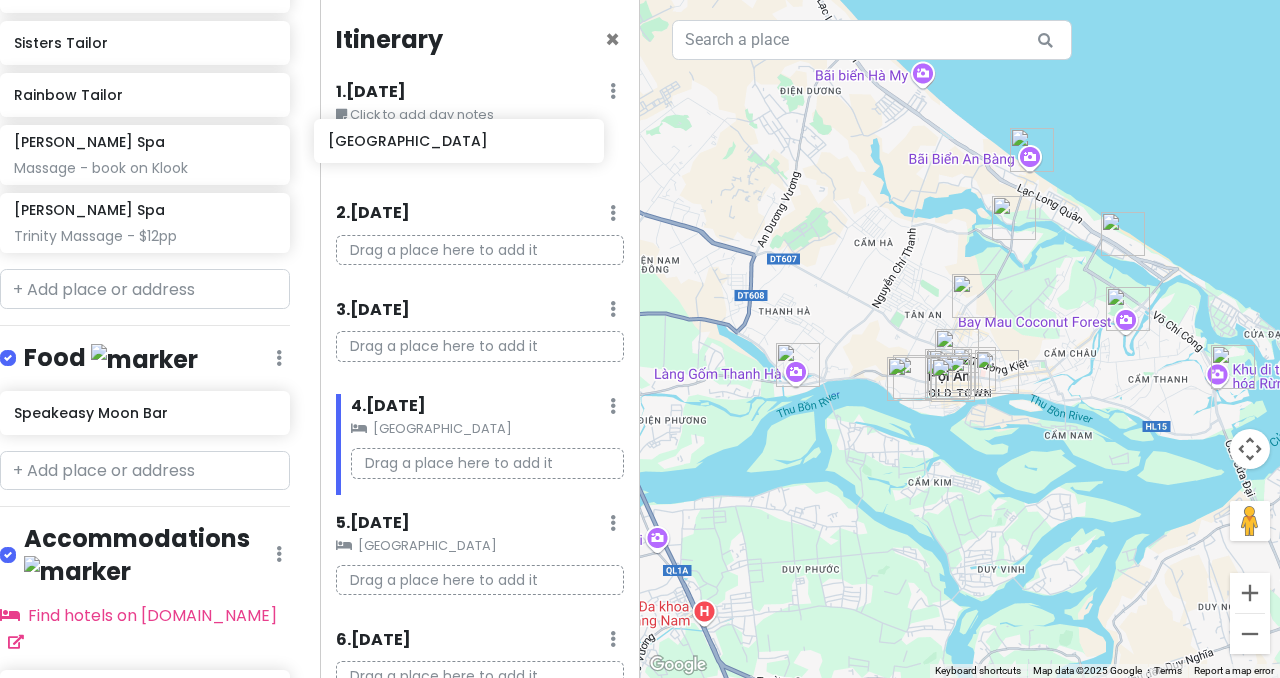 click on "Hội An Trip Private Change Dates Make a Copy Delete Trip Go Pro ⚡️ Give Feedback 💡 Support Scout ☕️ Itinerary Share Publish Notes Add notes... Attractions   Edit Reorder Delete List Hoi An ancient town [PERSON_NAME][GEOGRAPHIC_DATA], [PERSON_NAME][GEOGRAPHIC_DATA], [PERSON_NAME][GEOGRAPHIC_DATA]; go at night to see lanterns glowing Thu Bồn River release paper lanterns on river Hội An Night Market An [GEOGRAPHIC_DATA] take bike ride through rice paddys [GEOGRAPHIC_DATA] cam thanh hoi an Tra Que Vegetable Village [GEOGRAPHIC_DATA] Japanese covered bridge Old House of Tan Ky preserved merchant home [PERSON_NAME][GEOGRAPHIC_DATA][PERSON_NAME] ornate chinese temple Cantonese [GEOGRAPHIC_DATA] intricate dragon statues Bay Mau [GEOGRAPHIC_DATA] (Organic Garden - Cooking Class - Tours - Event Venue) [PERSON_NAME][GEOGRAPHIC_DATA], Hoi An Sisters Tailor Rainbow Tailor [PERSON_NAME] Spa Massage - book on Klook [PERSON_NAME] Spa Trinity Massage - $12pp Food   Edit Reorder Delete List Speakeasy Moon Bar Accommodations   Edit Reorder Delete List Find hotels on [DOMAIN_NAME] [GEOGRAPHIC_DATA]" at bounding box center [640, 339] 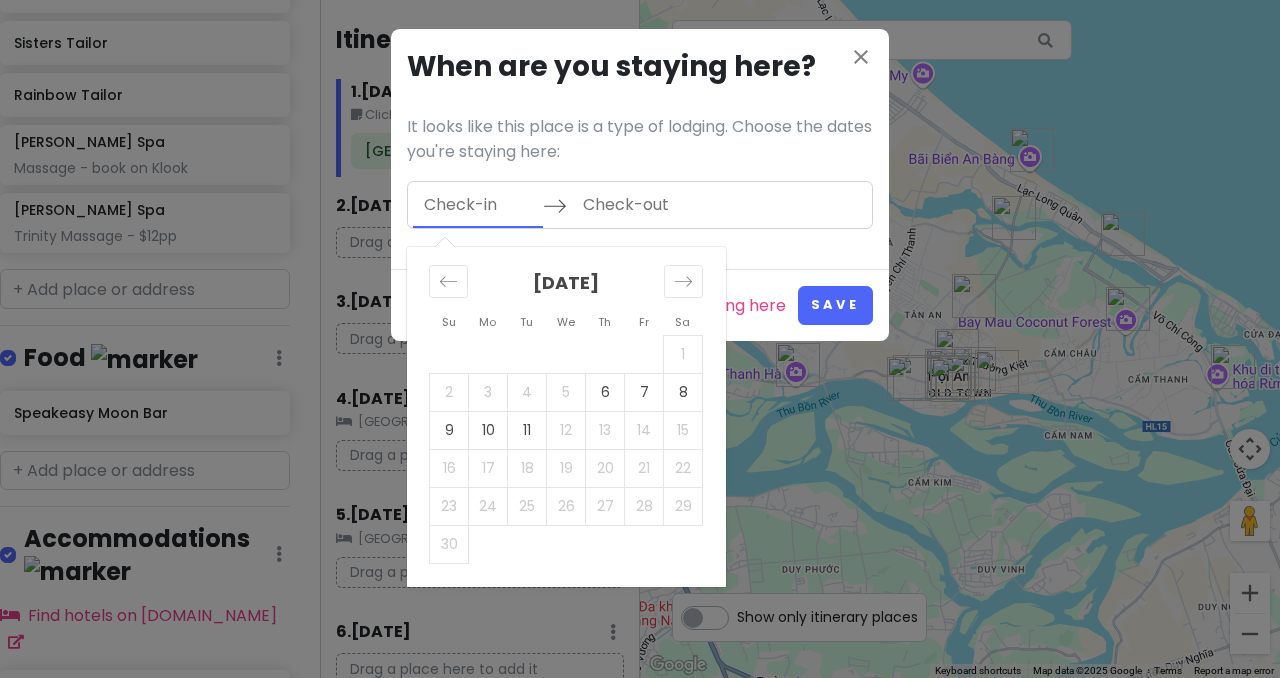 click at bounding box center [478, 205] 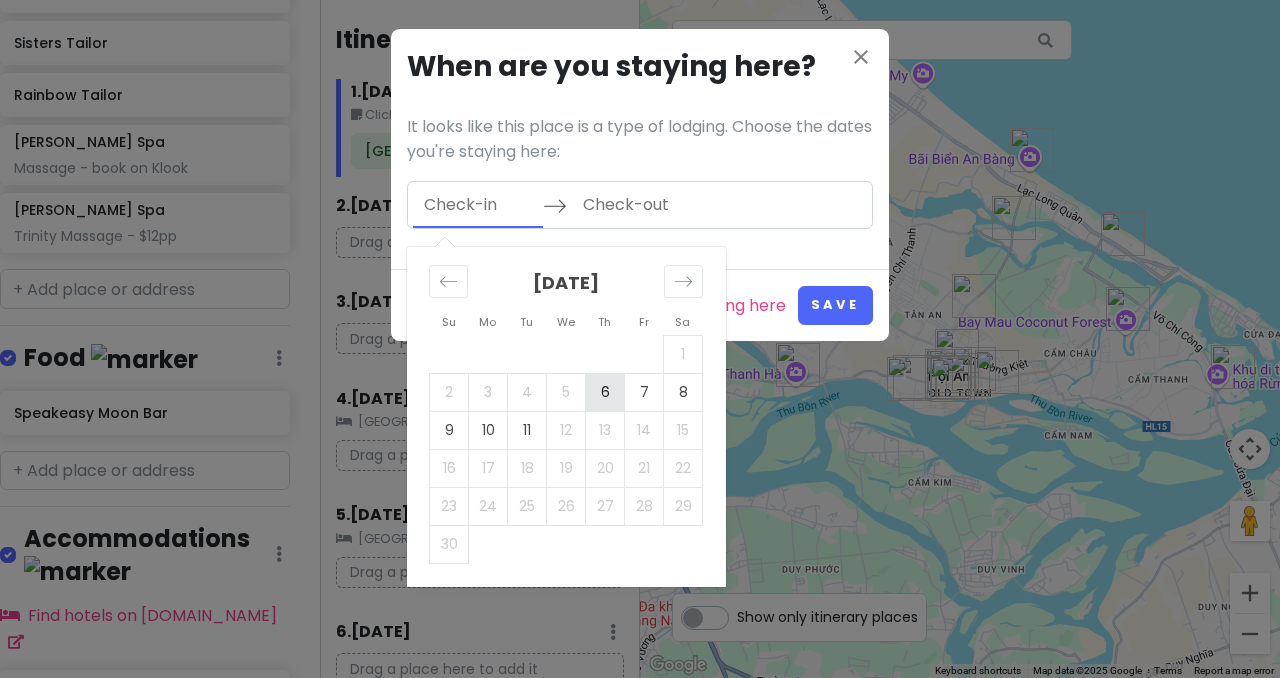 click on "6" at bounding box center (605, 392) 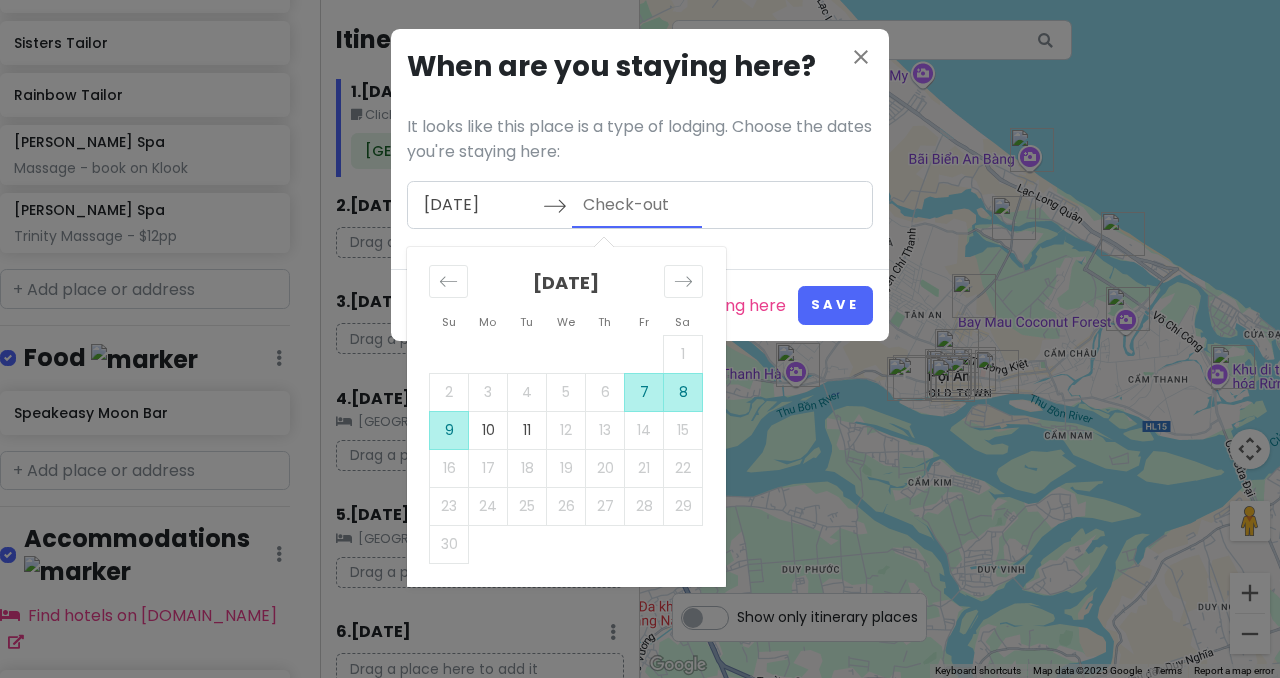 click on "9" at bounding box center [449, 430] 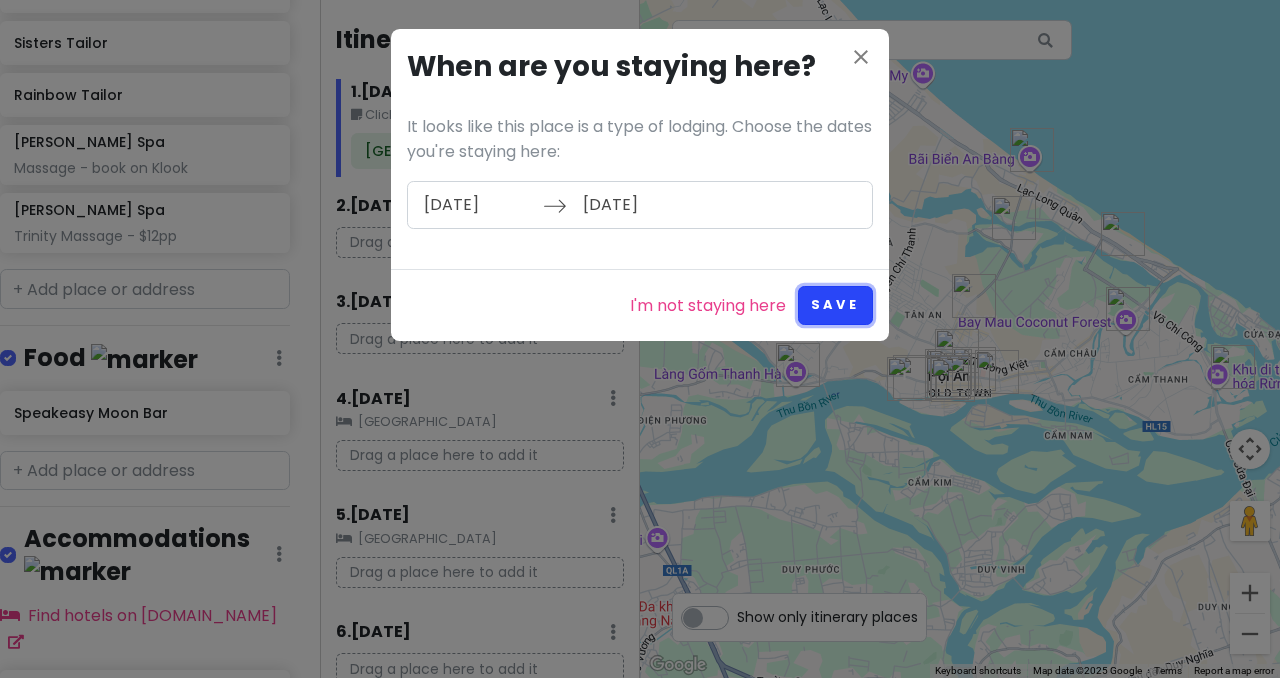 click on "Save" at bounding box center [835, 305] 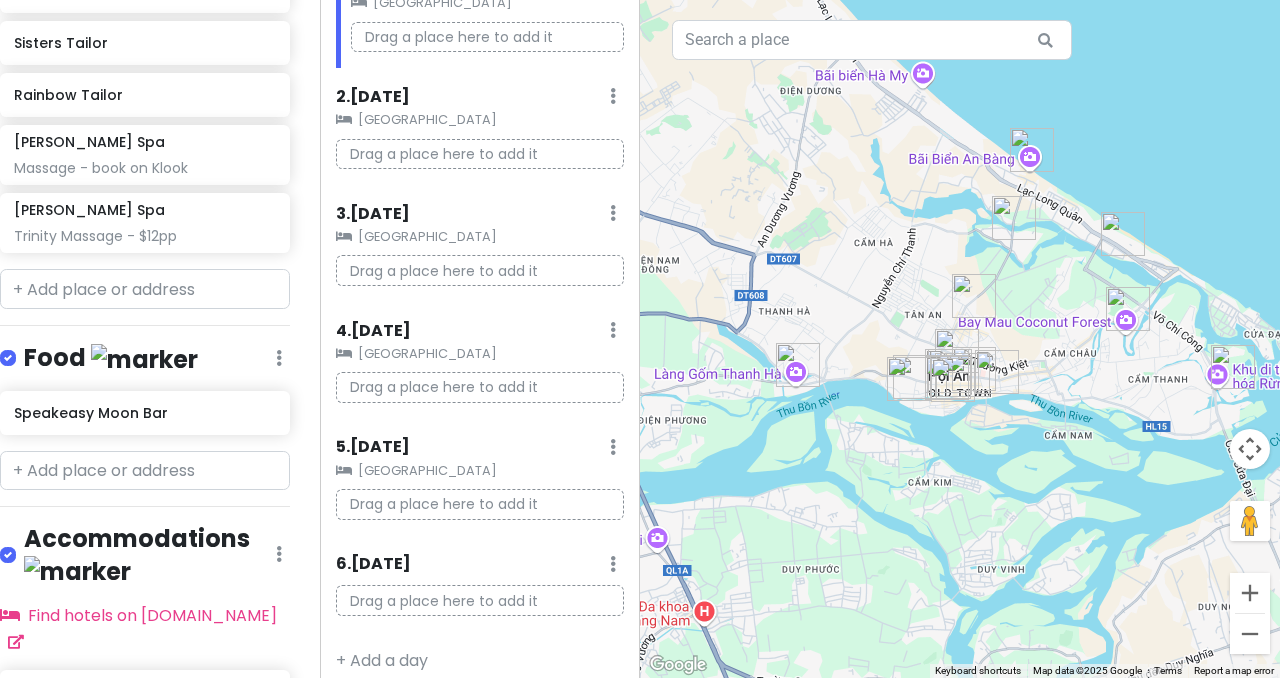 scroll, scrollTop: 152, scrollLeft: 0, axis: vertical 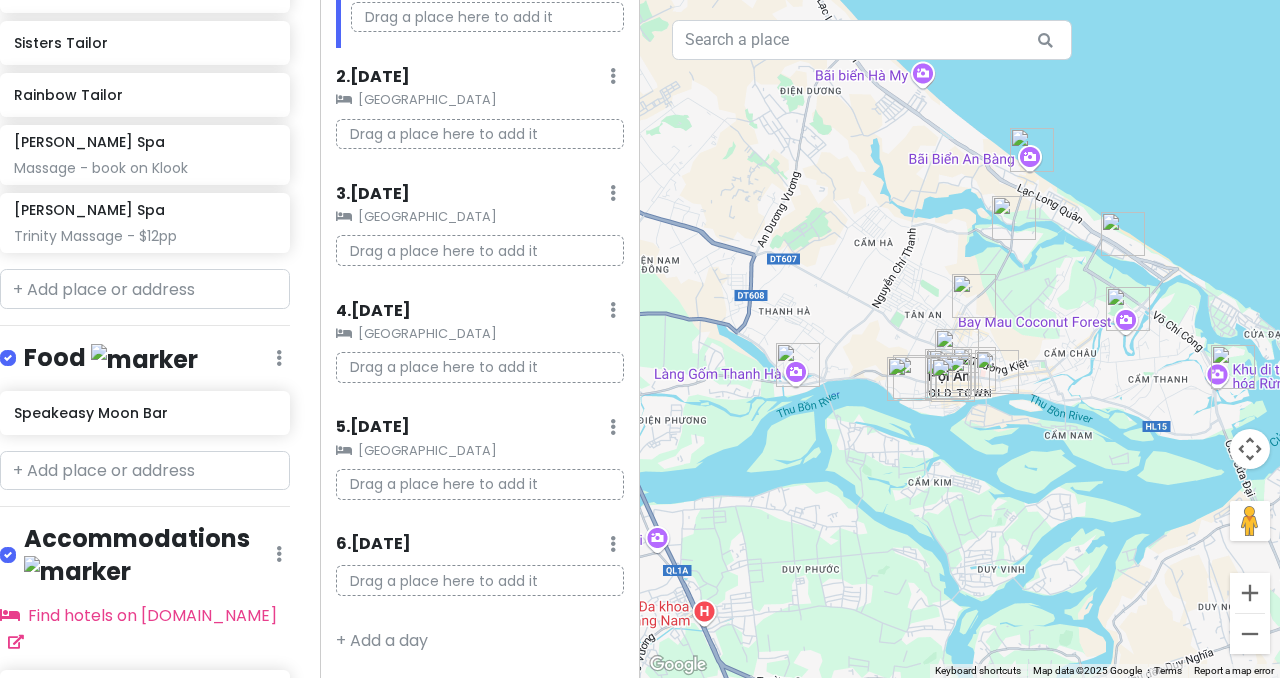 click on "Drag a place here to add it" at bounding box center (480, 580) 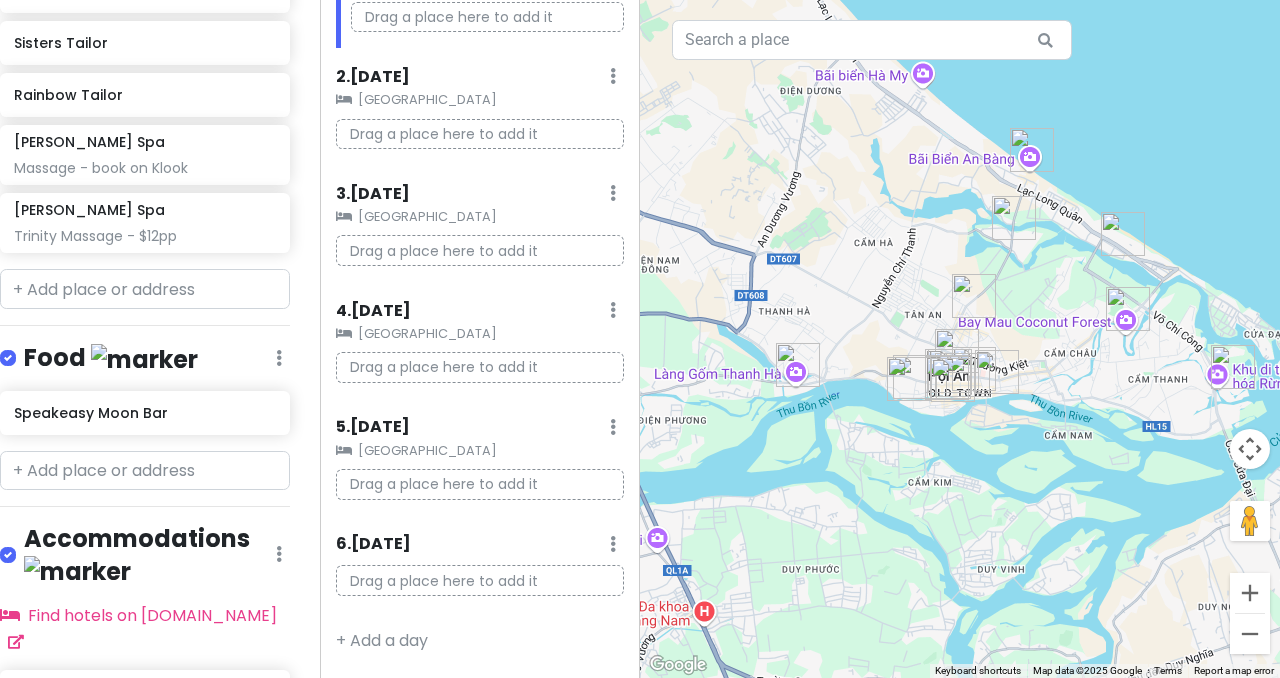 click on "[GEOGRAPHIC_DATA]" 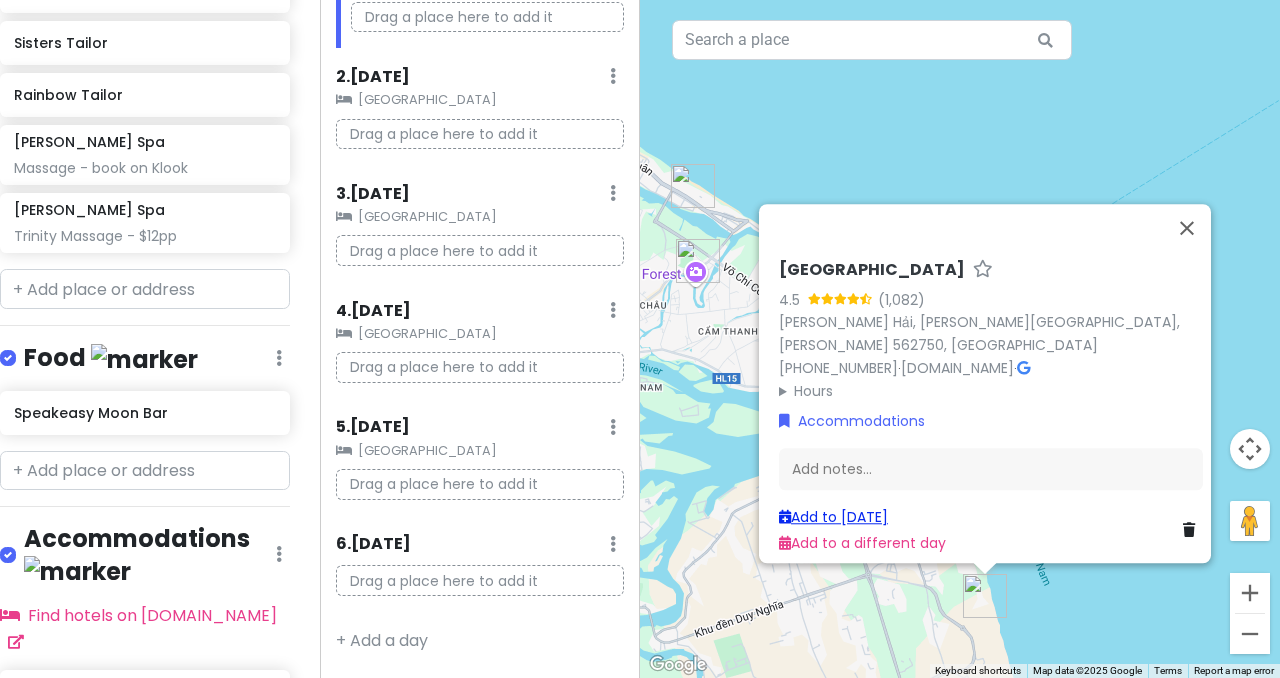 click on "Add to   [DATE]" at bounding box center (833, 517) 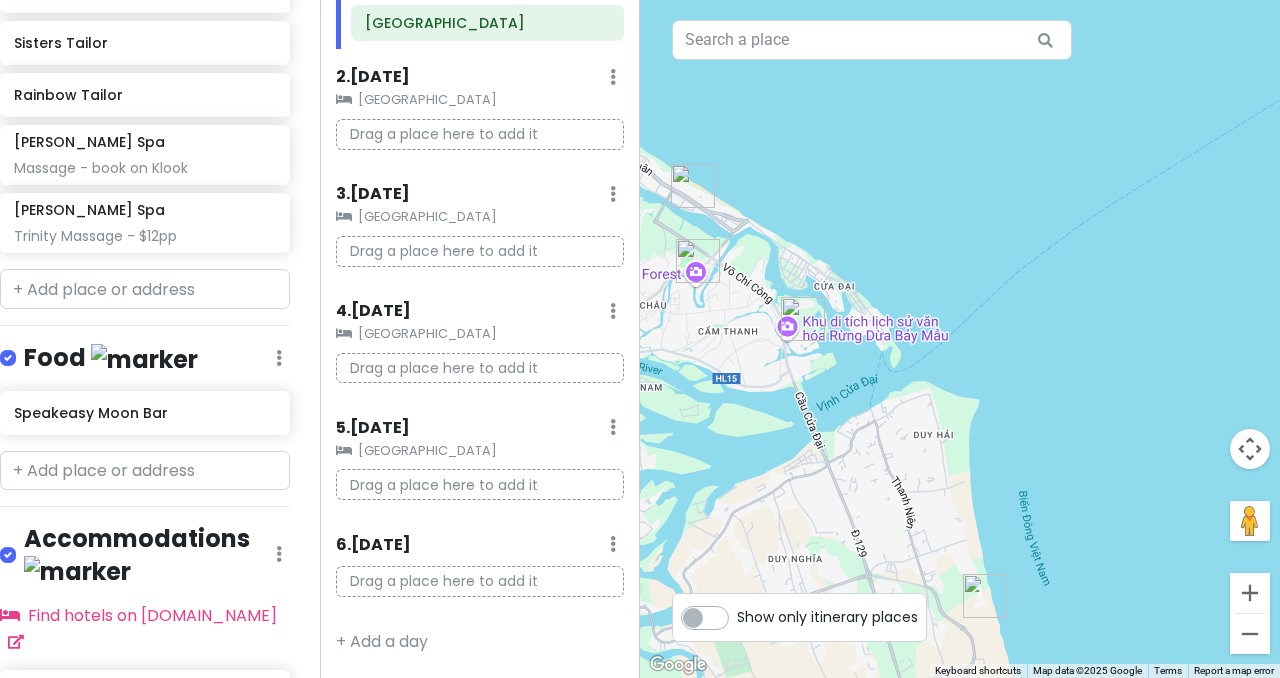 scroll, scrollTop: 0, scrollLeft: 0, axis: both 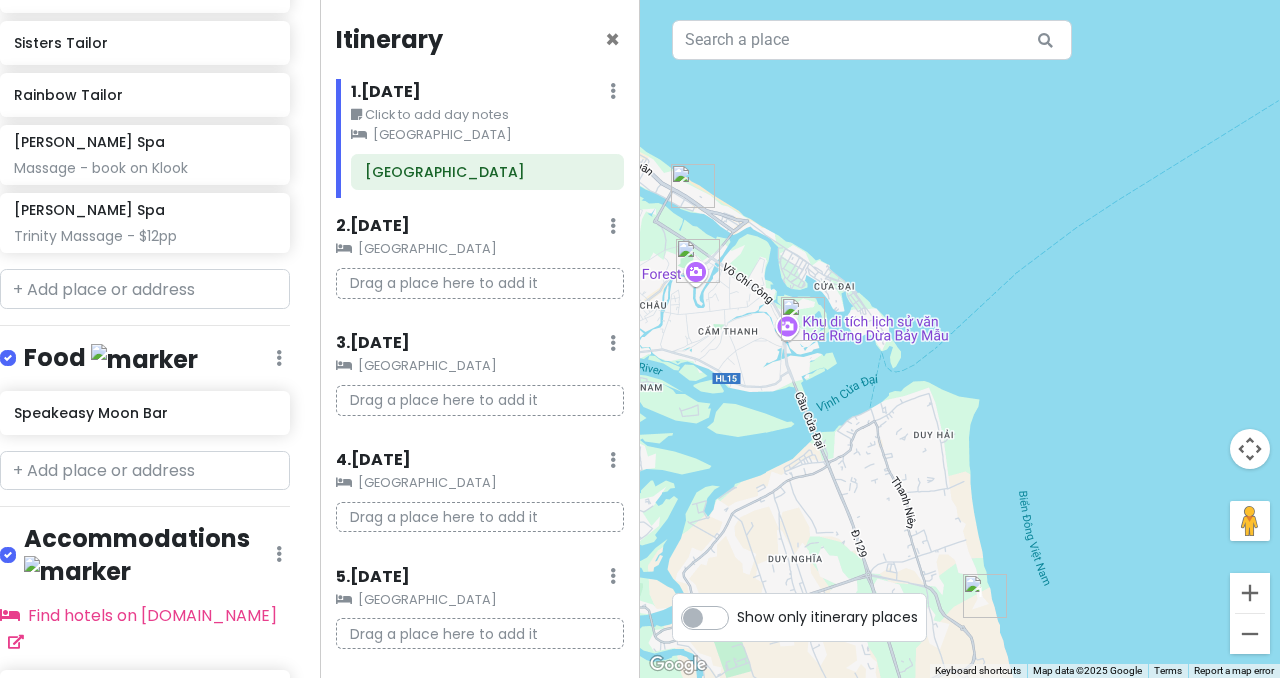 click on "[GEOGRAPHIC_DATA]" at bounding box center (487, 176) 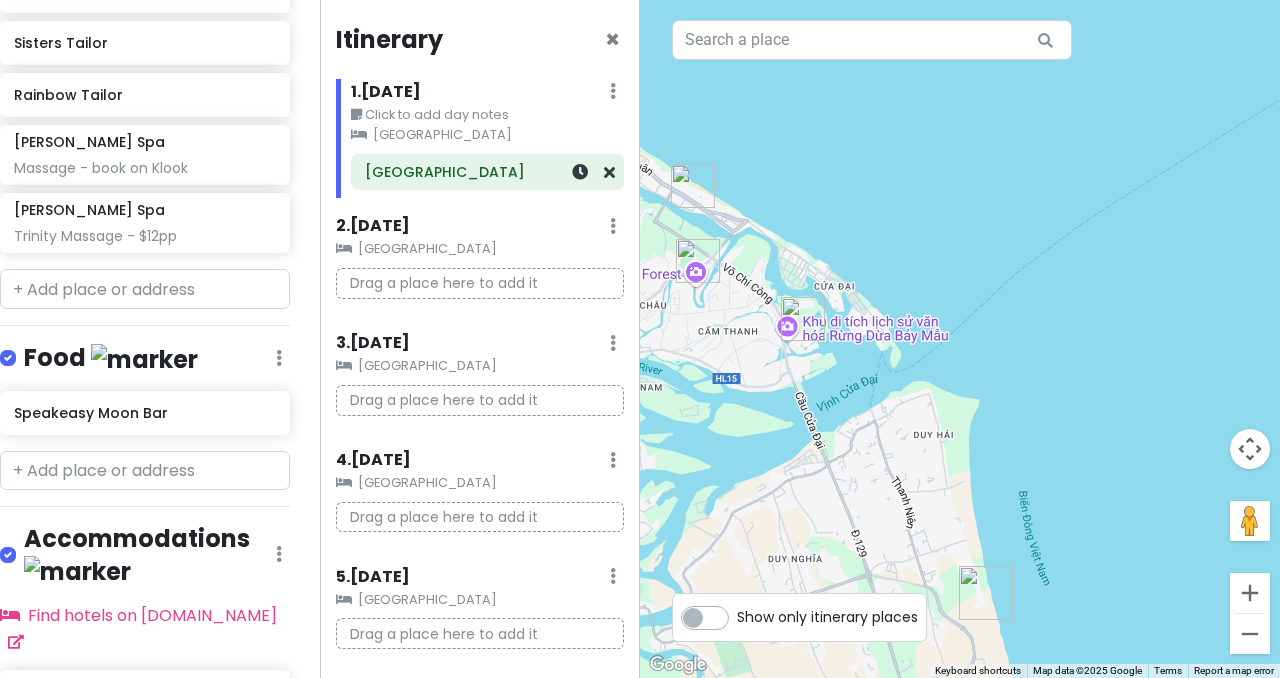 click on "[GEOGRAPHIC_DATA]" at bounding box center [487, 172] 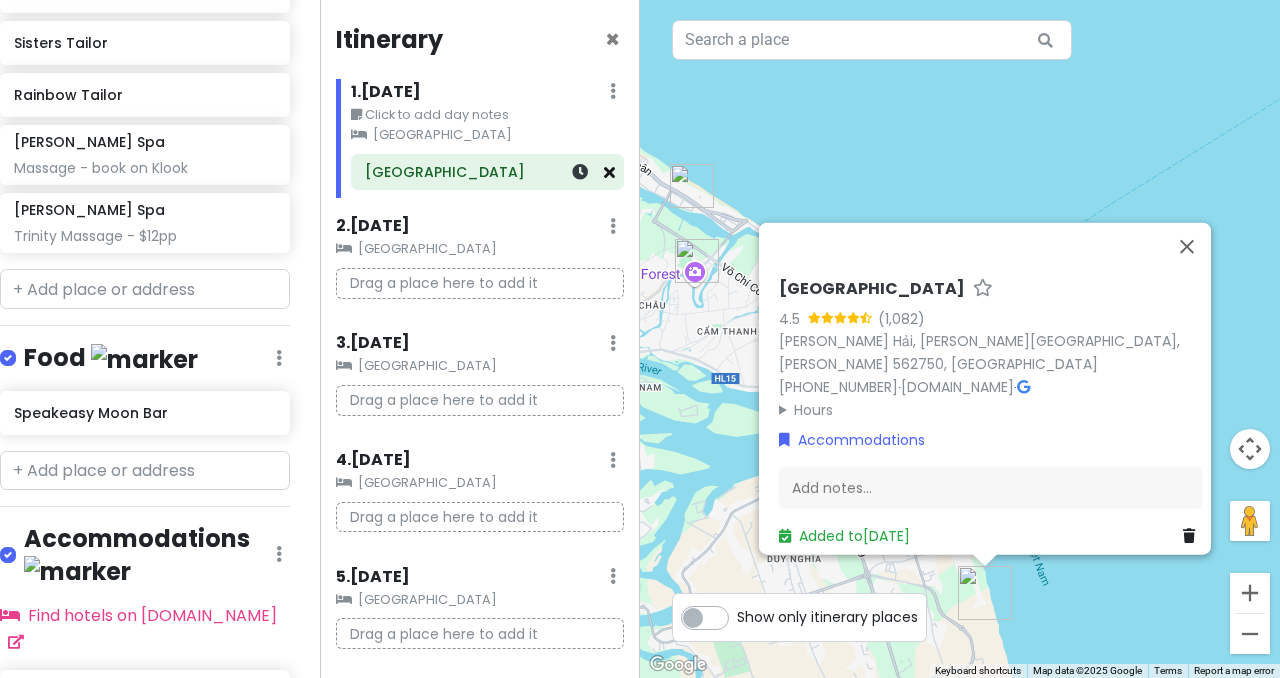click at bounding box center [609, 172] 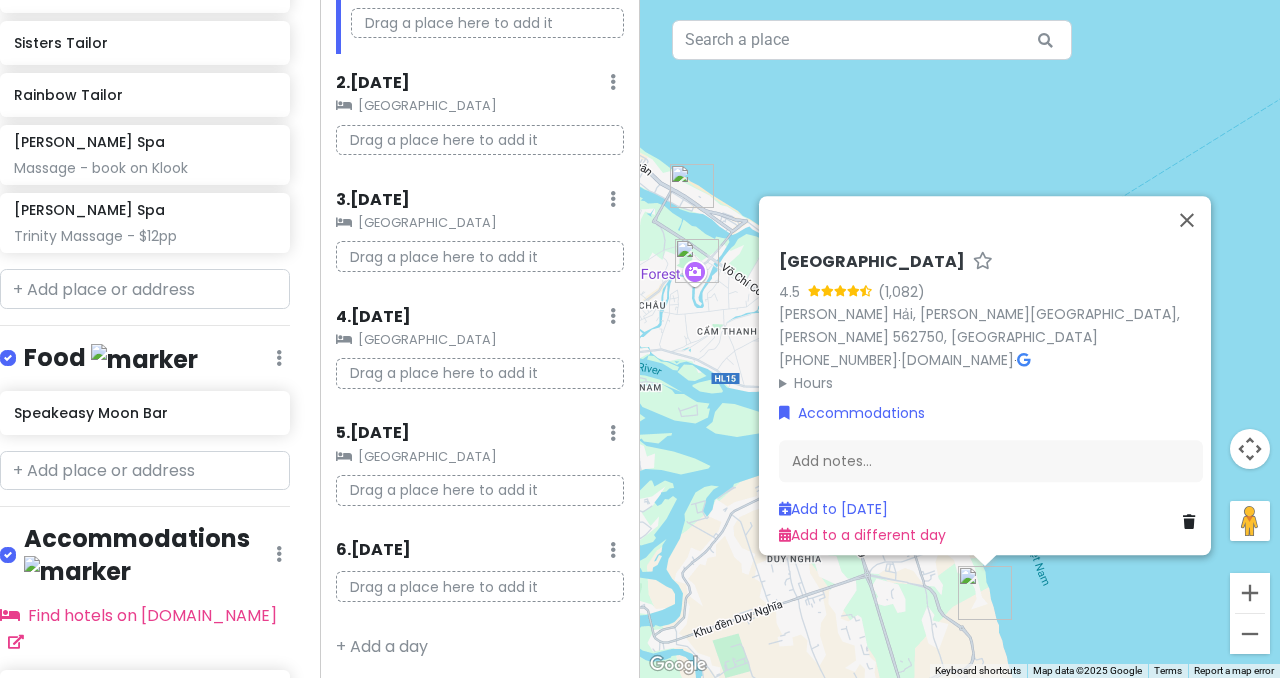 scroll, scrollTop: 152, scrollLeft: 0, axis: vertical 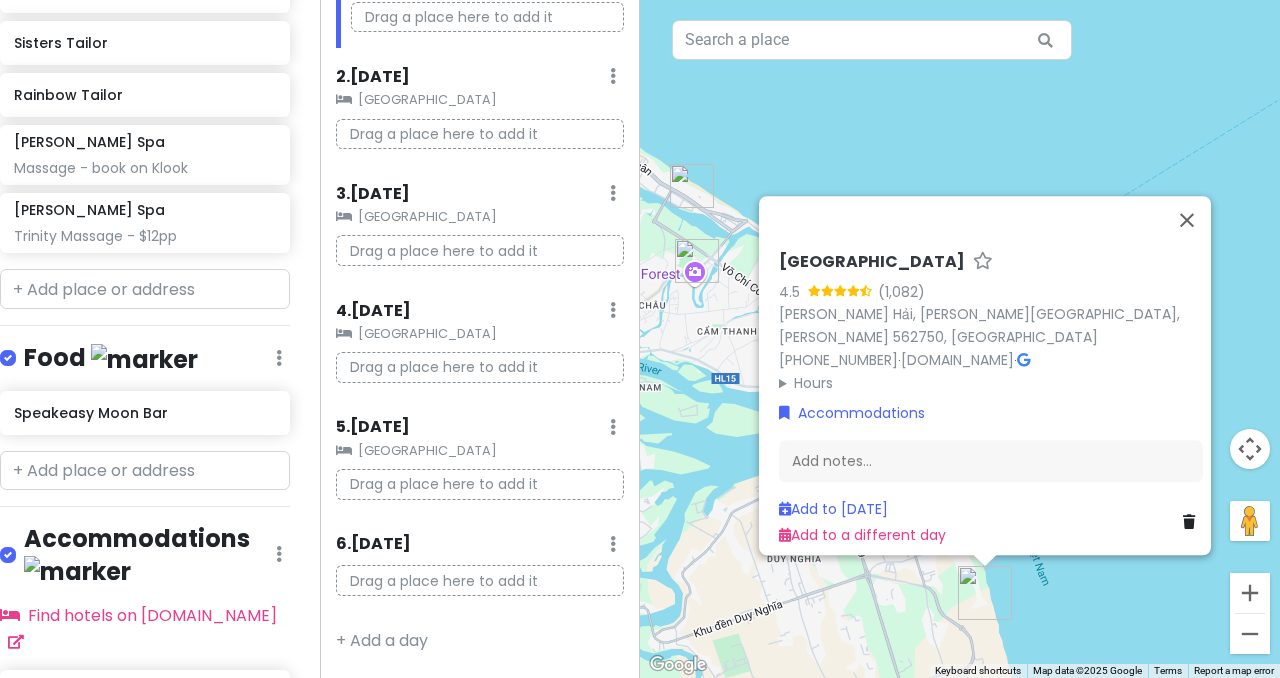 click on "[GEOGRAPHIC_DATA]" 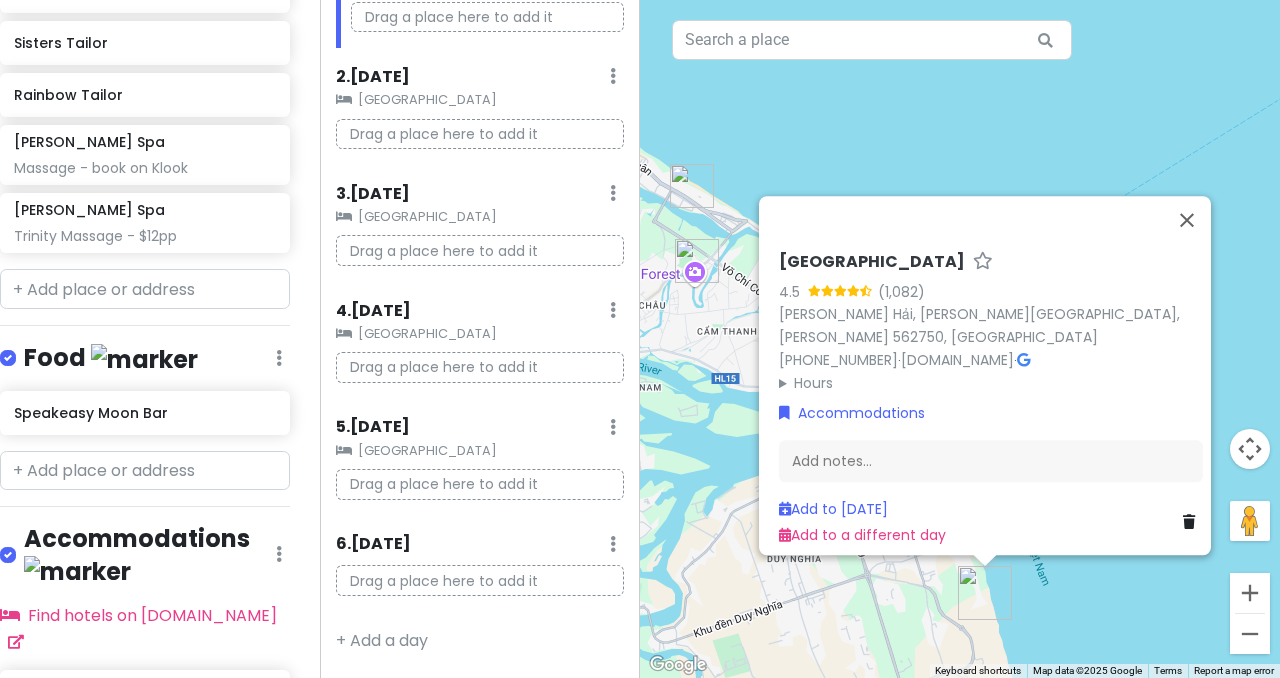 click on "Drag a place here to add it" at bounding box center [480, 580] 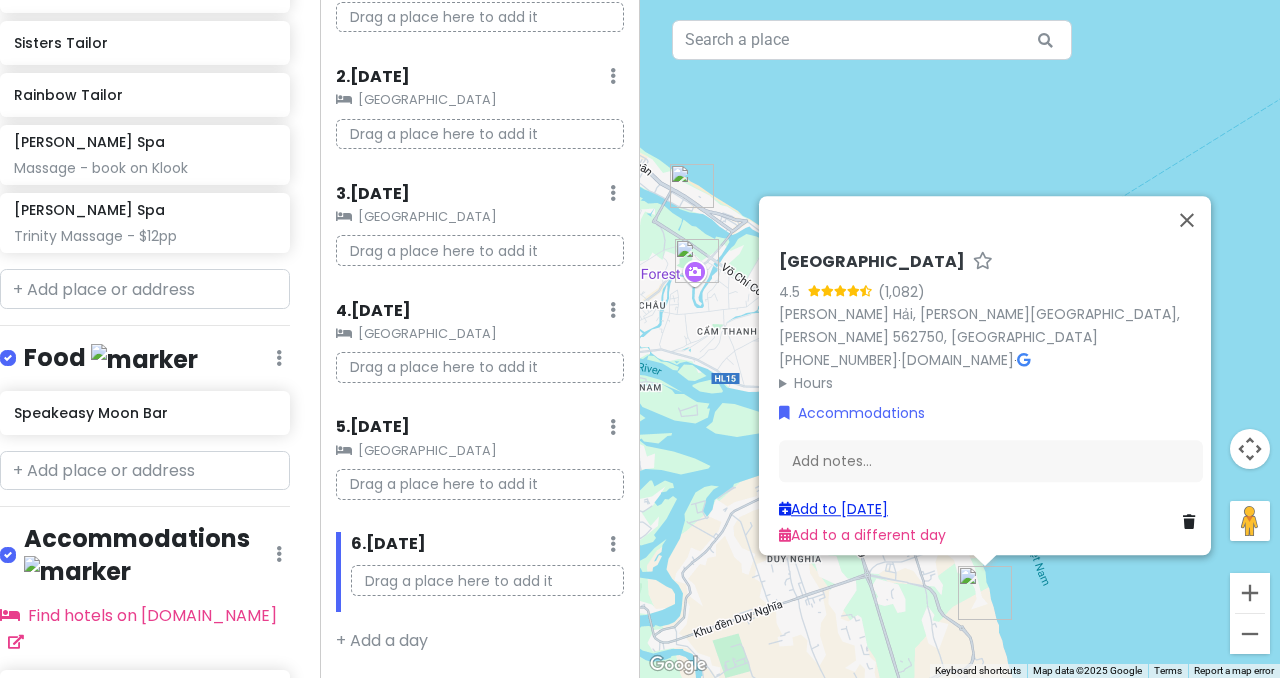 click on "Add to   [DATE]" at bounding box center [833, 509] 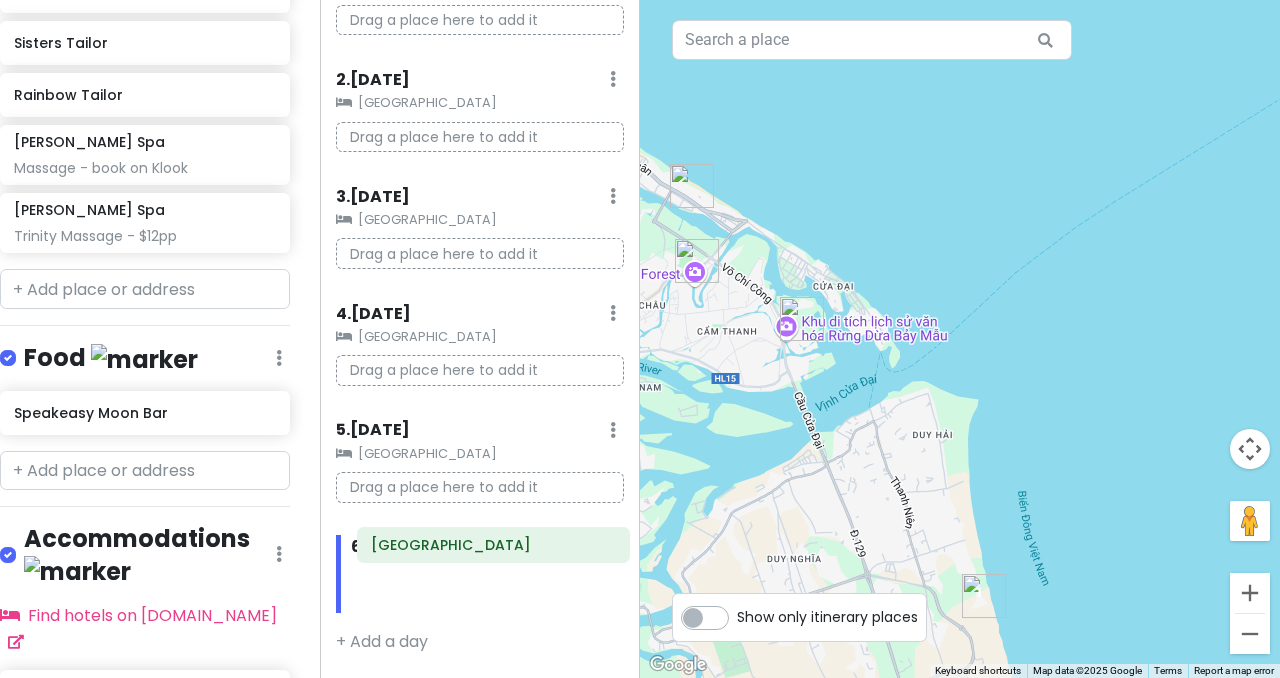 drag, startPoint x: 420, startPoint y: 579, endPoint x: 425, endPoint y: 536, distance: 43.289722 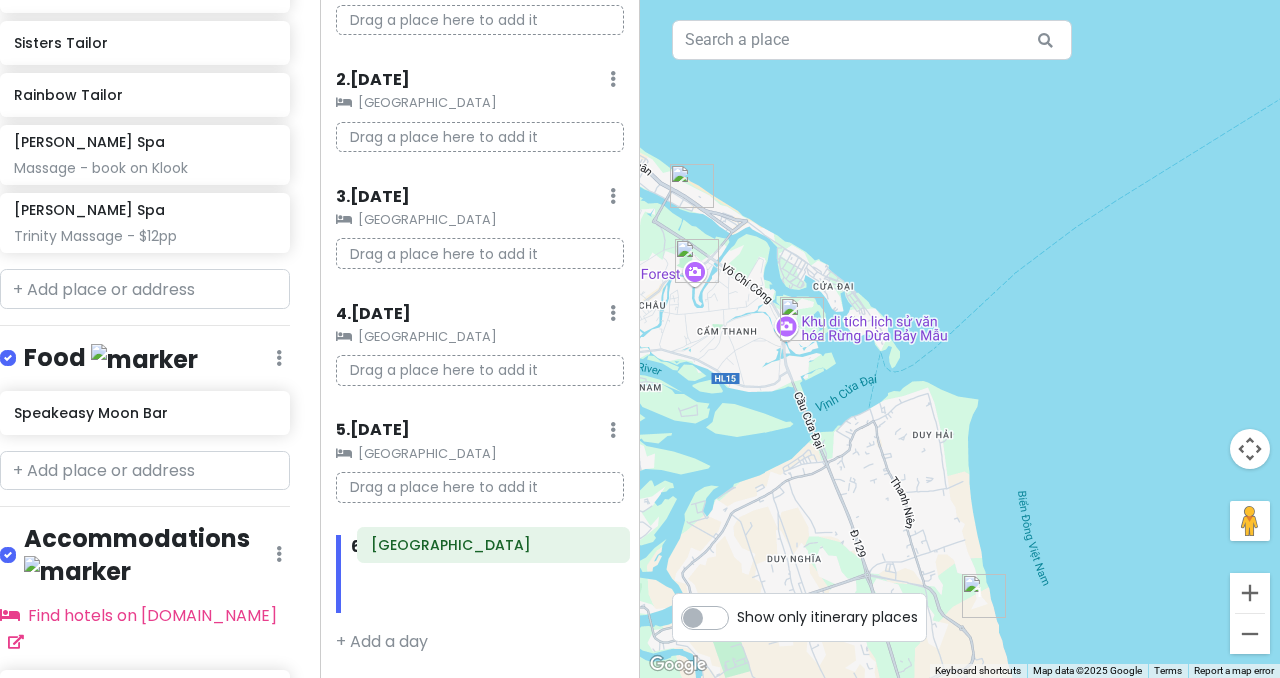 click on "6 .  [DATE] Add Day Notes Delete Day Hoiana Resort & Golf" at bounding box center (480, 574) 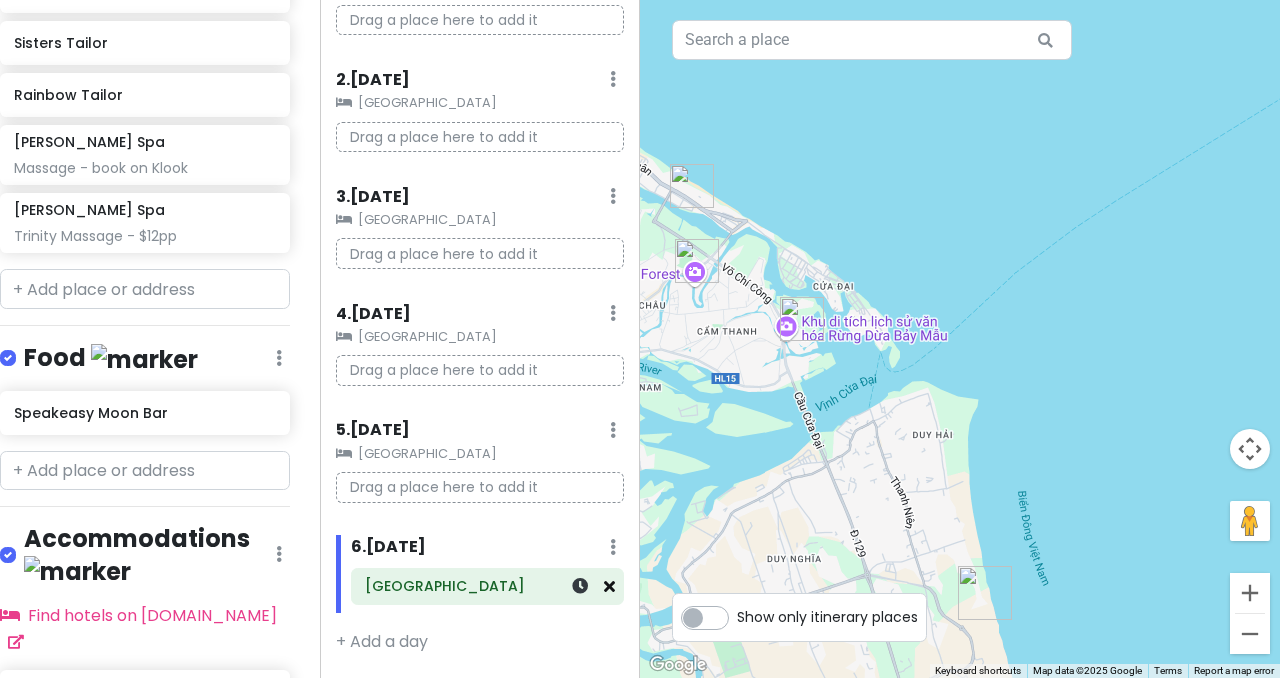 click at bounding box center [609, 586] 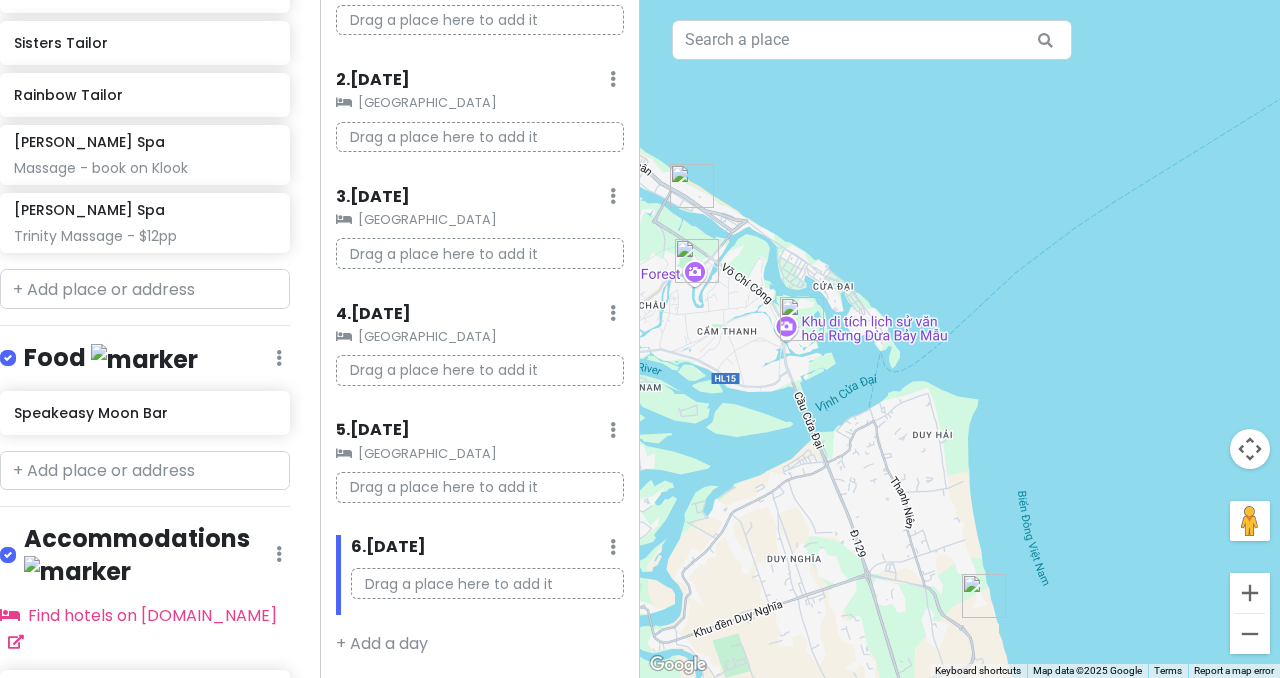 click on "[GEOGRAPHIC_DATA]" 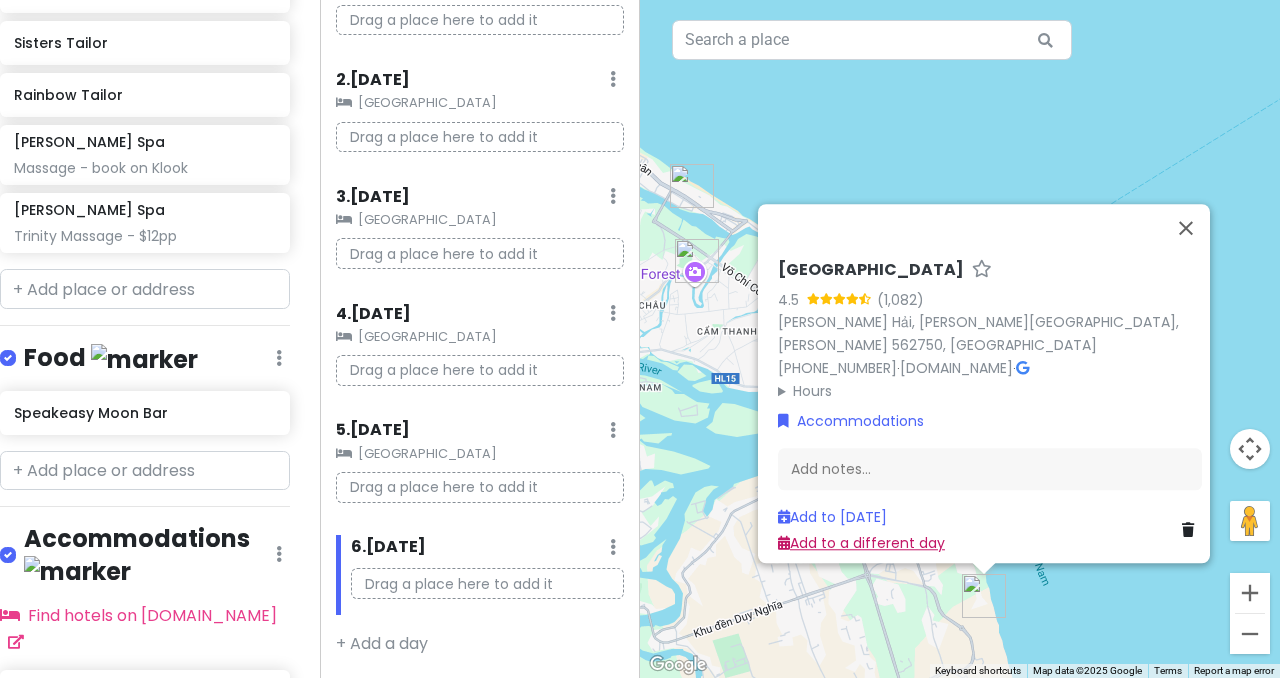 click on "Add to a different day" at bounding box center (861, 544) 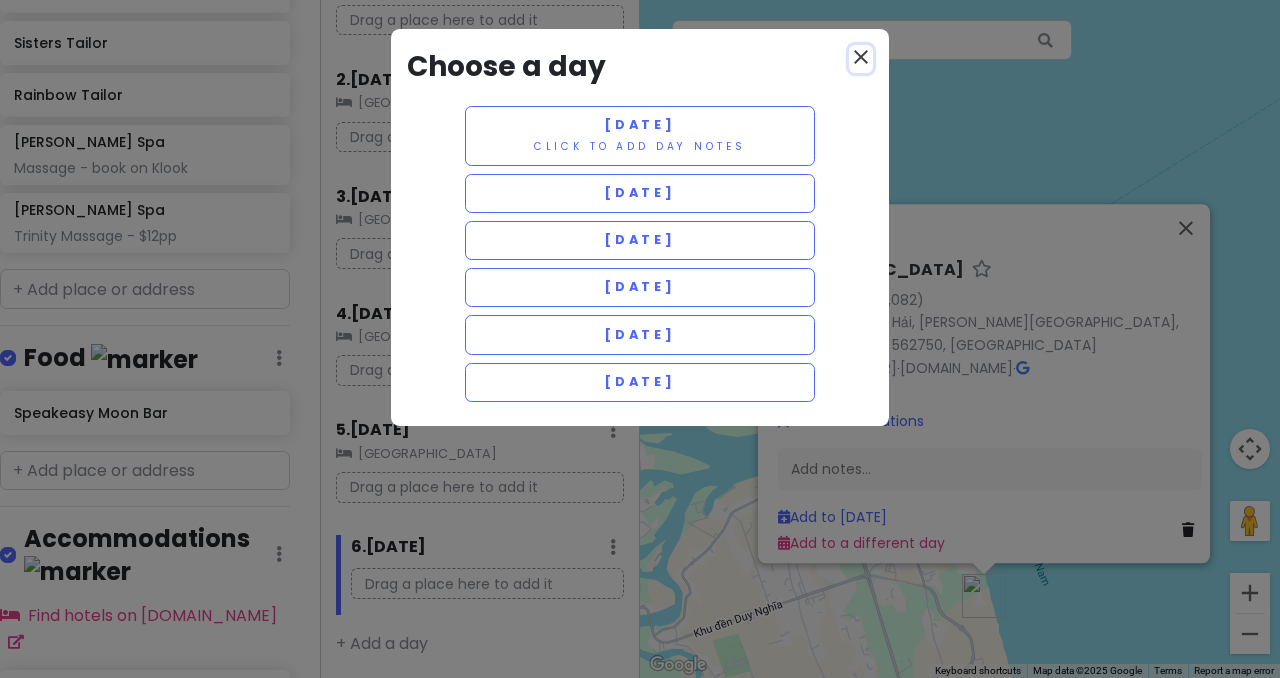 click on "close" at bounding box center [861, 57] 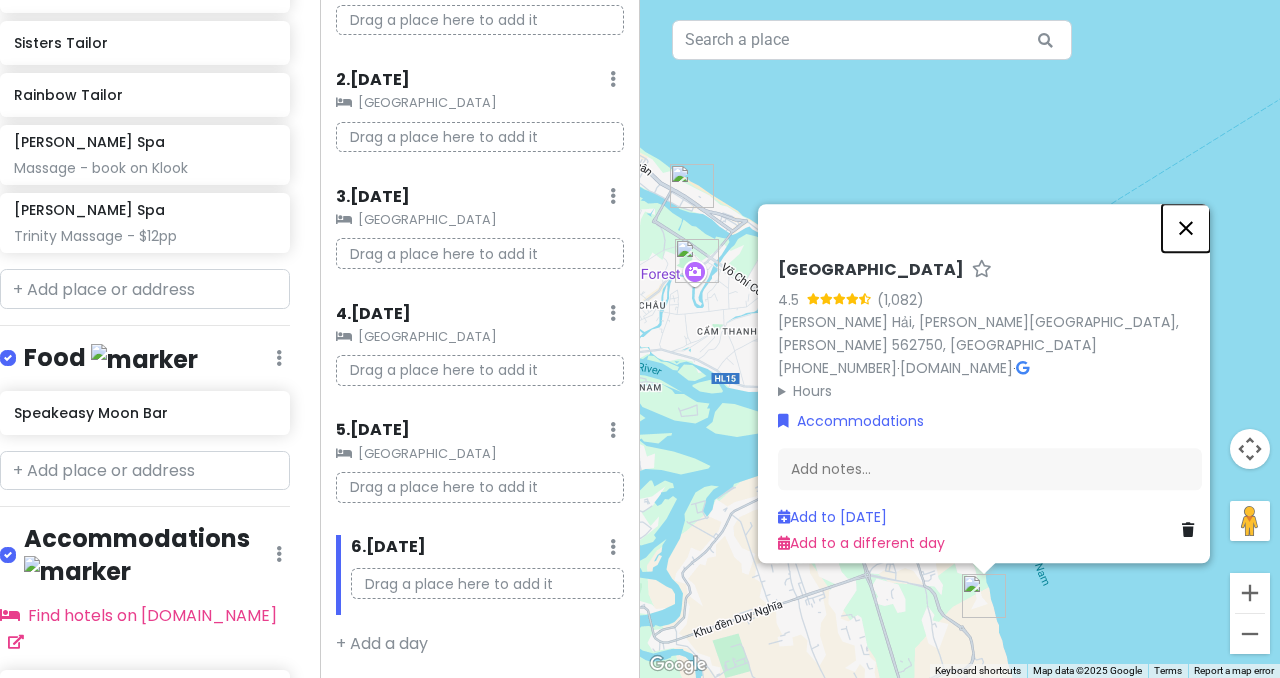 click at bounding box center (1186, 228) 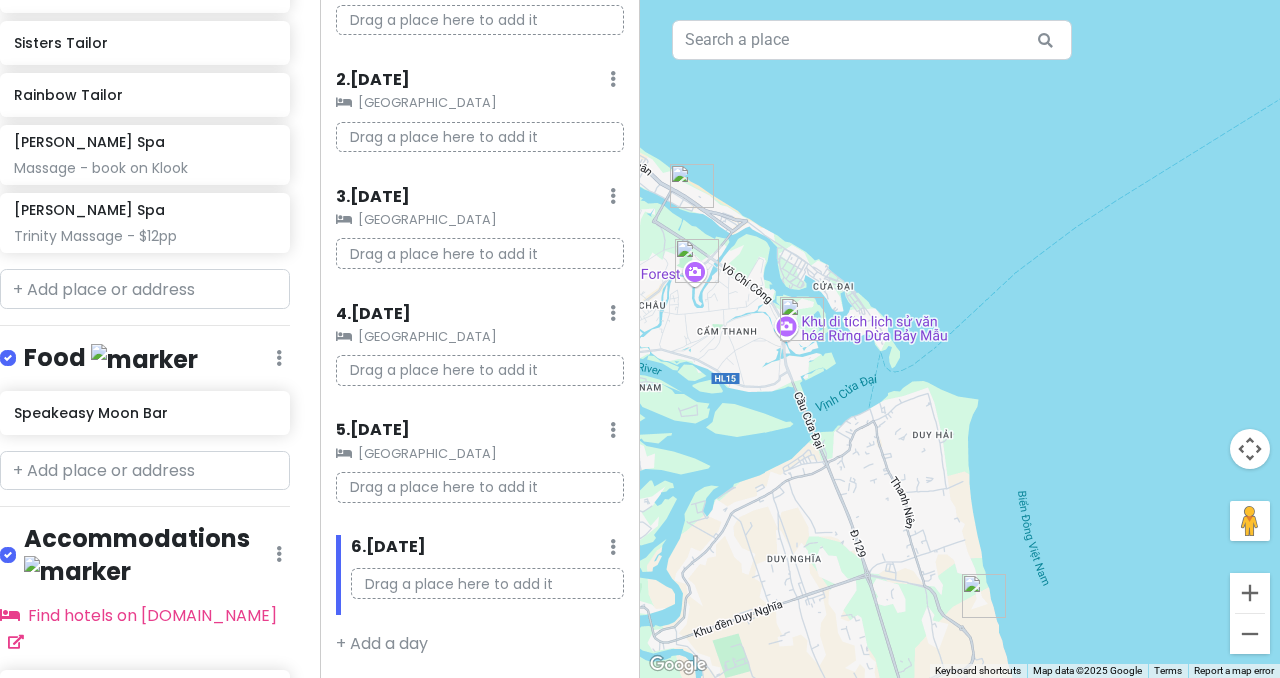 click on "[GEOGRAPHIC_DATA]" 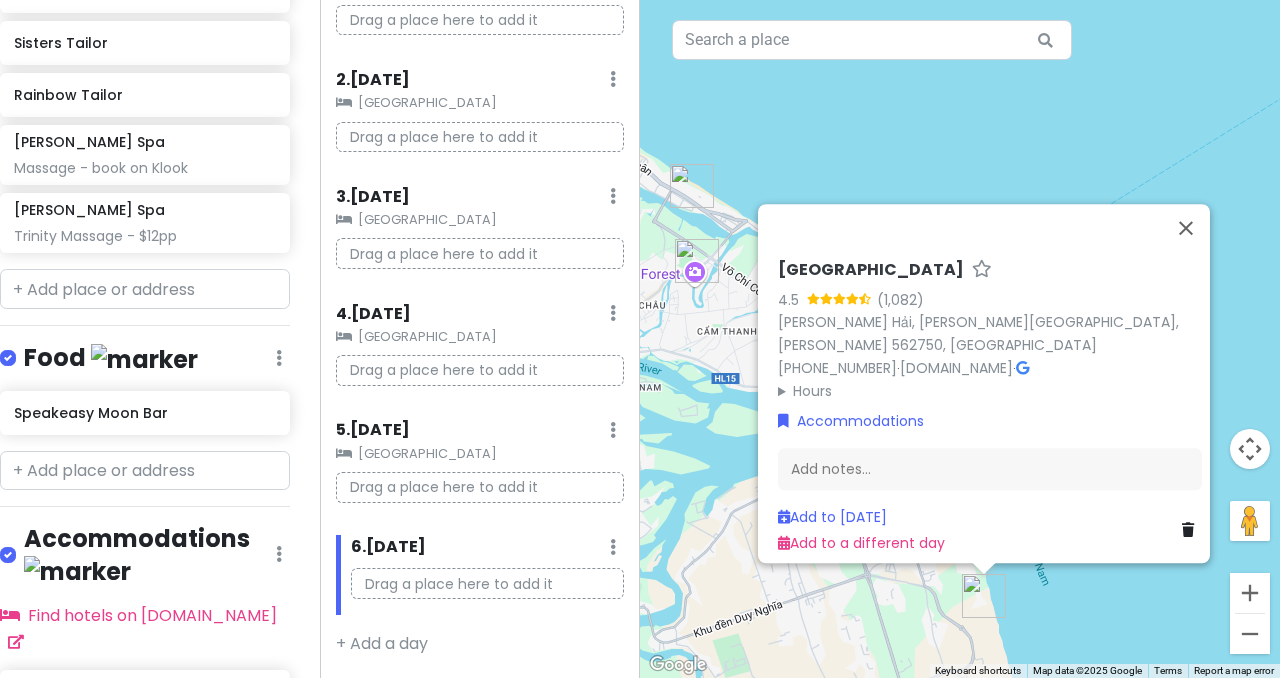 click at bounding box center (1188, 530) 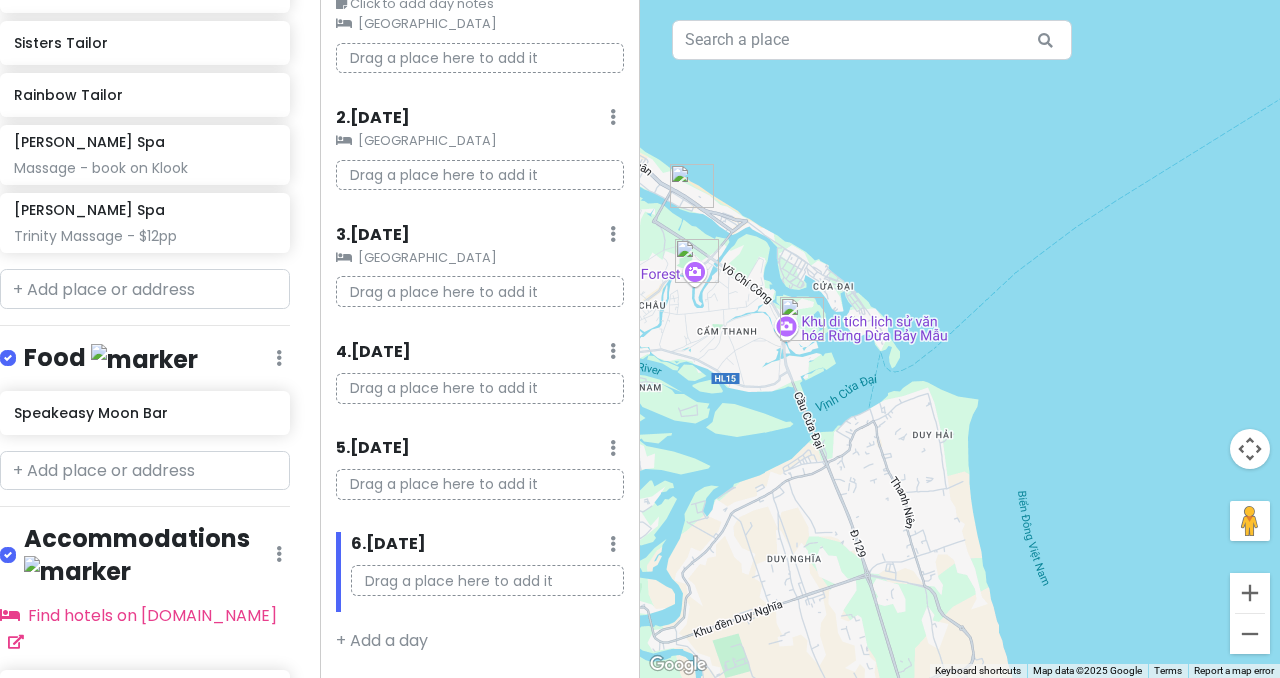 scroll, scrollTop: 1312, scrollLeft: 15, axis: both 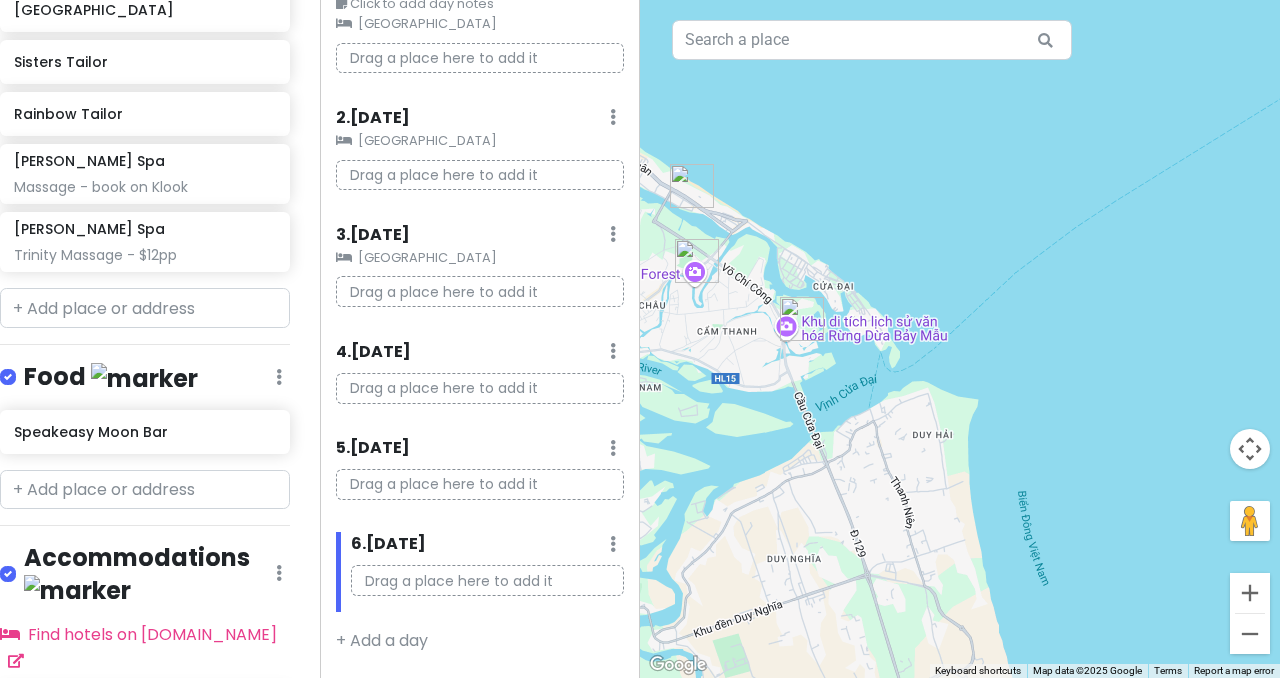 click at bounding box center (145, 769) 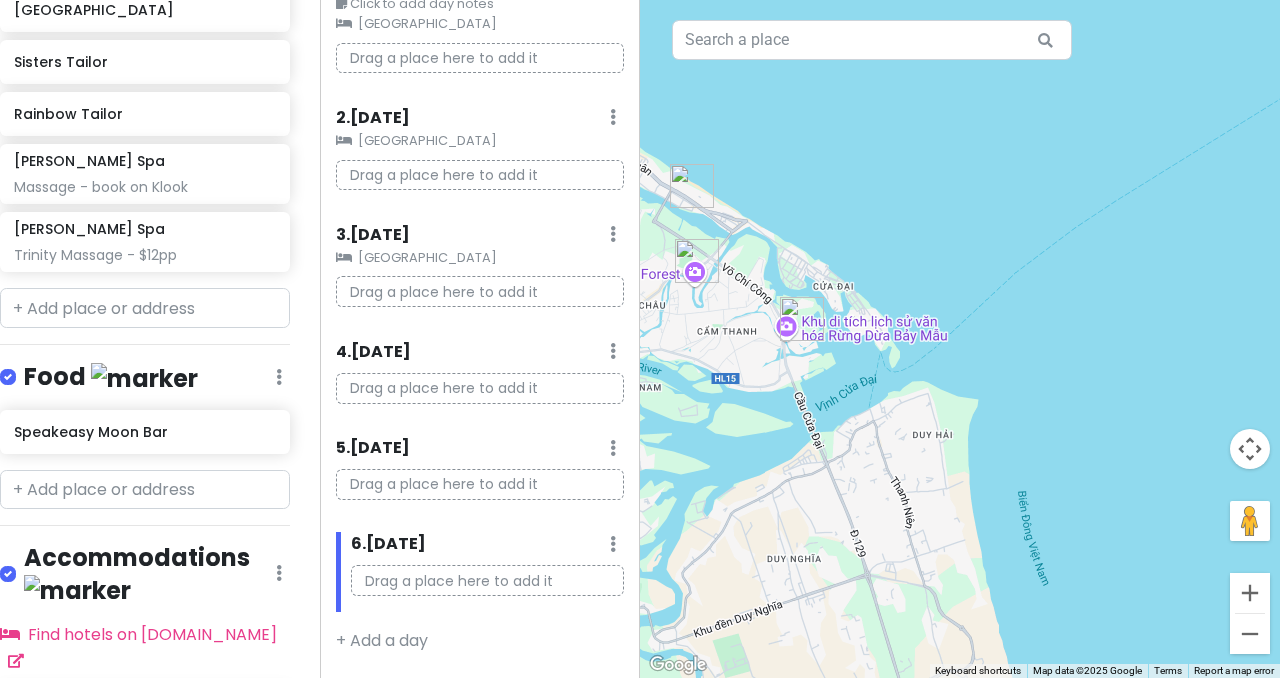 type on "hoiana" 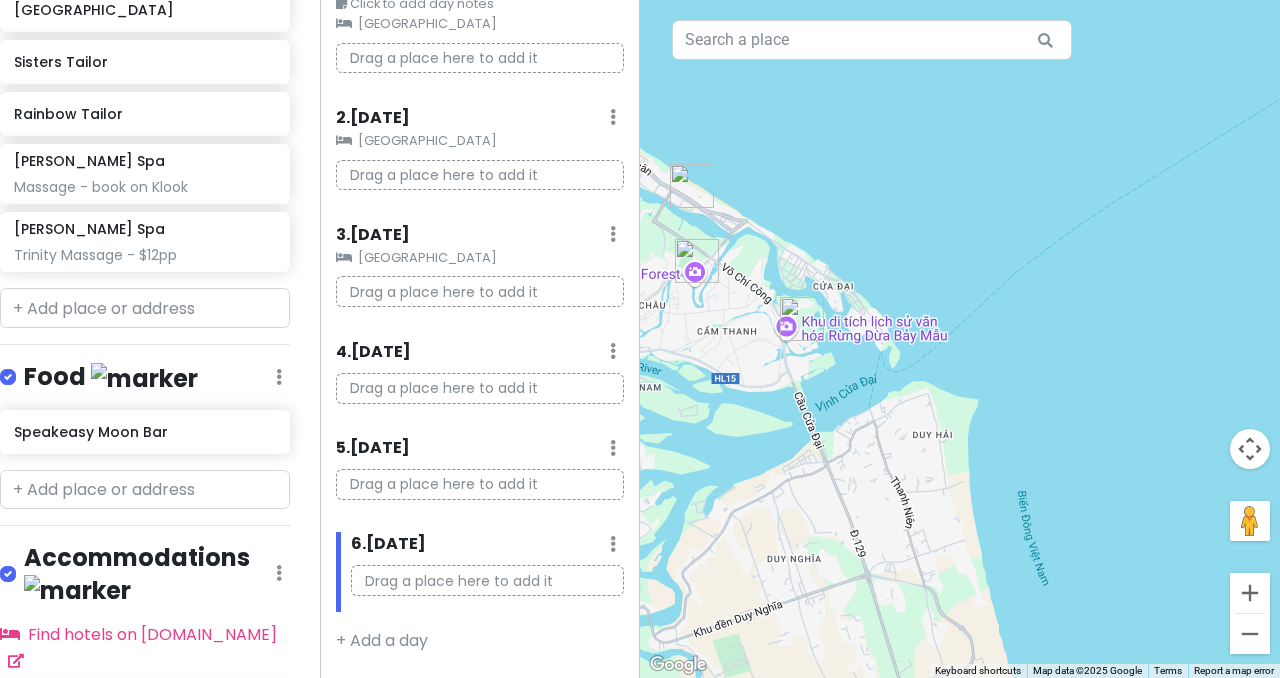 click on "[PERSON_NAME] Hải, [PERSON_NAME][GEOGRAPHIC_DATA], [PERSON_NAME], [GEOGRAPHIC_DATA]" at bounding box center [140, 866] 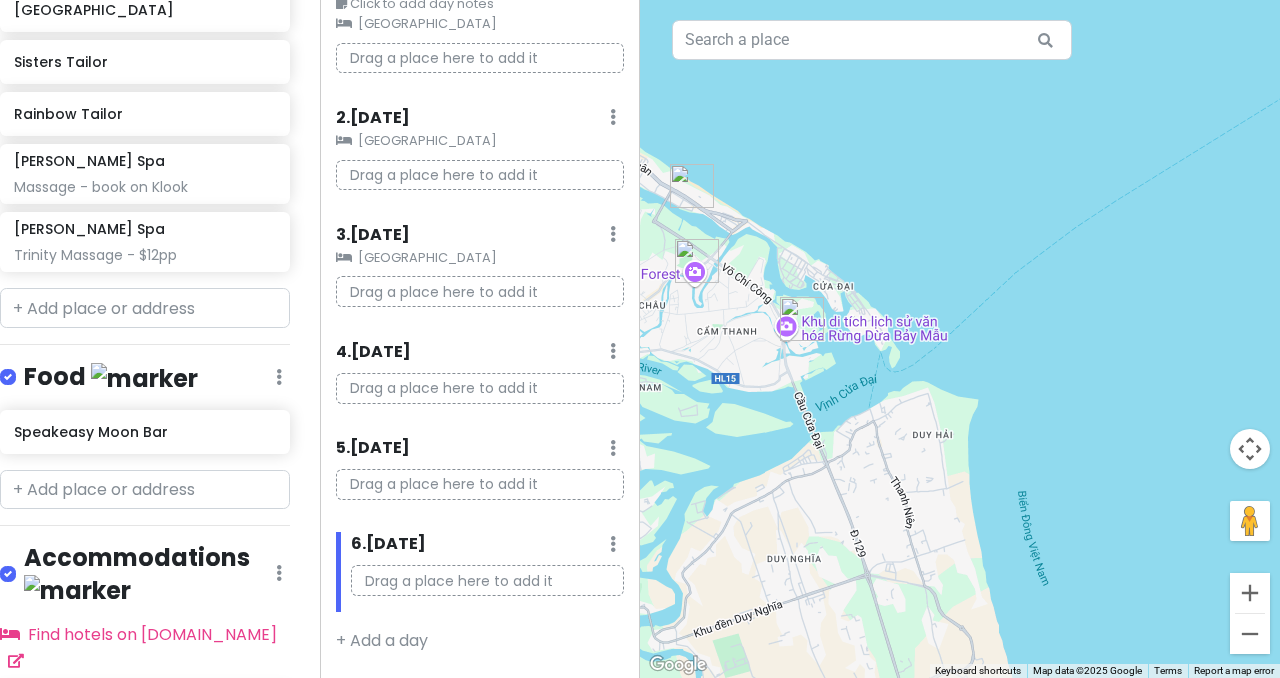 type 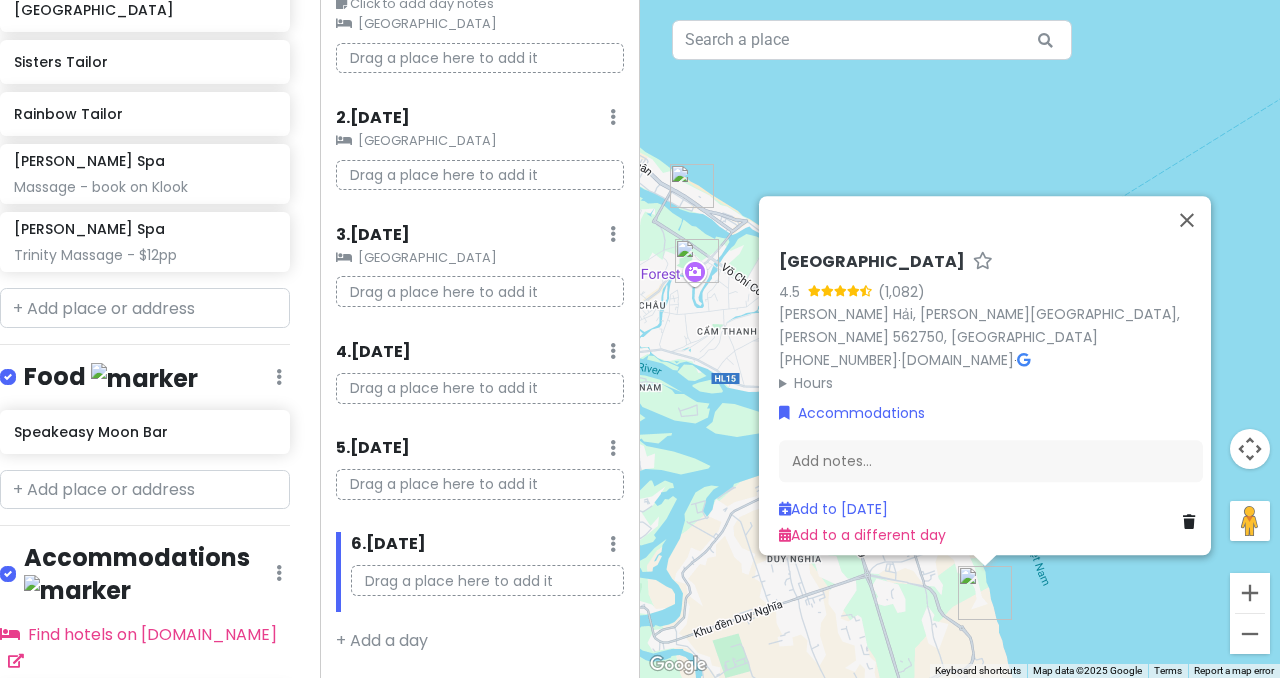 scroll, scrollTop: 1316, scrollLeft: 15, axis: both 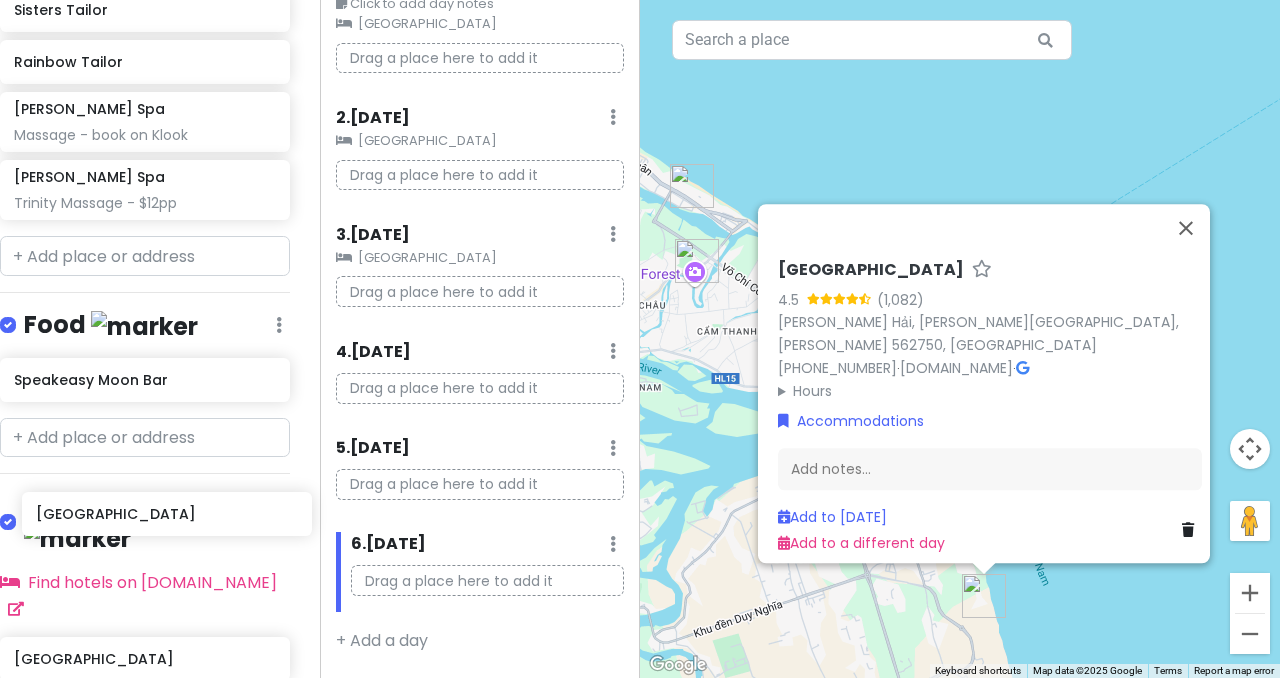 drag, startPoint x: 123, startPoint y: 587, endPoint x: 145, endPoint y: 521, distance: 69.57011 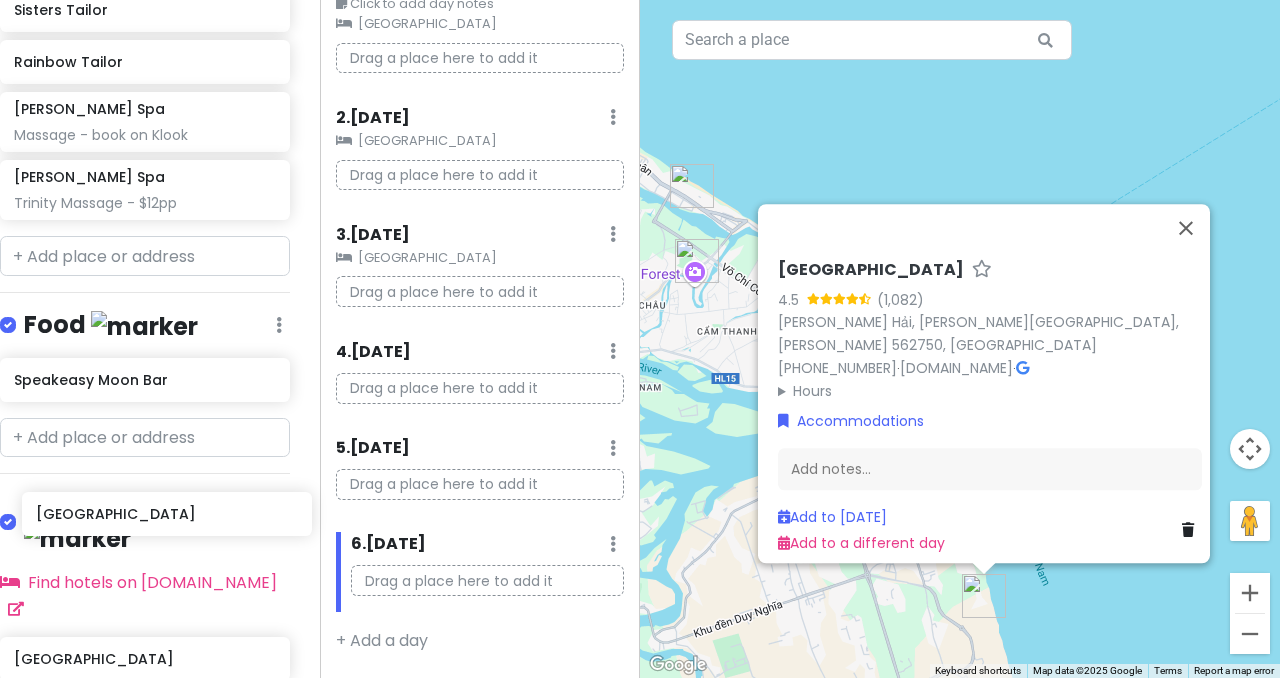 click on "[GEOGRAPHIC_DATA]" at bounding box center (145, 689) 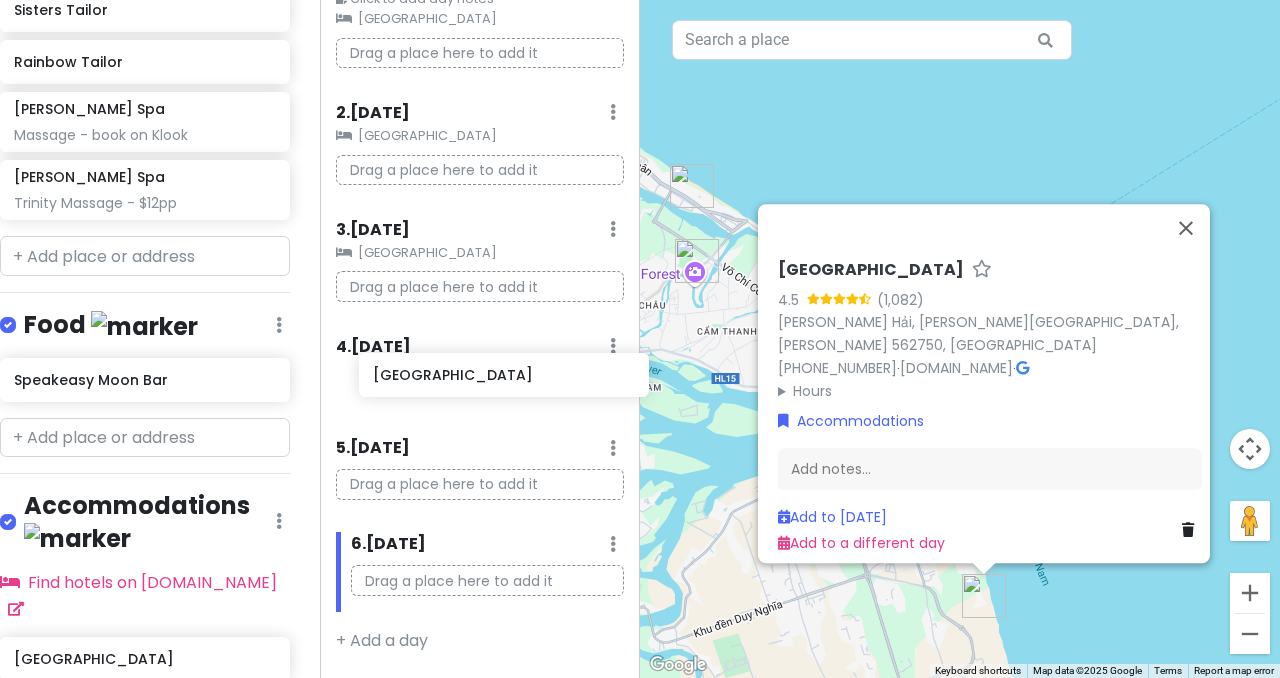 drag, startPoint x: 87, startPoint y: 523, endPoint x: 446, endPoint y: 371, distance: 389.85254 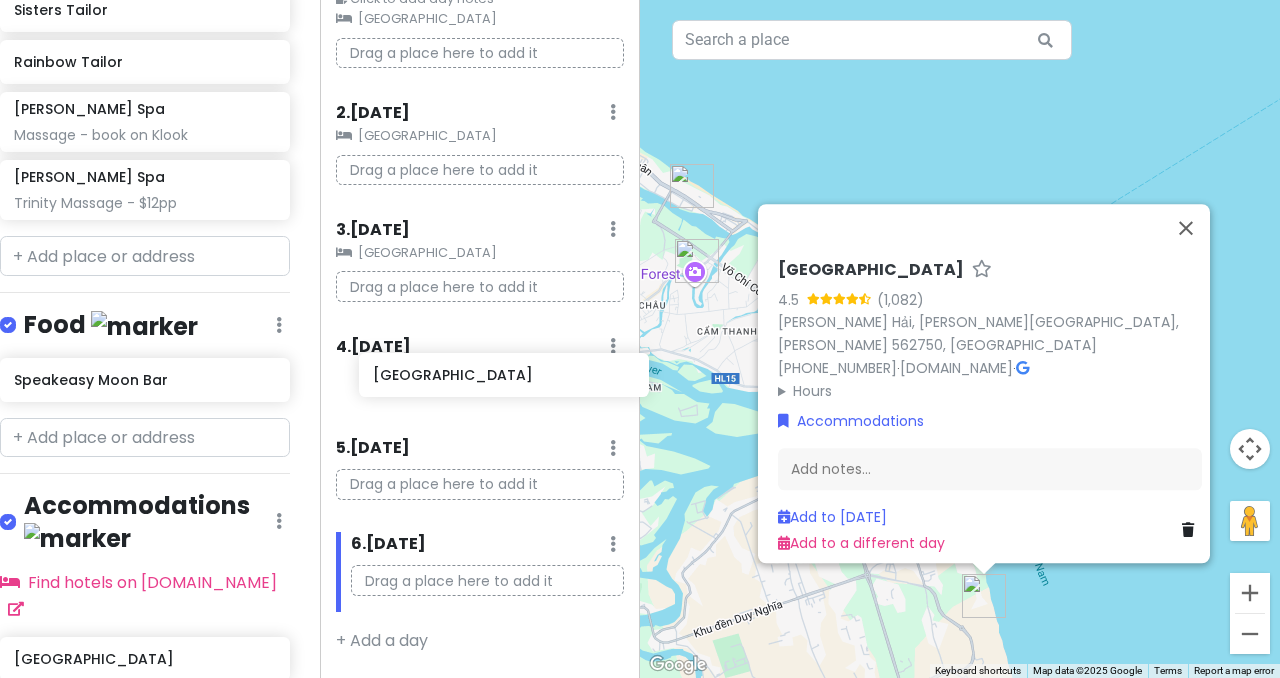 click on "Hội An Trip Private Change Dates Make a Copy Delete Trip Go Pro ⚡️ Give Feedback 💡 Support Scout ☕️ Itinerary Share Publish Notes Add notes... Attractions   Edit Reorder Delete List Hoi An ancient town [PERSON_NAME][GEOGRAPHIC_DATA], [PERSON_NAME][GEOGRAPHIC_DATA], [PERSON_NAME][GEOGRAPHIC_DATA]; go at night to see lanterns glowing Thu Bồn River release paper lanterns on river Hội An Night Market An [GEOGRAPHIC_DATA] take bike ride through rice paddys [GEOGRAPHIC_DATA] cam thanh hoi an Tra Que Vegetable Village [GEOGRAPHIC_DATA] Japanese covered bridge Old House of Tan Ky preserved merchant home [PERSON_NAME][GEOGRAPHIC_DATA][PERSON_NAME] ornate chinese temple Cantonese [GEOGRAPHIC_DATA] intricate dragon statues Bay Mau [GEOGRAPHIC_DATA] (Organic Garden - Cooking Class - Tours - Event Venue) [PERSON_NAME][GEOGRAPHIC_DATA], Hoi An Sisters Tailor Rainbow Tailor [PERSON_NAME] Spa Massage - book on Klook [PERSON_NAME] Spa Trinity Massage - $12pp Food   Edit Reorder Delete List Speakeasy Moon Bar Accommodations   Edit Reorder Delete List Find hotels on [DOMAIN_NAME] [GEOGRAPHIC_DATA]" at bounding box center (640, 339) 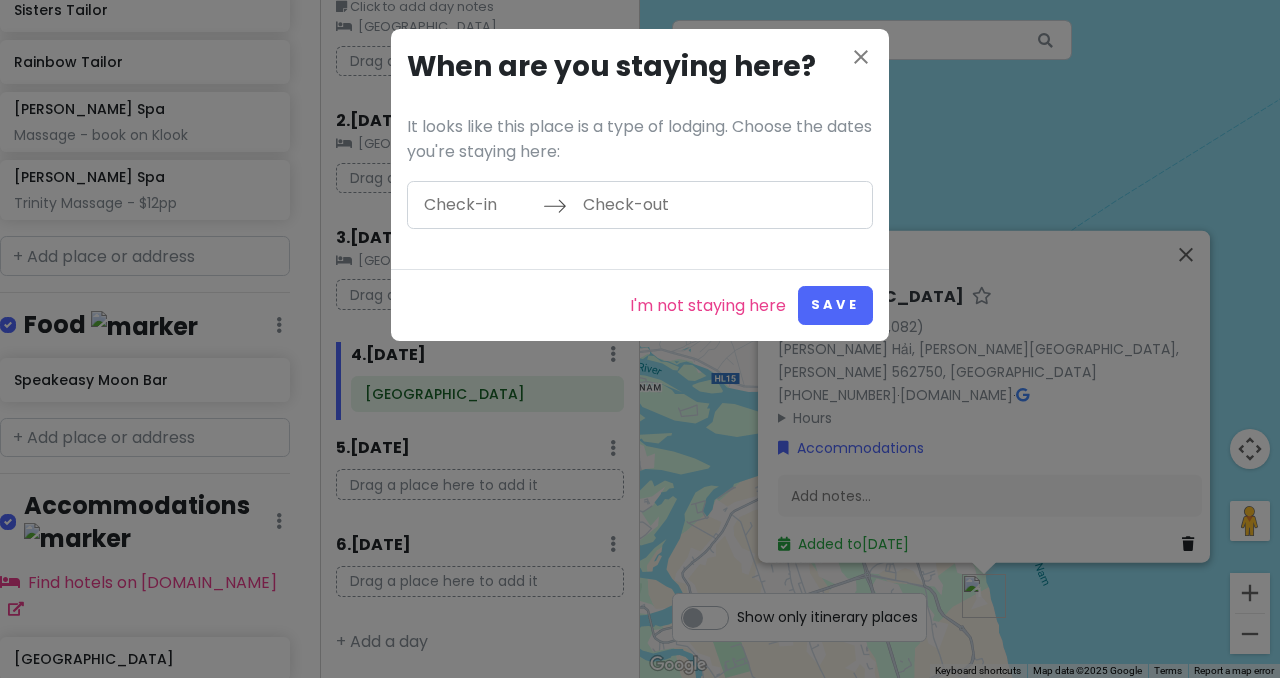 scroll, scrollTop: 108, scrollLeft: 0, axis: vertical 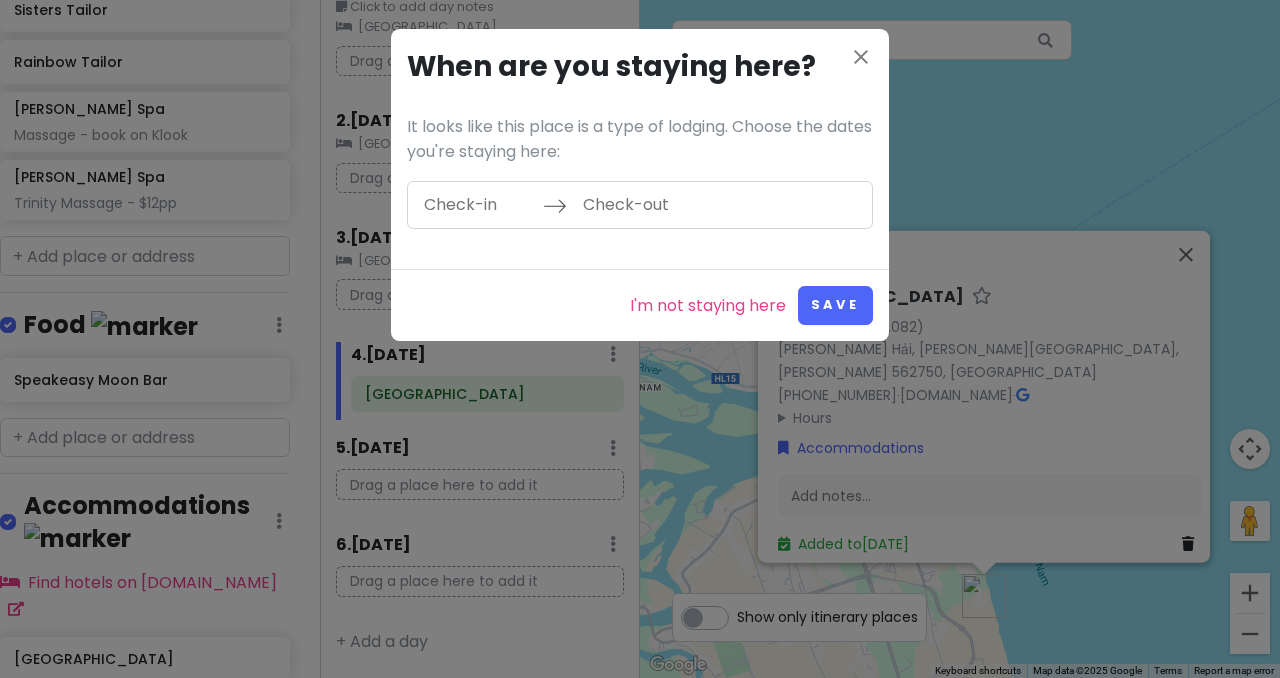click at bounding box center [478, 205] 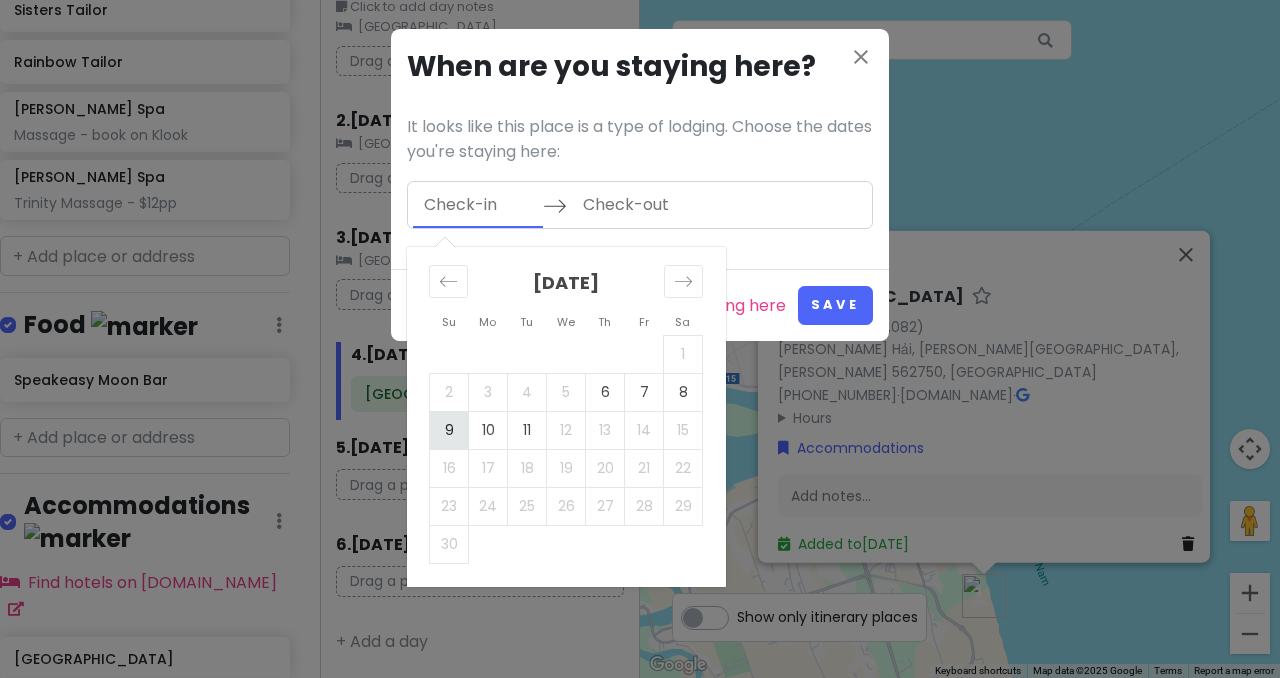 click on "9" at bounding box center [449, 430] 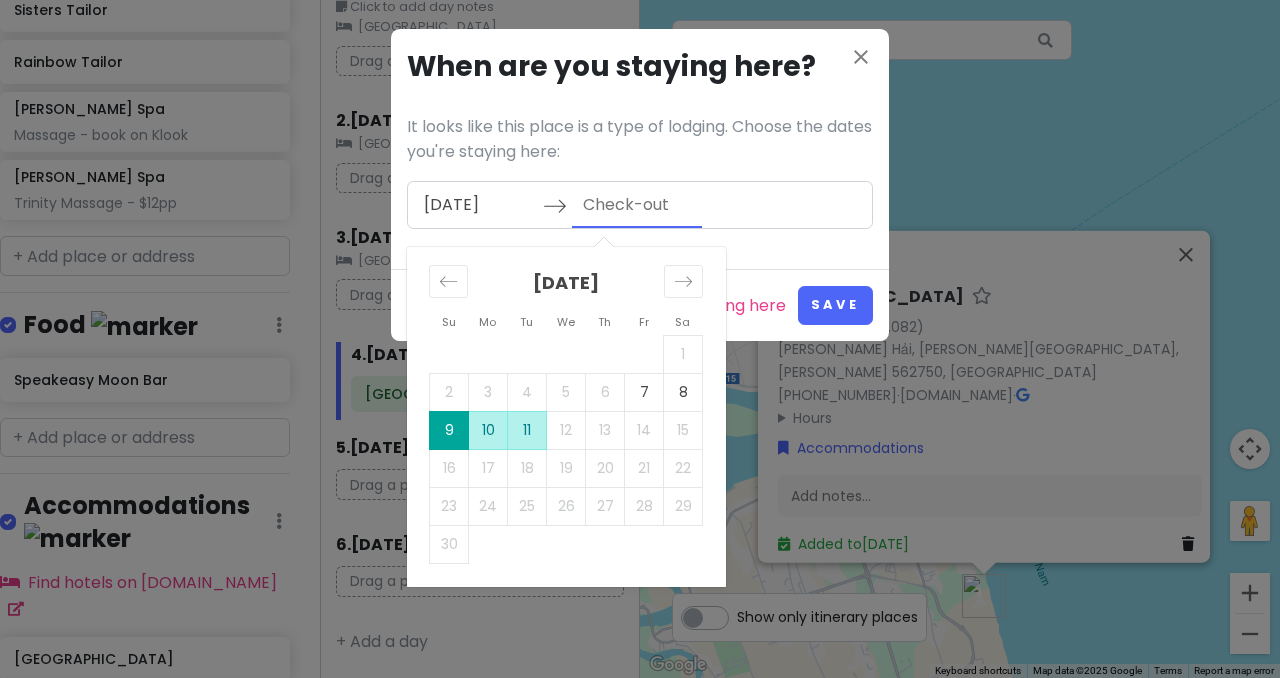 click on "11" at bounding box center [527, 430] 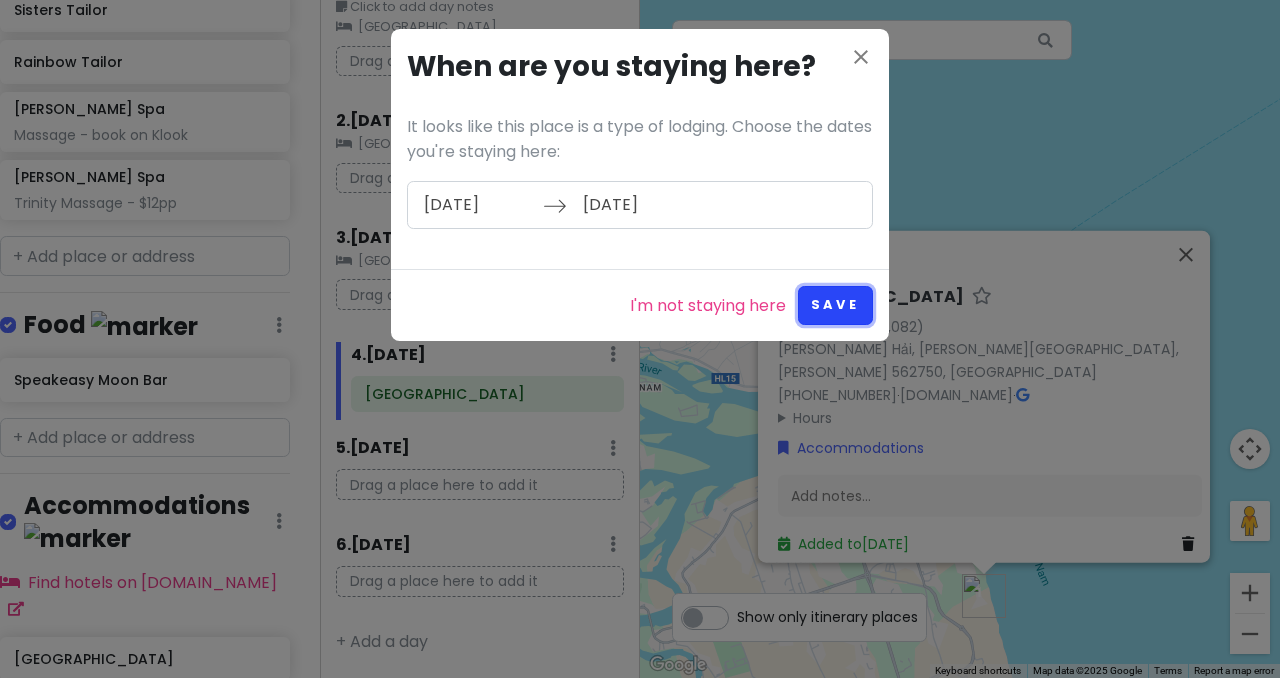 click on "Save" at bounding box center (835, 305) 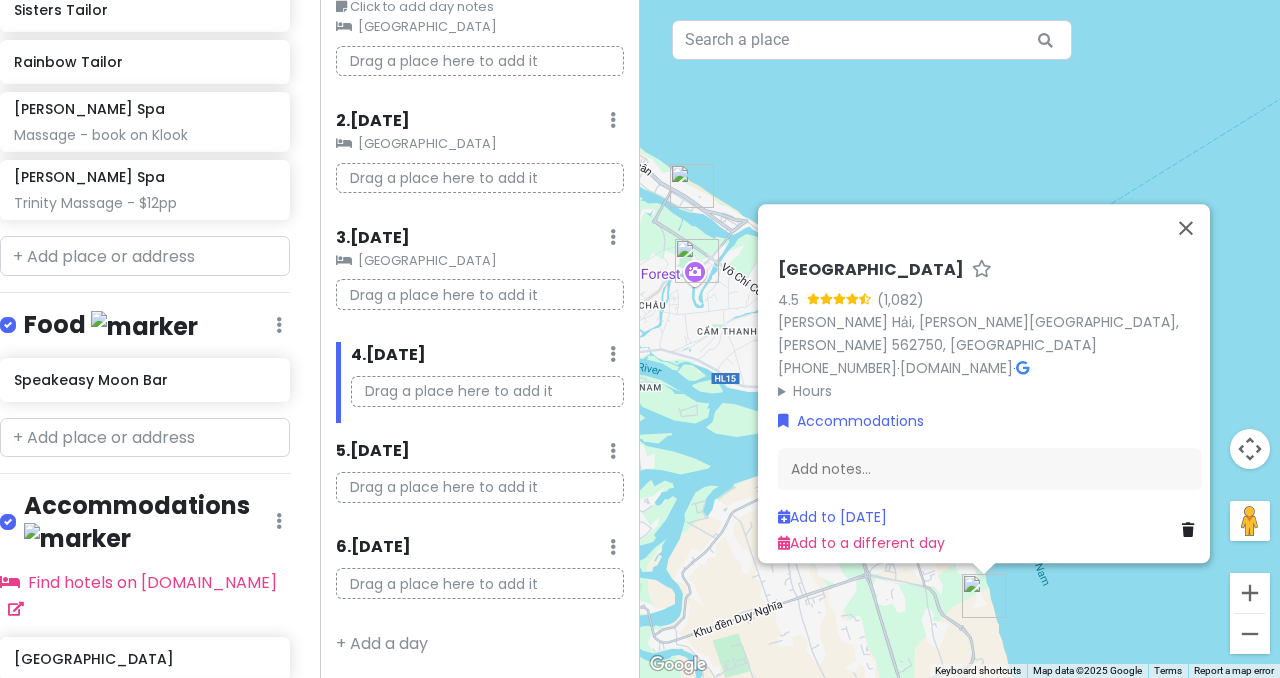 scroll, scrollTop: 149, scrollLeft: 0, axis: vertical 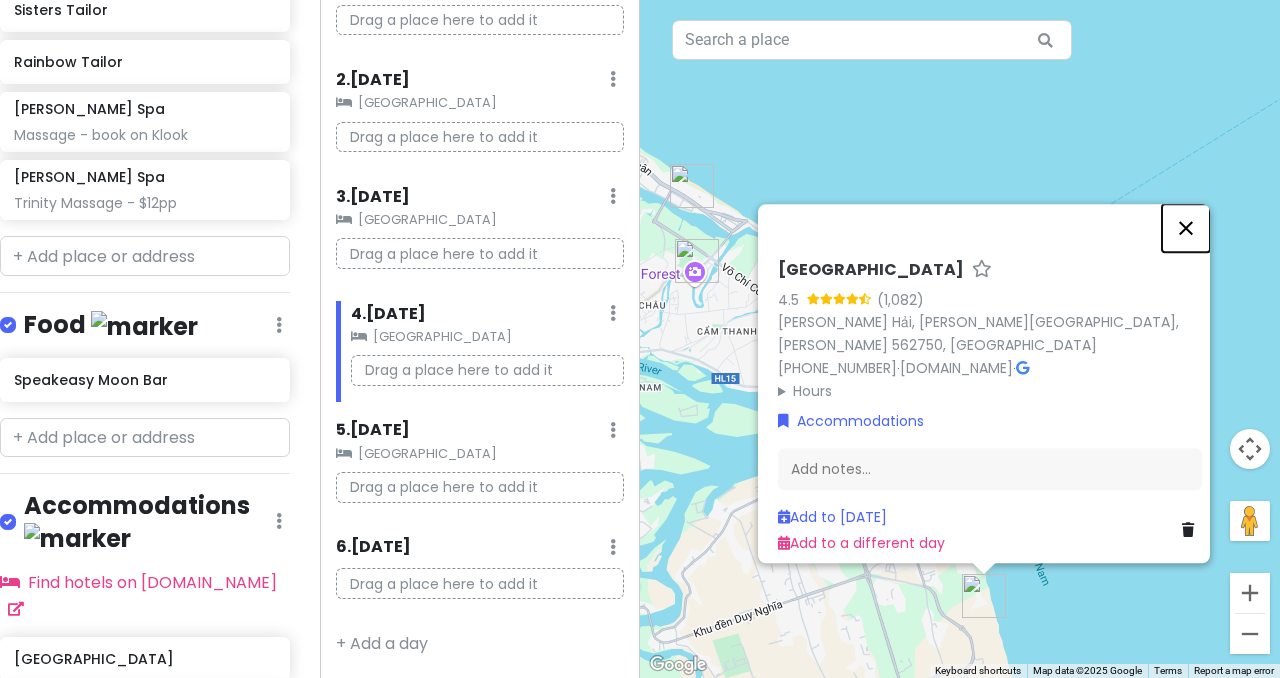 click at bounding box center (1186, 228) 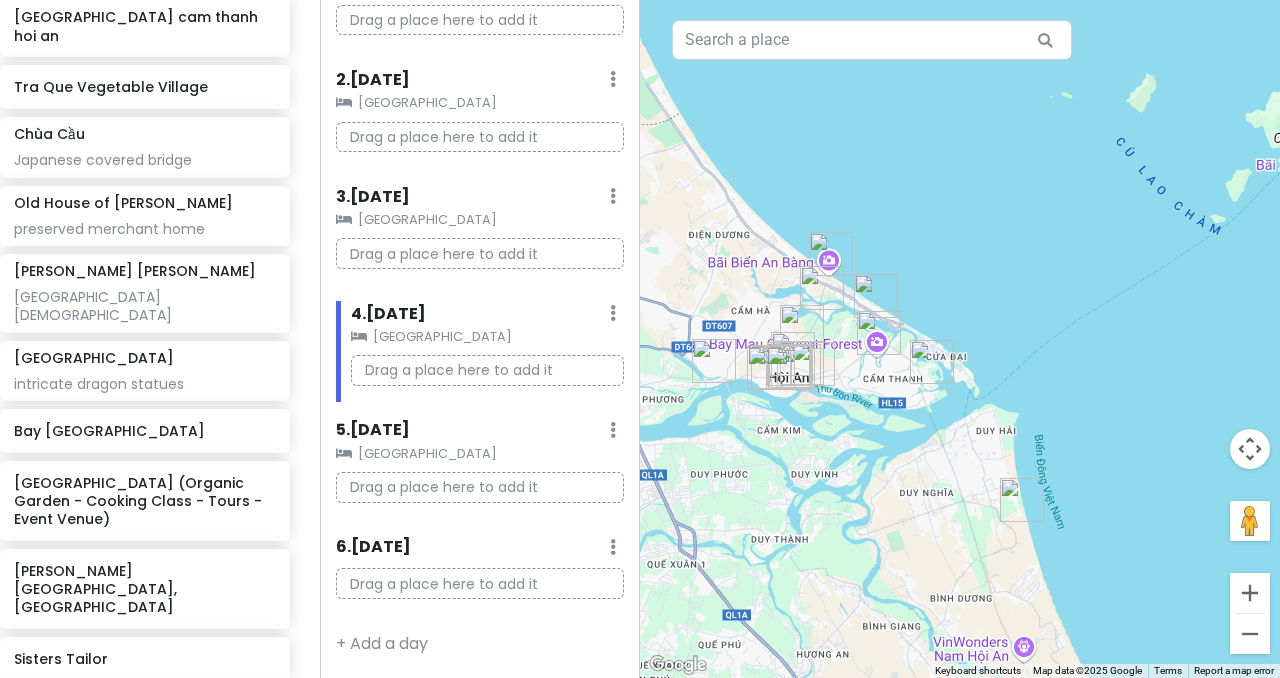 scroll, scrollTop: 703, scrollLeft: 15, axis: both 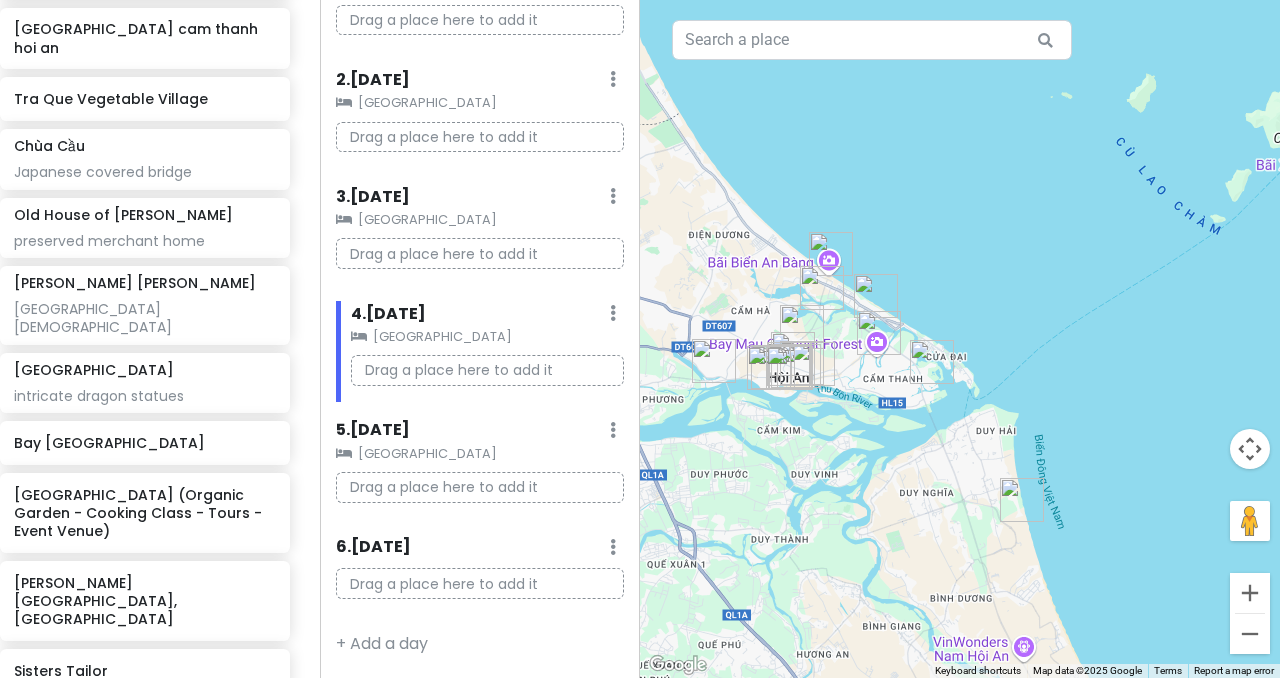 click on "[GEOGRAPHIC_DATA]" 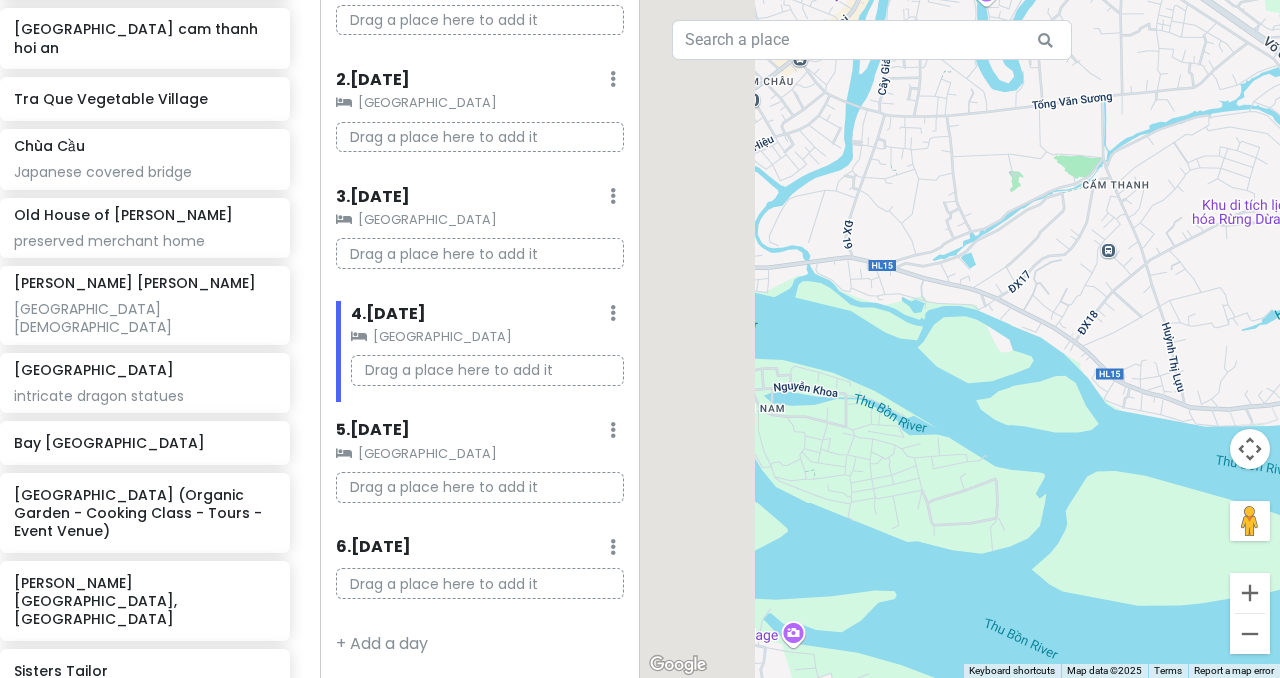 drag, startPoint x: 840, startPoint y: 395, endPoint x: 1175, endPoint y: 596, distance: 390.67377 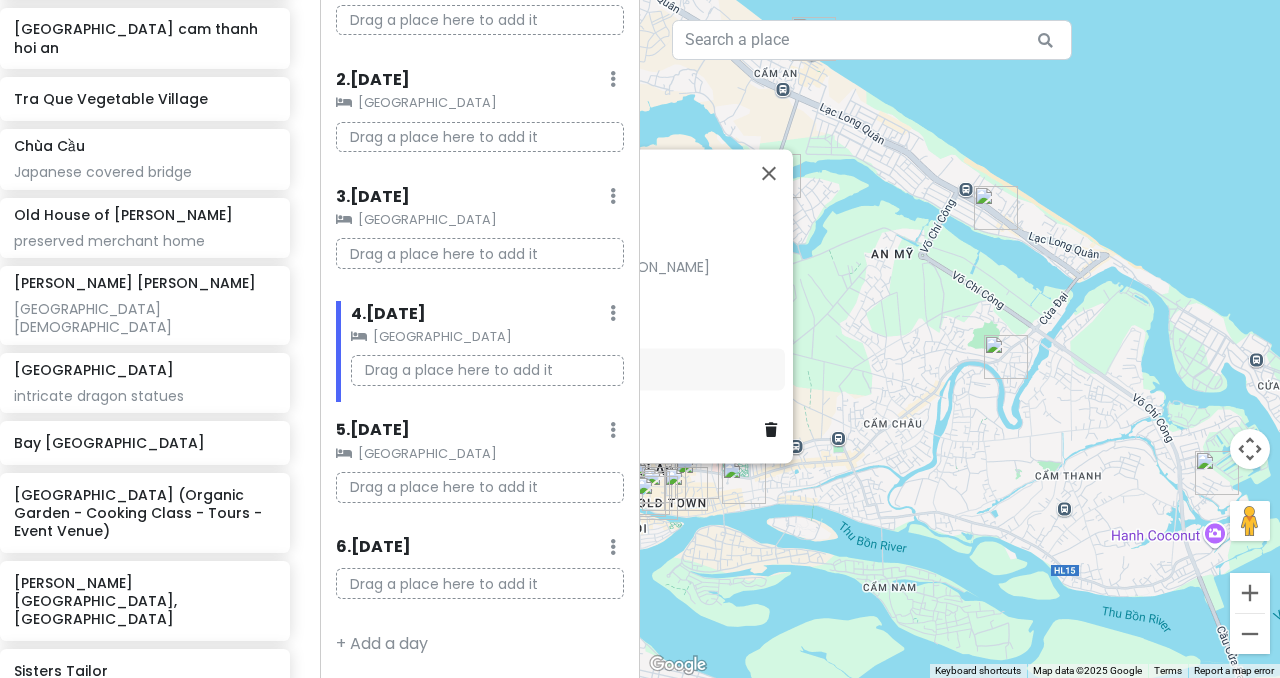 drag, startPoint x: 1123, startPoint y: 391, endPoint x: 887, endPoint y: 391, distance: 236 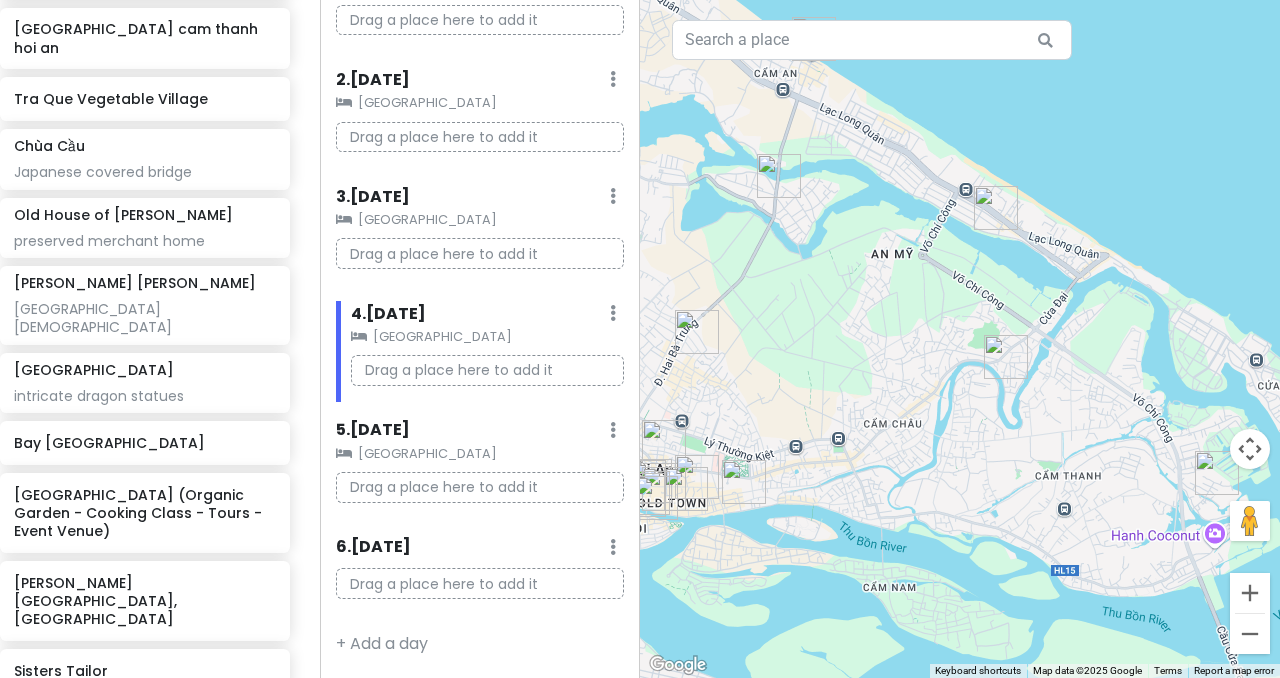 click at bounding box center [996, 208] 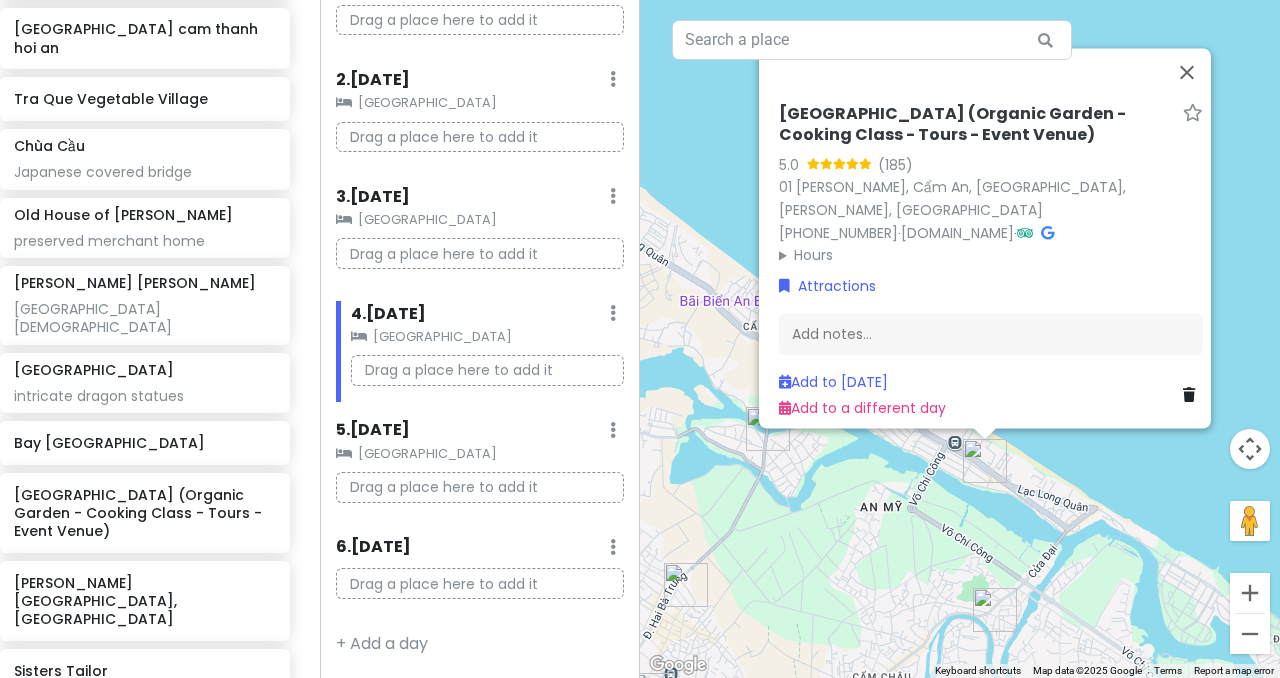 click on "[GEOGRAPHIC_DATA] (Organic Garden - Cooking Class - Tours - Event Venue) 5.0        (185) [GEOGRAPHIC_DATA][PERSON_NAME], [PERSON_NAME], [GEOGRAPHIC_DATA] [PHONE_NUMBER]   ·   [DOMAIN_NAME]   ·   Hours [DATE]  8:00 AM – 5:00 PM [DATE]  8:00 AM – 5:00 PM [DATE]  8:00 AM – 5:00 PM [DATE]  8:00 AM – 5:00 PM [DATE]  8:00 AM – 5:00 PM [DATE]  8:00 AM – 5:00 PM [DATE]  8:00 AM – 5:00 PM Attractions Add notes...  Add to   [DATE]  Add to a different day" at bounding box center [960, 339] 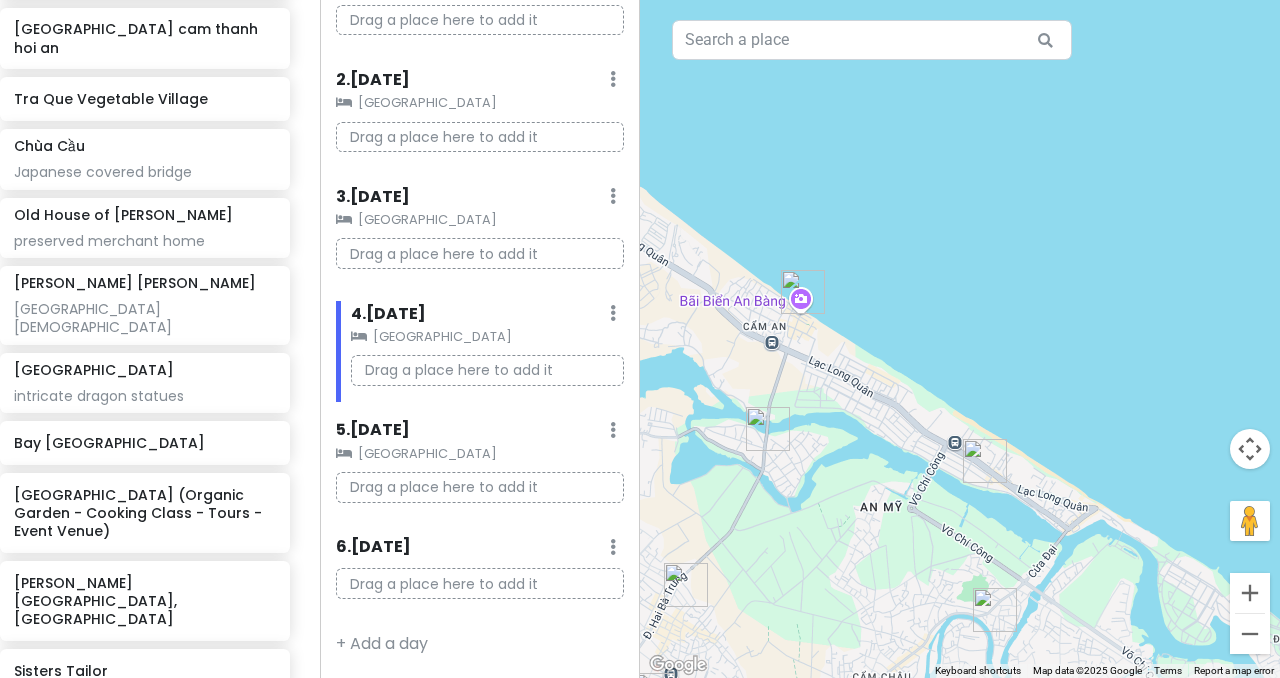 click at bounding box center (768, 429) 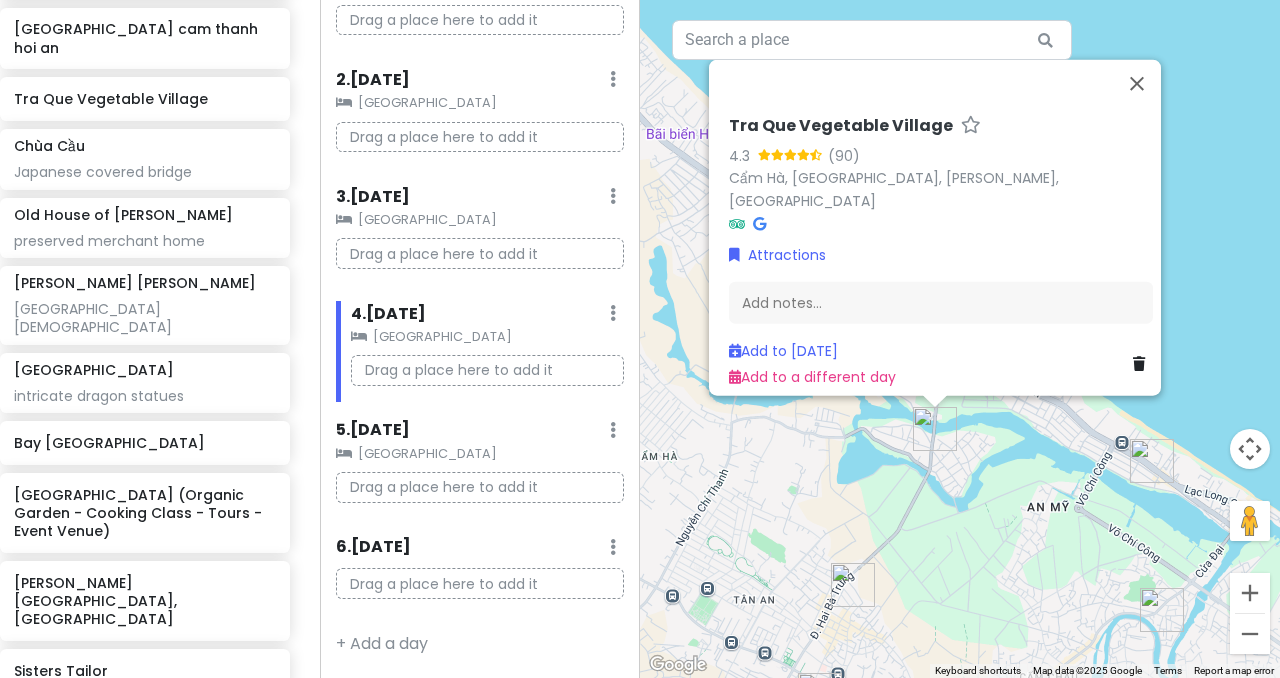 click on "Tra Que Vegetable Village 4.3        (90) [GEOGRAPHIC_DATA], [GEOGRAPHIC_DATA], [PERSON_NAME], [GEOGRAPHIC_DATA] Attractions Add notes...  Add to   [DATE]  Add to a different day" at bounding box center [960, 339] 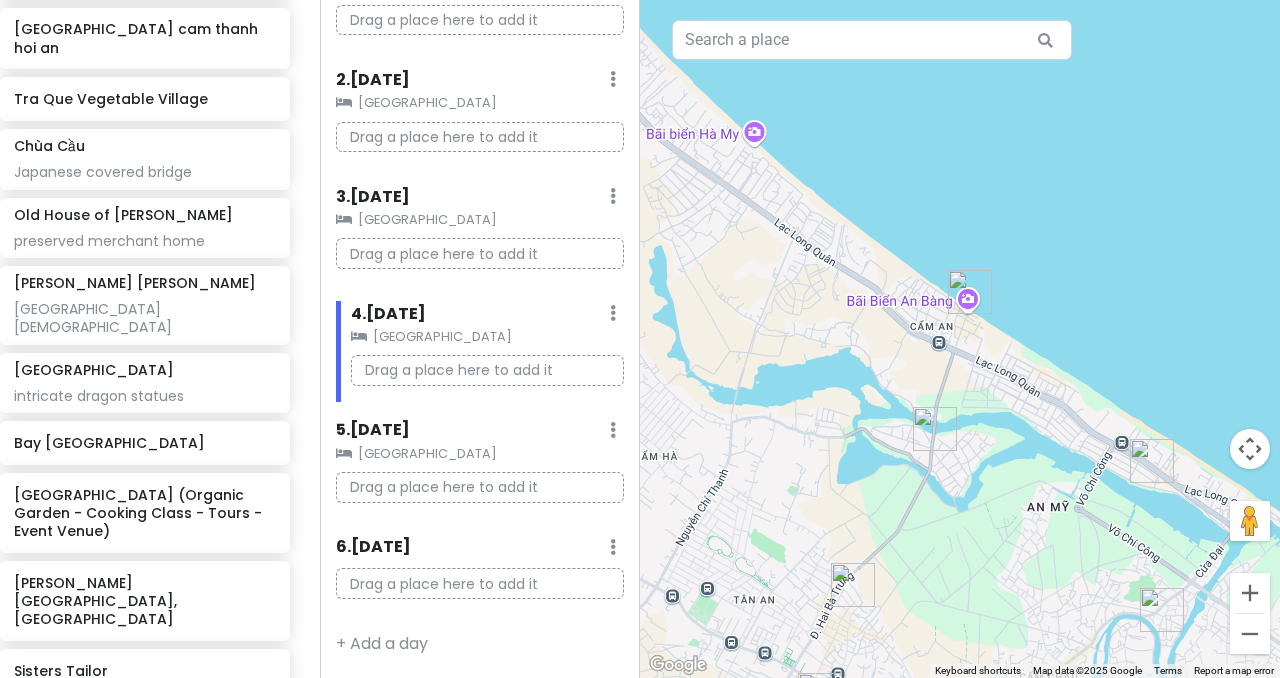 click at bounding box center (970, 292) 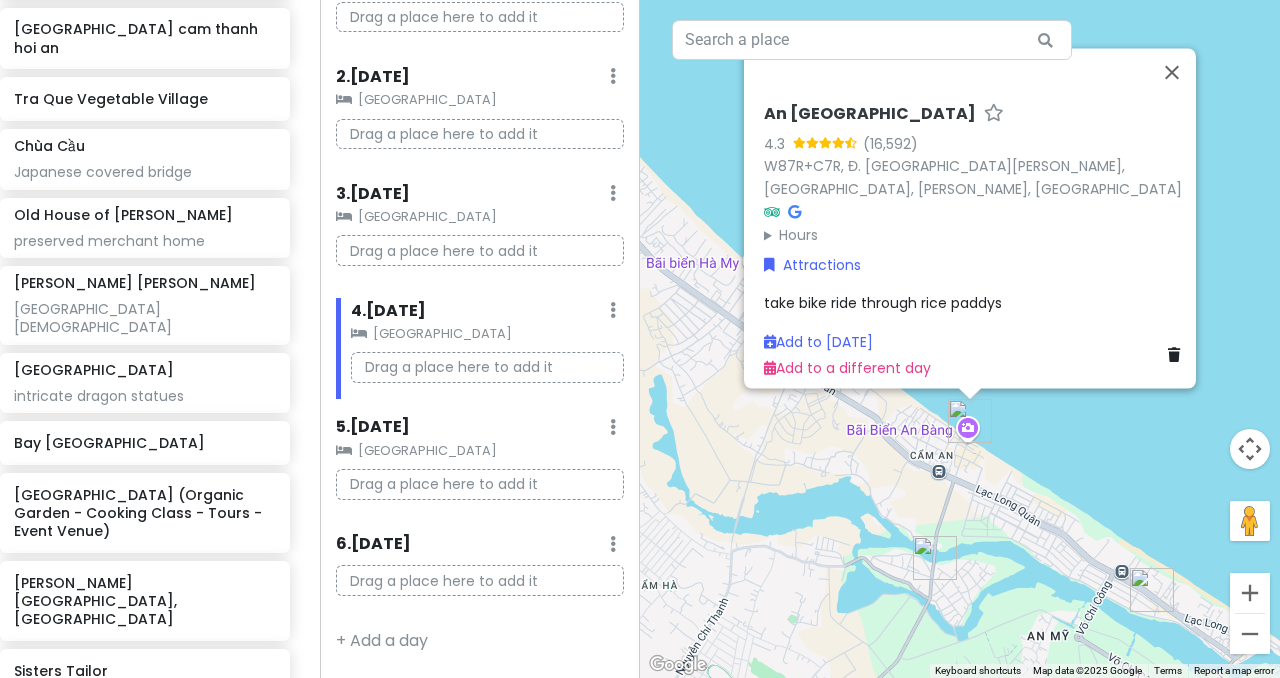scroll, scrollTop: 0, scrollLeft: 0, axis: both 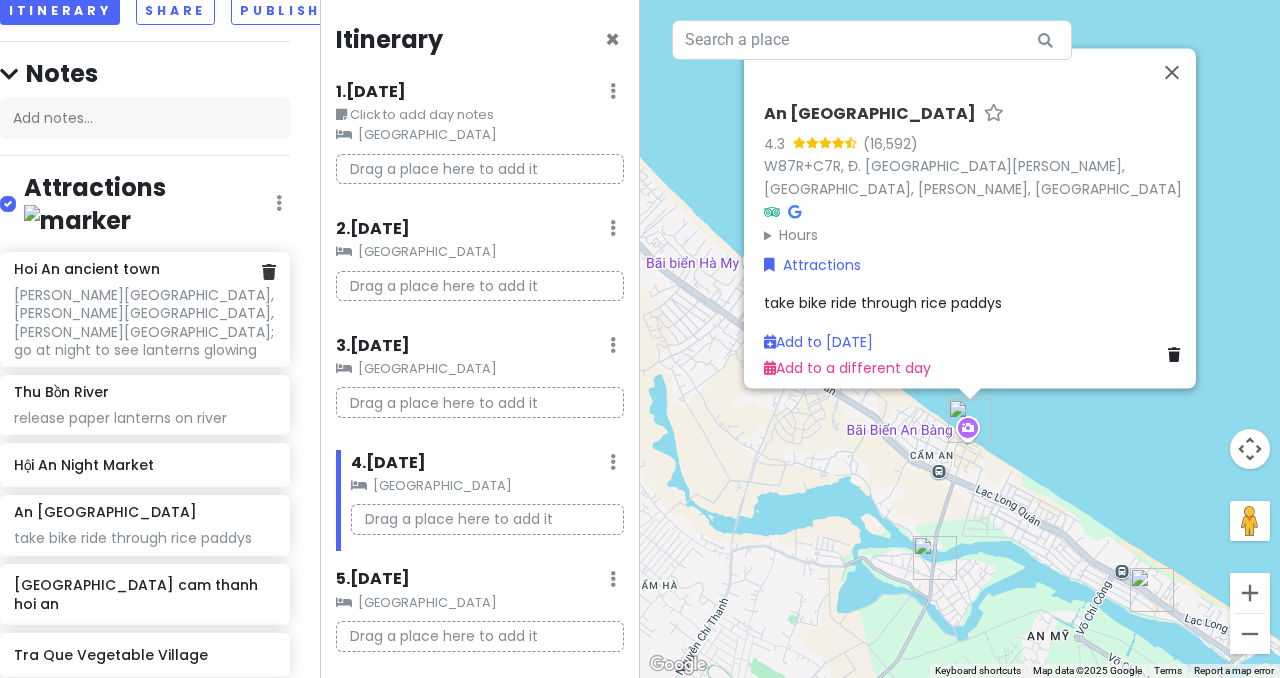 click on "[PERSON_NAME][GEOGRAPHIC_DATA], [PERSON_NAME][GEOGRAPHIC_DATA], [PERSON_NAME][GEOGRAPHIC_DATA]; go at night to see lanterns glowing" at bounding box center [144, 322] 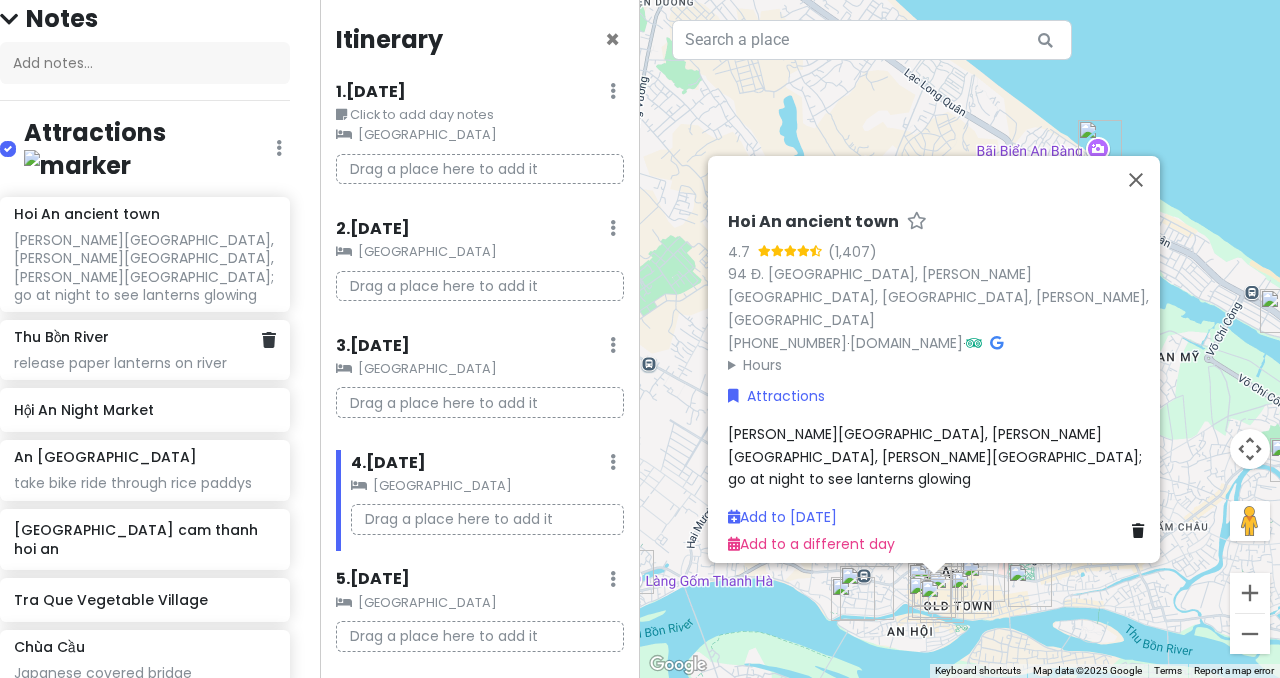 scroll, scrollTop: 215, scrollLeft: 15, axis: both 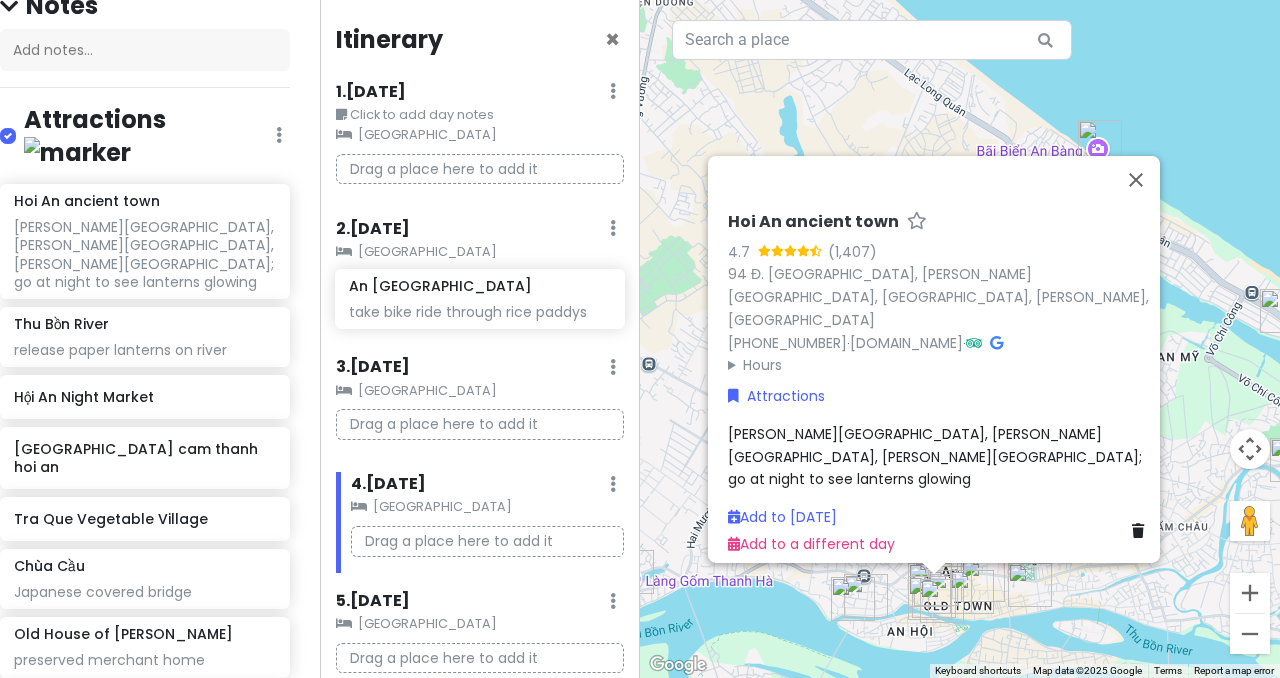 drag, startPoint x: 124, startPoint y: 436, endPoint x: 459, endPoint y: 329, distance: 351.67316 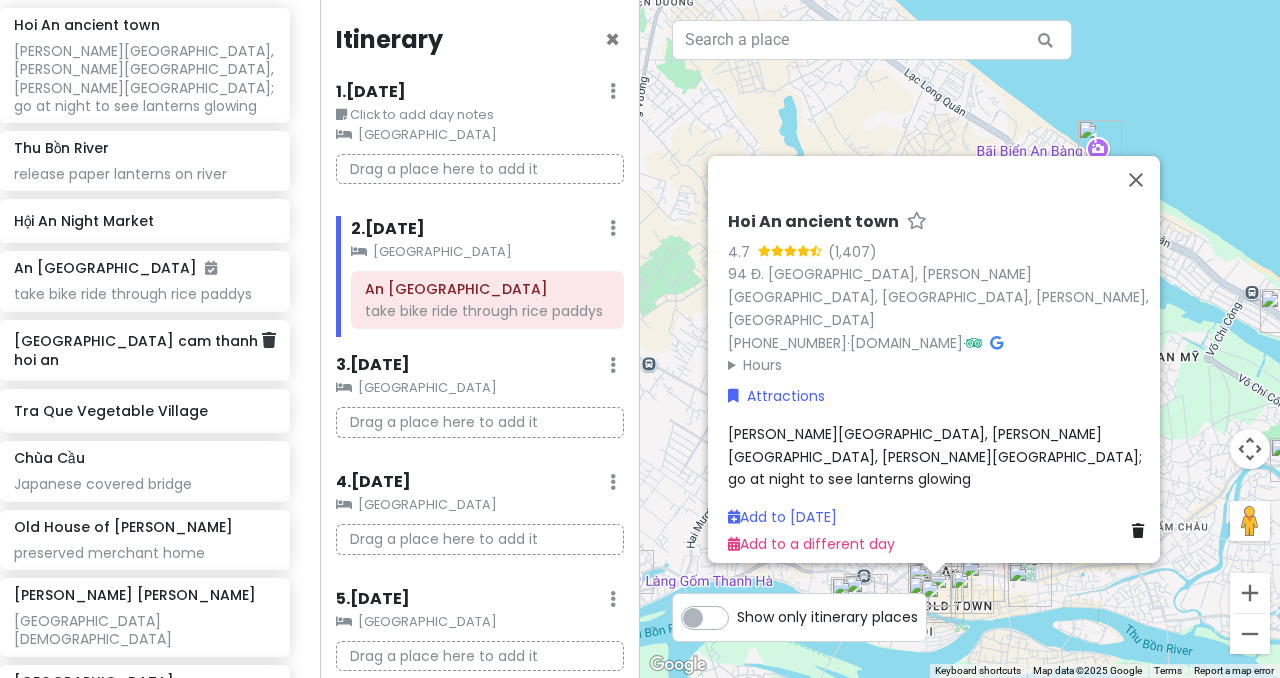 scroll, scrollTop: 394, scrollLeft: 15, axis: both 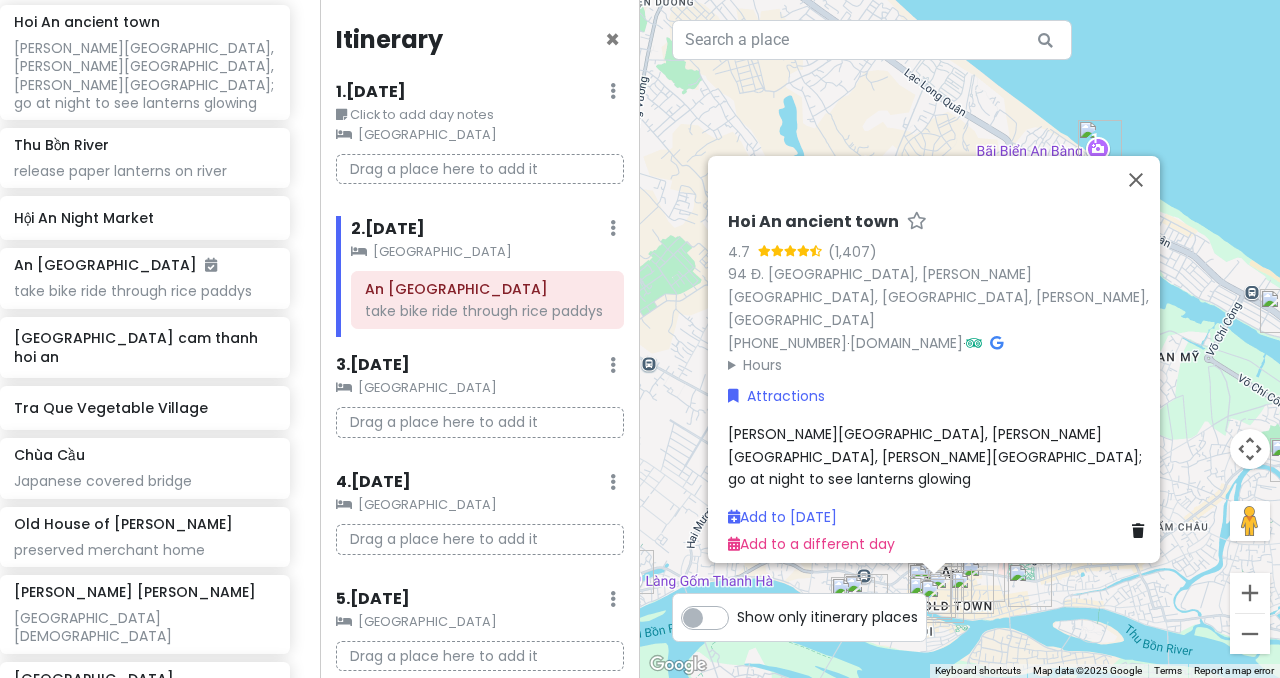 click on "Hoi An ancient town 4.7        (1,407) 94 Đ. [GEOGRAPHIC_DATA], [PERSON_NAME][GEOGRAPHIC_DATA], [GEOGRAPHIC_DATA], [PERSON_NAME], [GEOGRAPHIC_DATA] [PHONE_NUMBER]   ·   [DOMAIN_NAME]   ·   Hours [DATE]  Open 24 hours [DATE]  Open 24 hours [DATE]  Open 24 hours [DATE]  Open 24 hours [DATE]  Open 24 hours [DATE]  Open 24 hours [DATE]  Open 24 hours Attractions [PERSON_NAME][GEOGRAPHIC_DATA][PERSON_NAME][PERSON_NAME]; go at night to see lanterns glowing  Add to   [DATE]  Add to a different day" at bounding box center (960, 339) 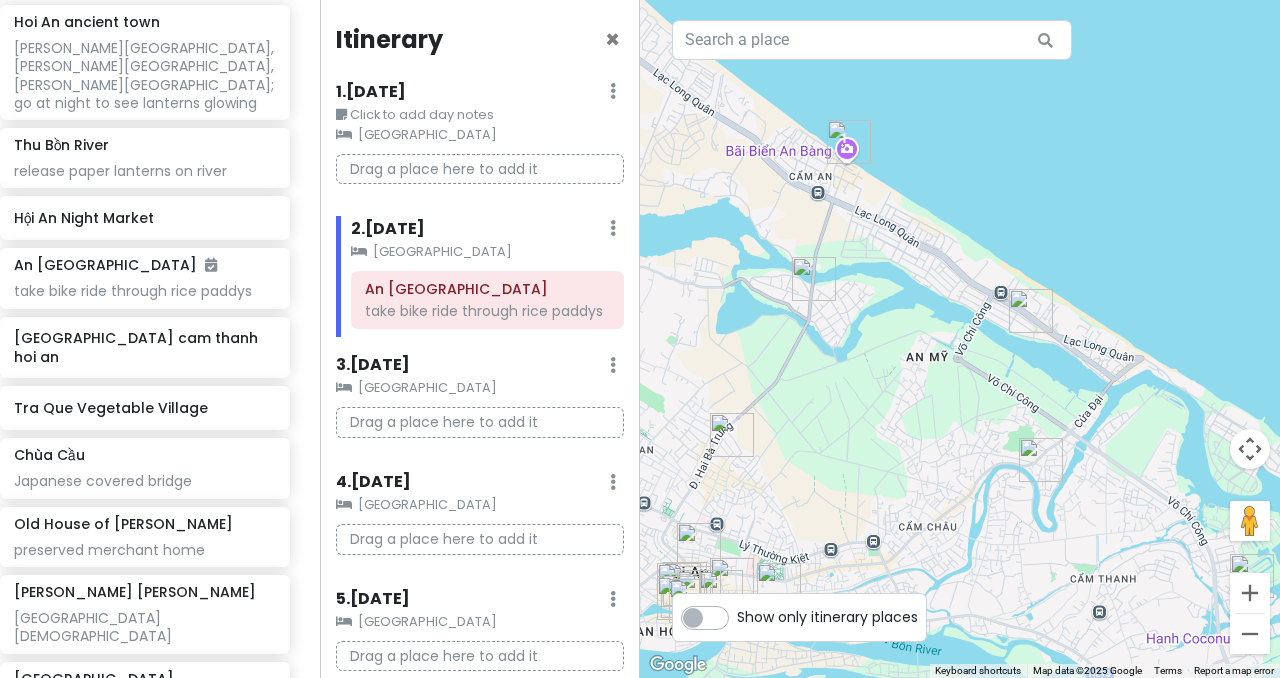 drag, startPoint x: 1119, startPoint y: 271, endPoint x: 766, endPoint y: 273, distance: 353.00568 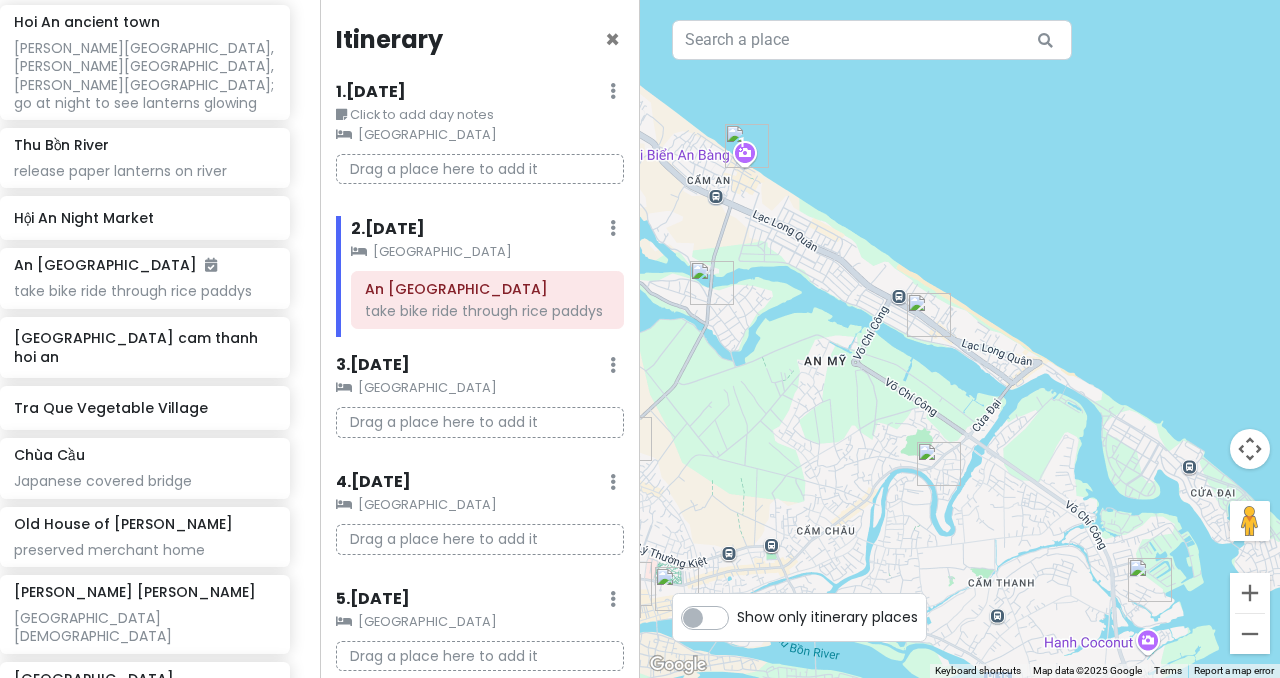 click at bounding box center [712, 283] 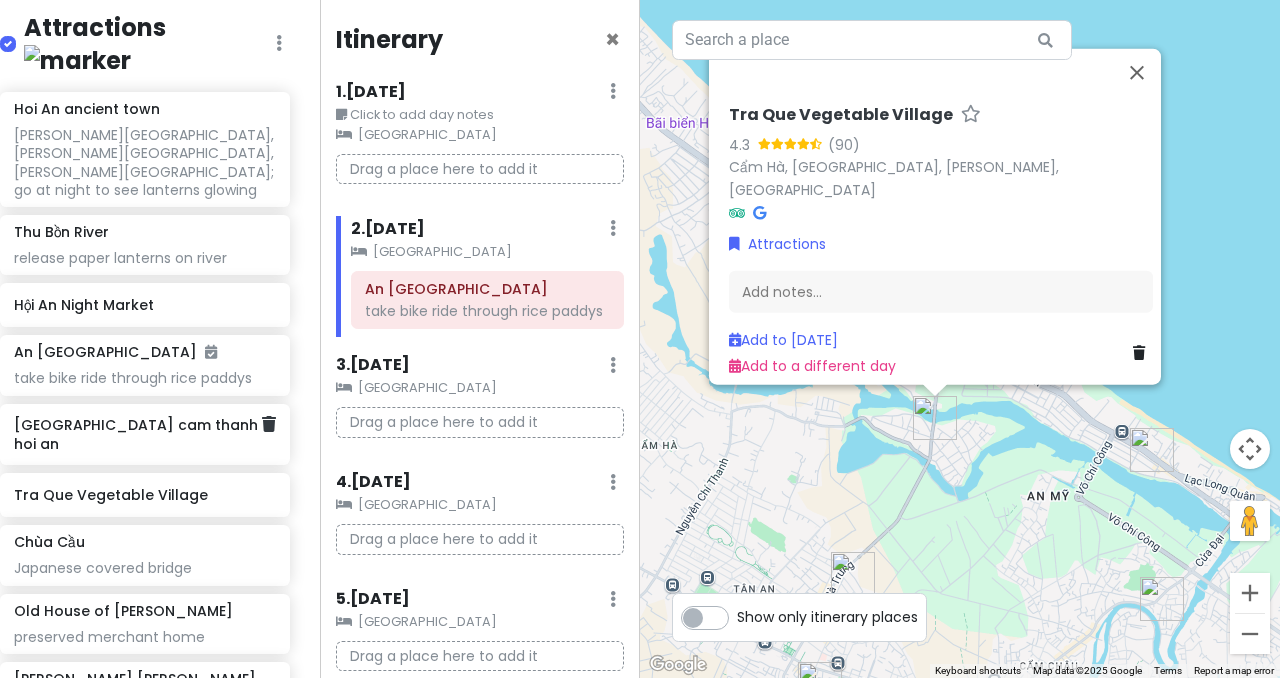 scroll, scrollTop: 310, scrollLeft: 15, axis: both 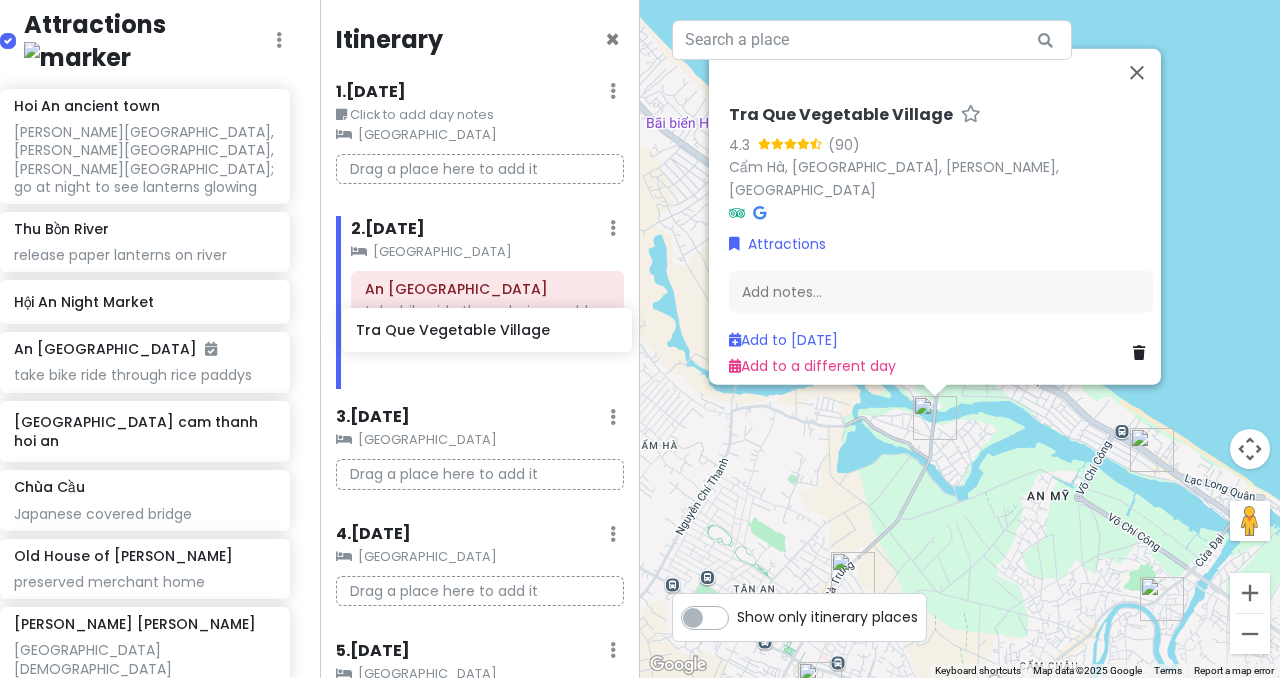 drag, startPoint x: 124, startPoint y: 434, endPoint x: 466, endPoint y: 341, distance: 354.41925 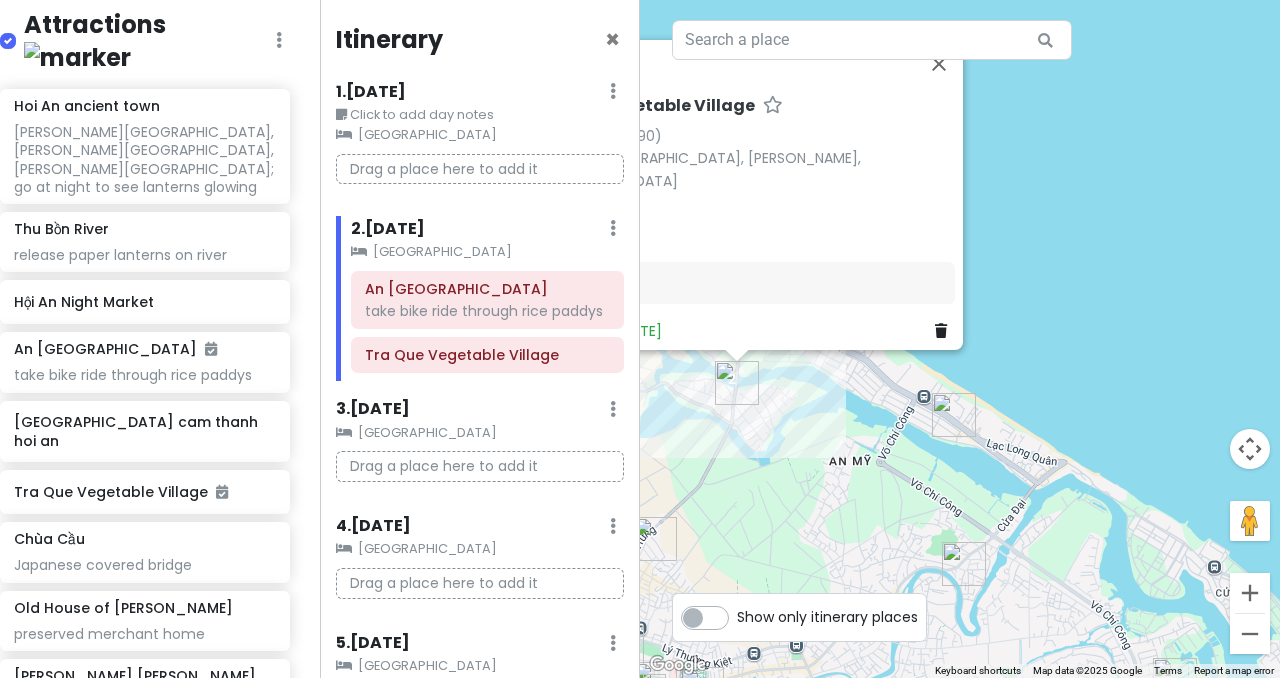 drag, startPoint x: 941, startPoint y: 456, endPoint x: 650, endPoint y: 396, distance: 297.1212 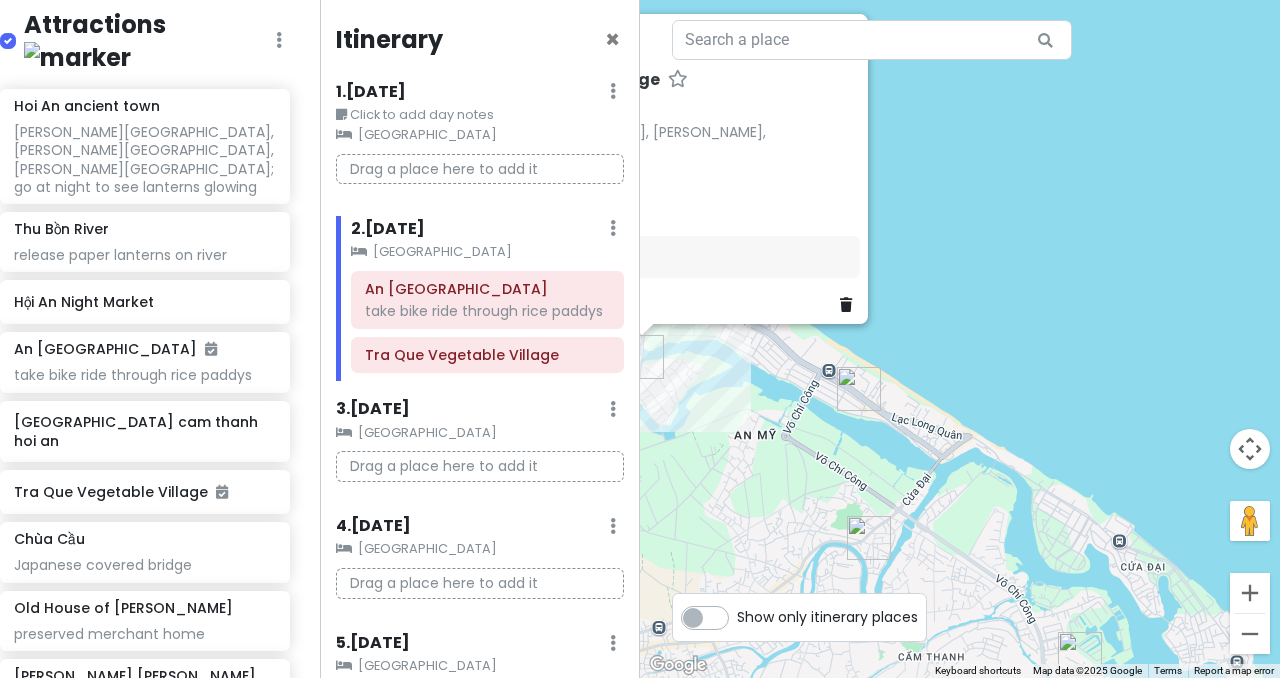 click at bounding box center [859, 389] 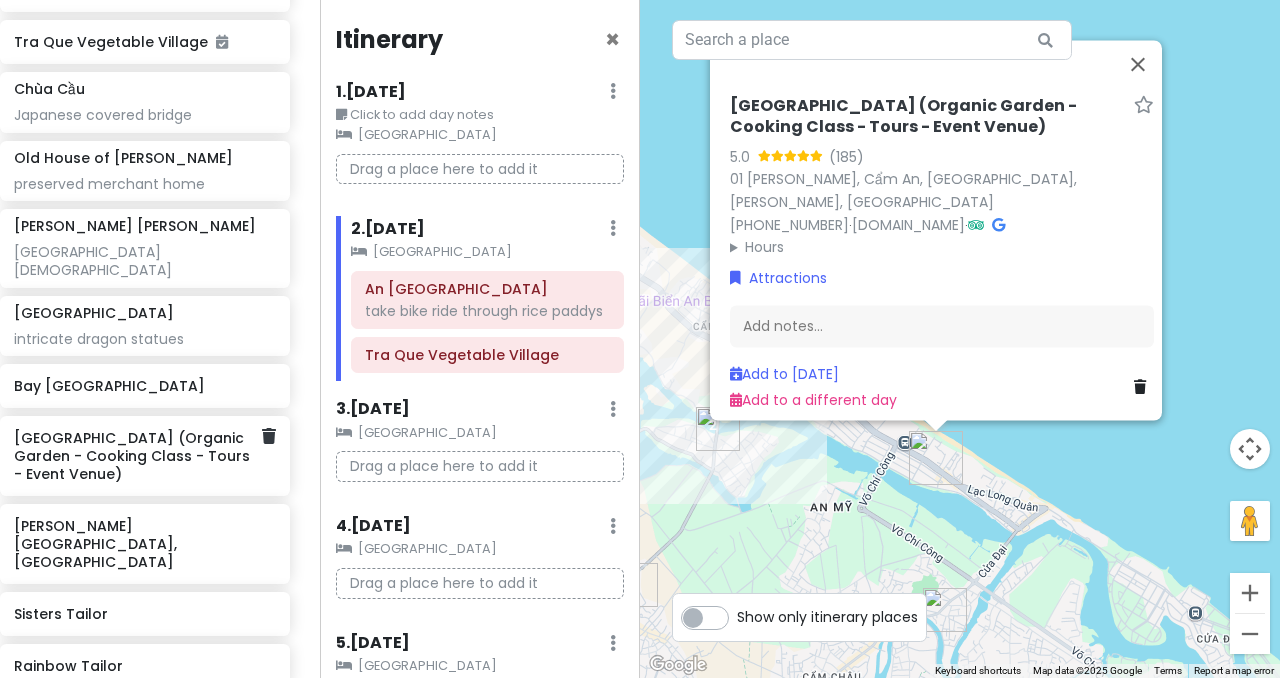 scroll, scrollTop: 764, scrollLeft: 15, axis: both 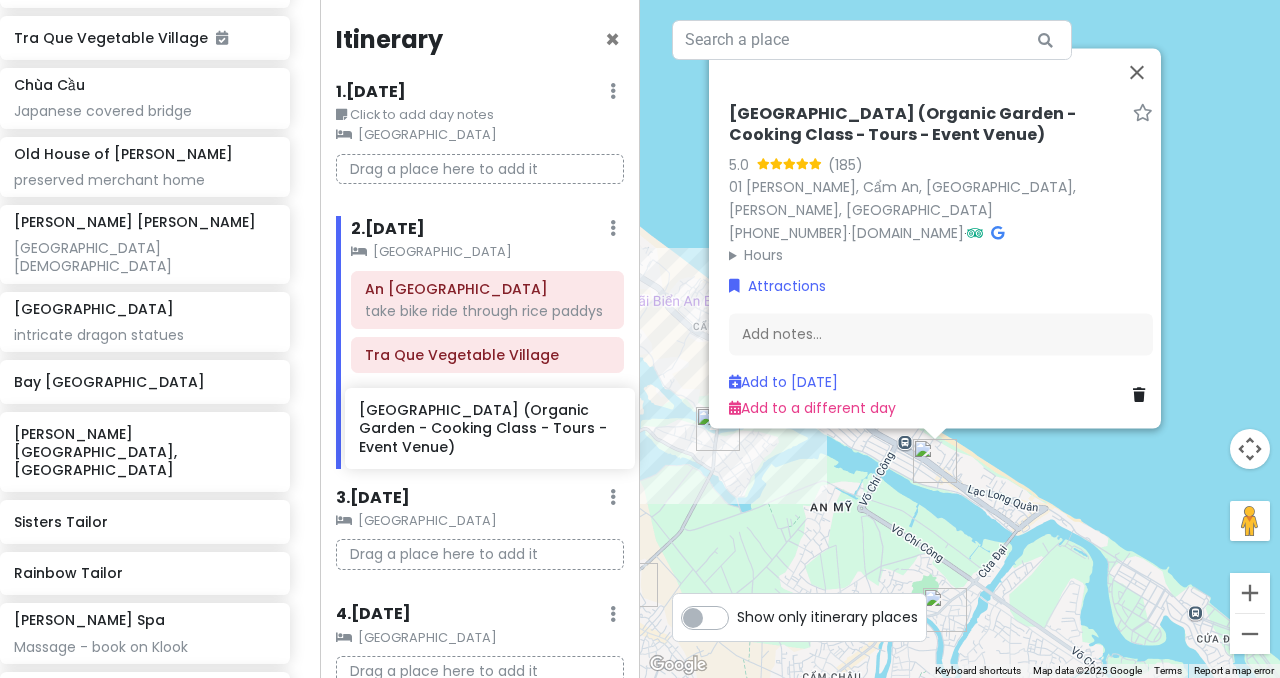 drag, startPoint x: 100, startPoint y: 368, endPoint x: 445, endPoint y: 430, distance: 350.52673 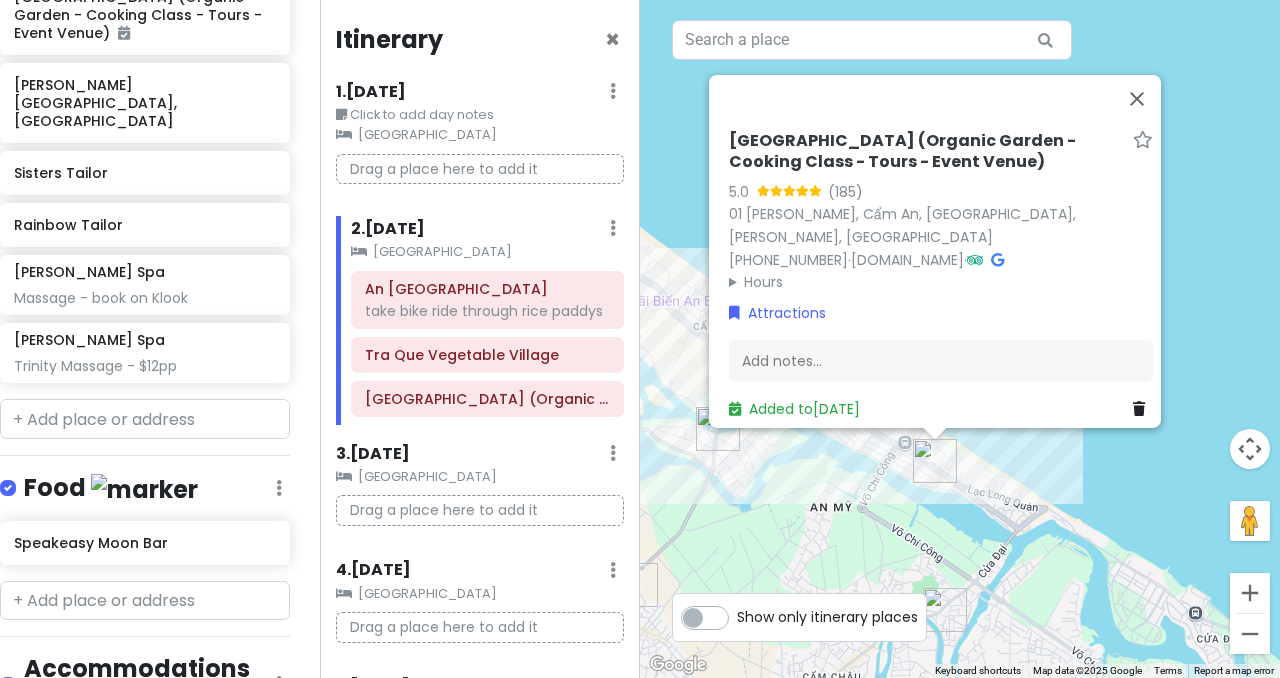 scroll, scrollTop: 1236, scrollLeft: 15, axis: both 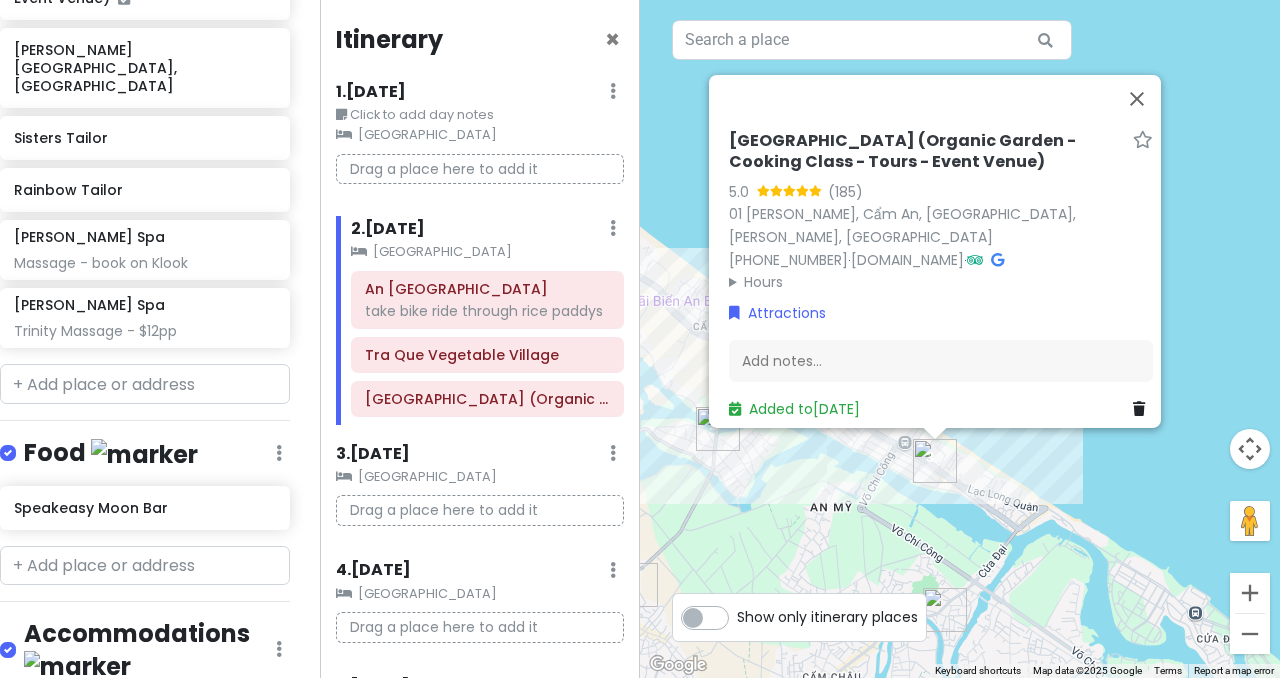 click on "[GEOGRAPHIC_DATA] (Organic Garden - Cooking Class - Tours - Event Venue) 5.0        (185) [GEOGRAPHIC_DATA][PERSON_NAME], [PERSON_NAME], [GEOGRAPHIC_DATA] [PHONE_NUMBER]   ·   [DOMAIN_NAME]   ·   Hours [DATE]  8:00 AM – 5:00 PM [DATE]  8:00 AM – 5:00 PM [DATE]  8:00 AM – 5:00 PM [DATE]  8:00 AM – 5:00 PM [DATE]  8:00 AM – 5:00 PM [DATE]  8:00 AM – 5:00 PM [DATE]  8:00 AM – 5:00 PM Attractions Add notes... Added to  [DATE]" at bounding box center [960, 339] 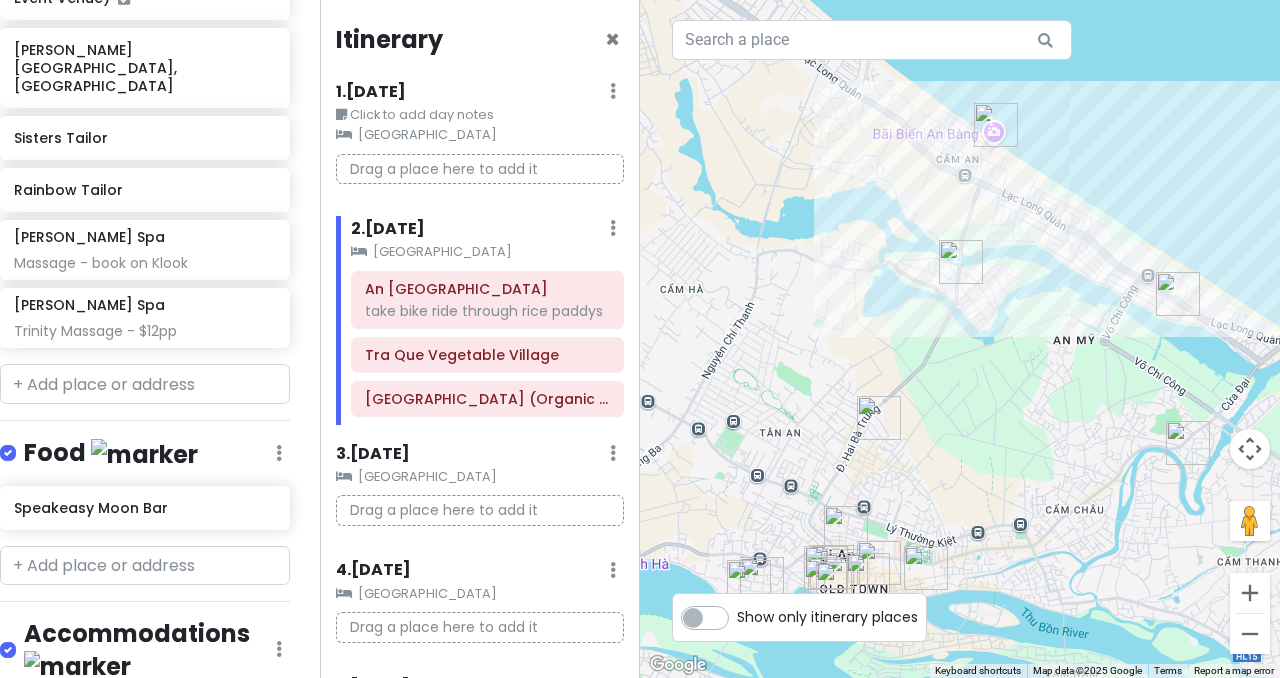 drag, startPoint x: 795, startPoint y: 526, endPoint x: 1043, endPoint y: 355, distance: 301.2391 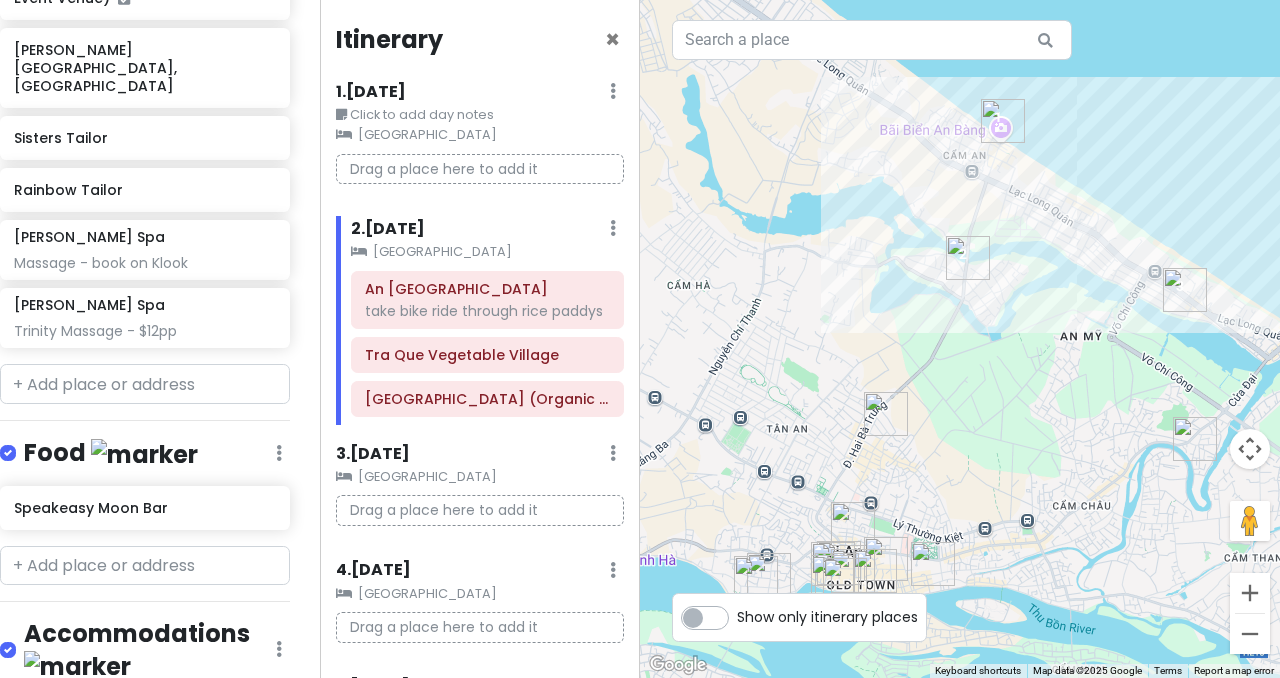 click at bounding box center [886, 414] 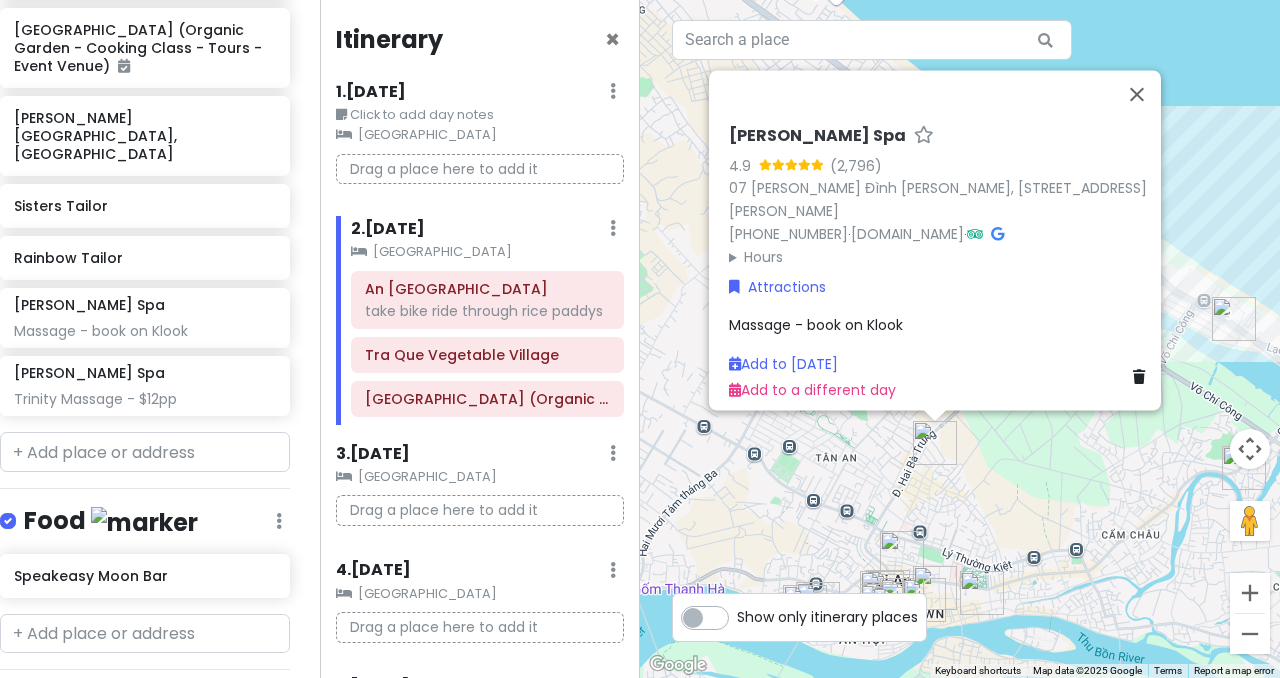 click on "[PERSON_NAME] Spa" at bounding box center [89, 373] 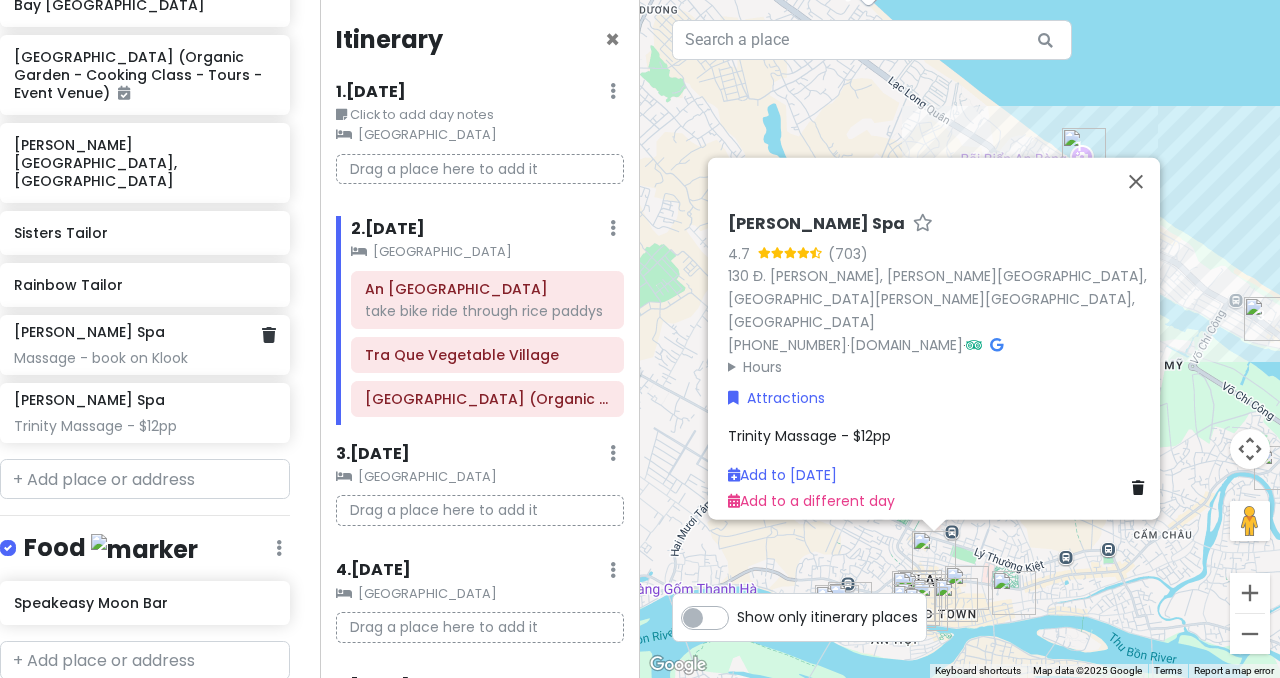 scroll, scrollTop: 1138, scrollLeft: 15, axis: both 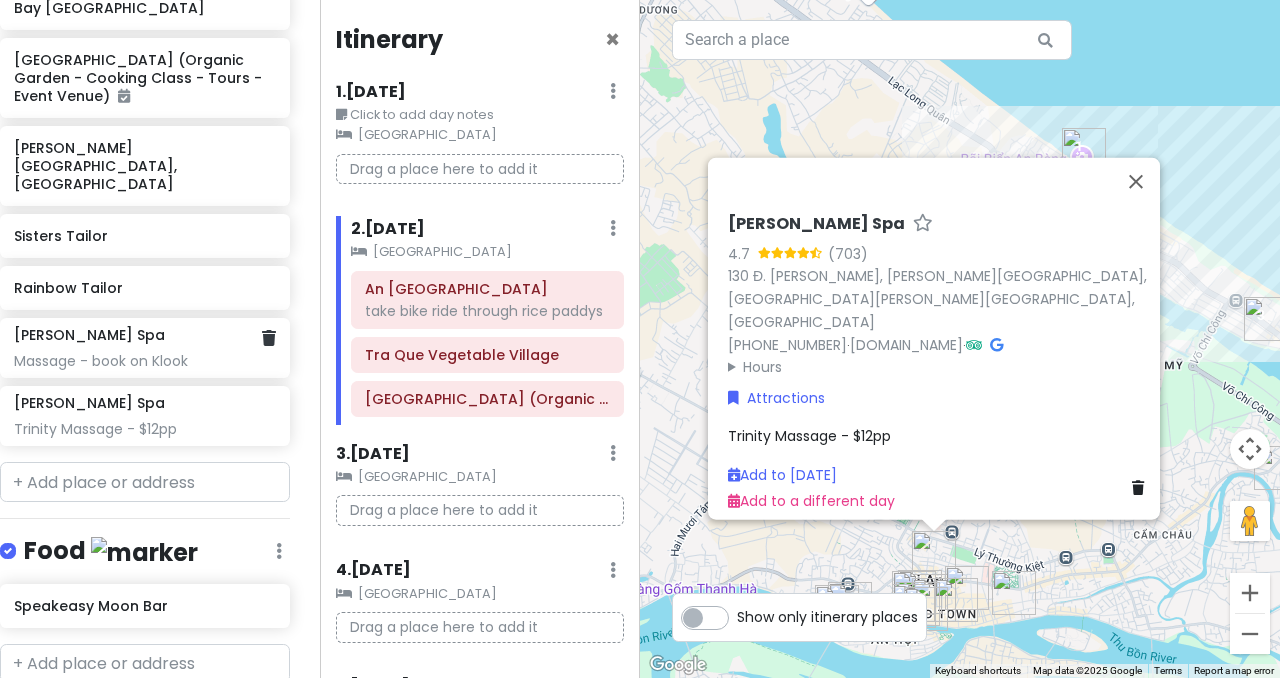 click on "Massage - book on Klook" at bounding box center [144, -669] 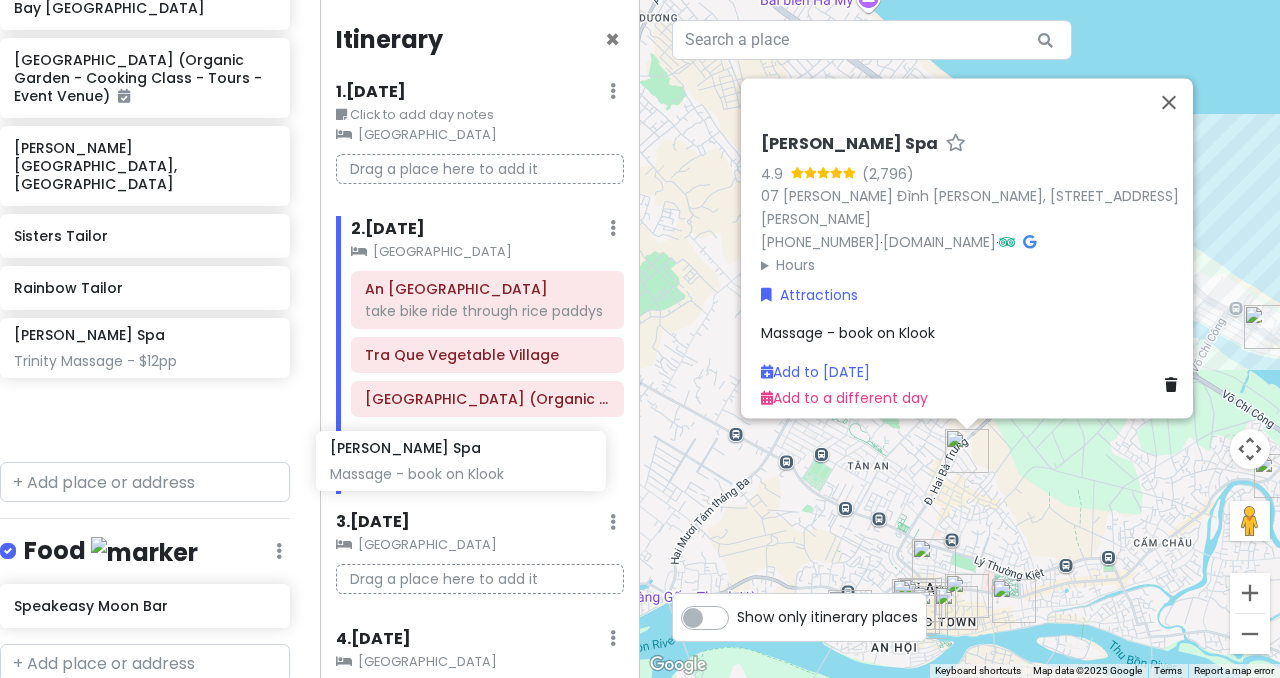 drag, startPoint x: 99, startPoint y: 232, endPoint x: 415, endPoint y: 469, distance: 395 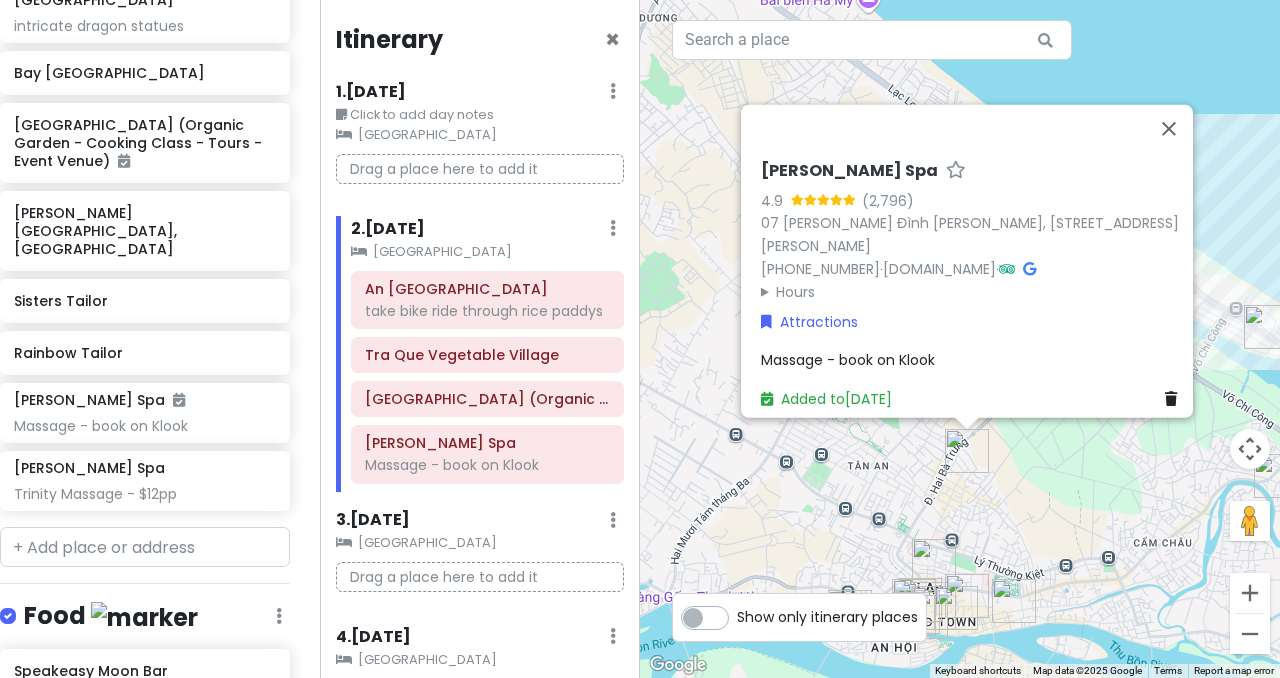 scroll, scrollTop: 1070, scrollLeft: 15, axis: both 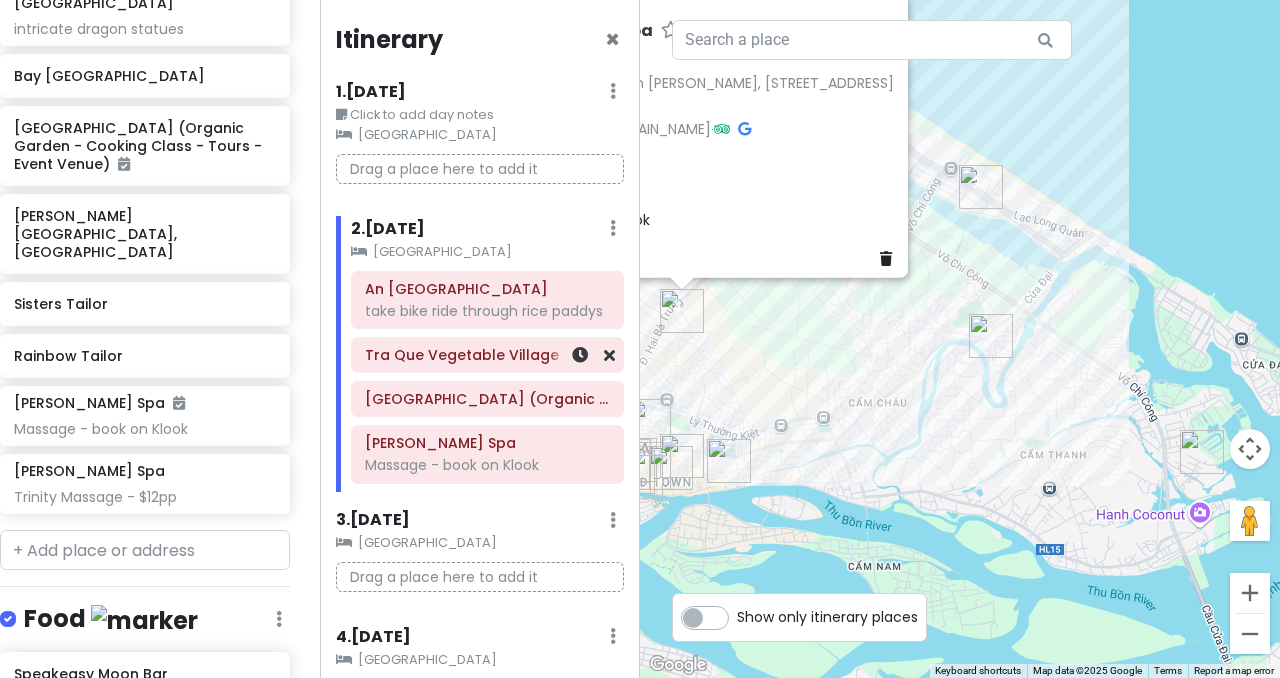 drag, startPoint x: 871, startPoint y: 484, endPoint x: 570, endPoint y: 335, distance: 335.86008 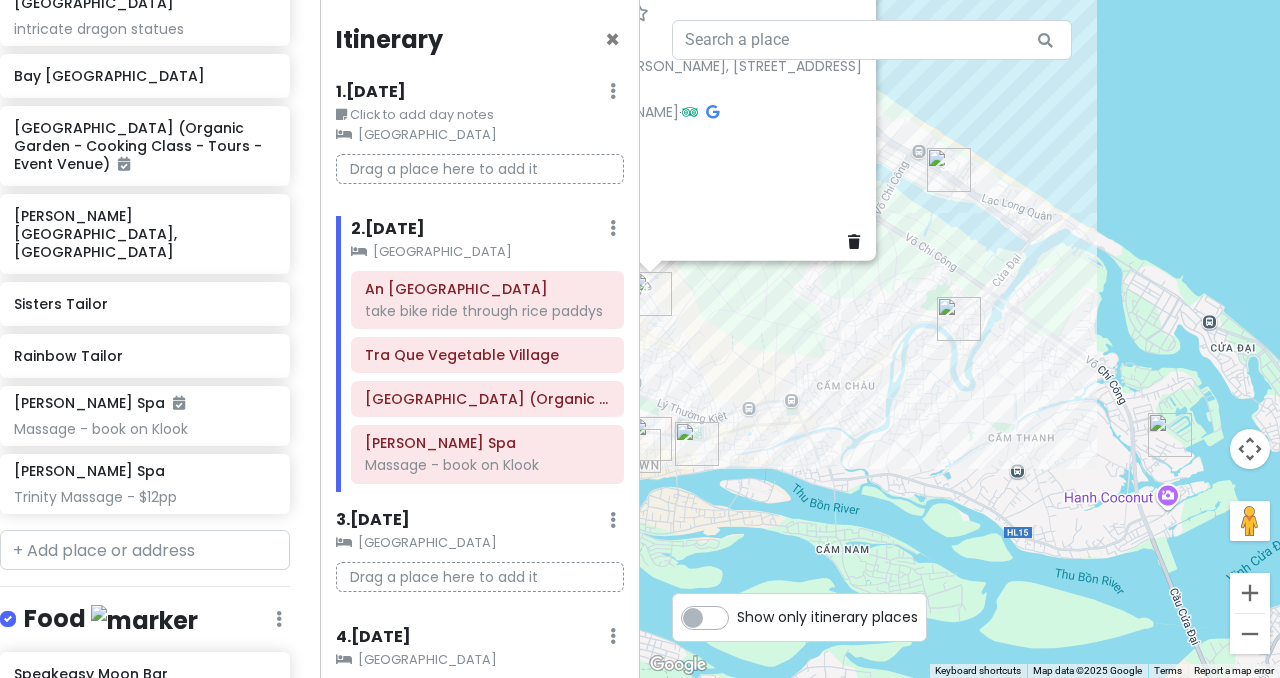 click at bounding box center (959, 319) 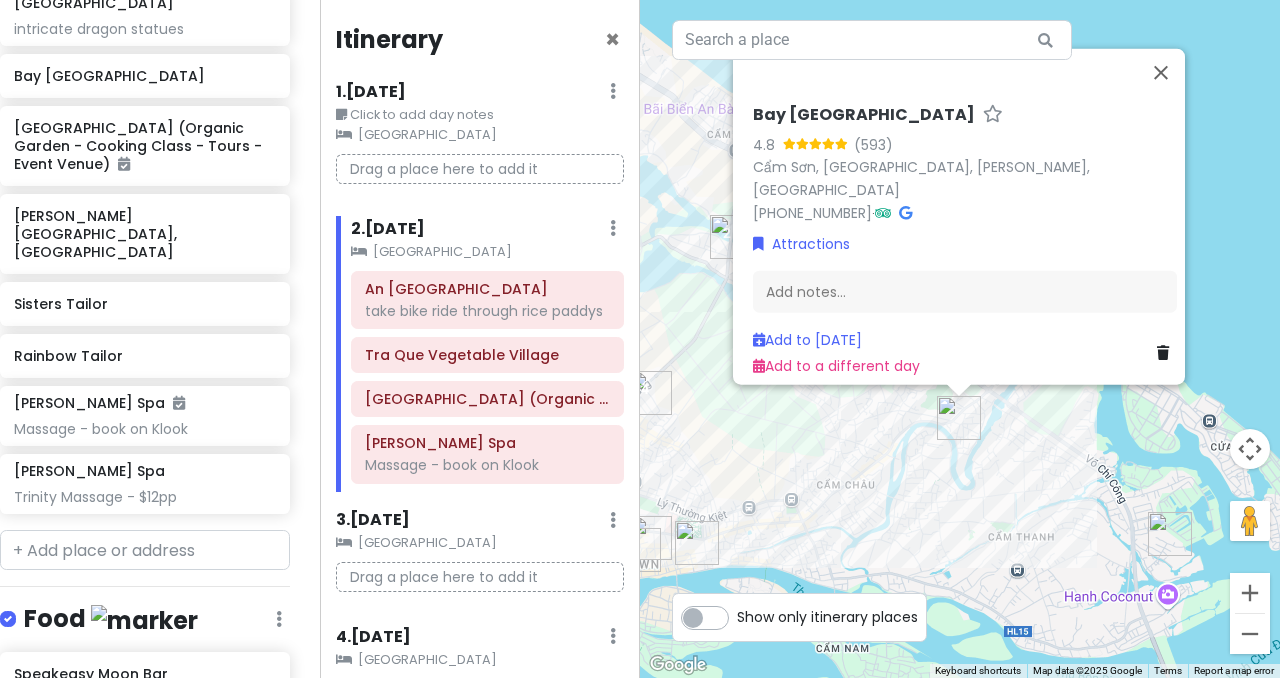 click at bounding box center (1170, 534) 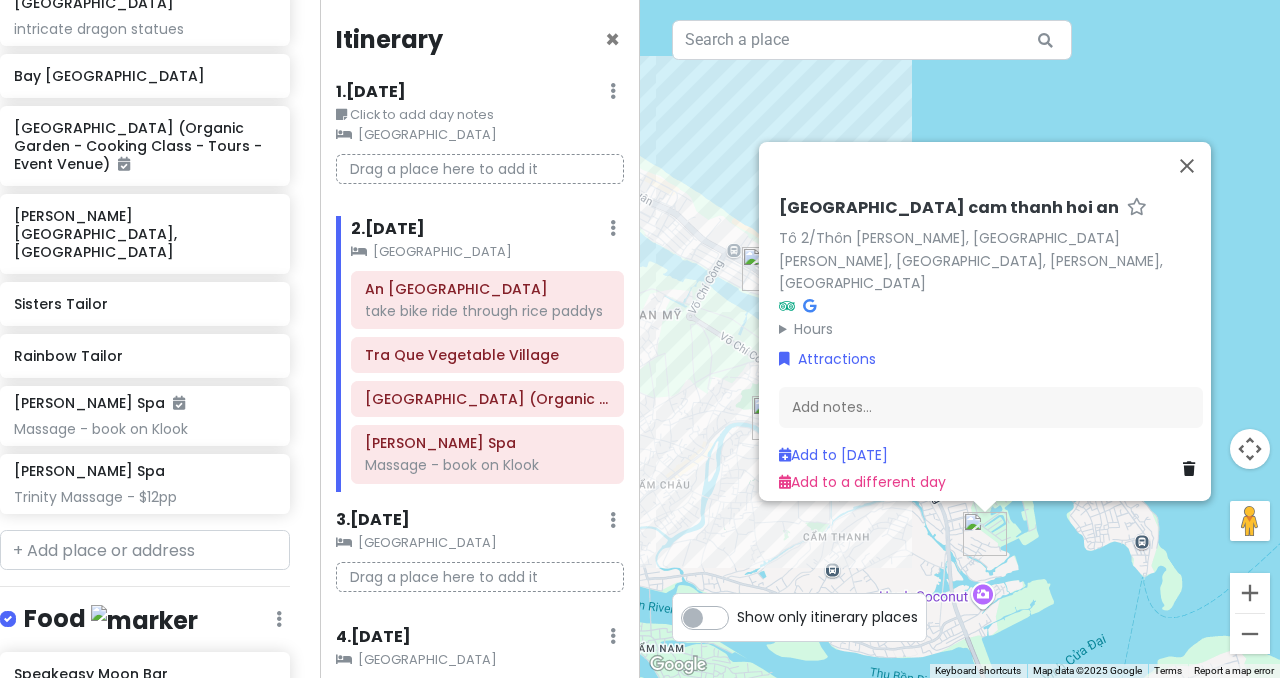 click on "[GEOGRAPHIC_DATA] cam thanh hoi an Tô 2/[GEOGRAPHIC_DATA][PERSON_NAME][PERSON_NAME][PERSON_NAME], [GEOGRAPHIC_DATA] Hours [DATE]  7:00 AM – 6:00 PM [DATE]  7:00 AM – 6:00 PM [DATE]  7:00 AM – 6:00 PM [DATE]  7:00 AM – 6:00 PM [DATE]  7:00 AM – 6:00 PM [DATE]  7:00 AM – 6:00 PM [DATE]  7:00 AM – 6:00 PM Attractions Add notes...  Add to   [DATE]  Add to a different day" at bounding box center (960, 339) 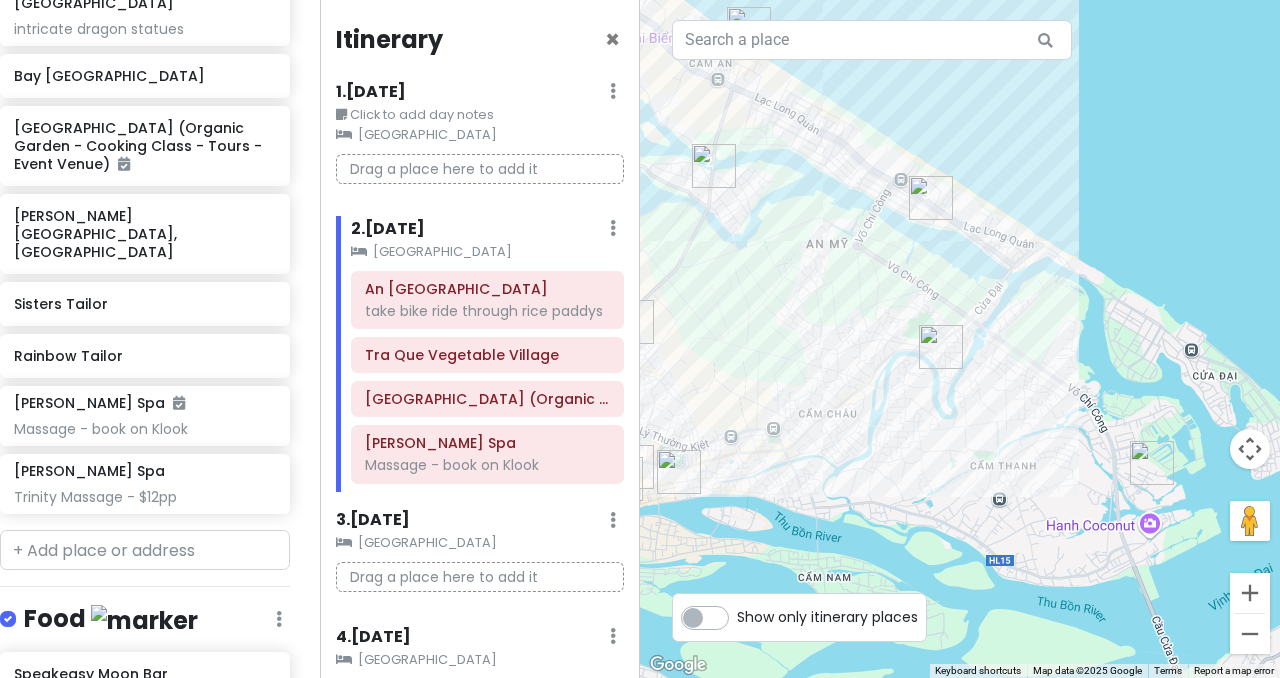 drag, startPoint x: 694, startPoint y: 430, endPoint x: 1052, endPoint y: 283, distance: 387.00516 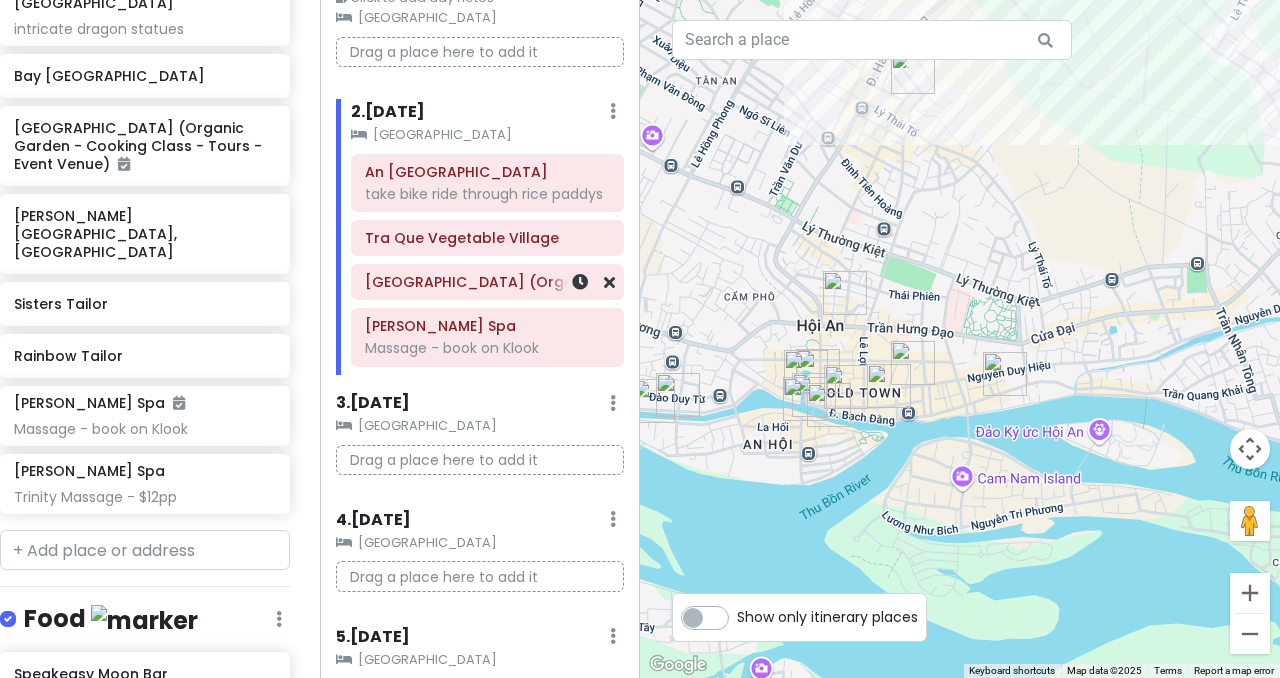 scroll, scrollTop: 184, scrollLeft: 0, axis: vertical 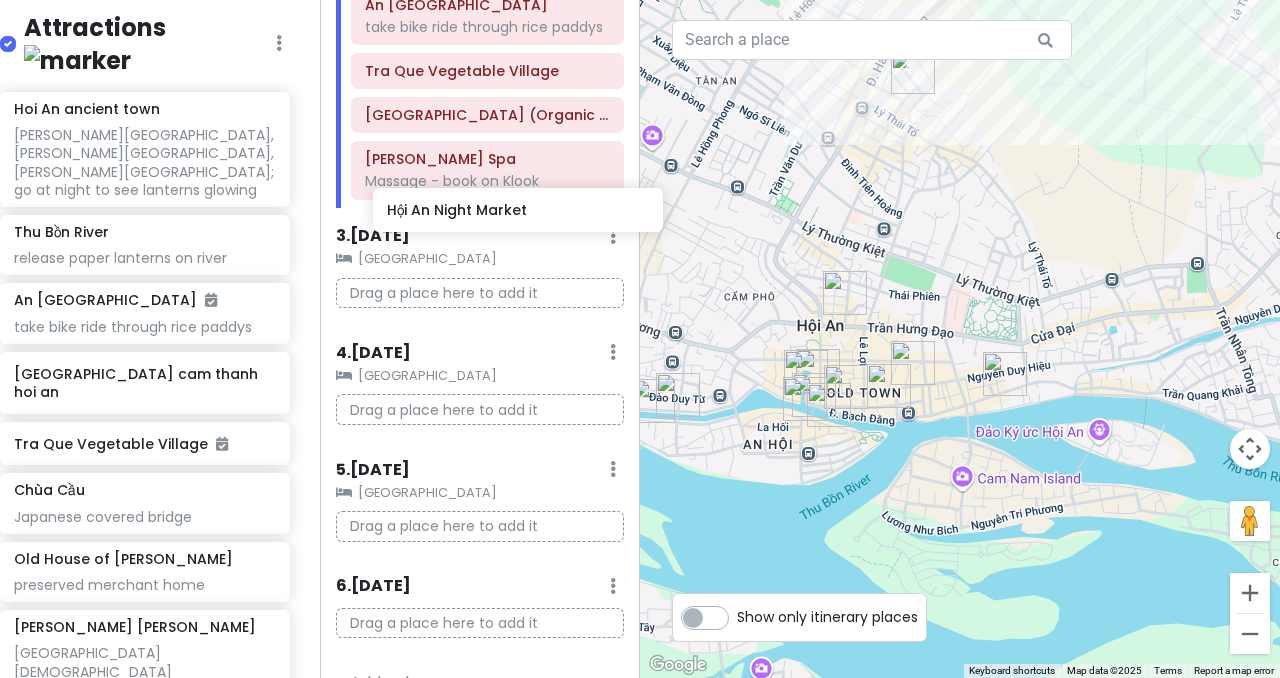 drag, startPoint x: 99, startPoint y: 251, endPoint x: 472, endPoint y: 207, distance: 375.5862 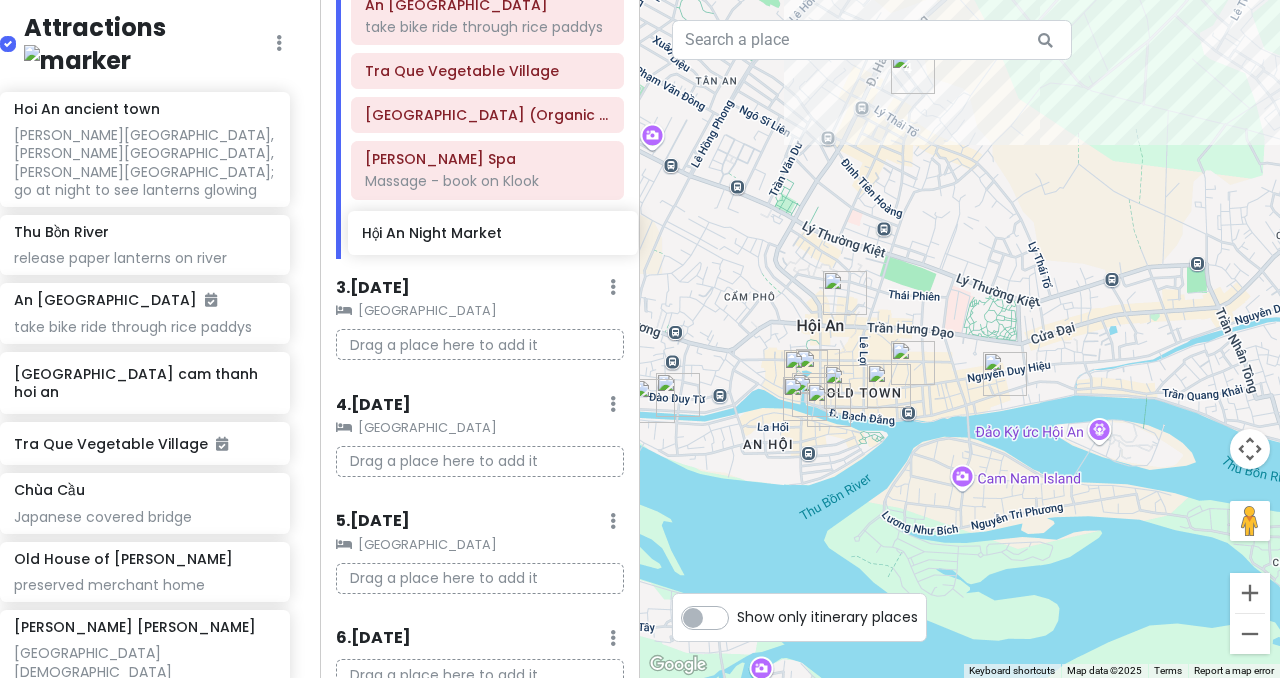 drag, startPoint x: 99, startPoint y: 257, endPoint x: 447, endPoint y: 236, distance: 348.63306 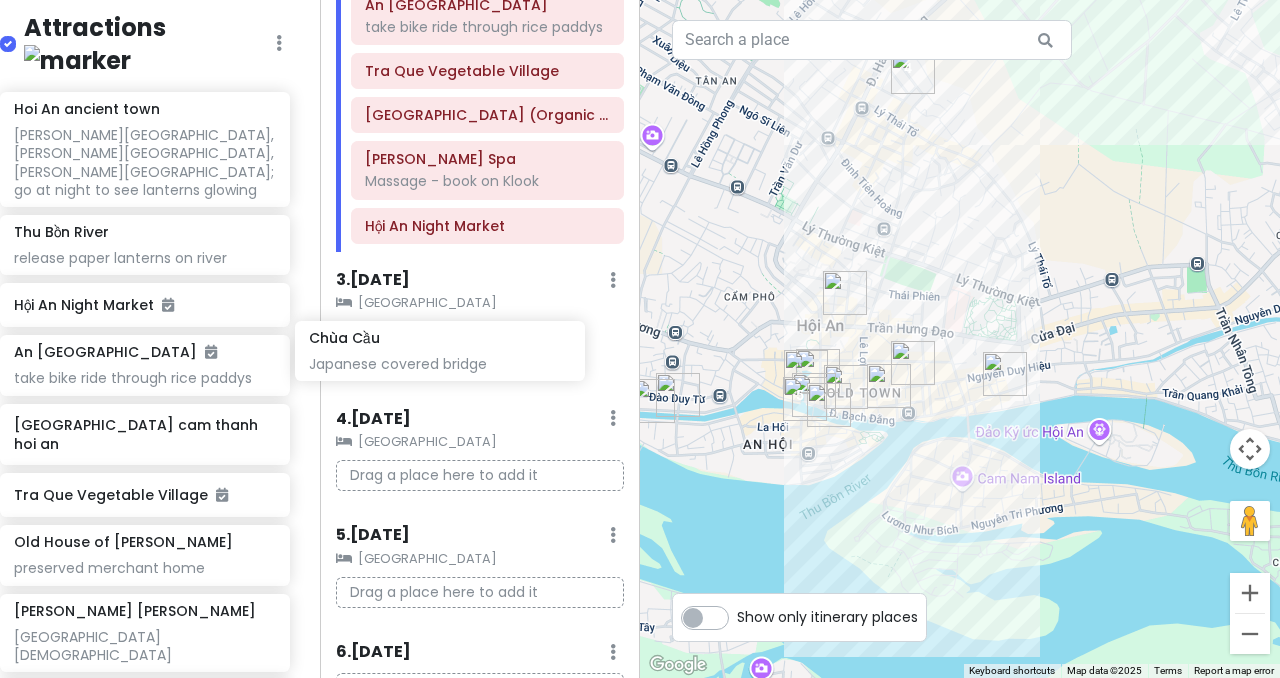 drag, startPoint x: 126, startPoint y: 485, endPoint x: 419, endPoint y: 350, distance: 322.605 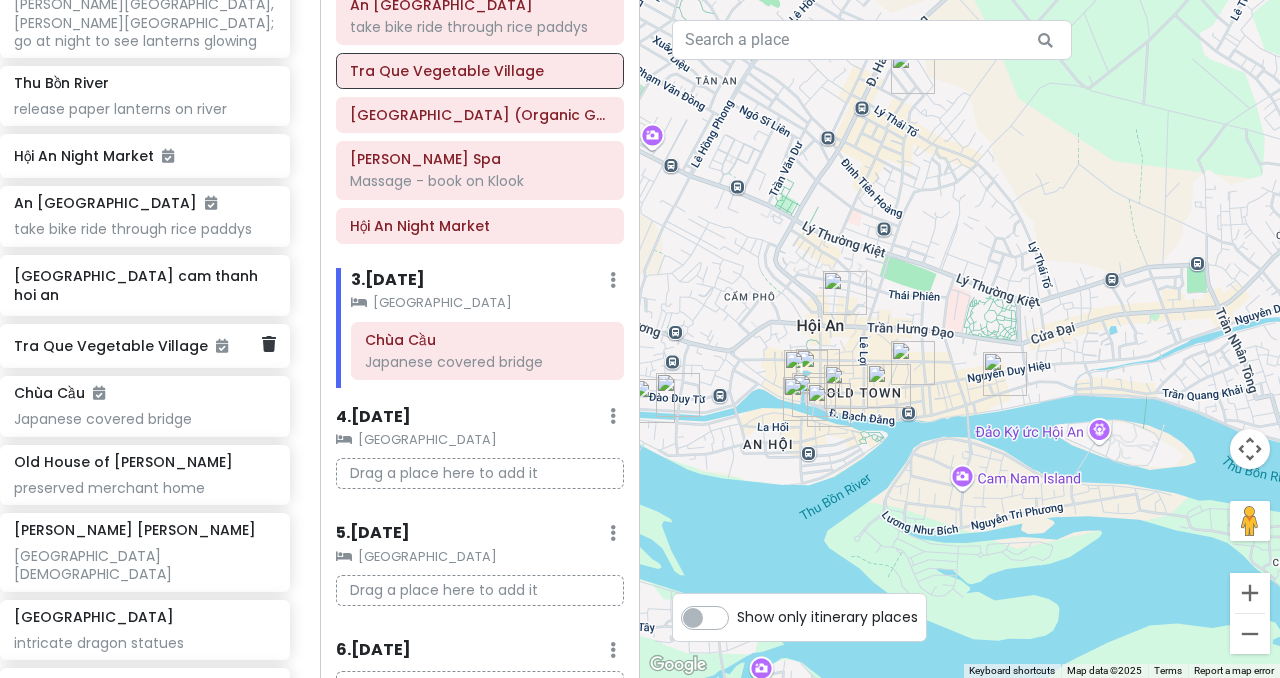 scroll, scrollTop: 477, scrollLeft: 15, axis: both 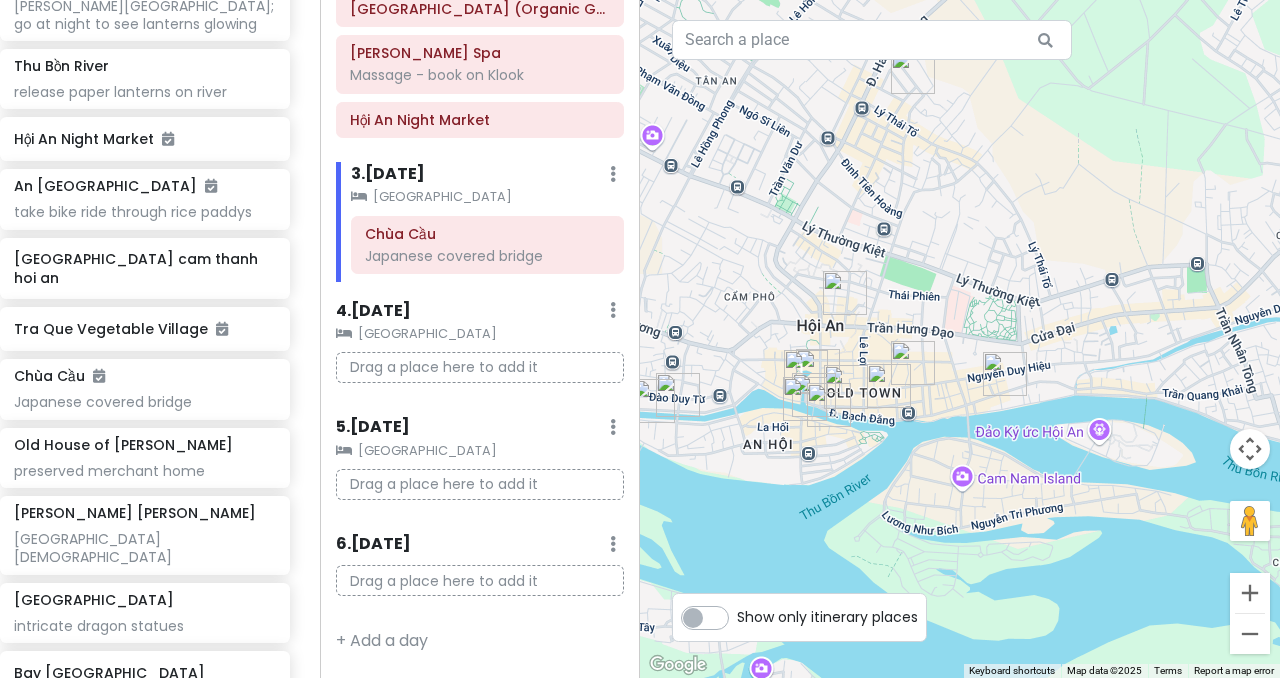 click on "[GEOGRAPHIC_DATA]" 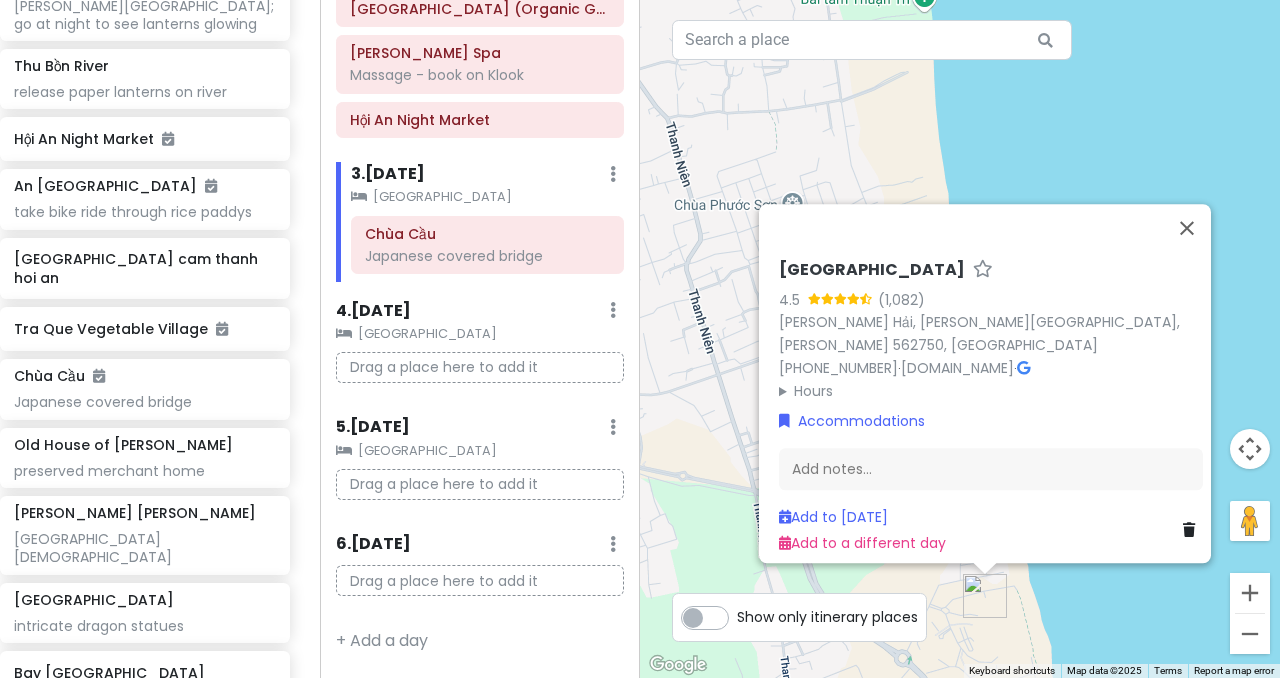 click on "[GEOGRAPHIC_DATA] & Golf 4.5        (1,082) [PERSON_NAME][GEOGRAPHIC_DATA], [PERSON_NAME][GEOGRAPHIC_DATA], [PERSON_NAME] 562750, [GEOGRAPHIC_DATA] [PHONE_NUMBER]   ·   [DOMAIN_NAME]   ·   Hours [DATE]  Open 24 hours [DATE]  Open 24 hours [DATE]  Open 24 hours [DATE]  Open 24 hours [DATE]  Open 24 hours [DATE]  Open 24 hours [DATE]  Open 24 hours Accommodations Add notes...  Add to   [DATE]  Add to a different day" at bounding box center (960, 339) 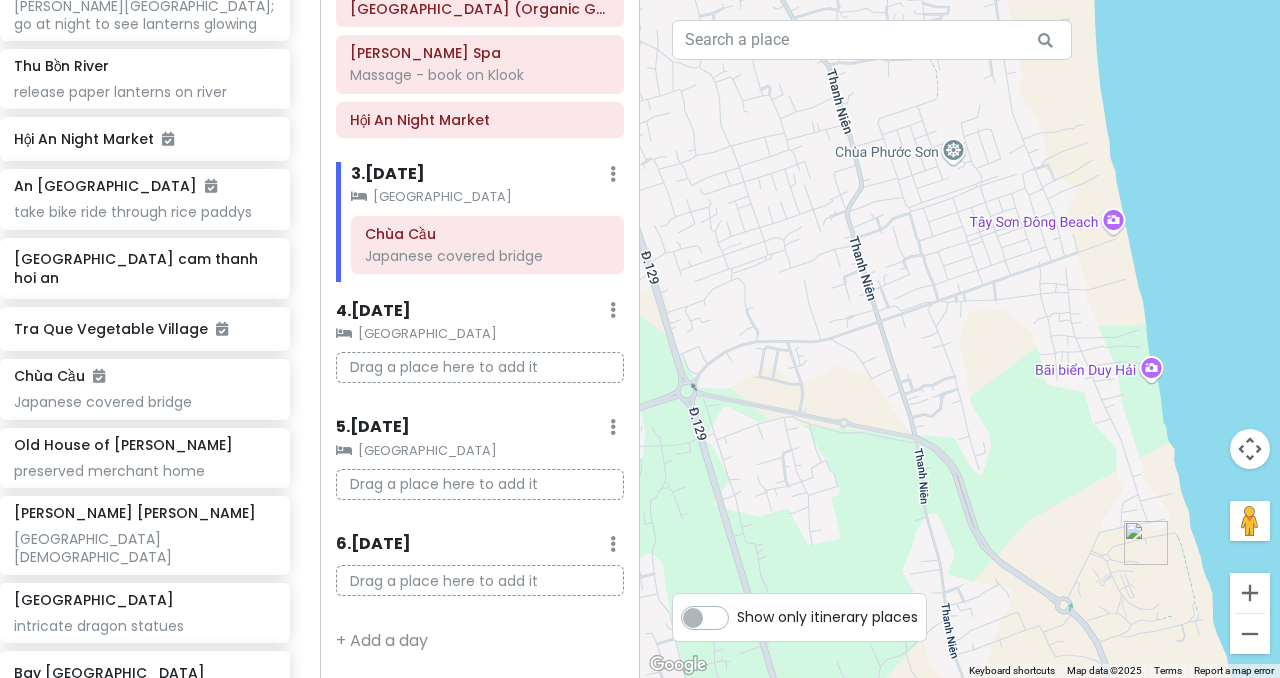 drag, startPoint x: 731, startPoint y: 359, endPoint x: 931, endPoint y: 288, distance: 212.22865 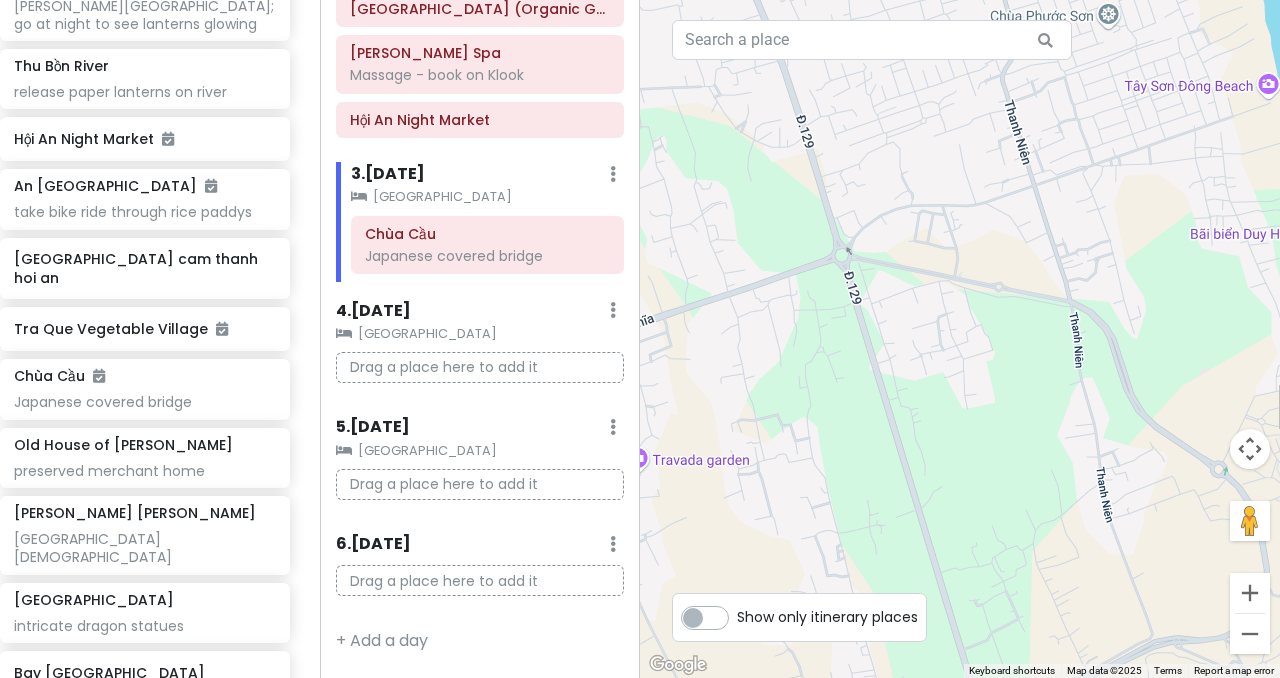 drag, startPoint x: 857, startPoint y: 333, endPoint x: 729, endPoint y: 143, distance: 229.09387 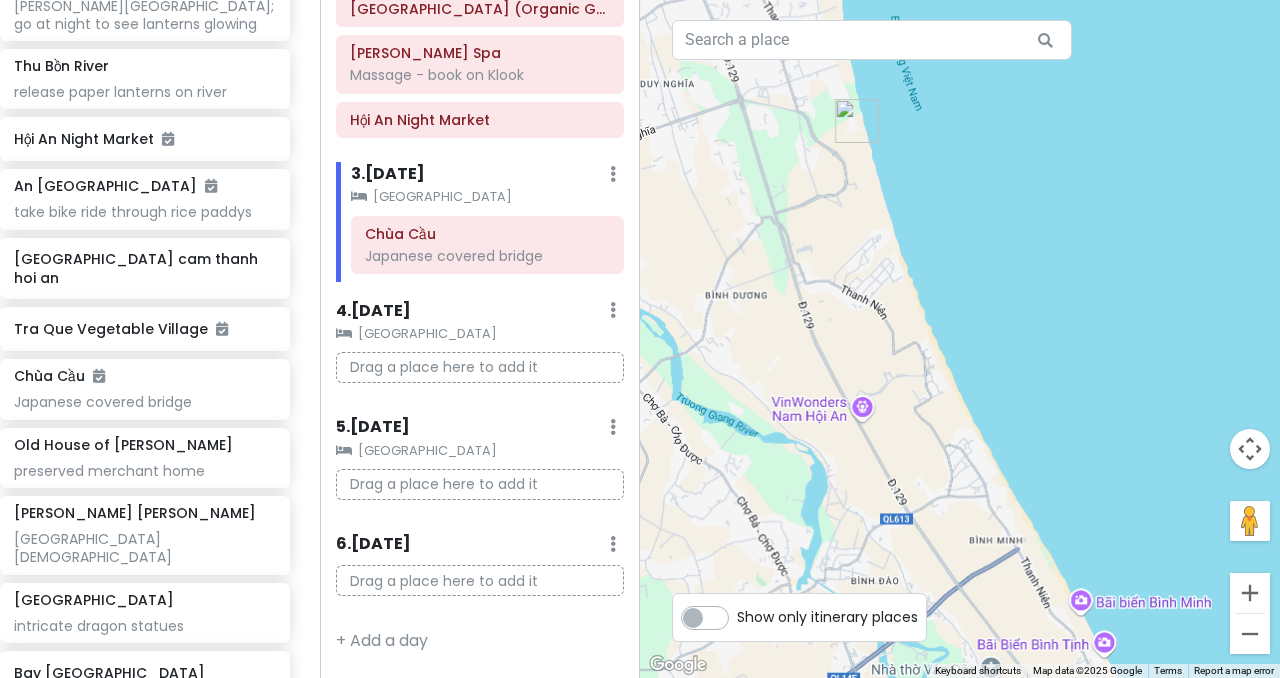drag, startPoint x: 729, startPoint y: 143, endPoint x: 950, endPoint y: 340, distance: 296.05743 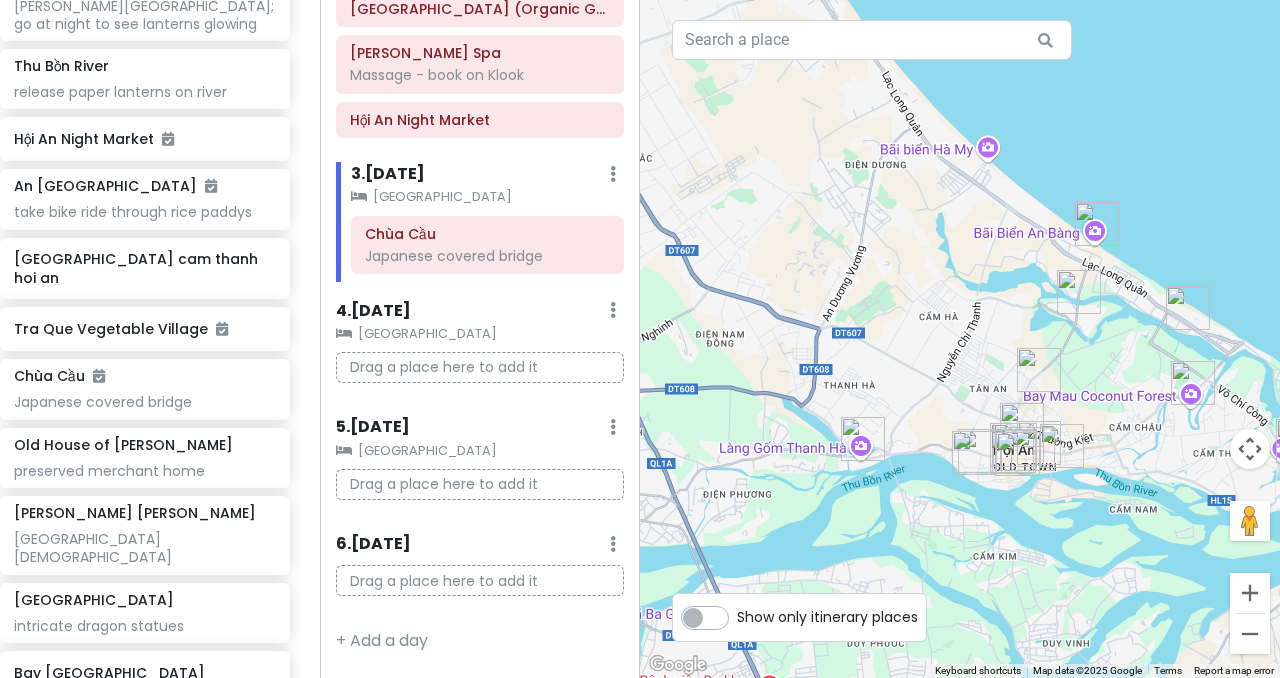 click on "Chùa Cầu" at bounding box center (487, 234) 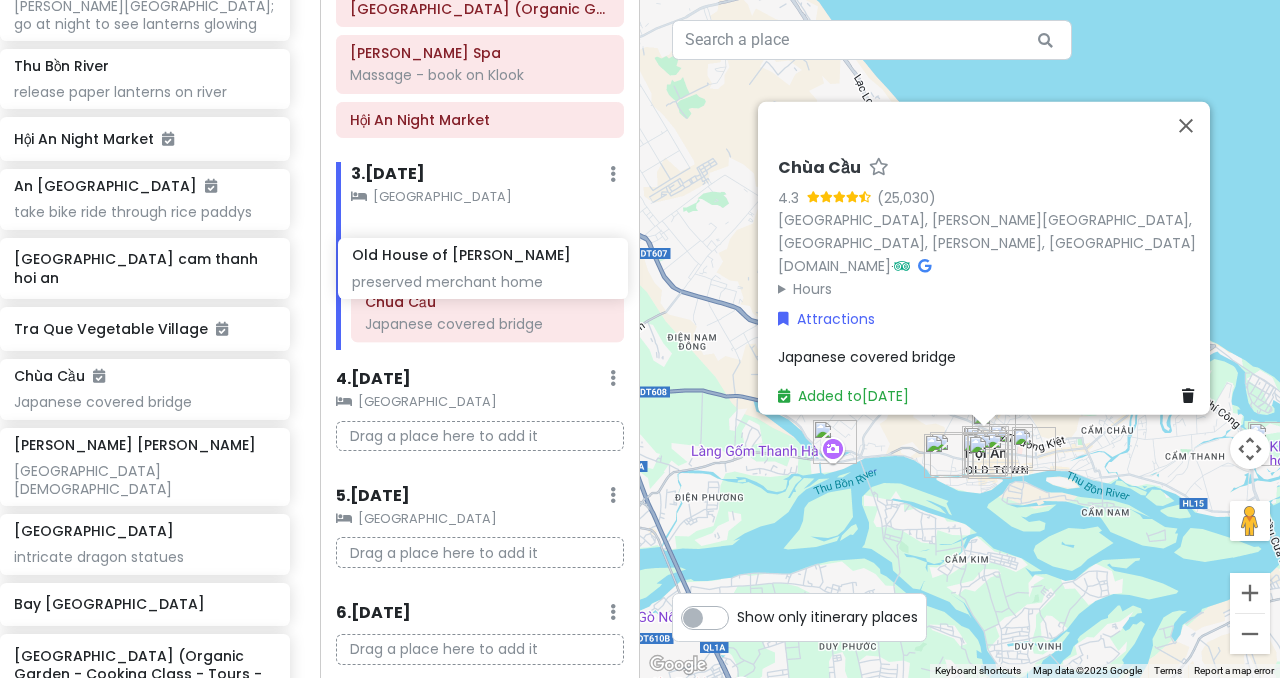 drag, startPoint x: 119, startPoint y: 399, endPoint x: 457, endPoint y: 279, distance: 358.66977 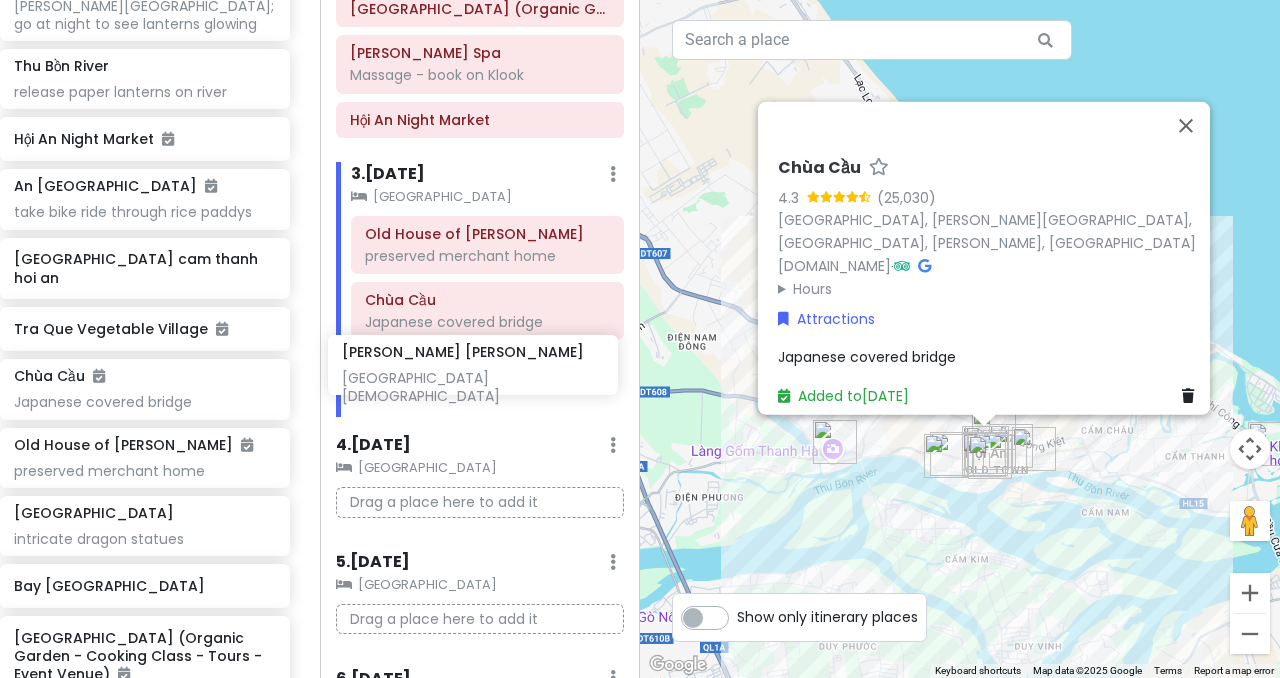drag, startPoint x: 140, startPoint y: 467, endPoint x: 468, endPoint y: 375, distance: 340.65817 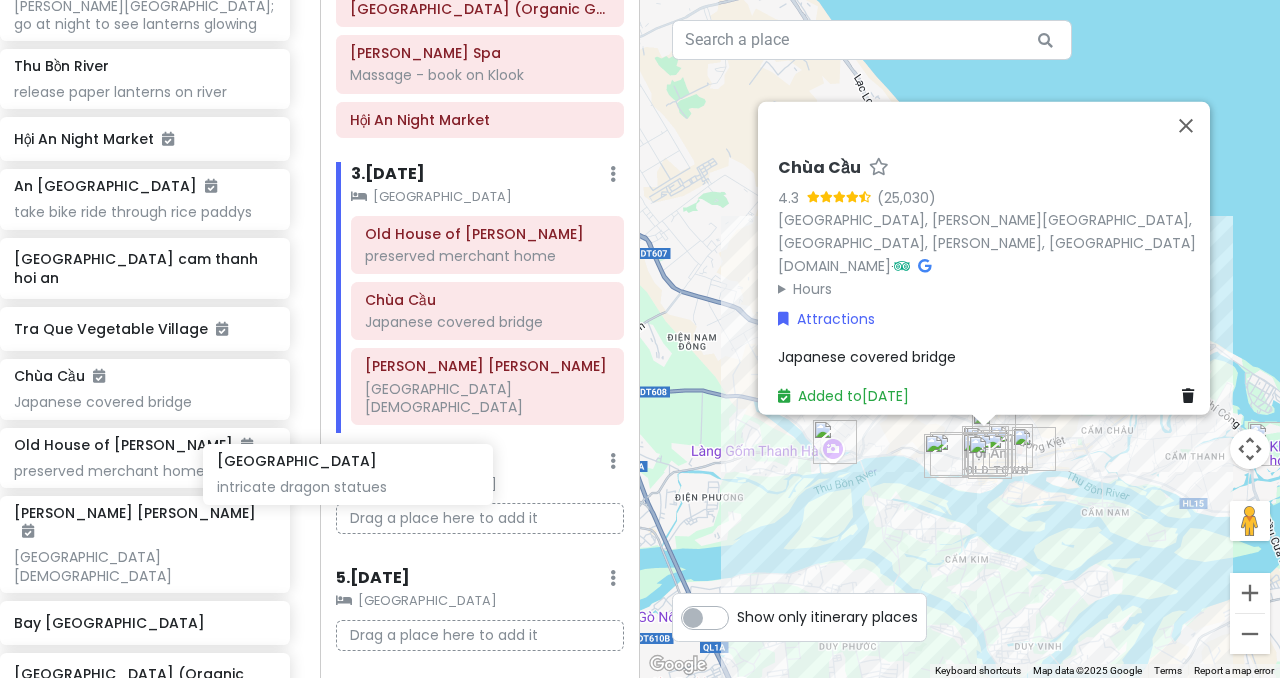 scroll, scrollTop: 475, scrollLeft: 15, axis: both 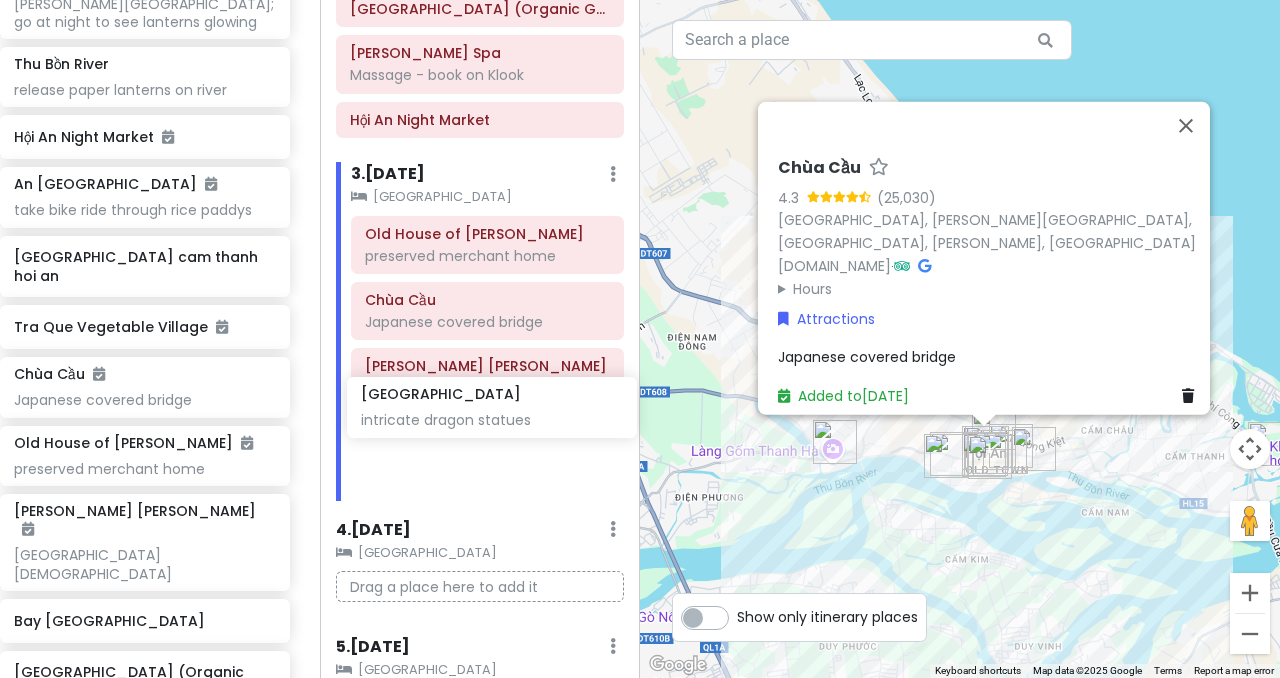 drag, startPoint x: 127, startPoint y: 543, endPoint x: 479, endPoint y: 424, distance: 371.57098 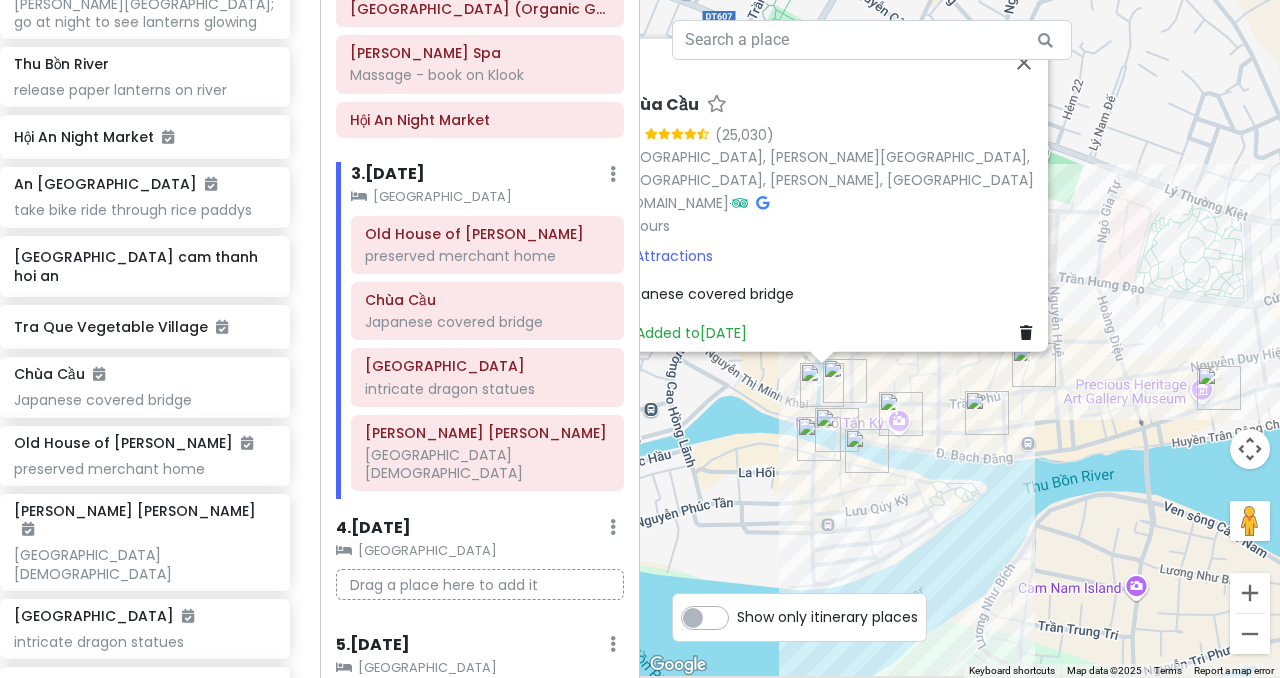 drag, startPoint x: 955, startPoint y: 521, endPoint x: 1075, endPoint y: 428, distance: 151.81897 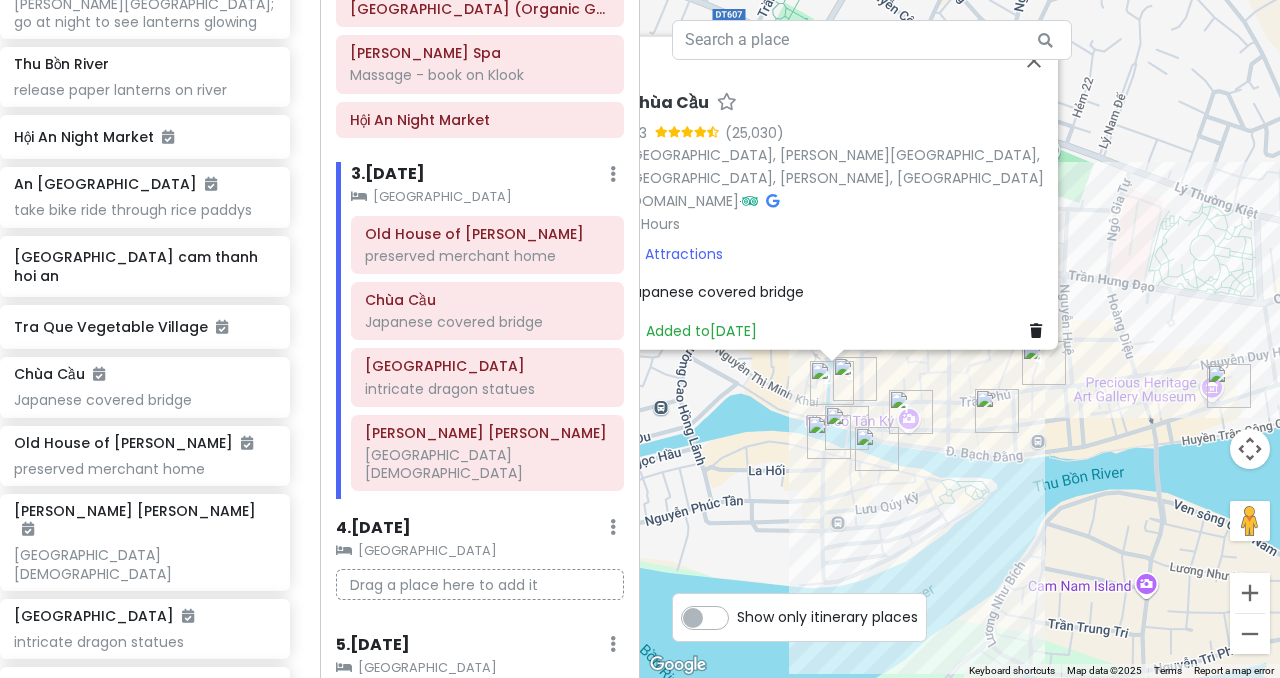 click at bounding box center (829, 437) 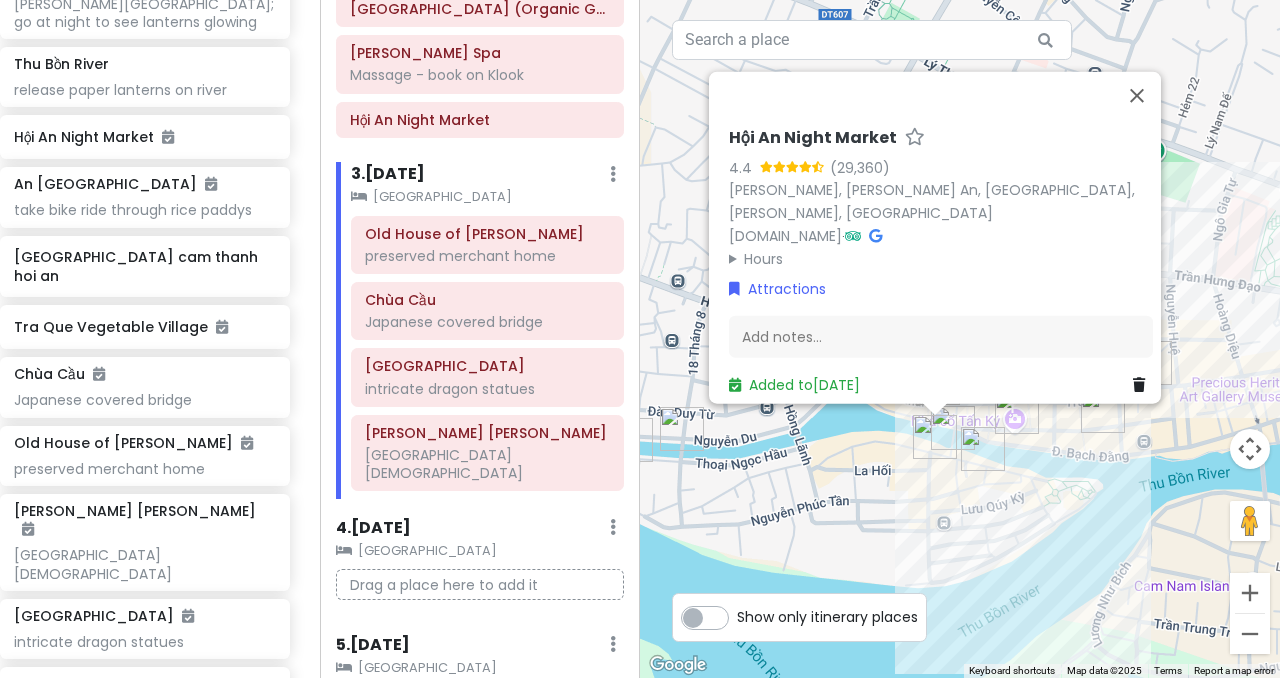 click at bounding box center (935, 437) 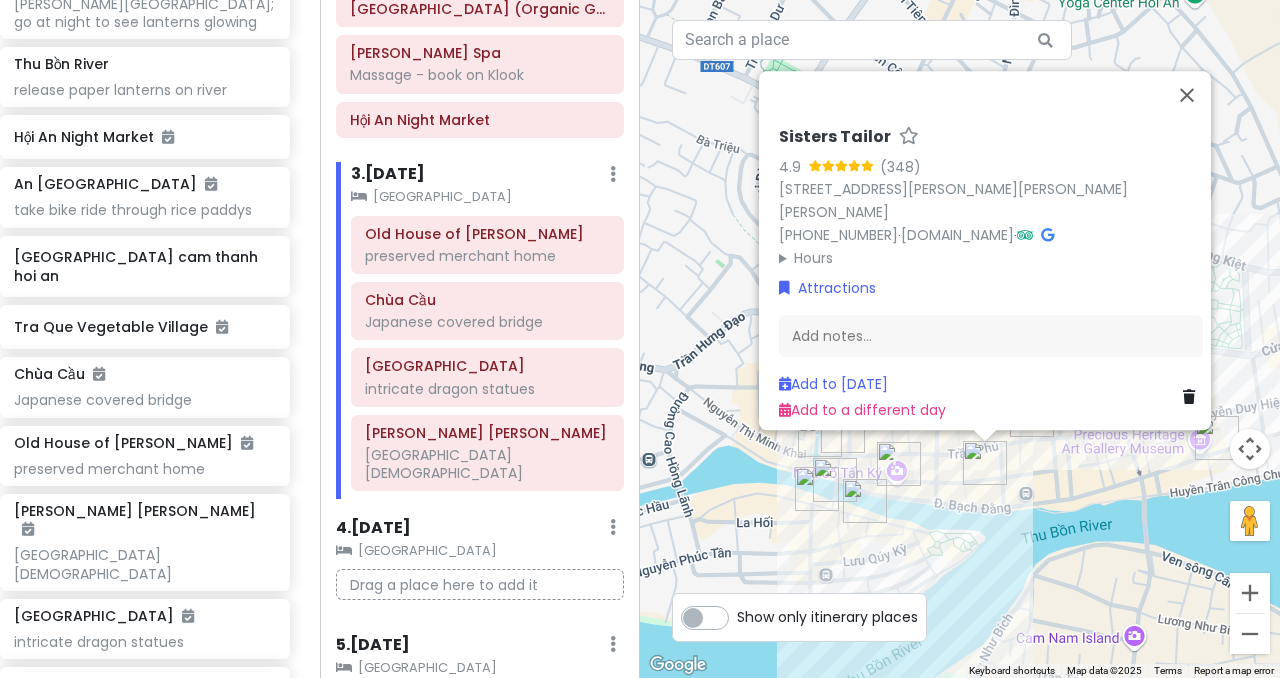 click at bounding box center [835, 480] 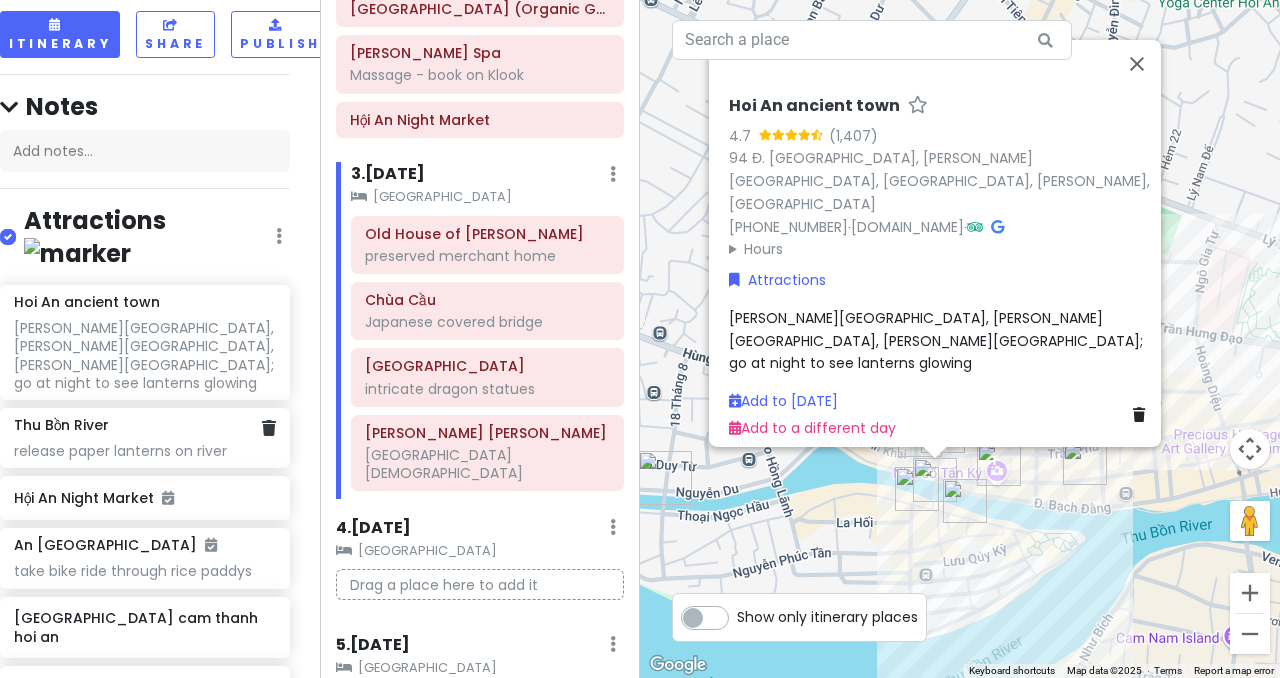 scroll, scrollTop: 154, scrollLeft: 15, axis: both 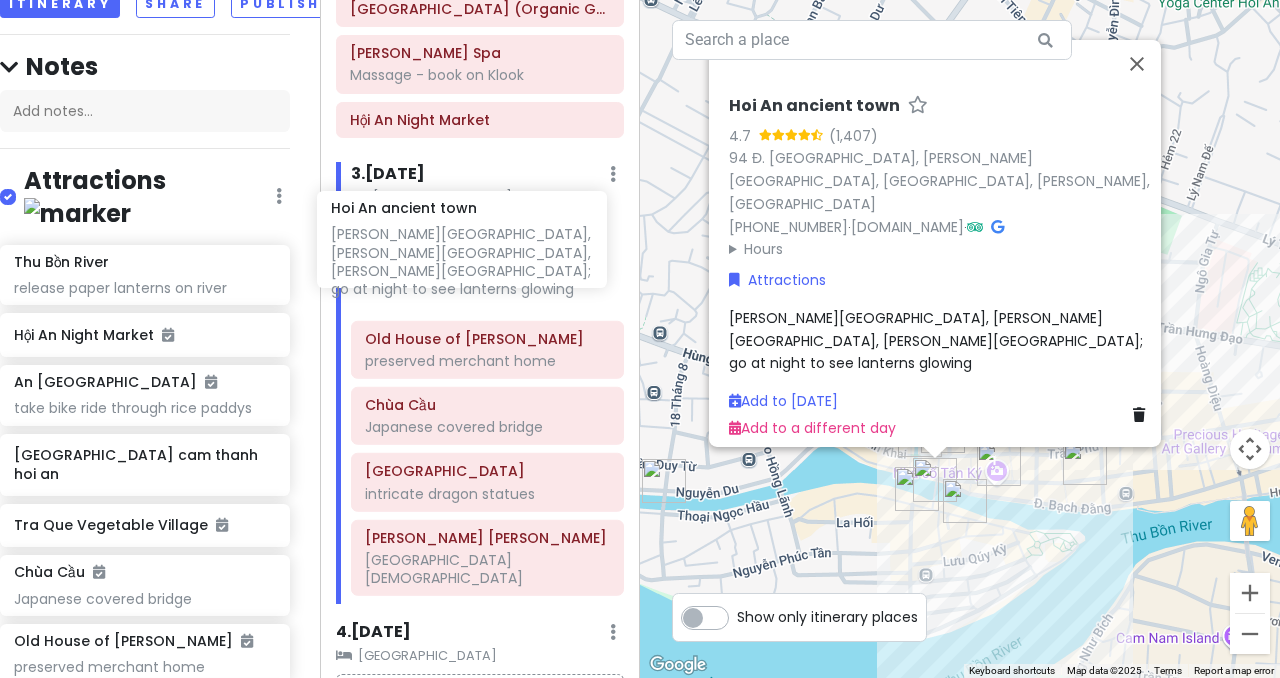 drag, startPoint x: 115, startPoint y: 283, endPoint x: 432, endPoint y: 262, distance: 317.69482 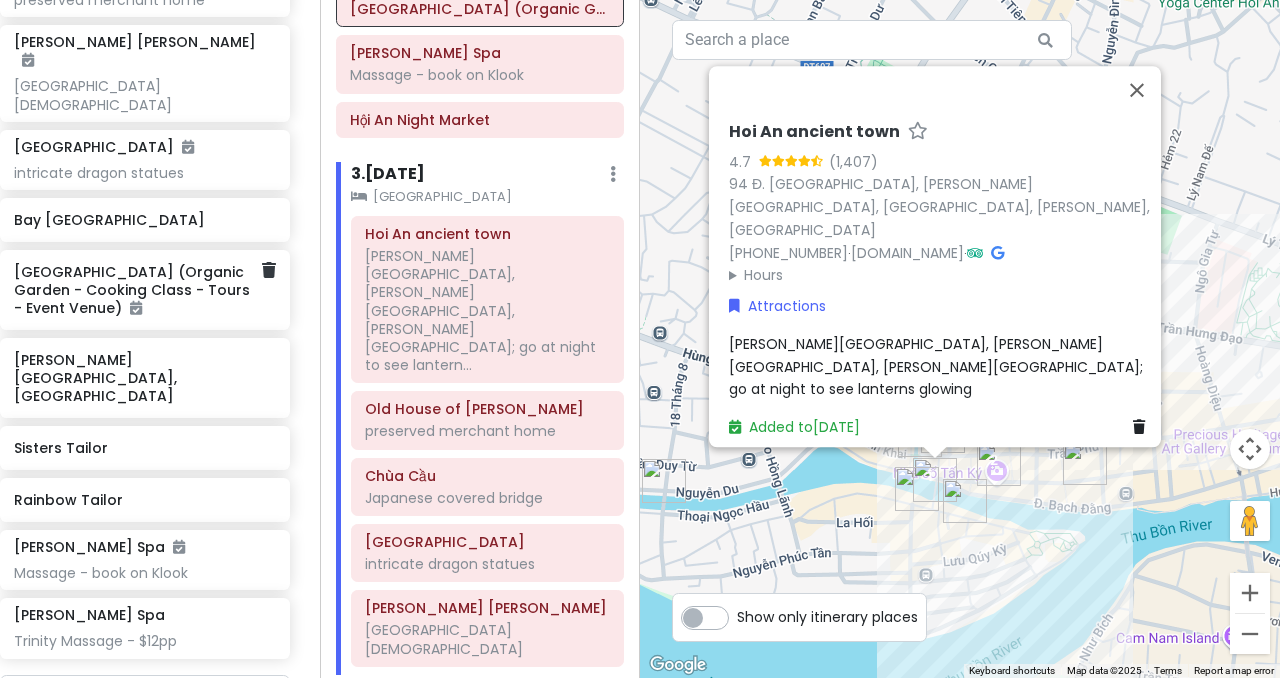 scroll, scrollTop: 957, scrollLeft: 15, axis: both 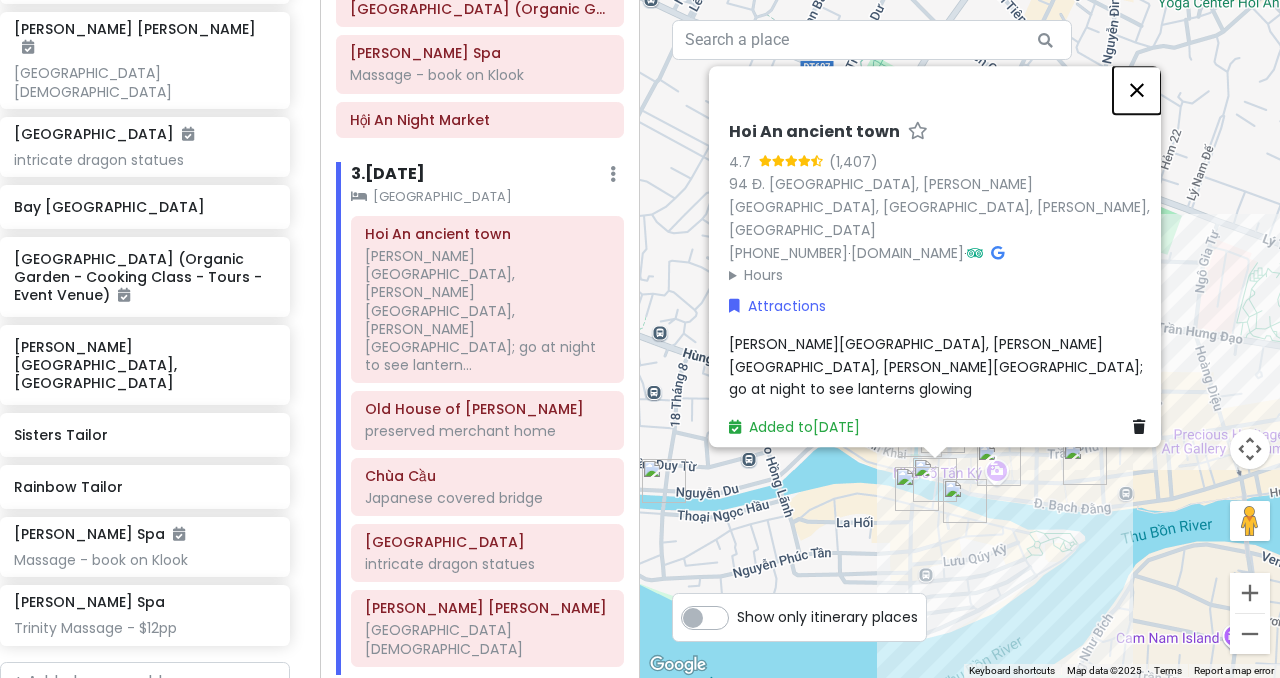 click at bounding box center (1137, 90) 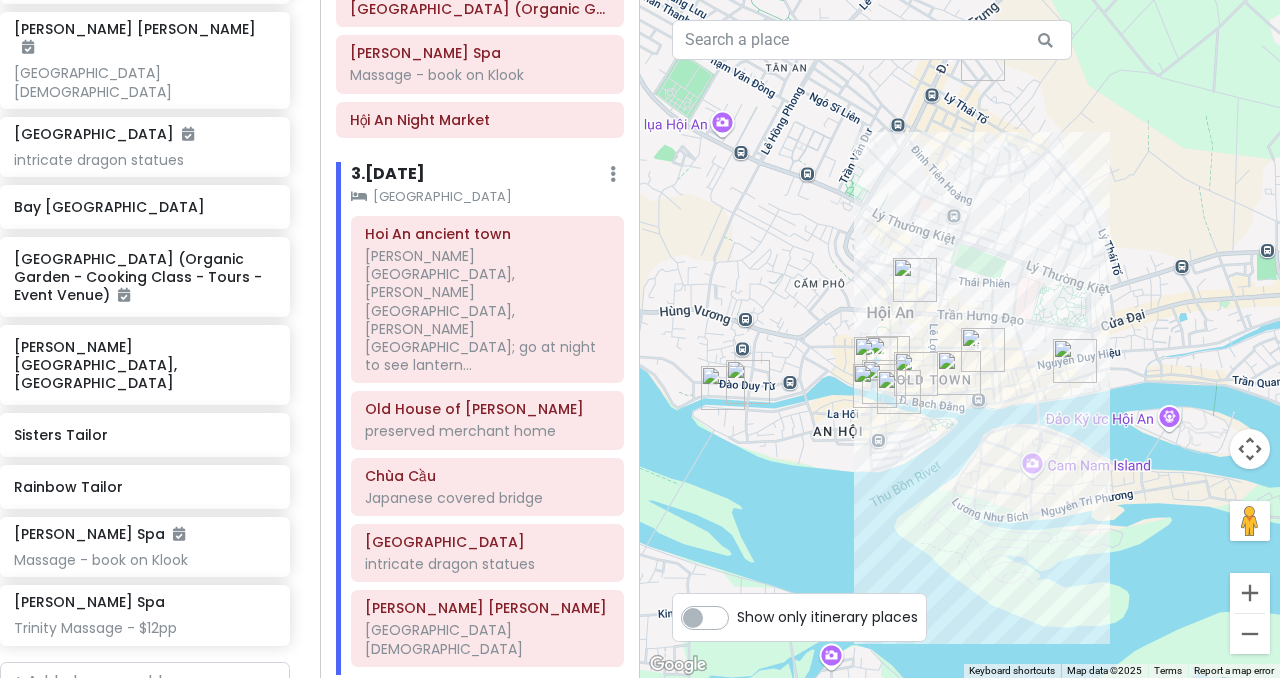 click at bounding box center (723, 388) 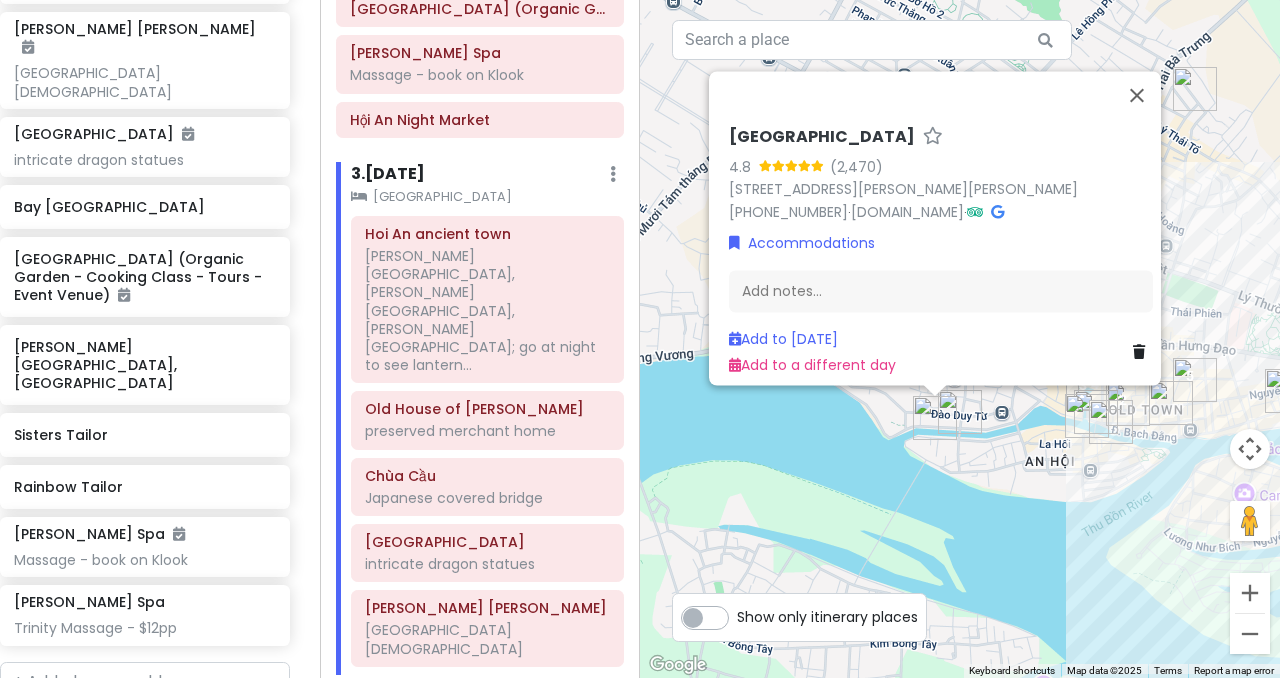 click at bounding box center (960, 412) 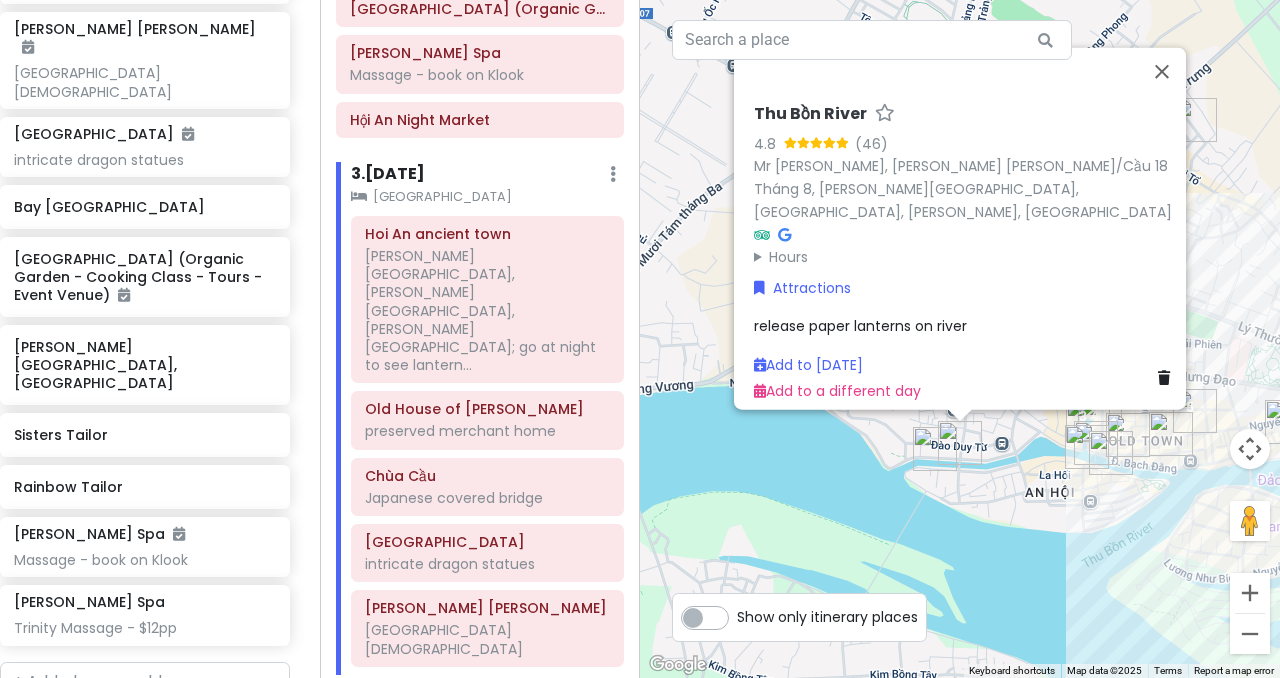click on "Thu Bồn River 4.8        (46) Mr [PERSON_NAME], [PERSON_NAME] [PERSON_NAME]/Cầu 18 Tháng 8, [PERSON_NAME][GEOGRAPHIC_DATA][PERSON_NAME], [GEOGRAPHIC_DATA] Hours [DATE]  Open 24 hours [DATE]  Open 24 hours [DATE]  Open 24 hours [DATE]  Open 24 hours [DATE]  Open 24 hours [DATE]  Open 24 hours [DATE]  Open 24 hours Attractions release paper lanterns on river  Add to   [DATE]  Add to a different day" at bounding box center (960, 339) 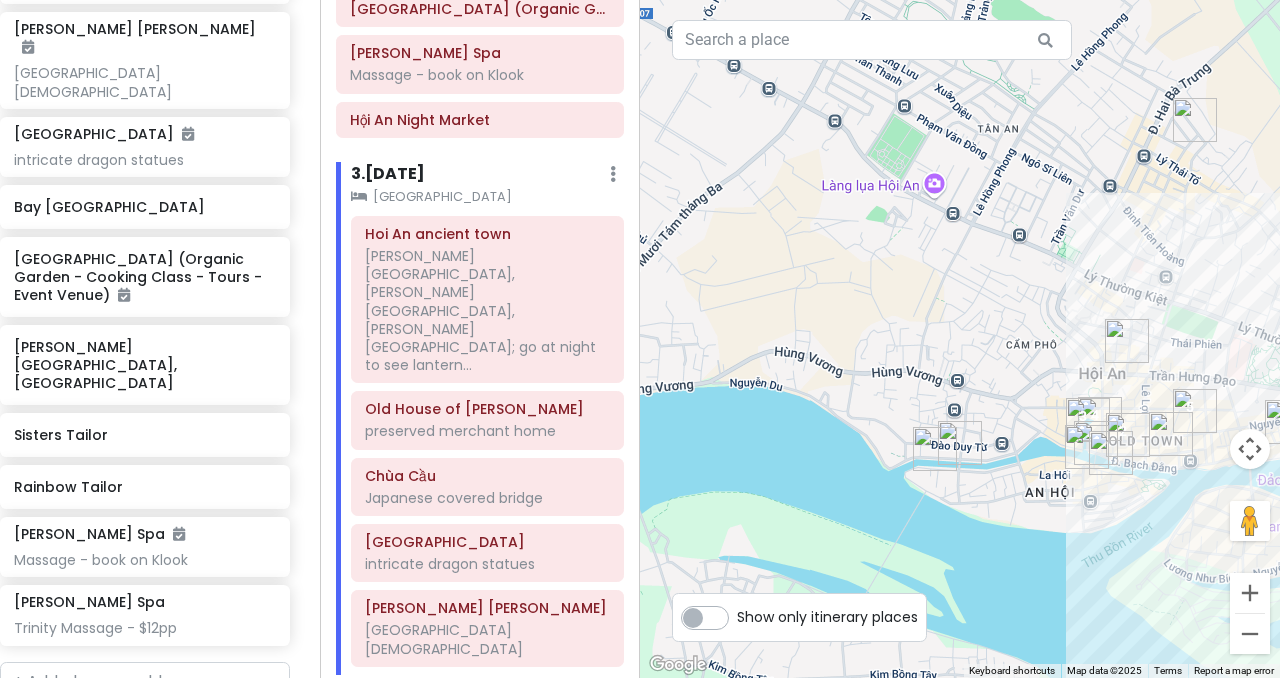 click at bounding box center (1127, 341) 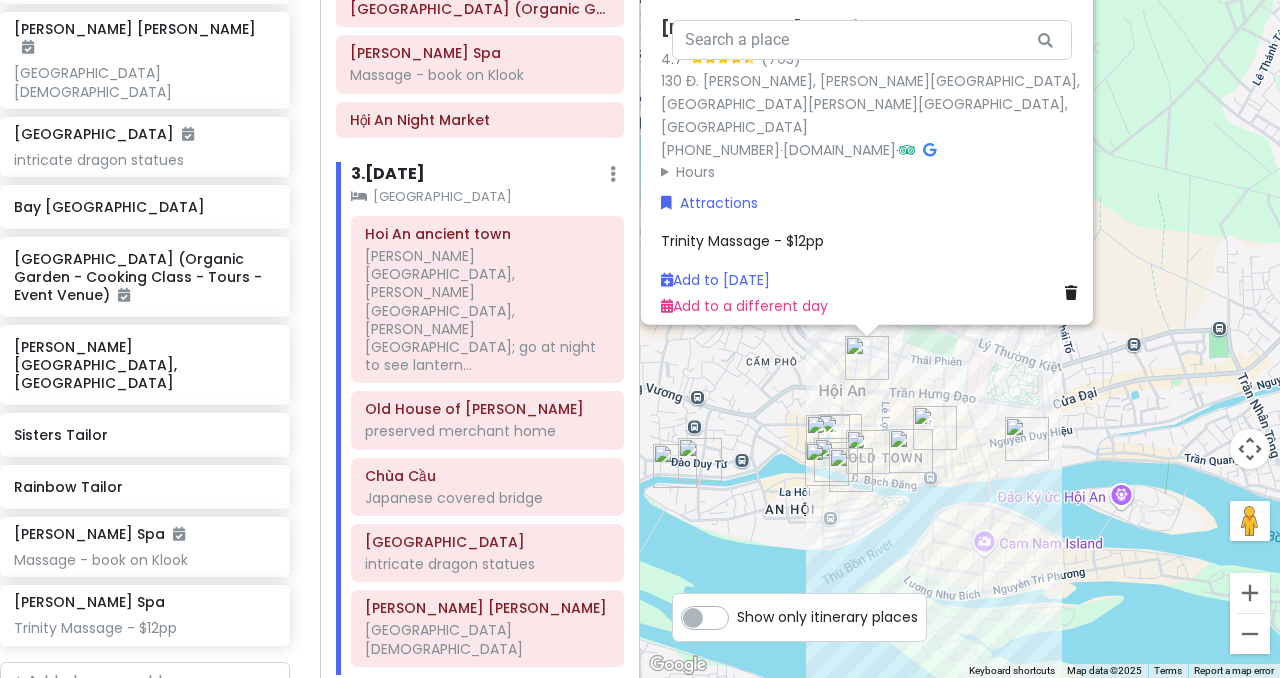 drag, startPoint x: 1065, startPoint y: 450, endPoint x: 941, endPoint y: 364, distance: 150.90395 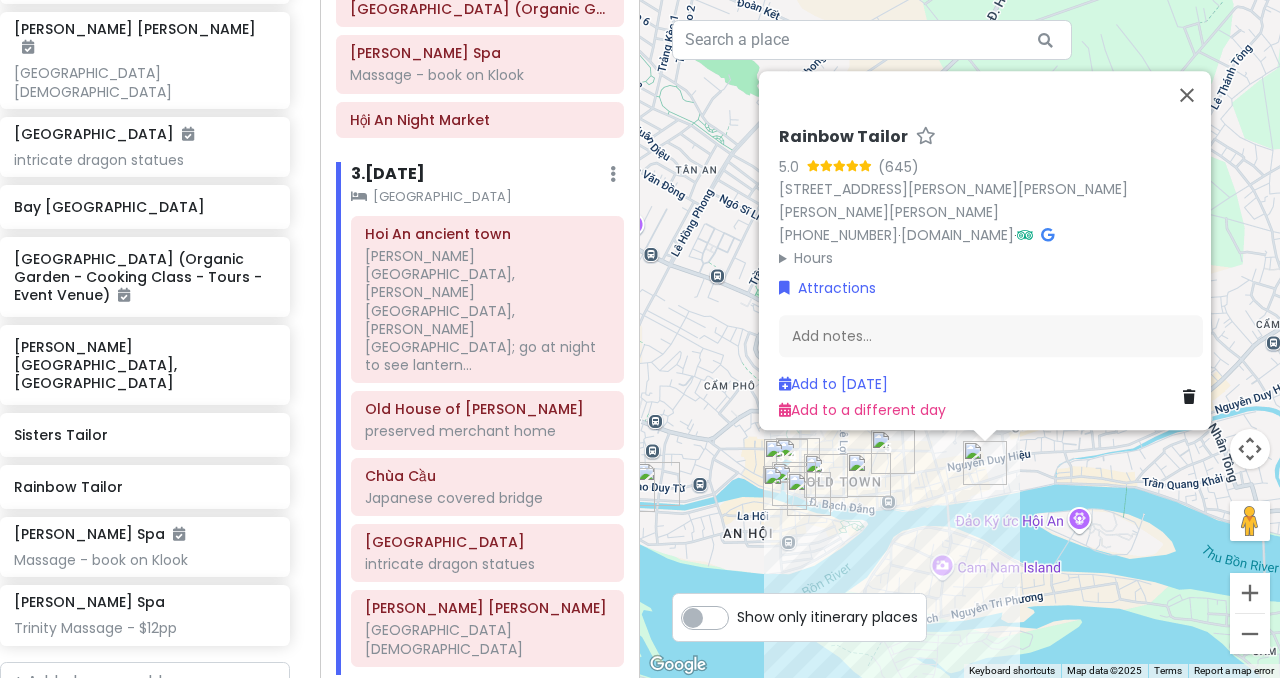 click on "Rainbow Tailor 5.0        (645) 19 Đường [PERSON_NAME][GEOGRAPHIC_DATA][PERSON_NAME], [GEOGRAPHIC_DATA][PERSON_NAME][GEOGRAPHIC_DATA], [PERSON_NAME][GEOGRAPHIC_DATA], [GEOGRAPHIC_DATA] [PHONE_NUMBER]   ·   [DOMAIN_NAME]   ·   Hours [DATE]  9:00 AM – 8:00 PM [DATE]  9:00 AM – 8:00 PM [DATE]  9:00 AM – 8:00 PM [DATE]  9:00 AM – 8:00 PM [DATE]  9:00 AM – 8:00 PM [DATE]  9:00 AM – 8:00 PM [DATE]  9:00 AM – 8:00 PM Attractions Add notes...  Add to   [DATE]  Add to a different day" at bounding box center [960, 339] 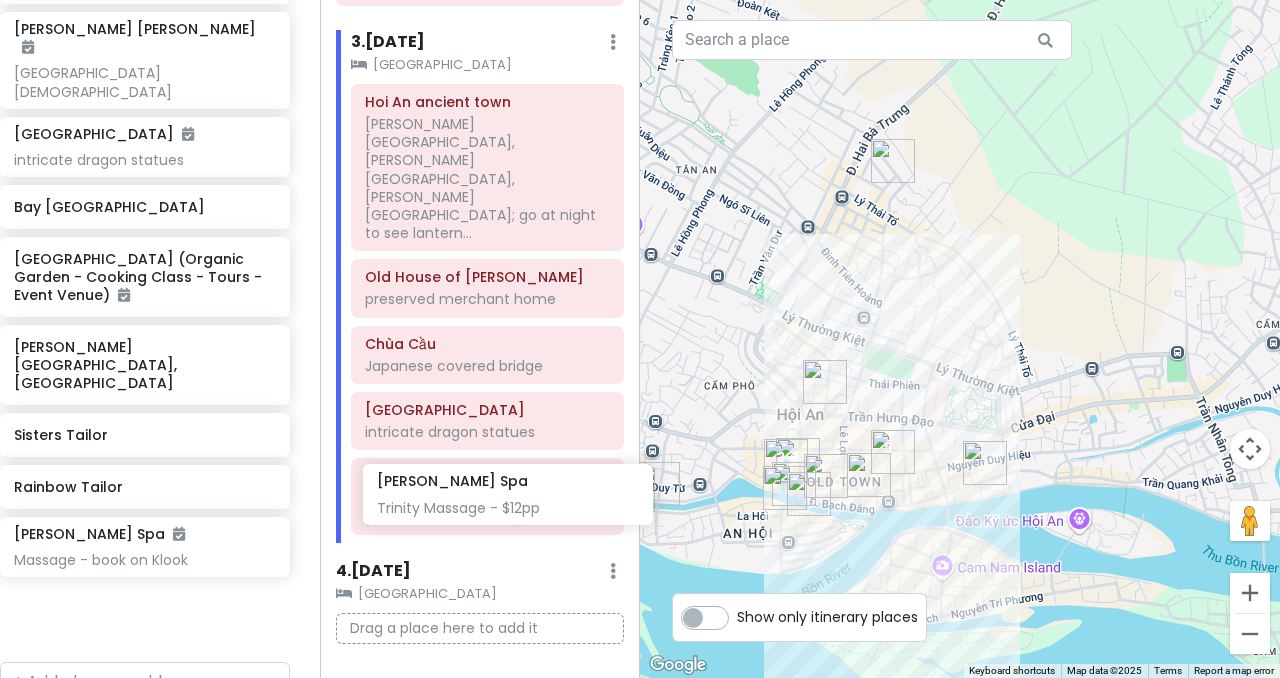 scroll, scrollTop: 522, scrollLeft: 0, axis: vertical 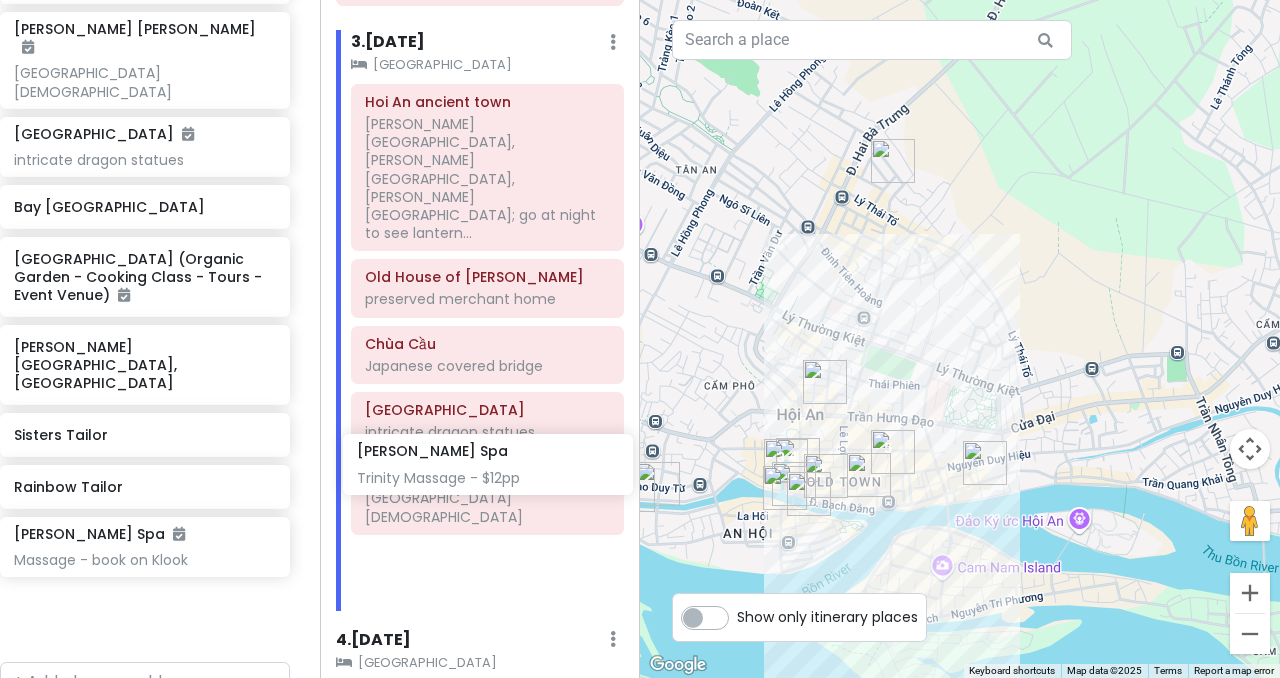 drag, startPoint x: 134, startPoint y: 475, endPoint x: 477, endPoint y: 466, distance: 343.11804 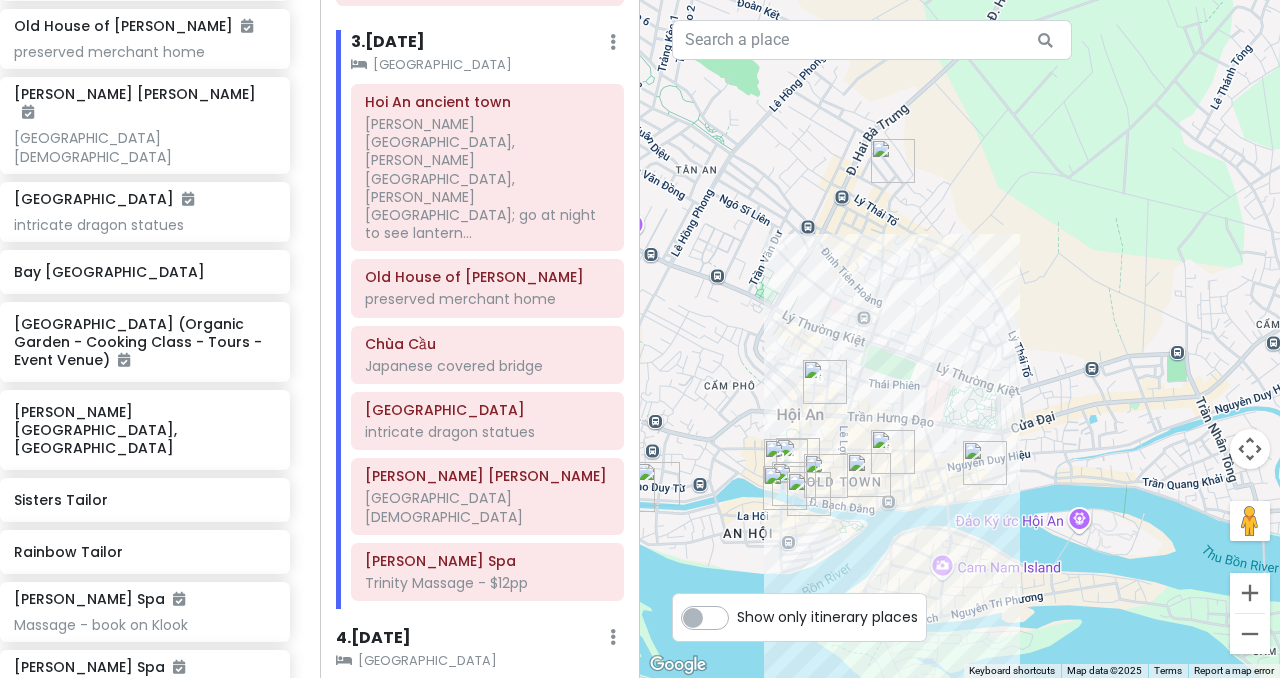 scroll, scrollTop: 889, scrollLeft: 15, axis: both 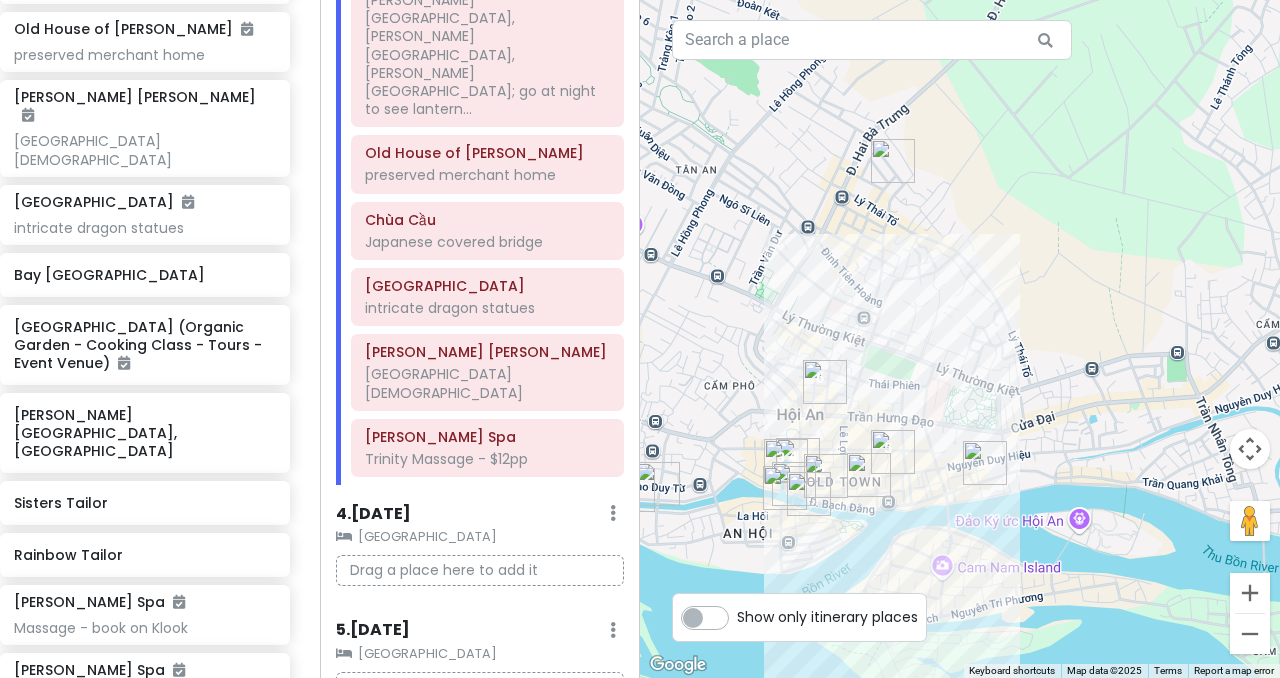 click at bounding box center (985, 463) 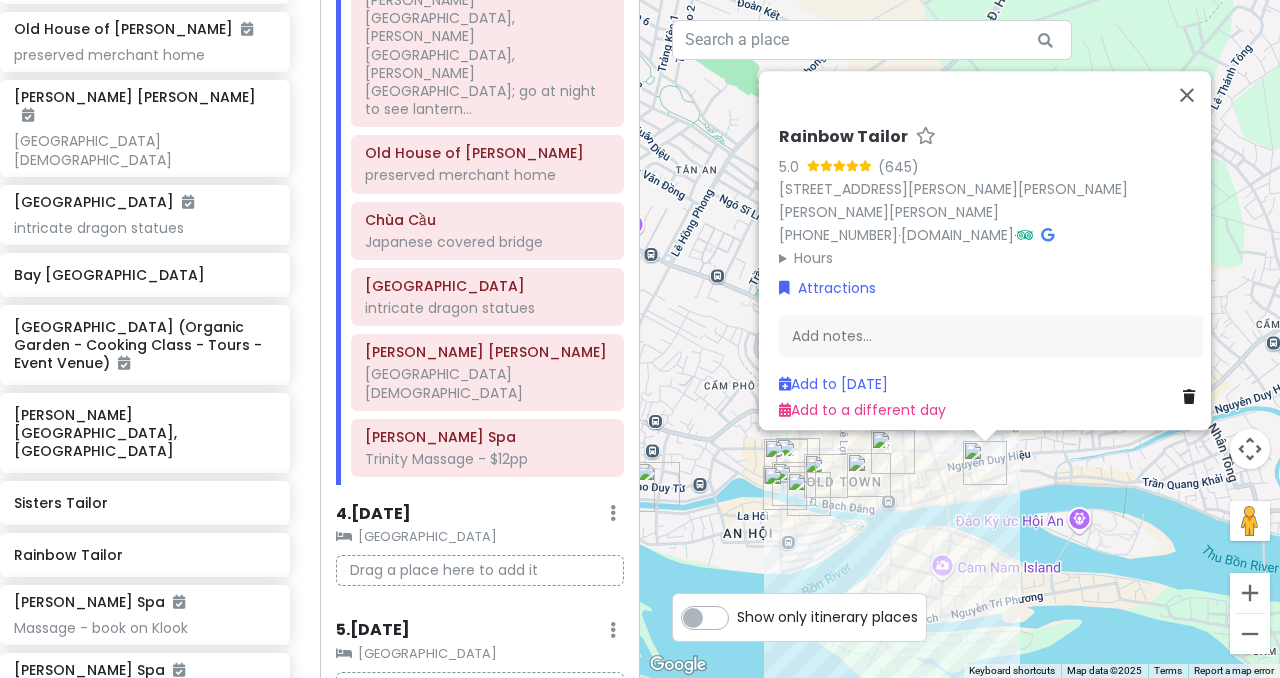 click on "Rainbow Tailor 5.0        (645) 19 Đường [PERSON_NAME][GEOGRAPHIC_DATA][PERSON_NAME], [GEOGRAPHIC_DATA][PERSON_NAME][GEOGRAPHIC_DATA], [PERSON_NAME][GEOGRAPHIC_DATA], [GEOGRAPHIC_DATA] [PHONE_NUMBER]   ·   [DOMAIN_NAME]   ·   Hours [DATE]  9:00 AM – 8:00 PM [DATE]  9:00 AM – 8:00 PM [DATE]  9:00 AM – 8:00 PM [DATE]  9:00 AM – 8:00 PM [DATE]  9:00 AM – 8:00 PM [DATE]  9:00 AM – 8:00 PM [DATE]  9:00 AM – 8:00 PM Attractions Add notes...  Add to   [DATE]  Add to a different day" at bounding box center [960, 339] 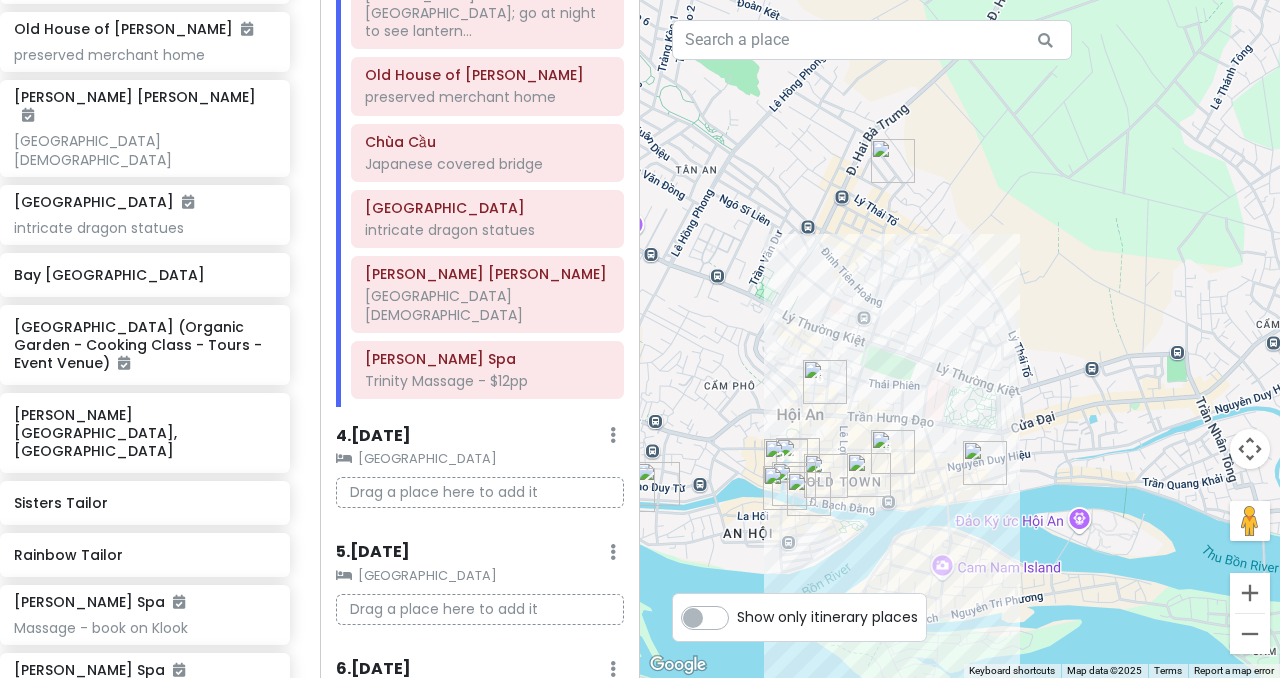 scroll, scrollTop: 740, scrollLeft: 0, axis: vertical 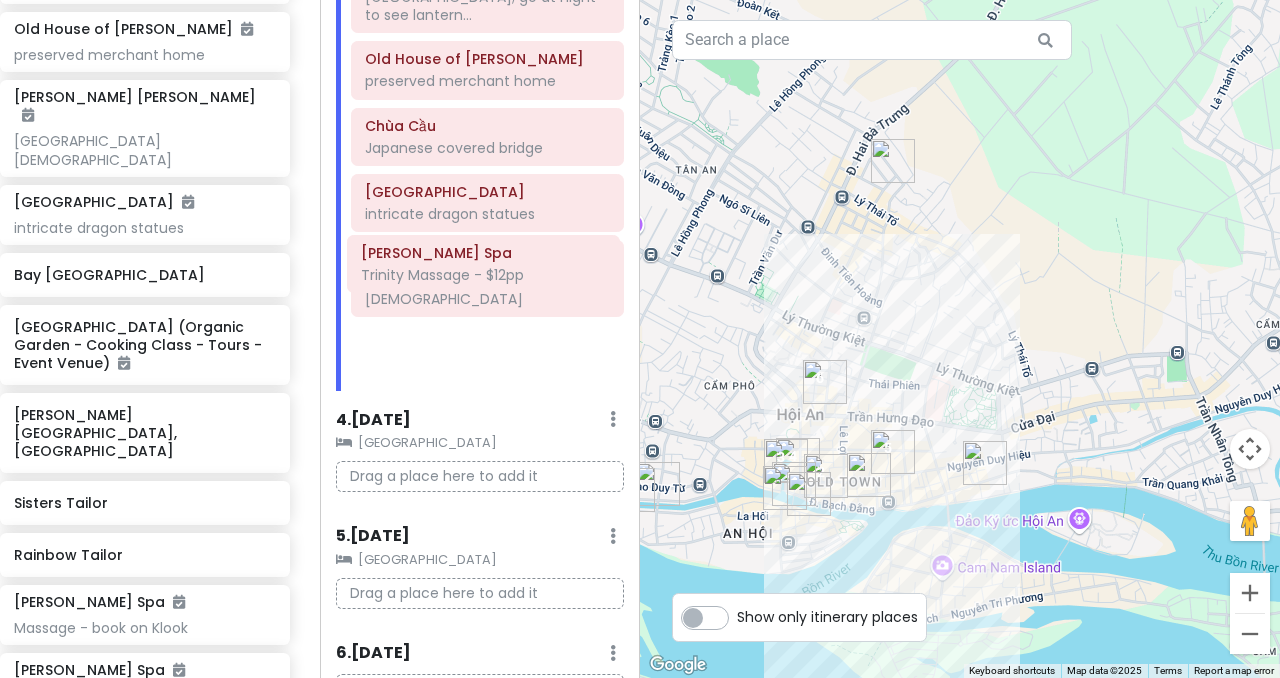 drag, startPoint x: 468, startPoint y: 250, endPoint x: 463, endPoint y: 260, distance: 11.18034 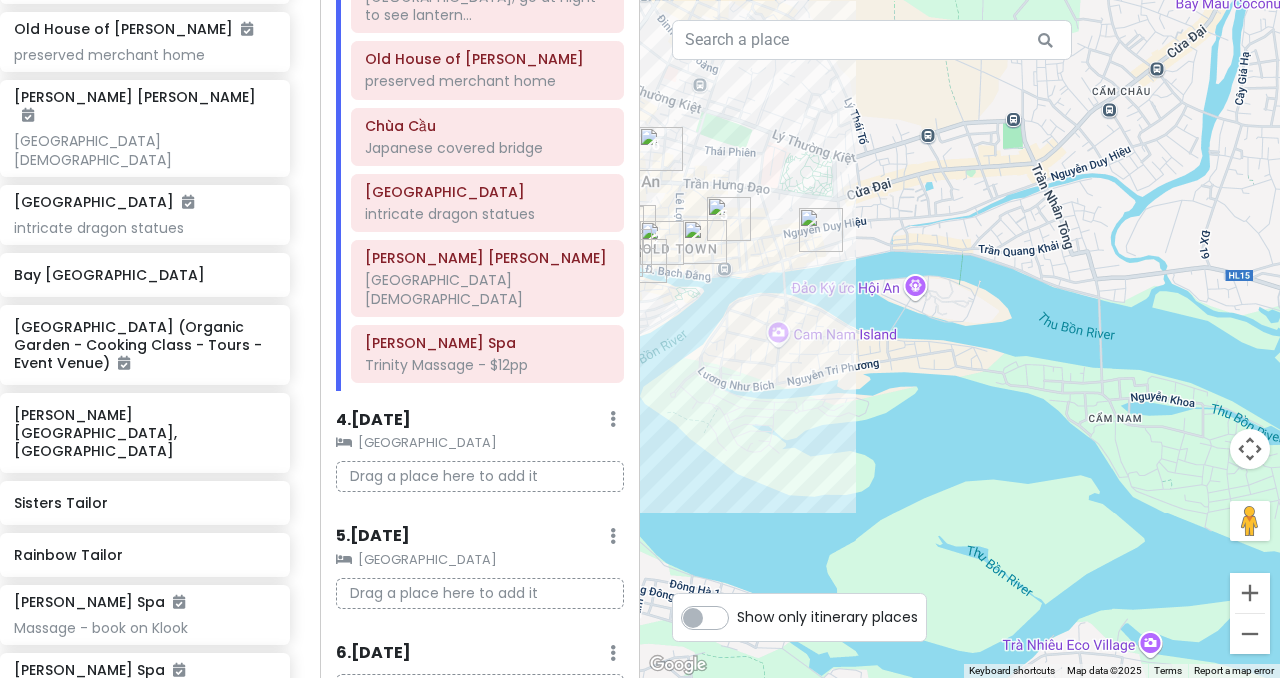 drag, startPoint x: 1015, startPoint y: 373, endPoint x: 841, endPoint y: 129, distance: 299.6865 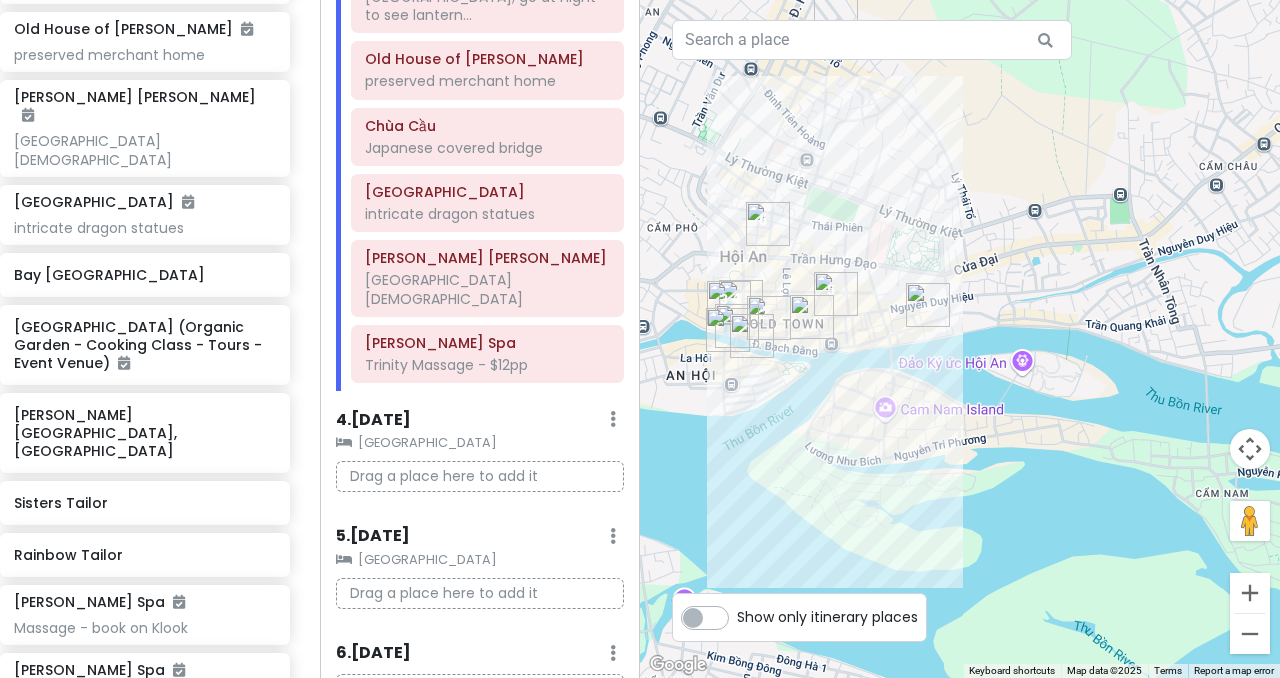 drag, startPoint x: 797, startPoint y: 128, endPoint x: 925, endPoint y: 248, distance: 175.4537 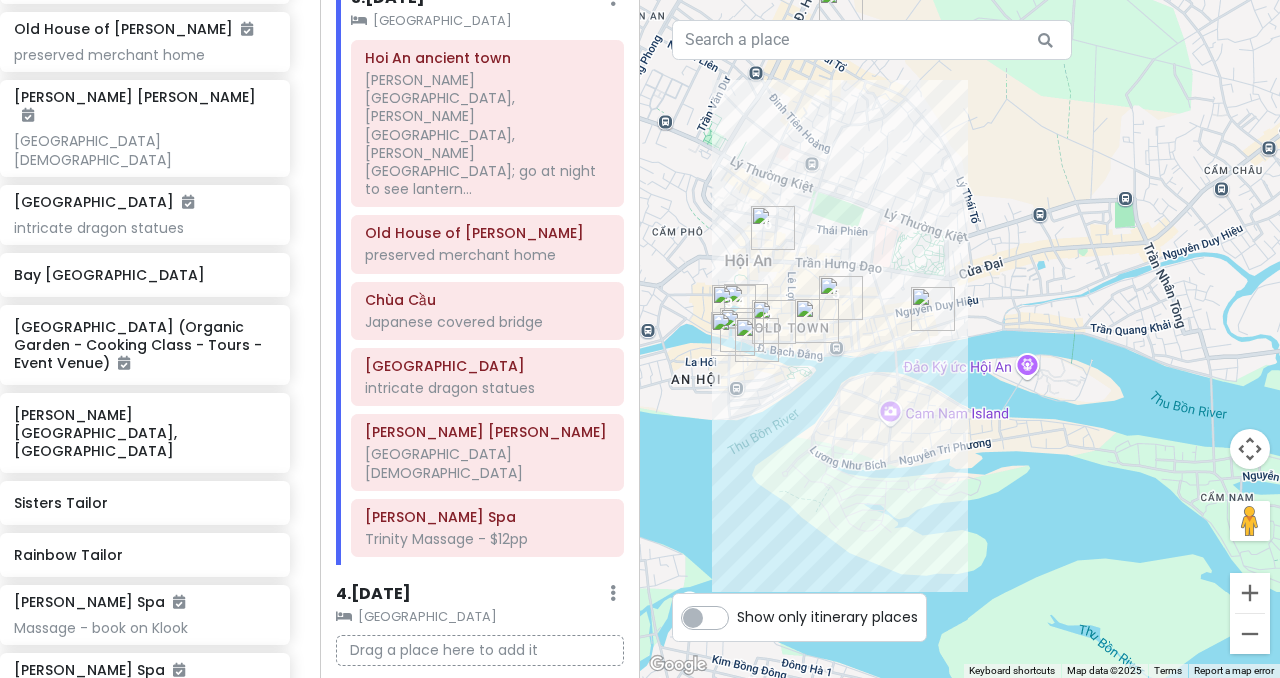 scroll, scrollTop: 541, scrollLeft: 0, axis: vertical 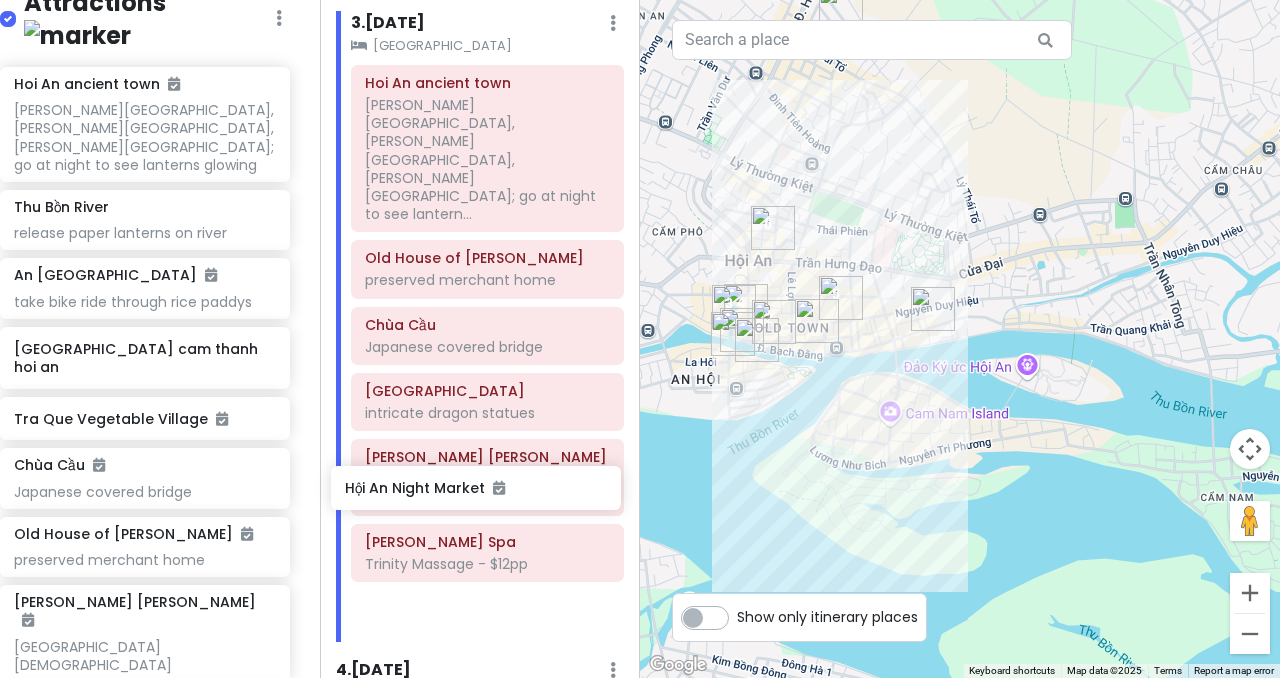 drag, startPoint x: 117, startPoint y: 231, endPoint x: 448, endPoint y: 489, distance: 419.6725 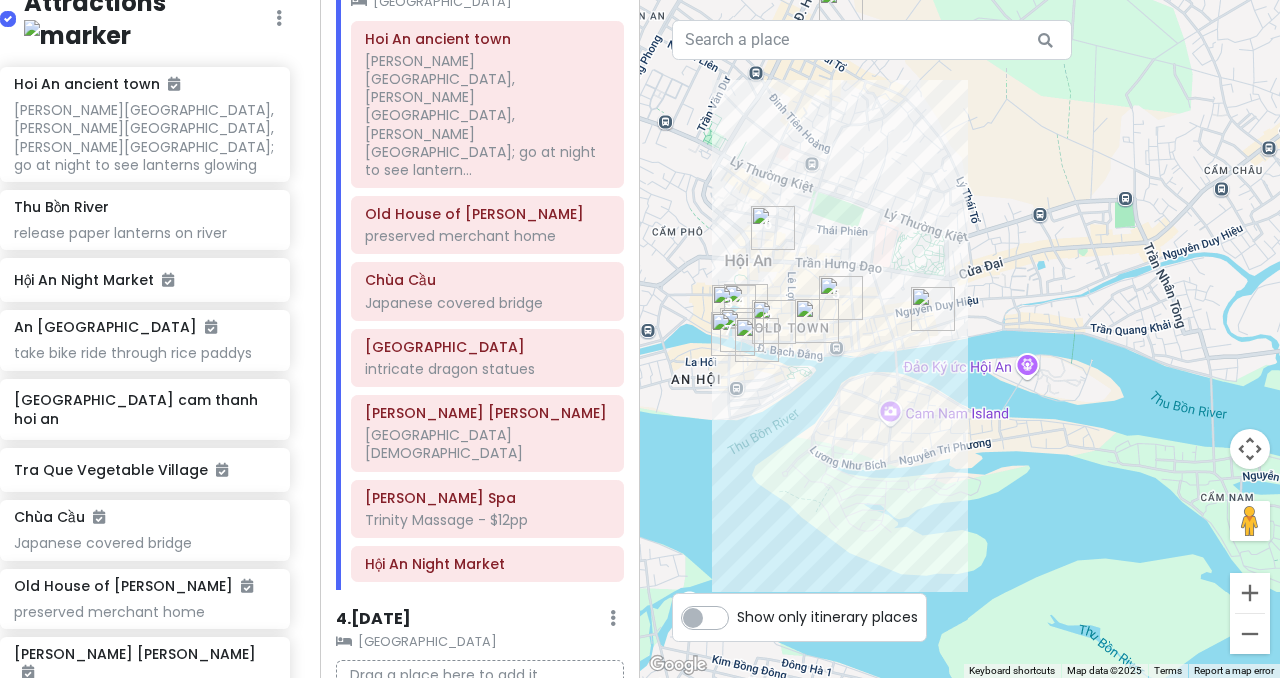 scroll, scrollTop: 496, scrollLeft: 0, axis: vertical 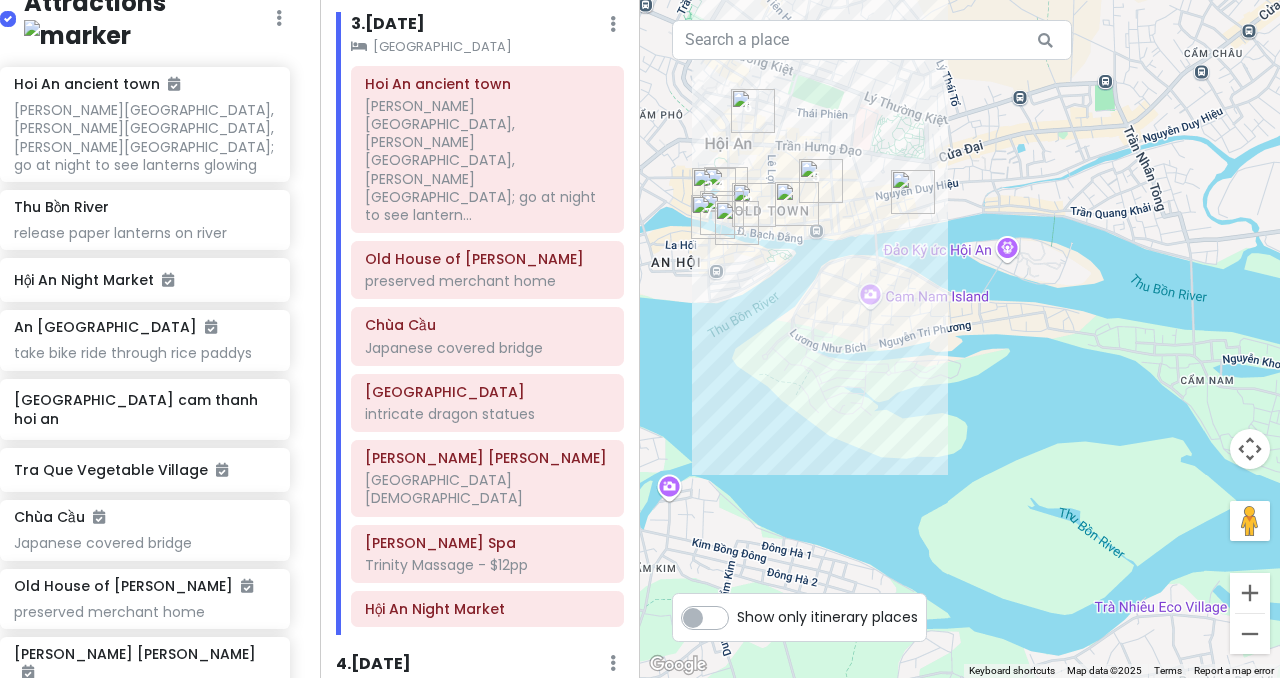 drag, startPoint x: 926, startPoint y: 481, endPoint x: 907, endPoint y: 359, distance: 123.47064 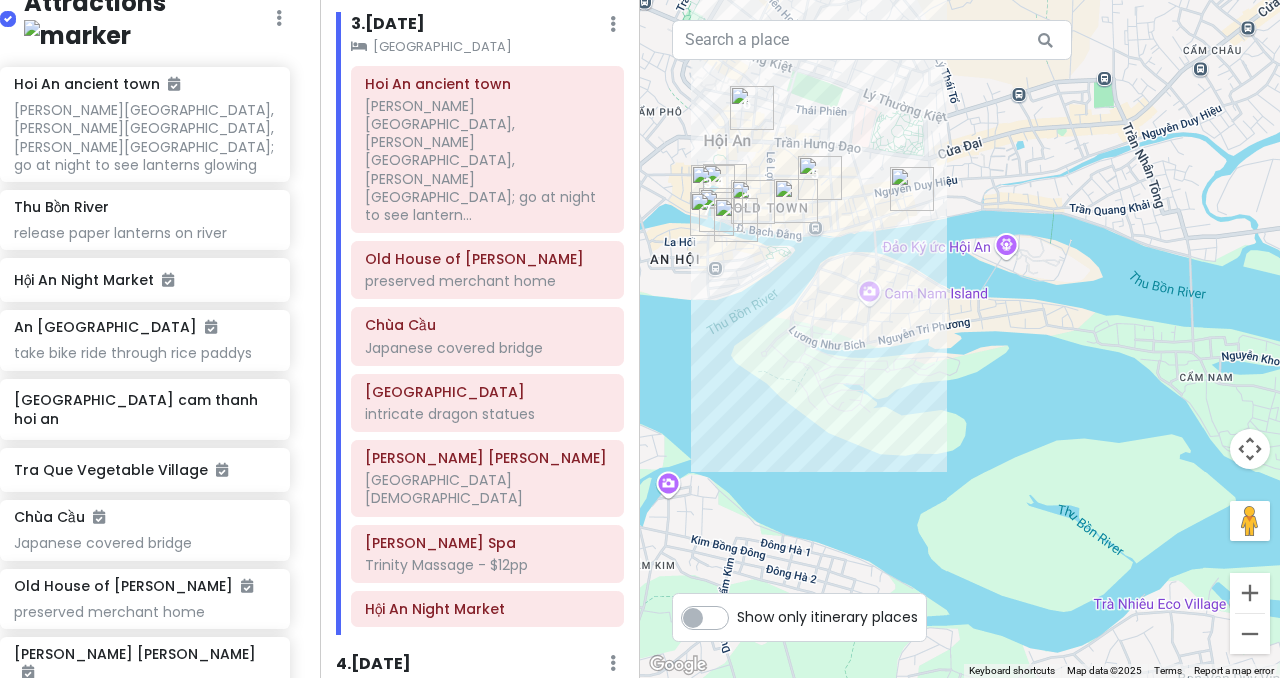 drag, startPoint x: 1126, startPoint y: 353, endPoint x: 1158, endPoint y: 355, distance: 32.06244 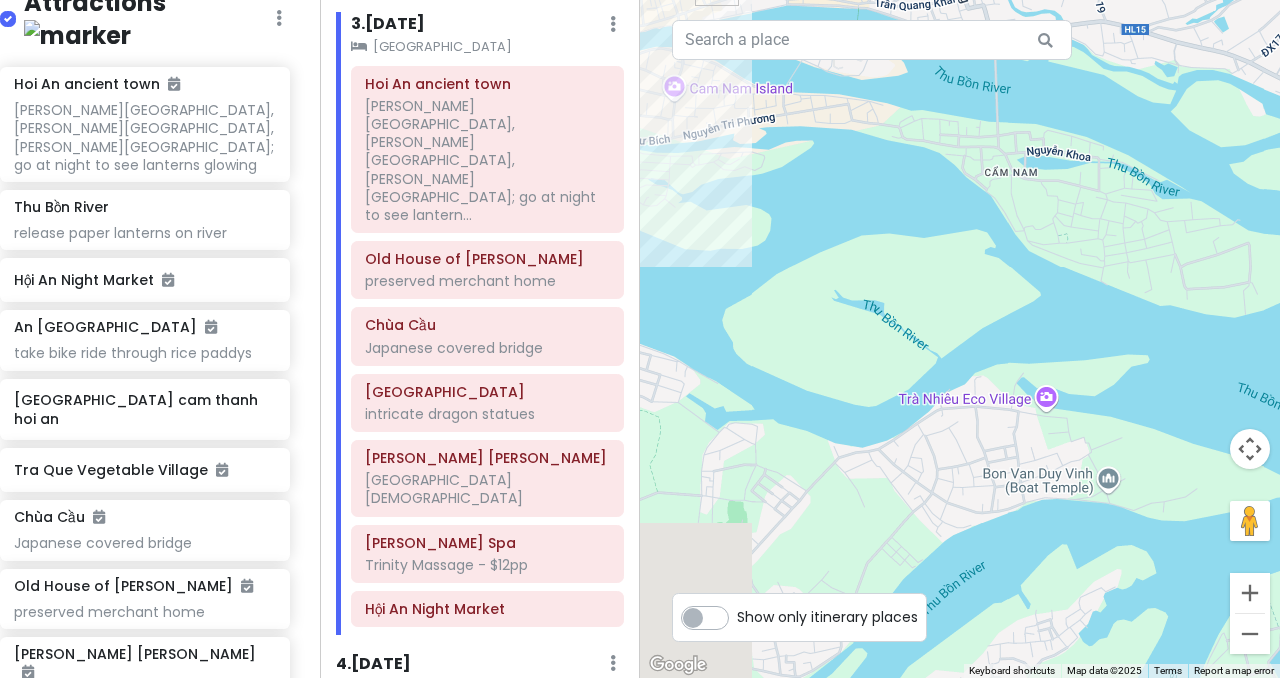 drag, startPoint x: 1051, startPoint y: 351, endPoint x: 838, endPoint y: 145, distance: 296.3191 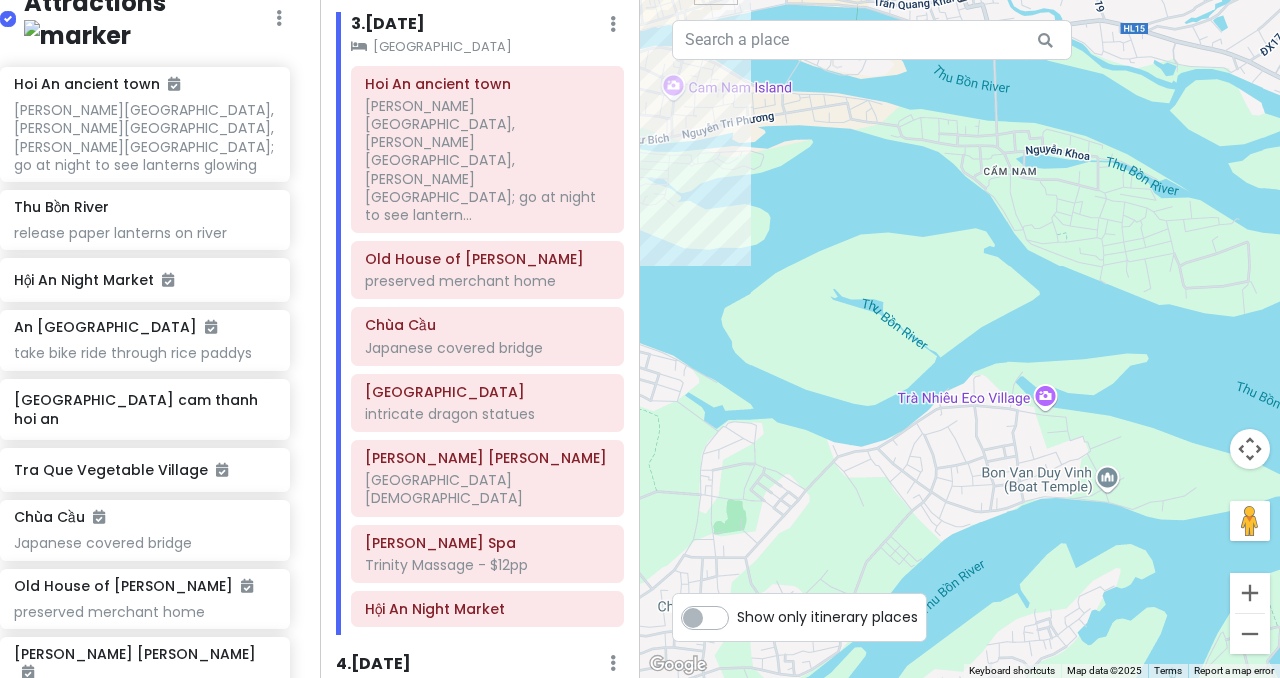 click at bounding box center (960, 339) 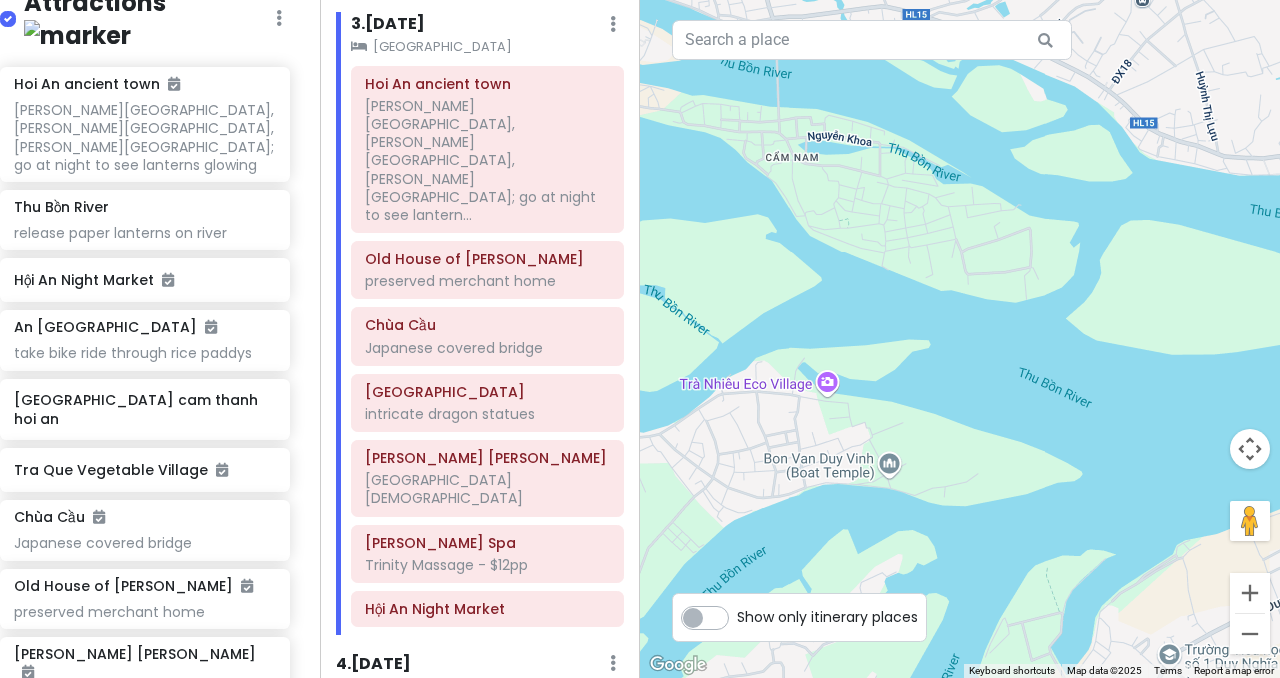 drag, startPoint x: 1030, startPoint y: 250, endPoint x: 758, endPoint y: 245, distance: 272.04596 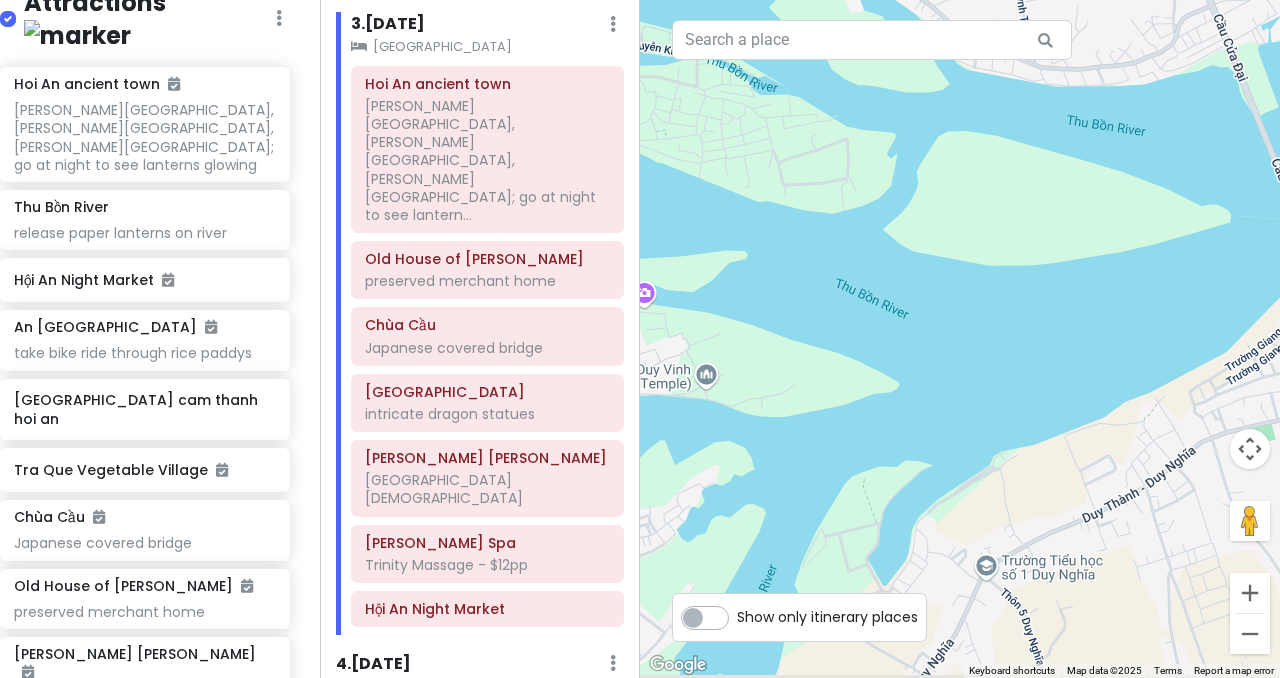drag, startPoint x: 946, startPoint y: 427, endPoint x: 804, endPoint y: 224, distance: 247.73575 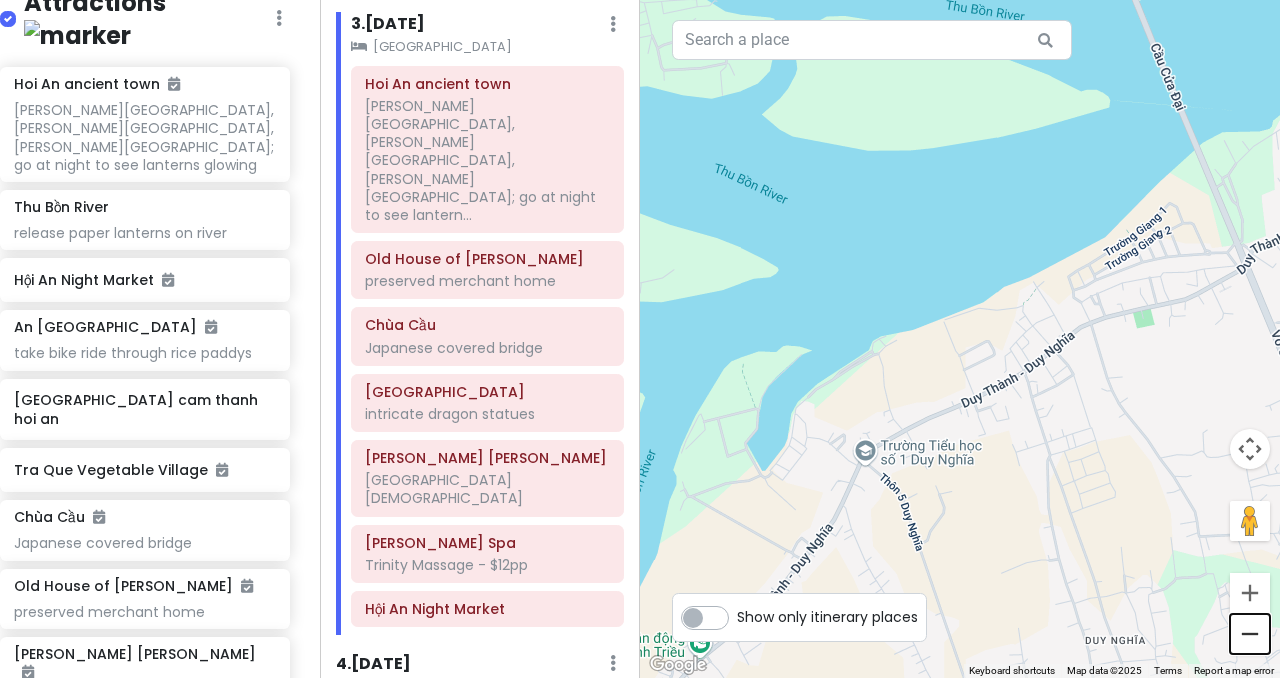click at bounding box center (1250, 634) 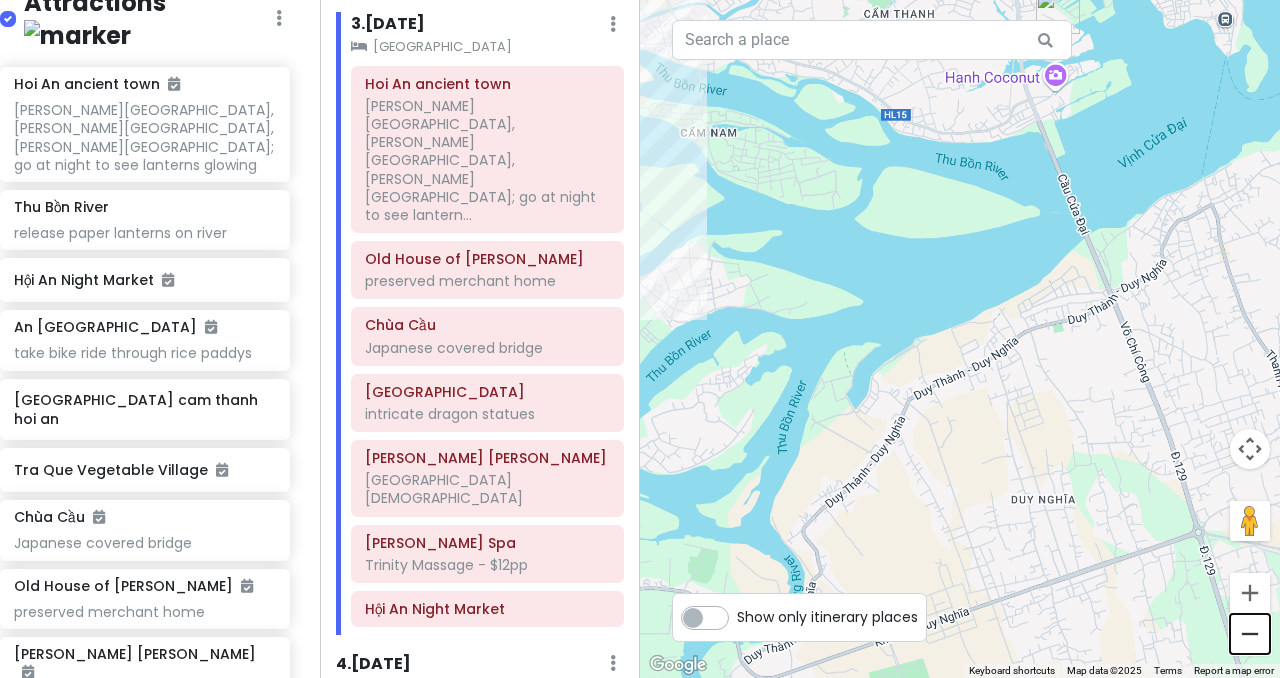 click at bounding box center [1250, 634] 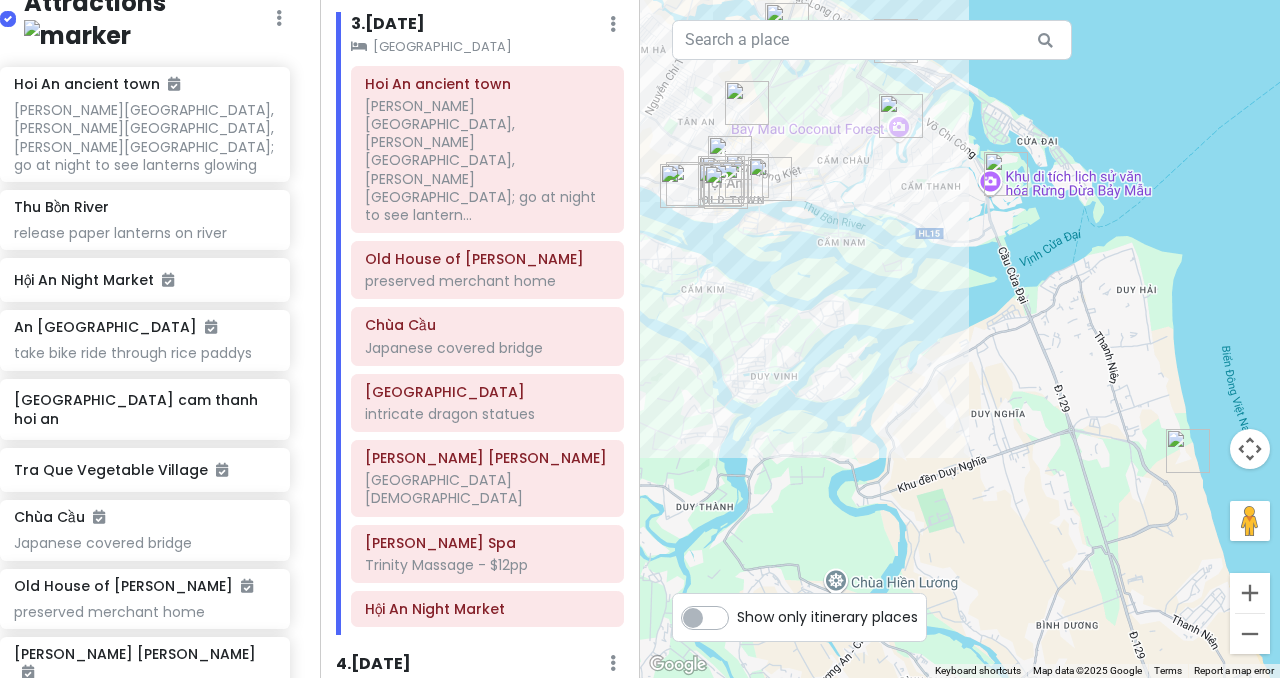 click at bounding box center (1188, 451) 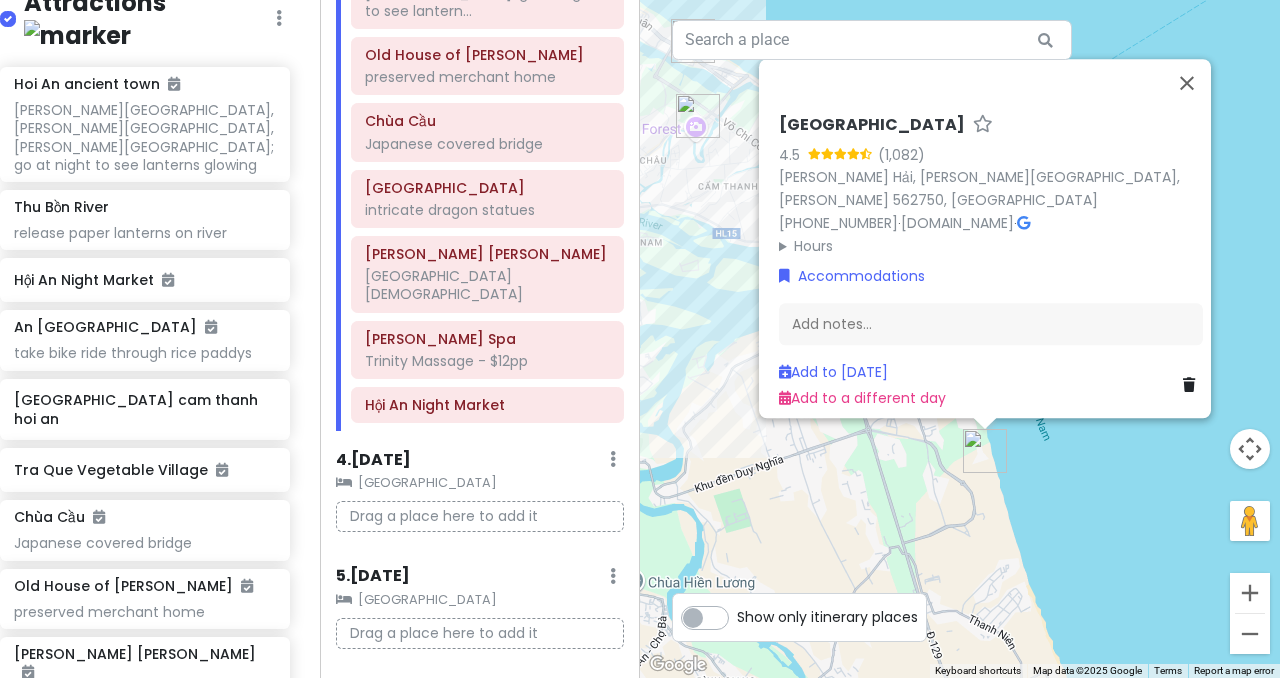 scroll, scrollTop: 740, scrollLeft: 0, axis: vertical 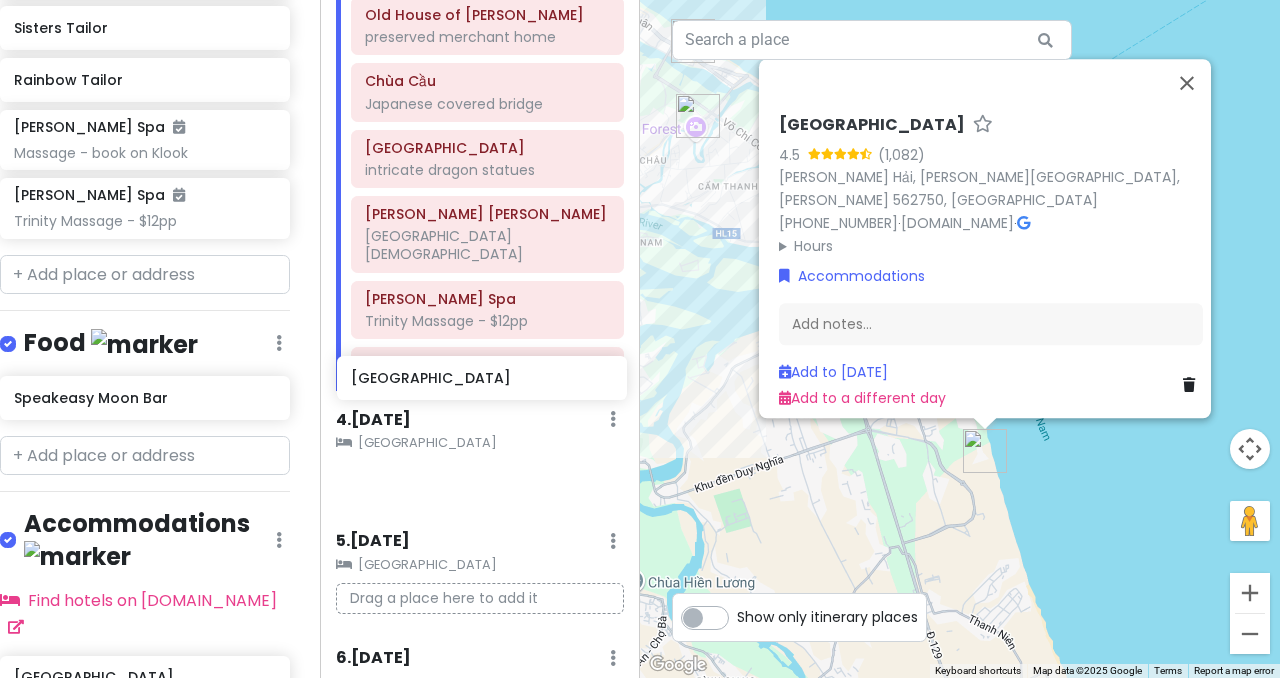 drag, startPoint x: 107, startPoint y: 524, endPoint x: 444, endPoint y: 373, distance: 369.28308 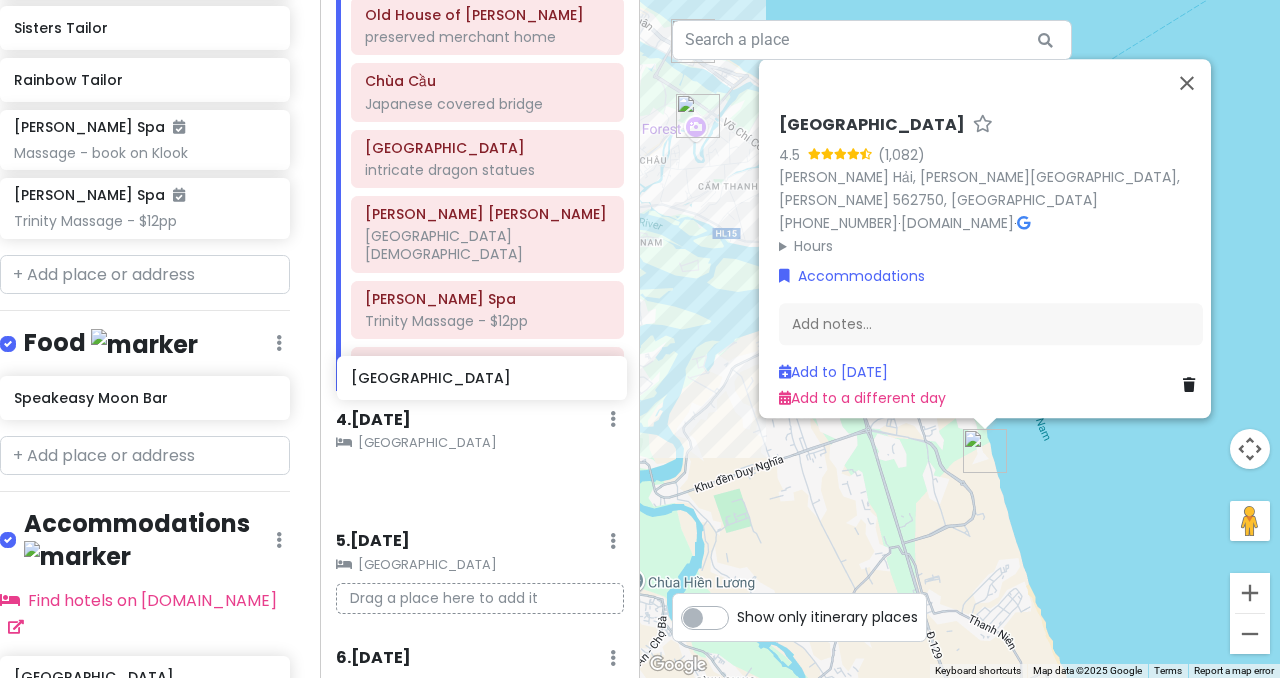 click on "Hội An Trip Private Change Dates Make a Copy Delete Trip Go Pro ⚡️ Give Feedback 💡 Support Scout ☕️ Itinerary Share Publish Notes Add notes... Attractions   Edit Reorder Delete List Hoi An ancient town [PERSON_NAME][GEOGRAPHIC_DATA], [PERSON_NAME][GEOGRAPHIC_DATA], [PERSON_NAME][GEOGRAPHIC_DATA]; go at night to see lanterns glowing Thu Bồn River release paper lanterns on river Hội An Night Market An [GEOGRAPHIC_DATA] take bike ride through rice paddys [GEOGRAPHIC_DATA] cam thanh hoi an Tra Que Vegetable Village [GEOGRAPHIC_DATA] Japanese covered bridge Old House of Tan Ky preserved merchant home [PERSON_NAME][GEOGRAPHIC_DATA][PERSON_NAME] ornate chinese temple Cantonese [GEOGRAPHIC_DATA] intricate dragon statues Bay Mau [GEOGRAPHIC_DATA] (Organic Garden - Cooking Class - Tours - Event Venue) [PERSON_NAME][GEOGRAPHIC_DATA], Hoi An Sisters Tailor Rainbow Tailor [PERSON_NAME] Spa Massage - book on Klook [PERSON_NAME] Spa Trinity Massage - $12pp Food   Edit Reorder Delete List Speakeasy Moon Bar Accommodations   Edit Reorder Delete List Find hotels on [DOMAIN_NAME] [GEOGRAPHIC_DATA]" at bounding box center [640, 339] 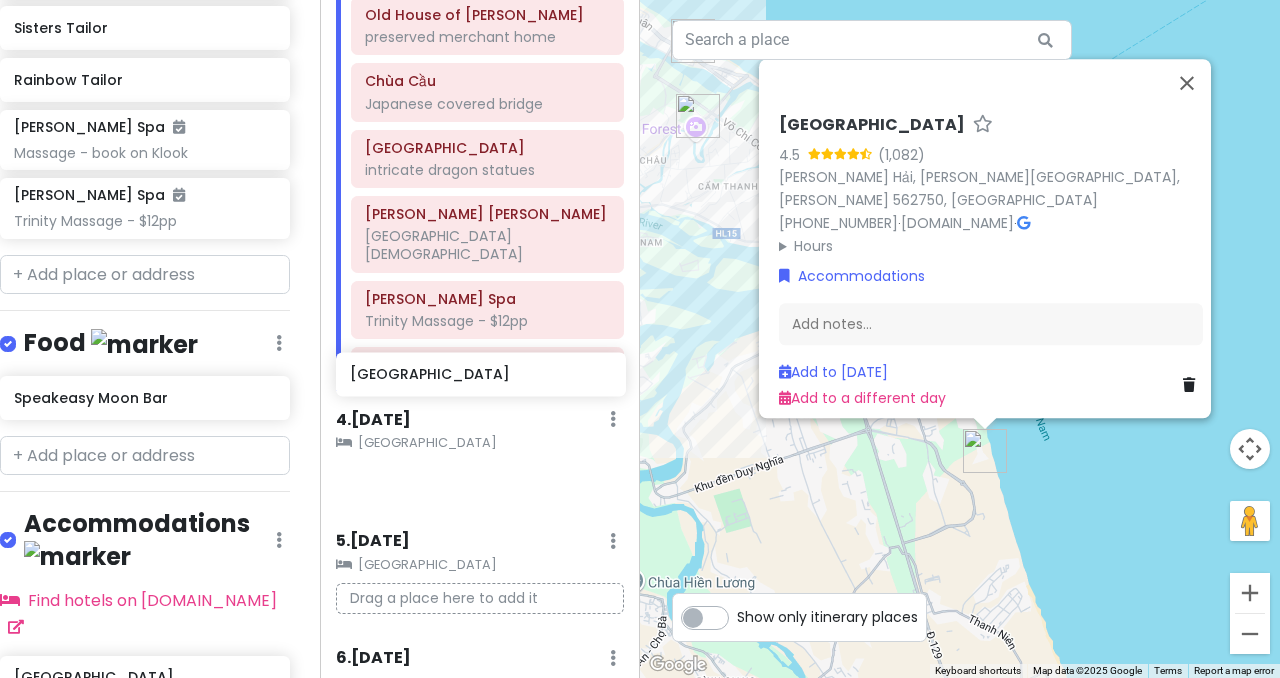 scroll, scrollTop: 737, scrollLeft: 0, axis: vertical 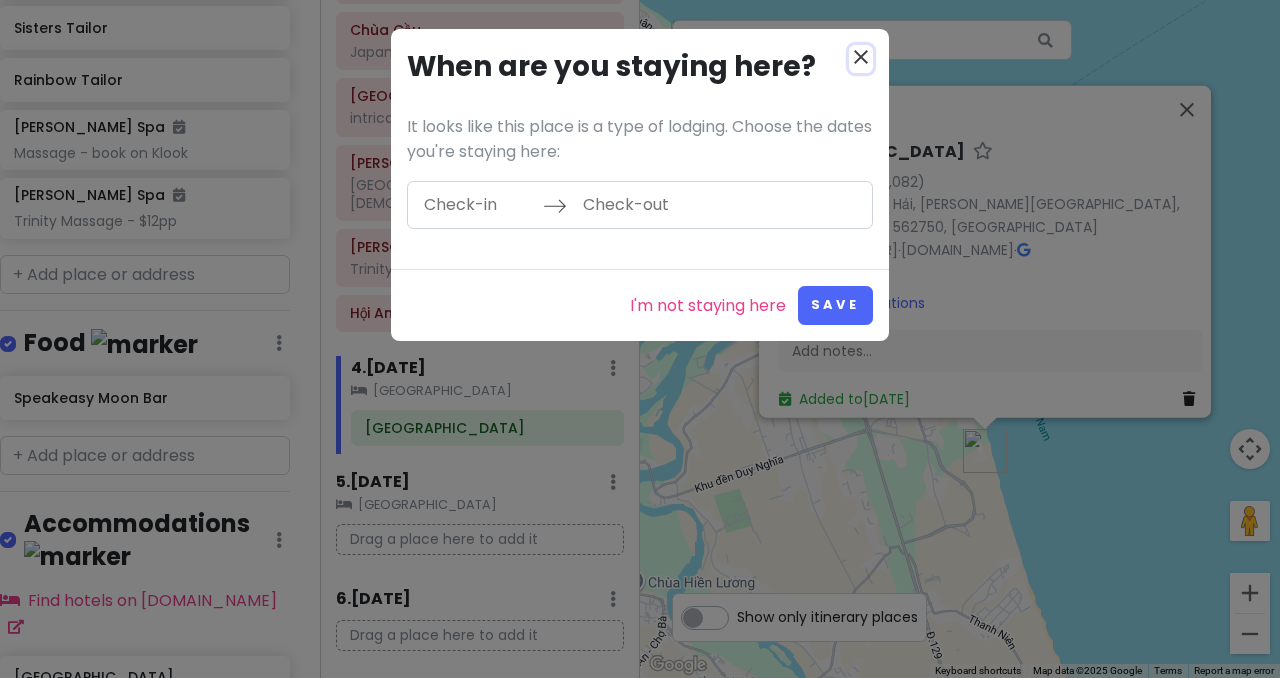 click on "close" at bounding box center (861, 57) 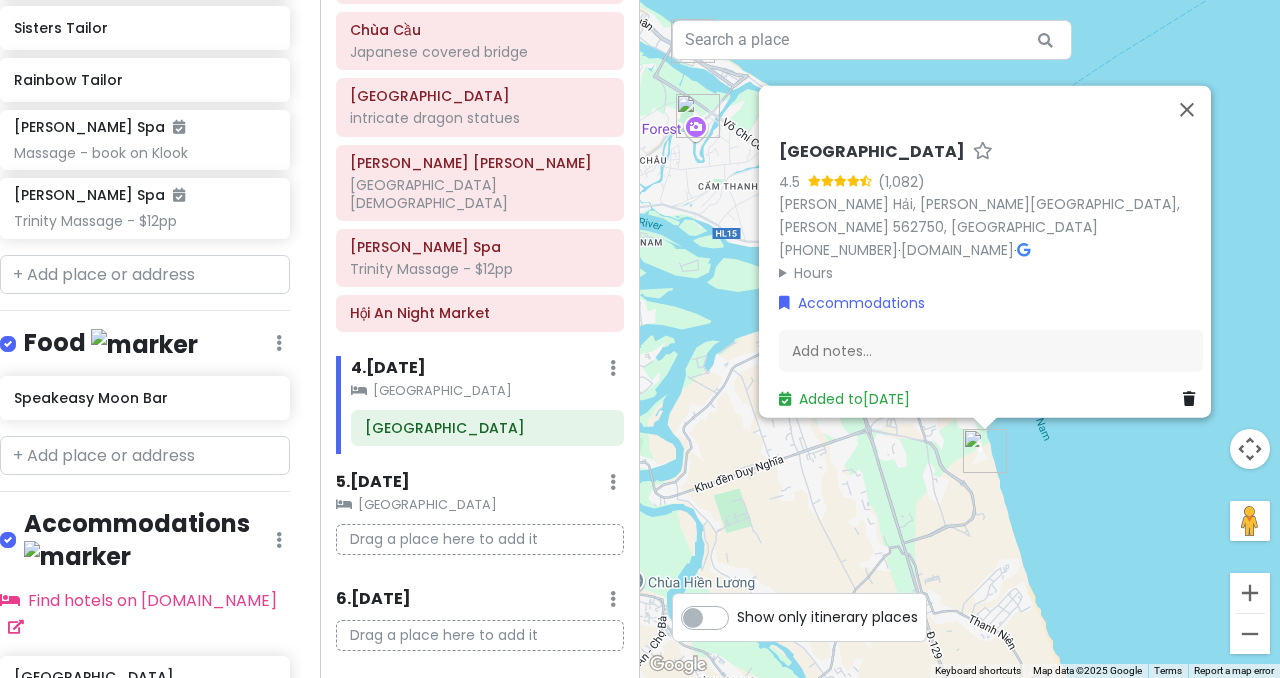 click on "[GEOGRAPHIC_DATA] & Golf 4.5        (1,082) [PERSON_NAME][GEOGRAPHIC_DATA], [PERSON_NAME][GEOGRAPHIC_DATA], [PERSON_NAME] 562750, [GEOGRAPHIC_DATA] [PHONE_NUMBER]   ·   [DOMAIN_NAME]   ·   Hours [DATE]  Open 24 hours [DATE]  Open 24 hours [DATE]  Open 24 hours [DATE]  Open 24 hours [DATE]  Open 24 hours [DATE]  Open 24 hours [DATE]  Open 24 hours Accommodations Add notes... Added to  [DATE]" at bounding box center [960, 339] 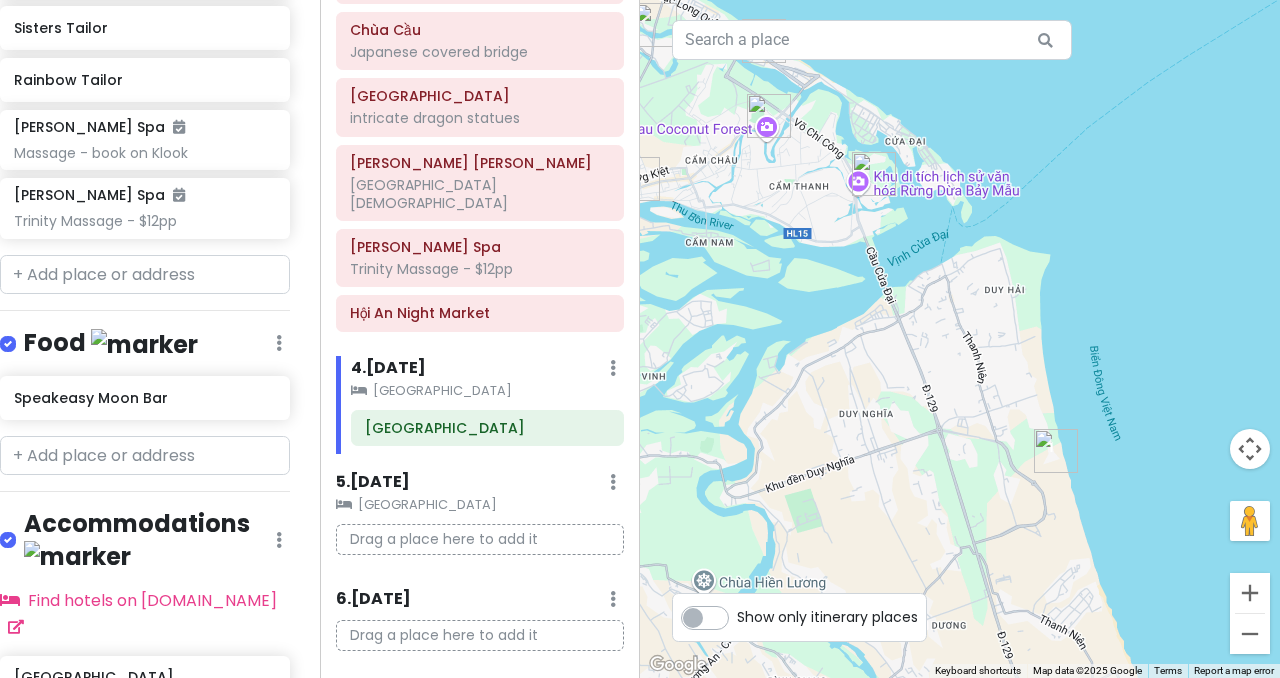 drag, startPoint x: 797, startPoint y: 384, endPoint x: 1049, endPoint y: 350, distance: 254.28331 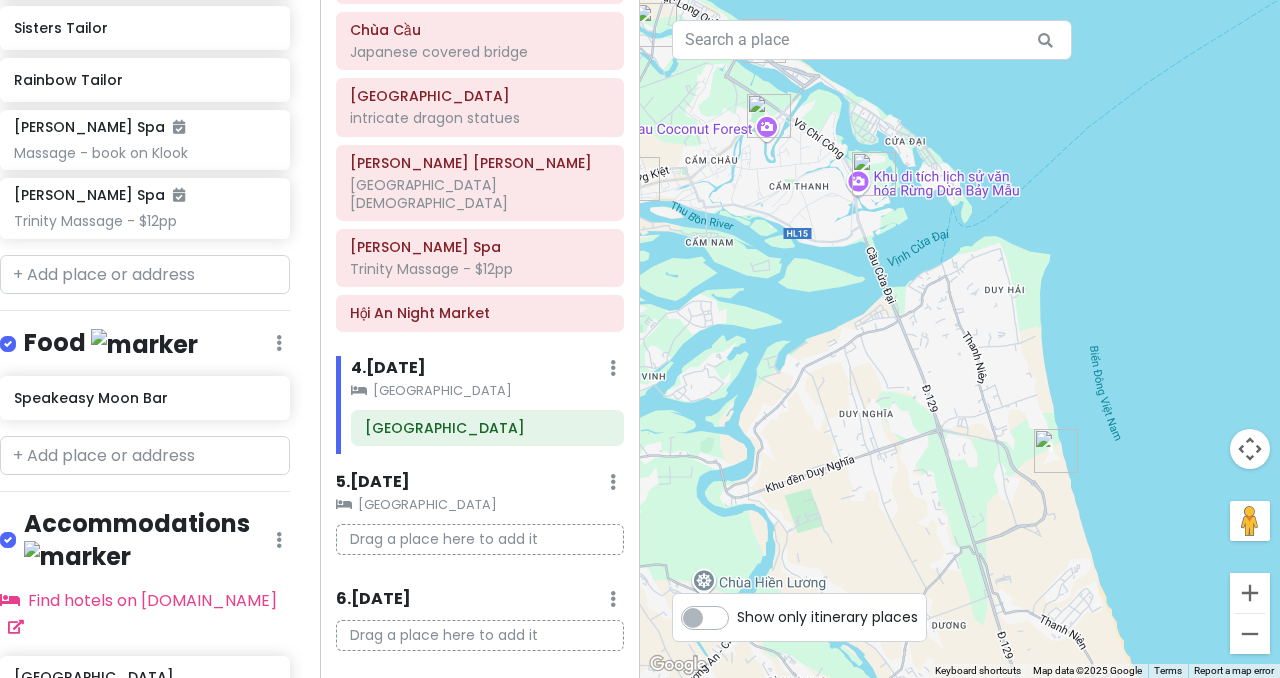 click at bounding box center [960, 339] 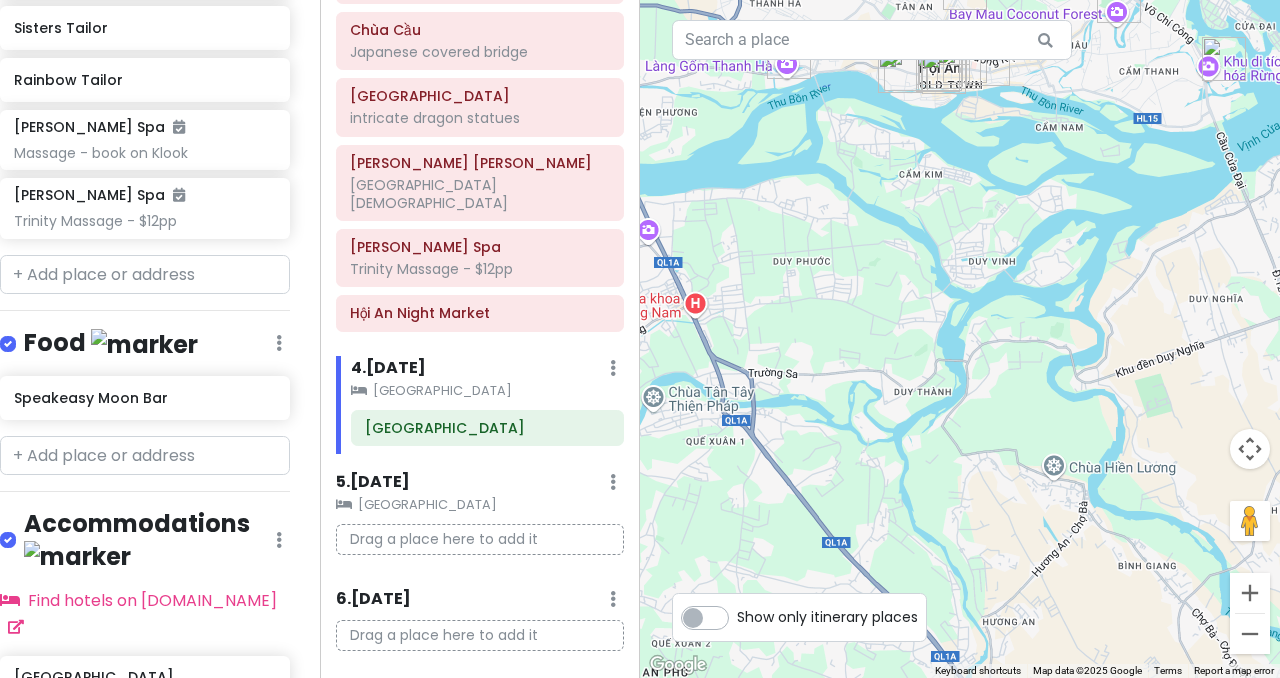 drag, startPoint x: 1049, startPoint y: 350, endPoint x: 1088, endPoint y: 298, distance: 65 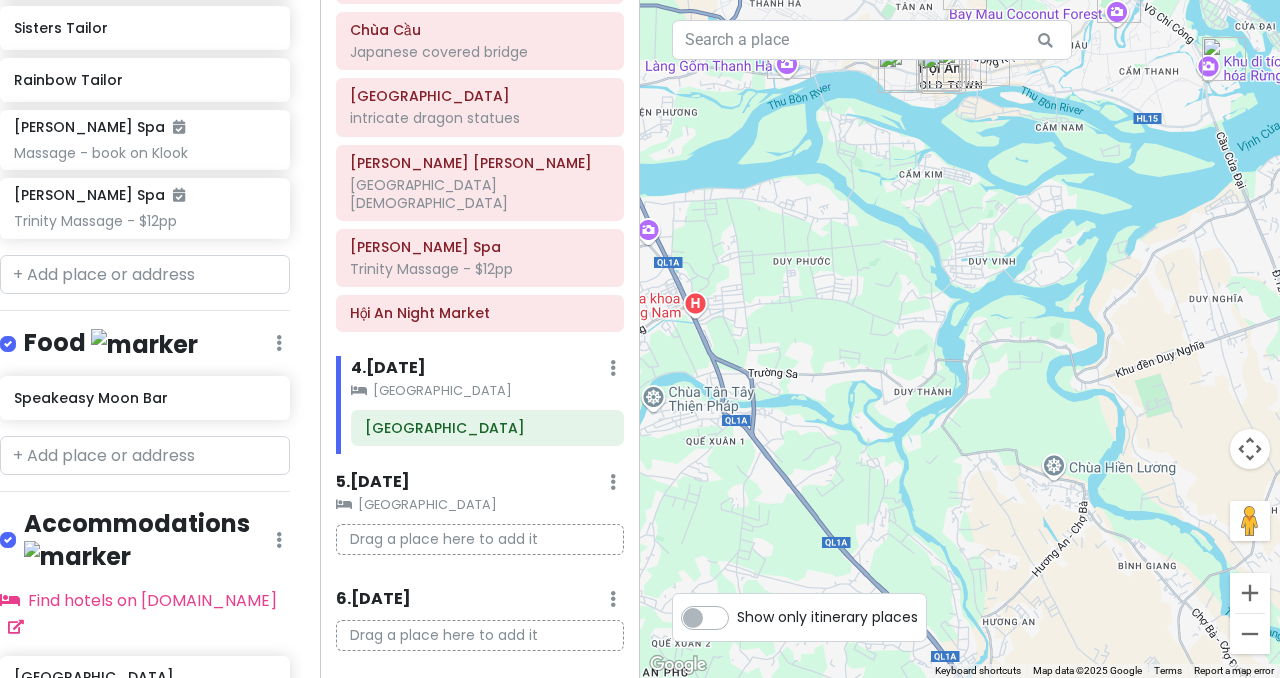 click at bounding box center [960, 339] 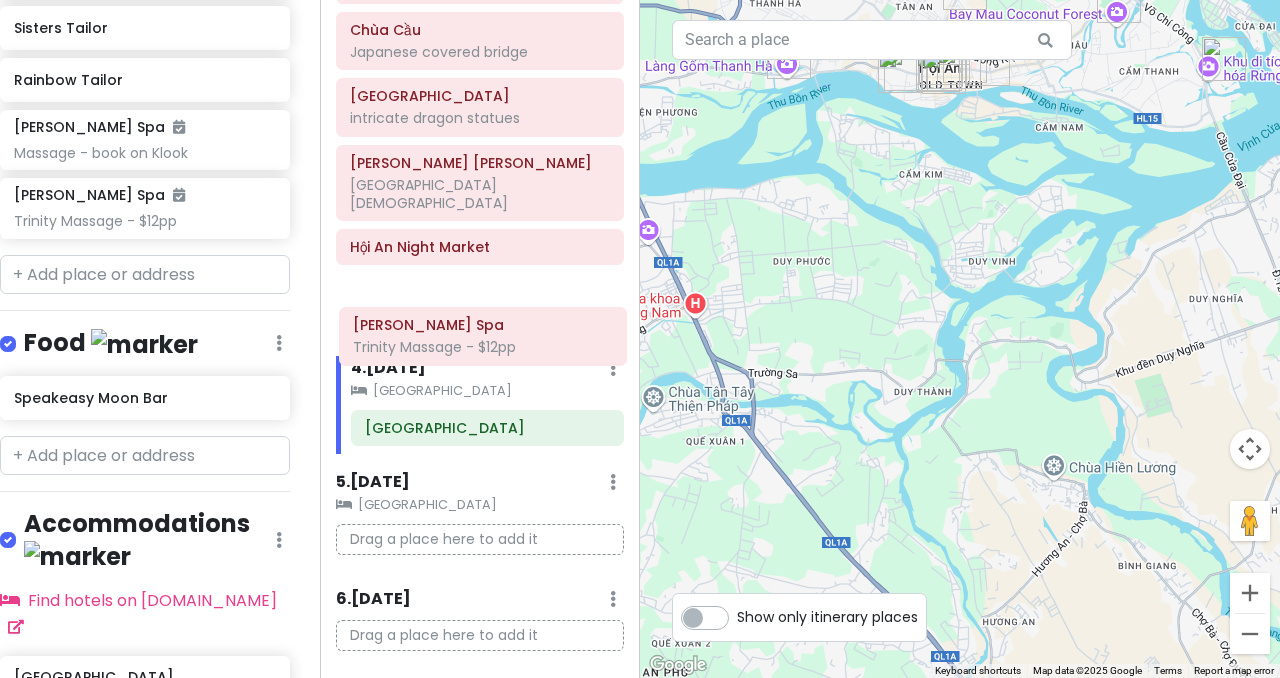 drag, startPoint x: 419, startPoint y: 205, endPoint x: 422, endPoint y: 338, distance: 133.03383 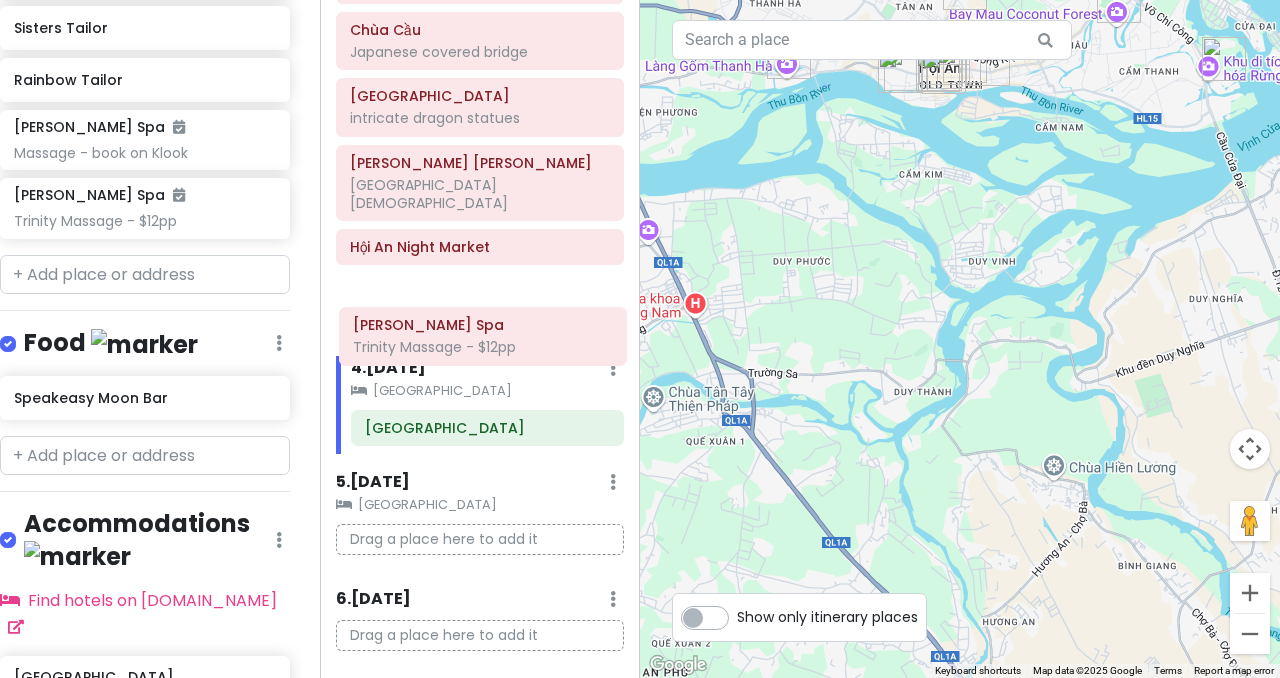 click on "Itinerary × 1 .  [DATE] Edit Day Notes Clear Lodging Delete Day   Click to add day notes    RiverTown [GEOGRAPHIC_DATA] a place here to add it 2 .  [DATE] Add Day Notes Clear Lodging Delete Day    RiverTown [GEOGRAPHIC_DATA] An [GEOGRAPHIC_DATA] take bike ride through rice paddys Tra Que Vegetable Village [GEOGRAPHIC_DATA] (Organic Garden - Cooking Class - Tours - Event Venue) [PERSON_NAME][GEOGRAPHIC_DATA] Massage - book on Klook 3 .  [DATE] Add Day Notes Clear Lodging Delete Day    RiverTown [GEOGRAPHIC_DATA] Hoi An ancient town [PERSON_NAME][GEOGRAPHIC_DATA], [PERSON_NAME][GEOGRAPHIC_DATA], [PERSON_NAME][GEOGRAPHIC_DATA]; go at night to see lantern... Old House of Tan Ky preserved merchant home Chùa Cầu Japanese covered bridge Cantonese Assembly Hall intricate dragon statues [PERSON_NAME] [PERSON_NAME] ornate chinese temple [PERSON_NAME][GEOGRAPHIC_DATA] Trinity Massage - $12pp Hội An Night Market 4 .  [DATE] Add Day Notes Clear Lodging Delete Day    [GEOGRAPHIC_DATA] & Golf 5 .  [DATE] Add Day Notes Clear Lodging Delete Day    Hoiana Resort & Golf 6" at bounding box center [480, 339] 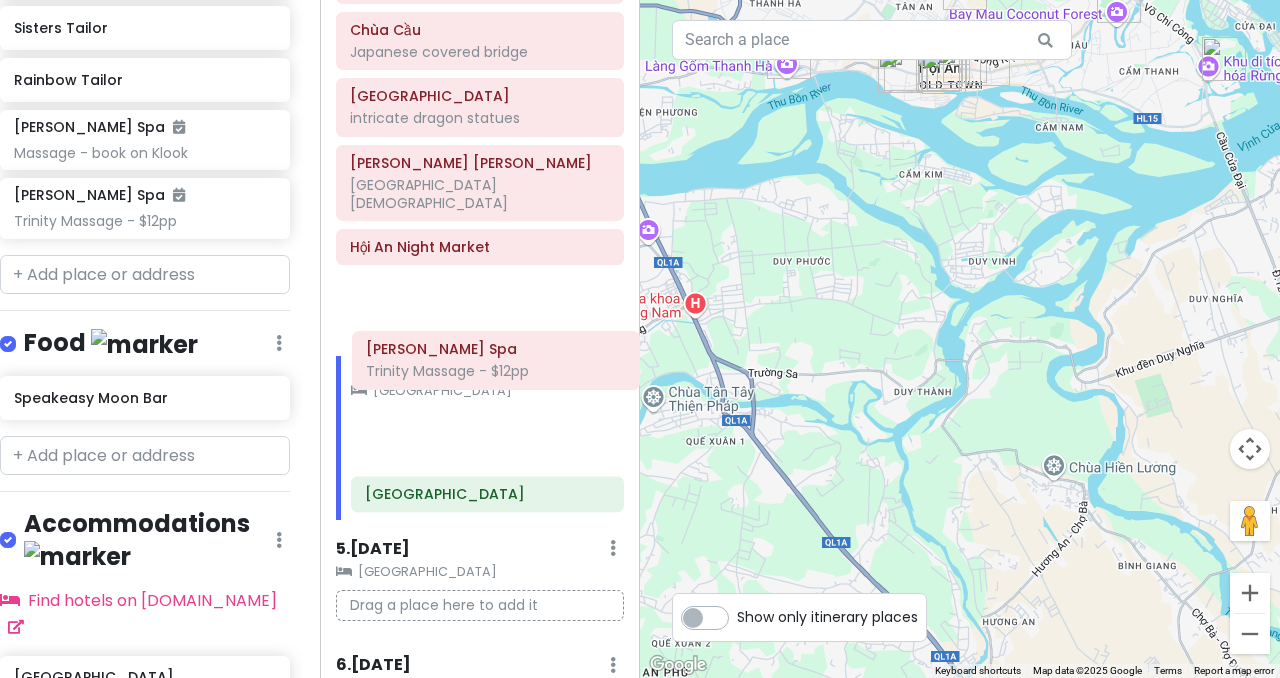 drag, startPoint x: 415, startPoint y: 218, endPoint x: 431, endPoint y: 375, distance: 157.81319 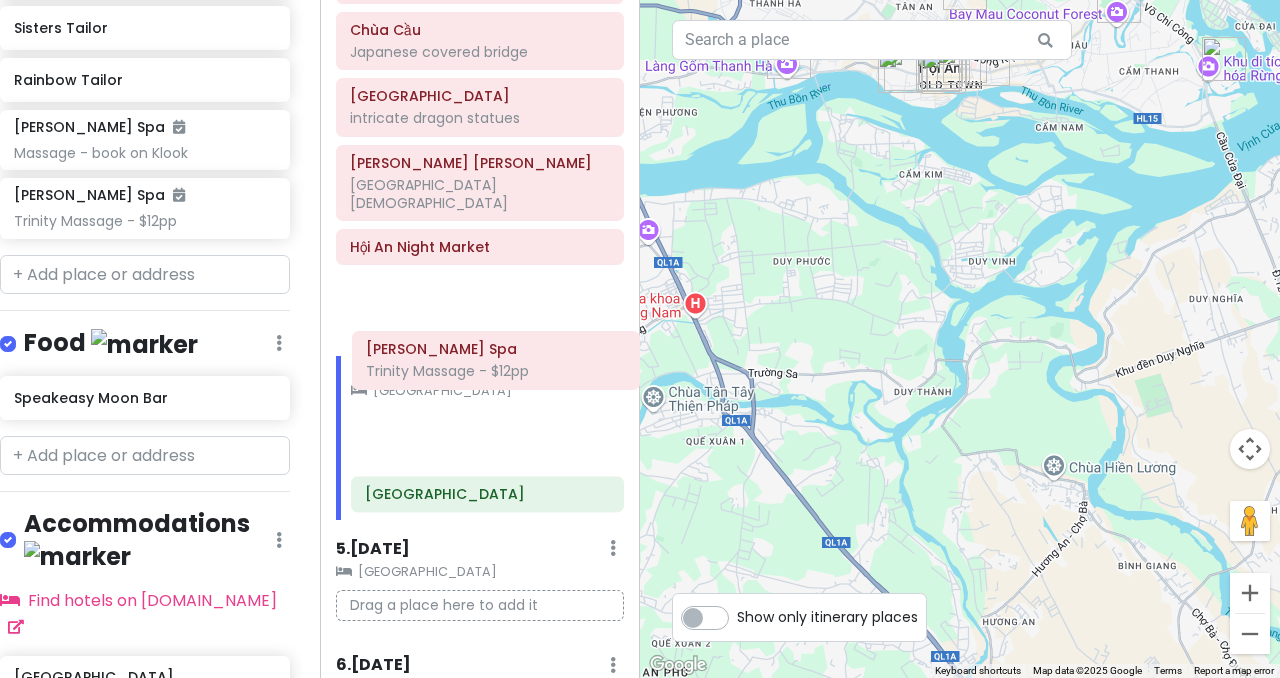 click on "Itinerary × 1 .  [DATE] Edit Day Notes Clear Lodging Delete Day   Click to add day notes    RiverTown [GEOGRAPHIC_DATA] a place here to add it 2 .  [DATE] Add Day Notes Clear Lodging Delete Day    RiverTown [GEOGRAPHIC_DATA] An [GEOGRAPHIC_DATA] take bike ride through rice paddys Tra Que Vegetable Village [GEOGRAPHIC_DATA] (Organic Garden - Cooking Class - Tours - Event Venue) [PERSON_NAME][GEOGRAPHIC_DATA] Massage - book on Klook 3 .  [DATE] Add Day Notes Clear Lodging Delete Day    RiverTown [GEOGRAPHIC_DATA] Hoi An ancient town [PERSON_NAME][GEOGRAPHIC_DATA], [PERSON_NAME][GEOGRAPHIC_DATA], [PERSON_NAME][GEOGRAPHIC_DATA]; go at night to see lantern... Old House of Tan Ky preserved merchant home Chùa Cầu Japanese covered bridge Cantonese Assembly Hall intricate dragon statues [PERSON_NAME] [PERSON_NAME] ornate chinese temple [PERSON_NAME][GEOGRAPHIC_DATA] Trinity Massage - $12pp Hội An Night Market 4 .  [DATE] Add Day Notes Clear Lodging Delete Day    [GEOGRAPHIC_DATA] & Golf 5 .  [DATE] Add Day Notes Clear Lodging Delete Day    Hoiana Resort & Golf 6" at bounding box center [480, 339] 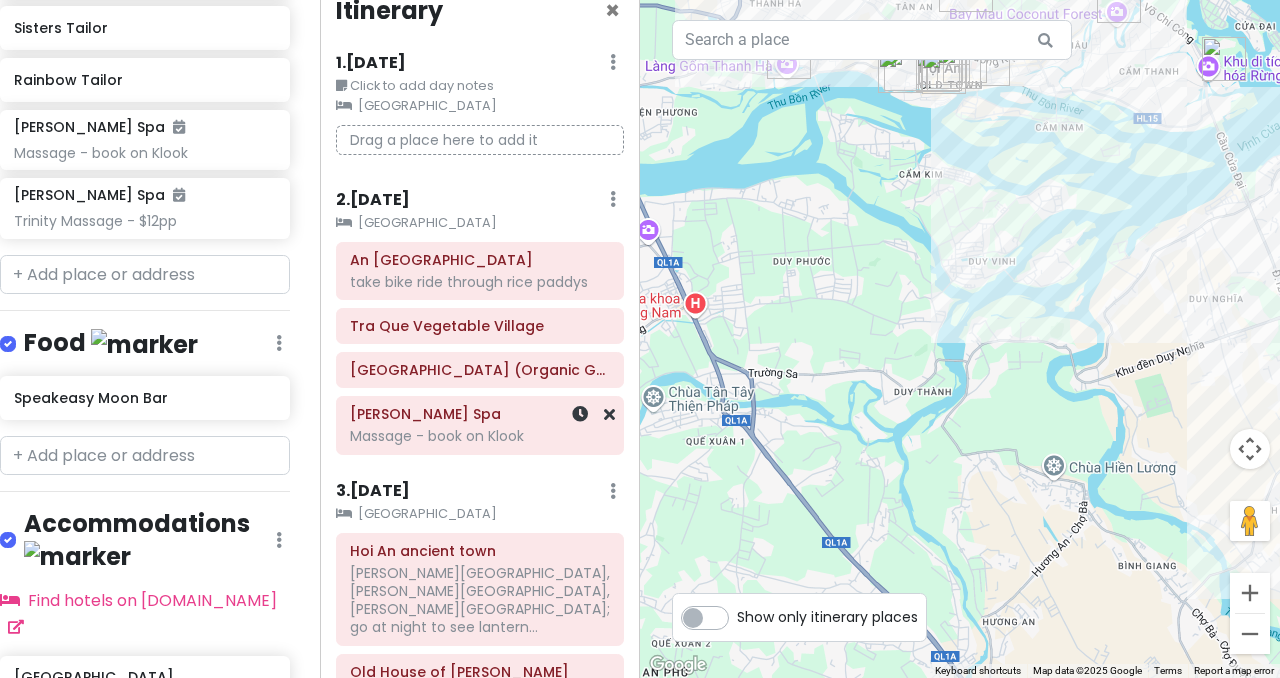 scroll, scrollTop: 0, scrollLeft: 0, axis: both 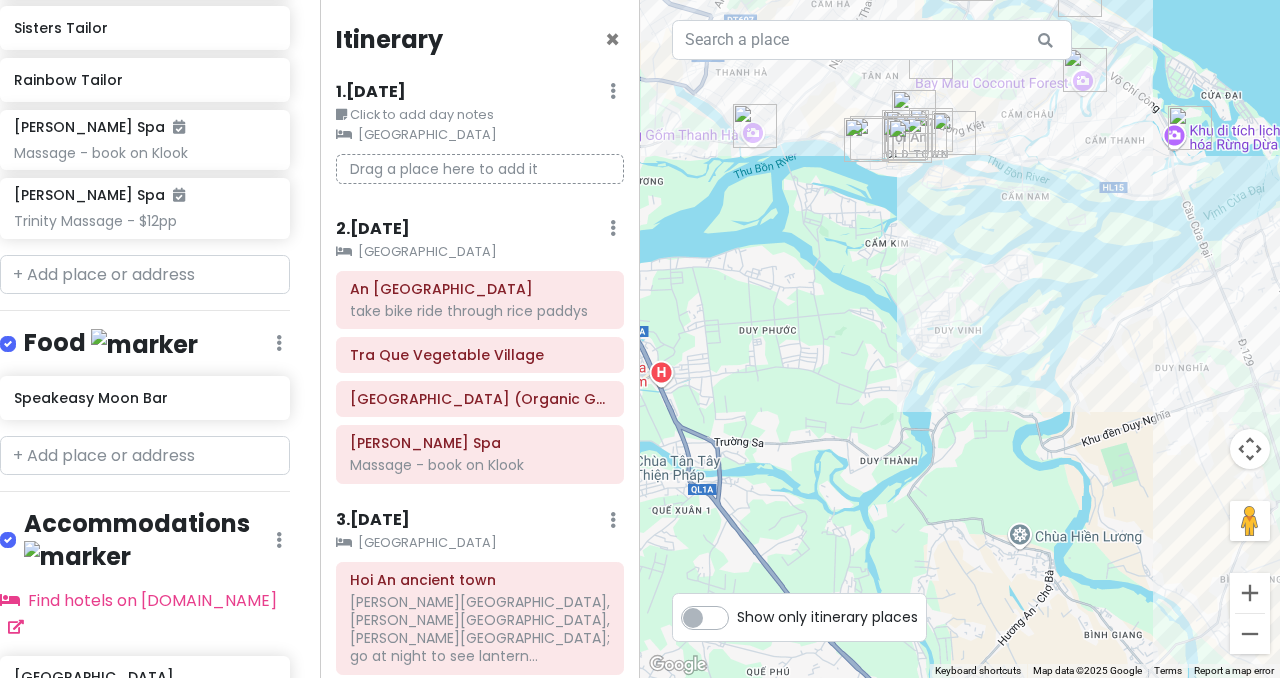 drag, startPoint x: 913, startPoint y: 259, endPoint x: 873, endPoint y: 484, distance: 228.5279 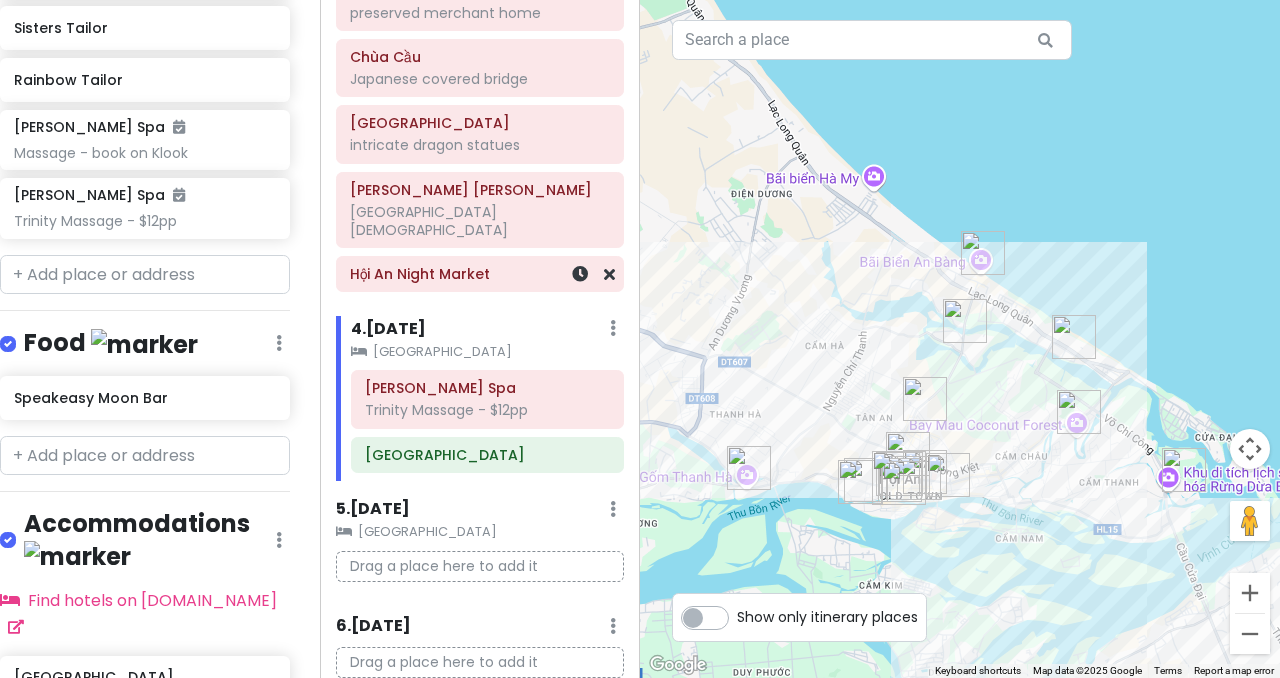 scroll, scrollTop: 737, scrollLeft: 0, axis: vertical 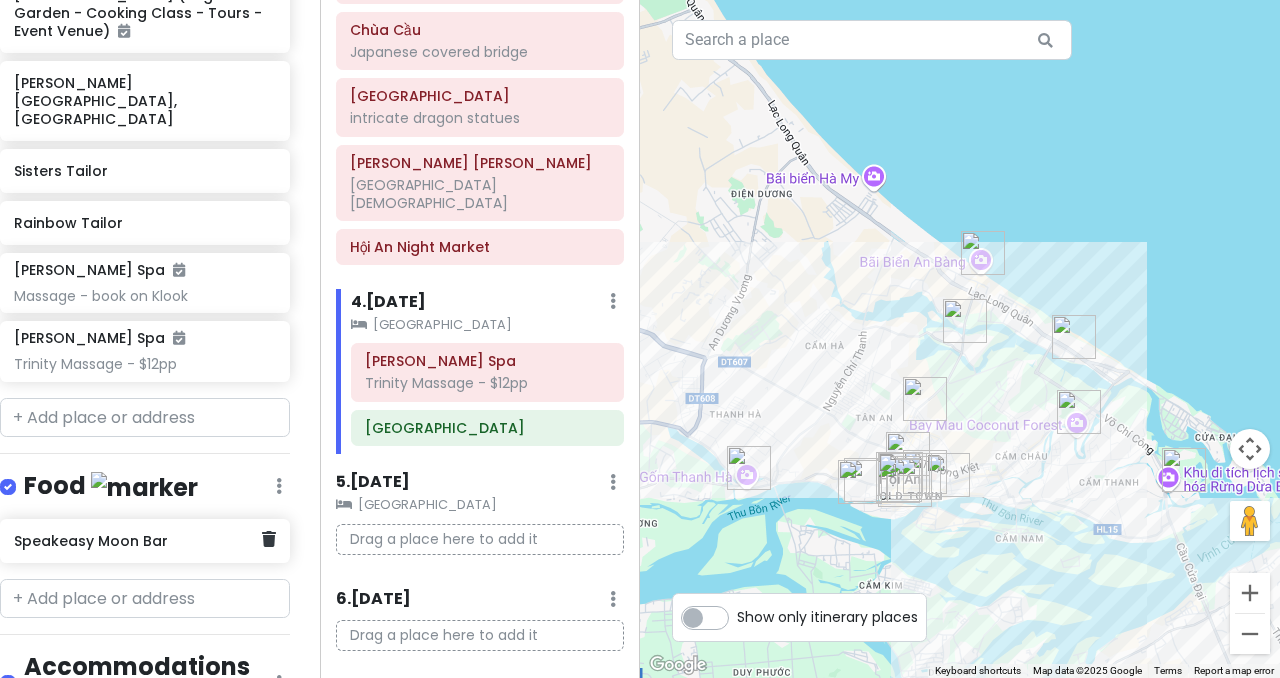 click on "Speakeasy Moon Bar" at bounding box center [137, 541] 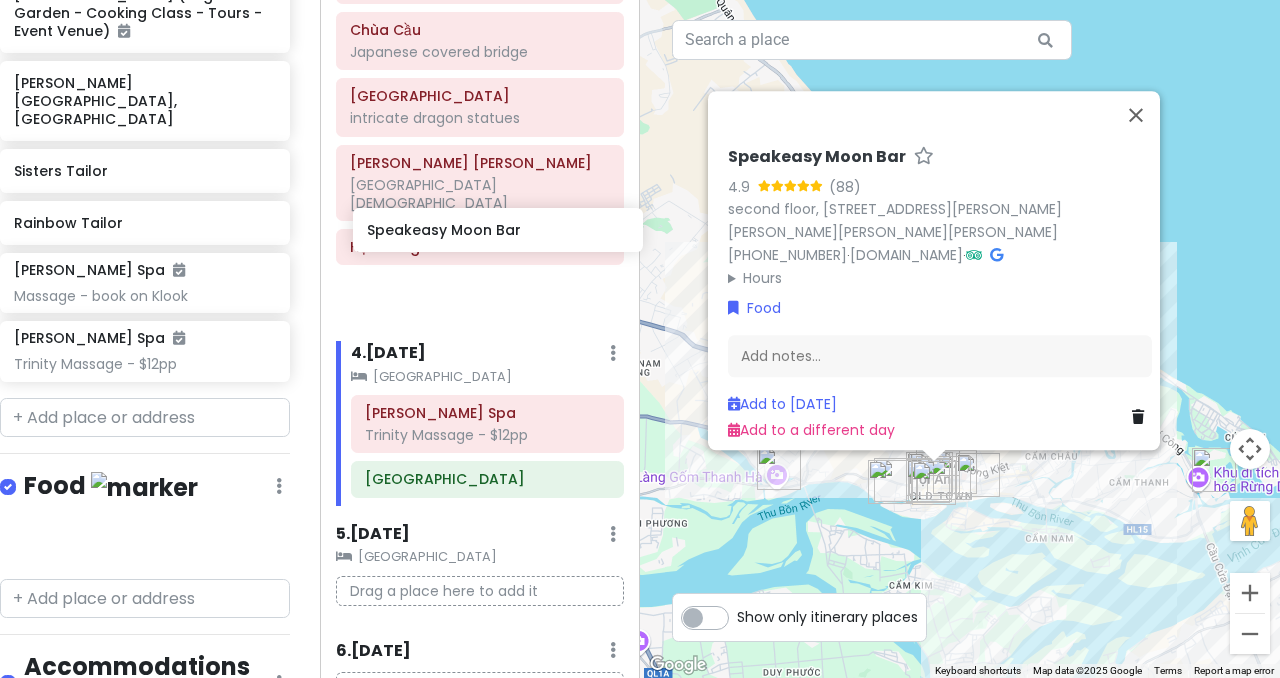 drag, startPoint x: 108, startPoint y: 405, endPoint x: 461, endPoint y: 238, distance: 390.50992 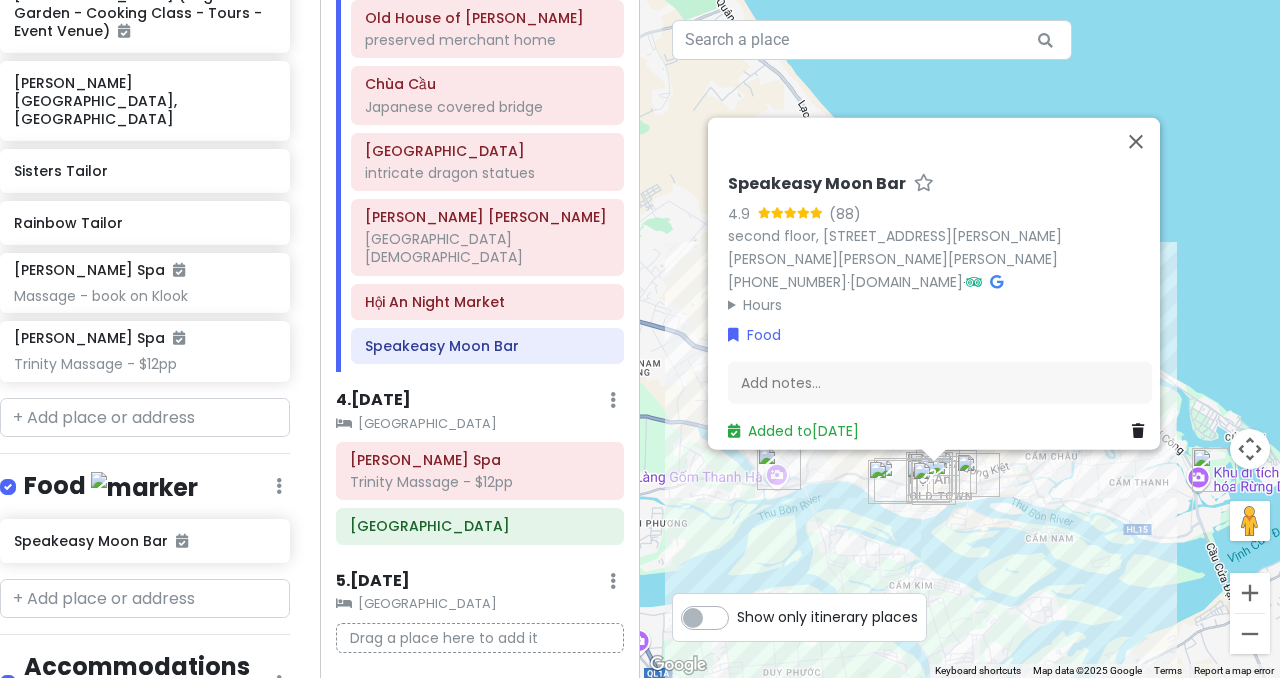 click on "Speakeasy Moon Bar 4.9        (88) second floor, [STREET_ADDRESS][PERSON_NAME][PERSON_NAME][PERSON_NAME][PERSON_NAME] [PHONE_NUMBER]   ·   [DOMAIN_NAME]   ·   Hours [DATE]  4:00 PM – 2:00 AM [DATE]  4:00 PM – 2:00 AM [DATE]  4:00 PM – 2:00 AM [DATE]  4:00 PM – 2:00 AM [DATE]  4:00 PM – 2:00 AM [DATE]  4:00 PM – 2:00 AM [DATE]  4:00 PM – 2:00 AM Food Add notes... Added to  [DATE]" at bounding box center [960, 339] 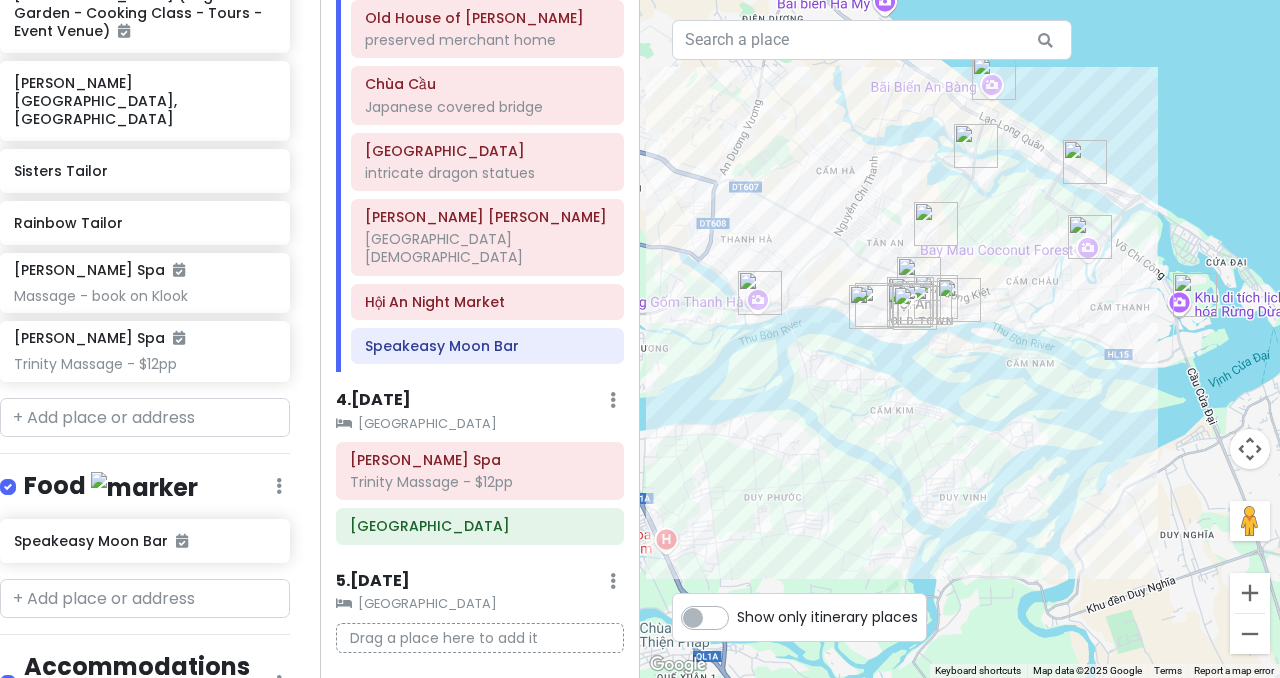 drag, startPoint x: 852, startPoint y: 527, endPoint x: 831, endPoint y: 338, distance: 190.16309 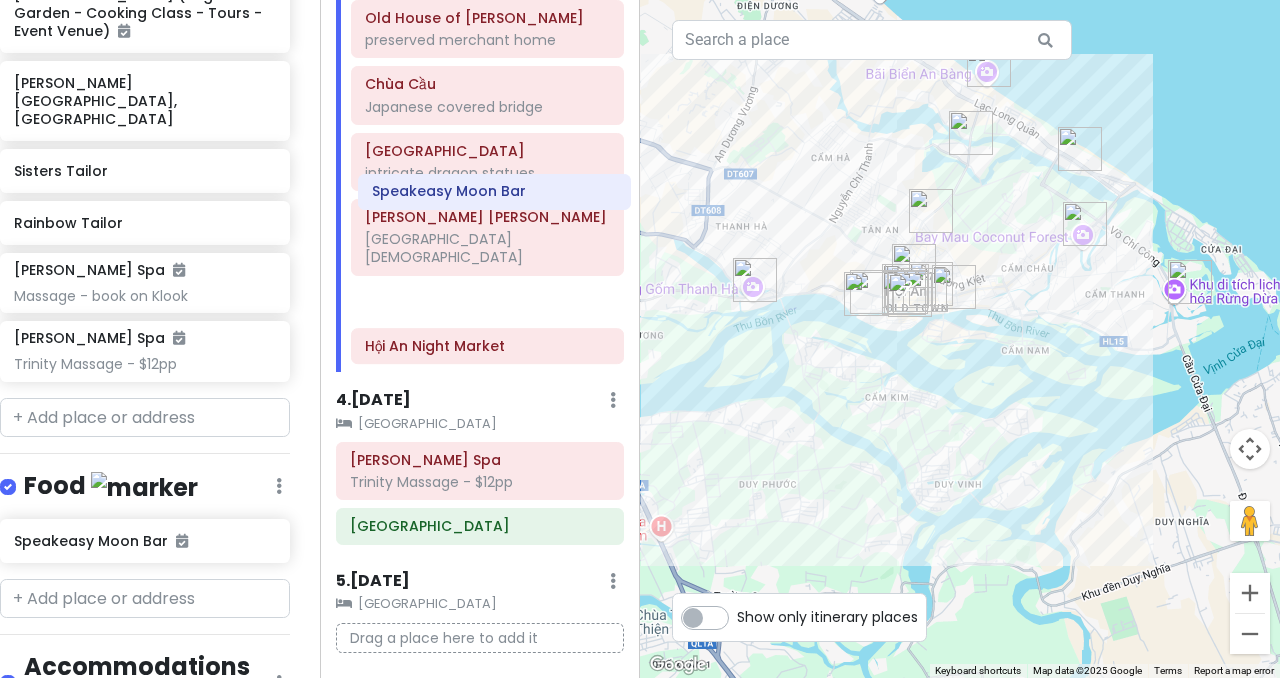 drag, startPoint x: 439, startPoint y: 234, endPoint x: 446, endPoint y: 189, distance: 45.54119 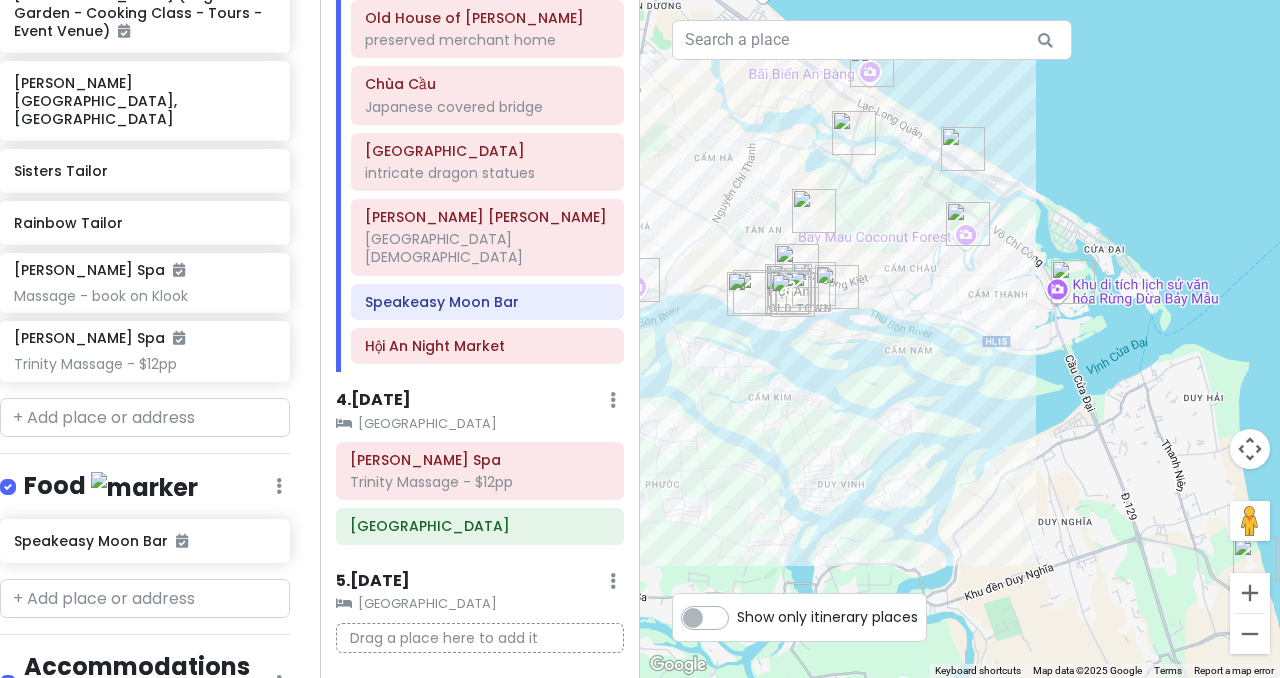 drag, startPoint x: 858, startPoint y: 395, endPoint x: 675, endPoint y: 392, distance: 183.02458 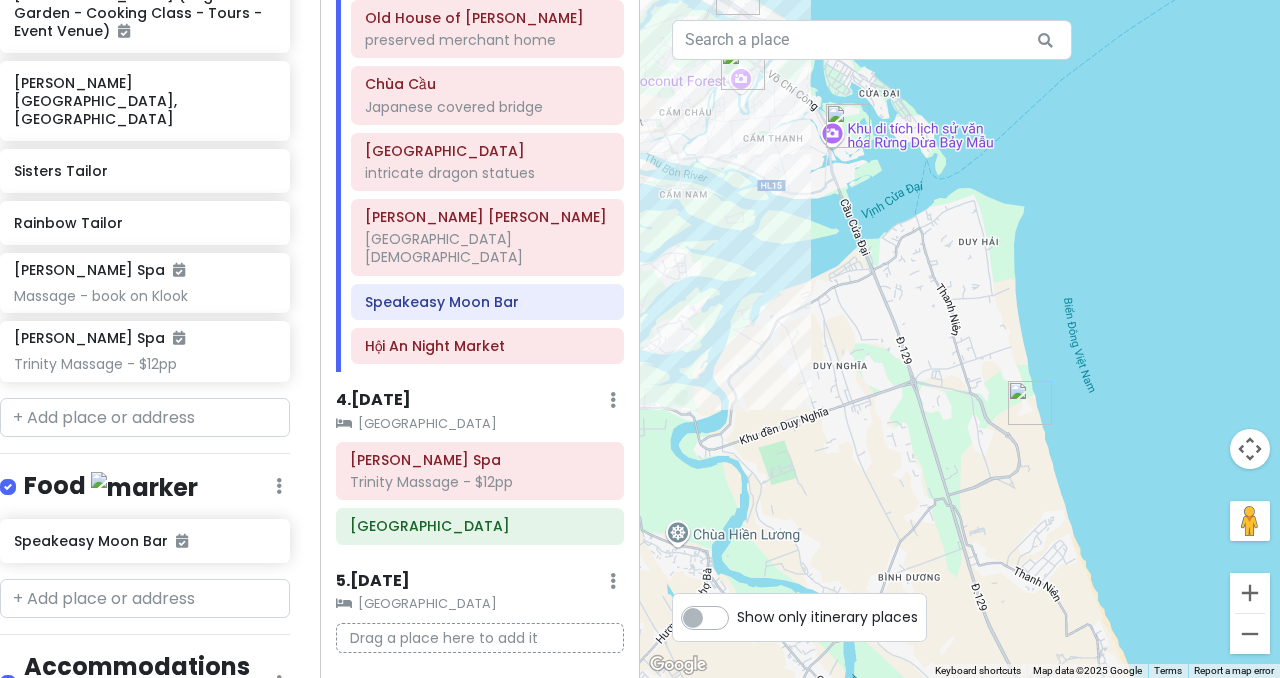 drag, startPoint x: 910, startPoint y: 407, endPoint x: 740, endPoint y: 234, distance: 242.5469 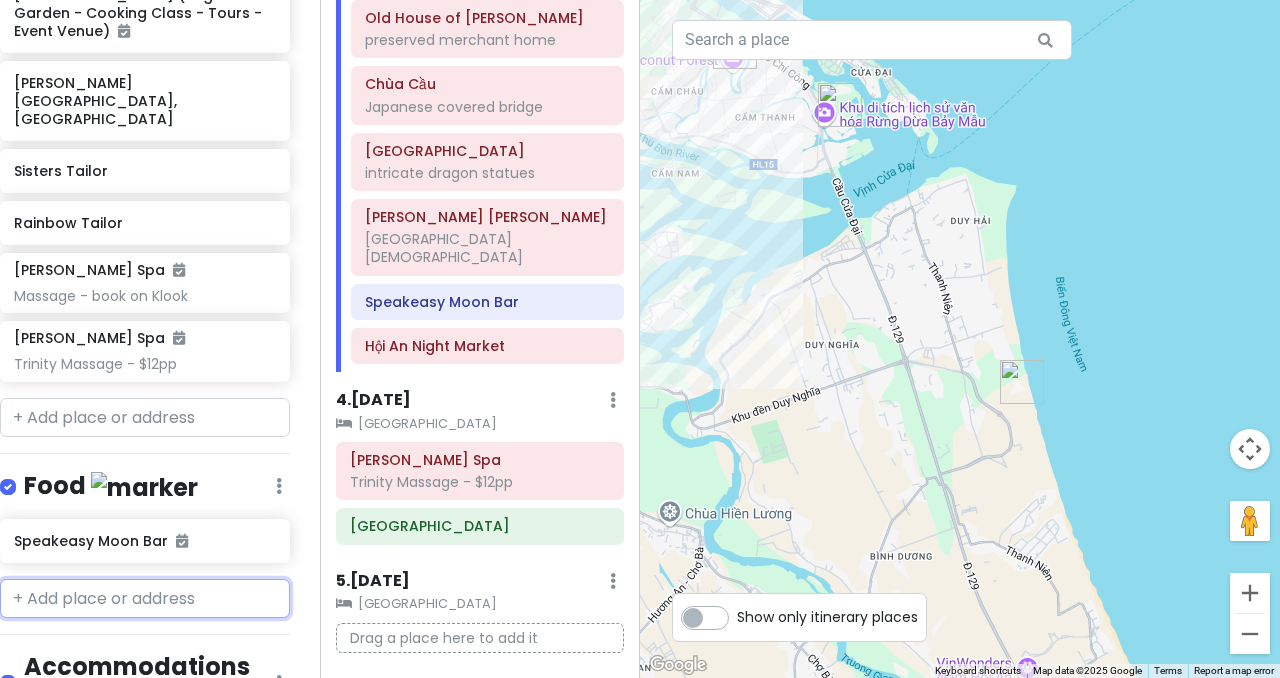 click at bounding box center (145, 599) 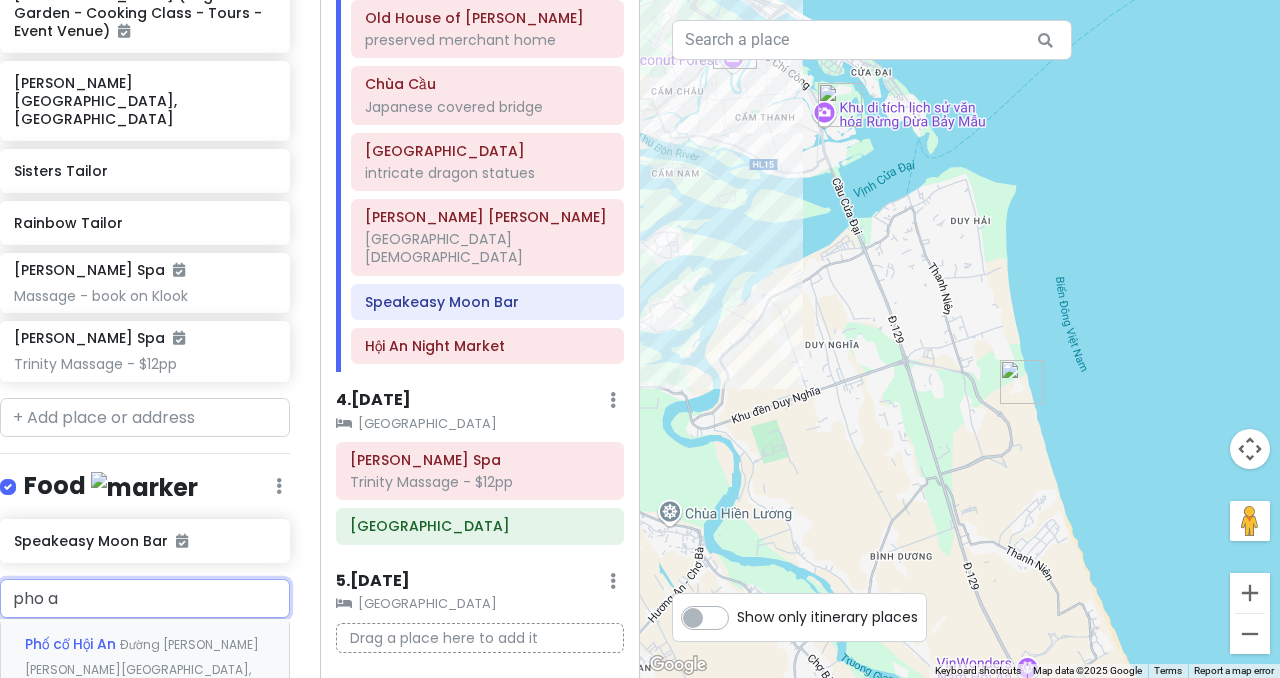 type on "pho an" 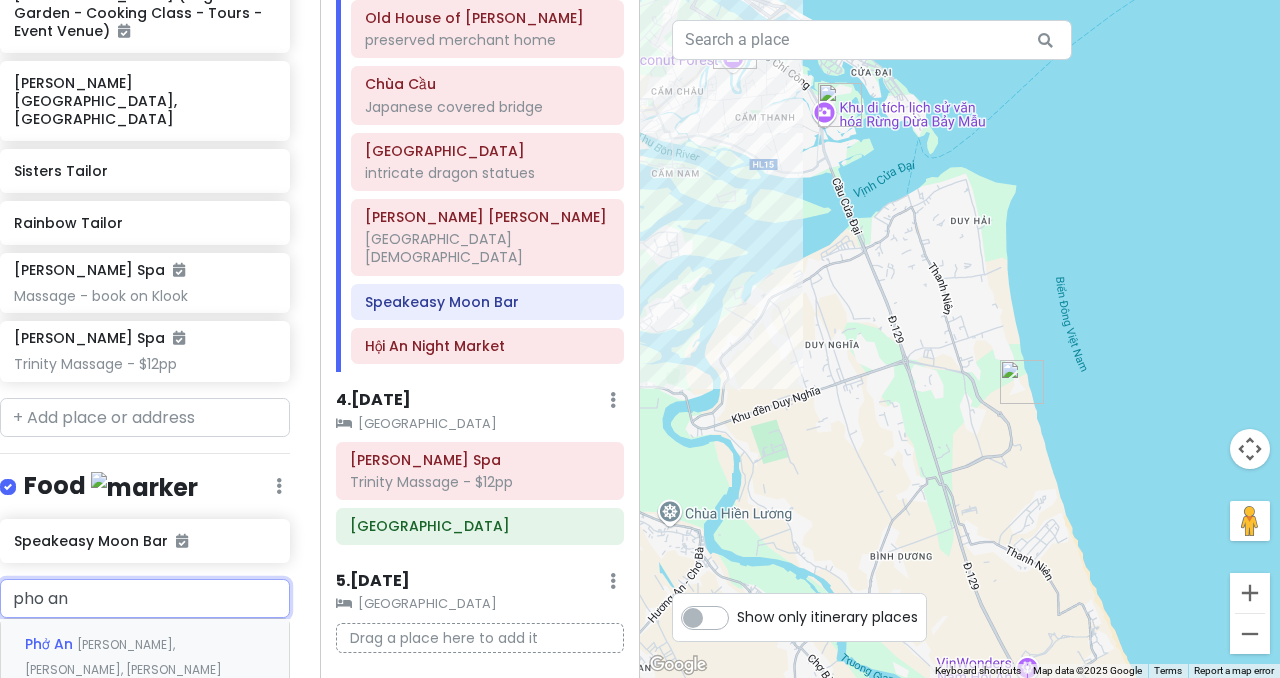 click on "[PERSON_NAME], [PERSON_NAME], [PERSON_NAME][GEOGRAPHIC_DATA], [PERSON_NAME], [GEOGRAPHIC_DATA]" at bounding box center [140, 683] 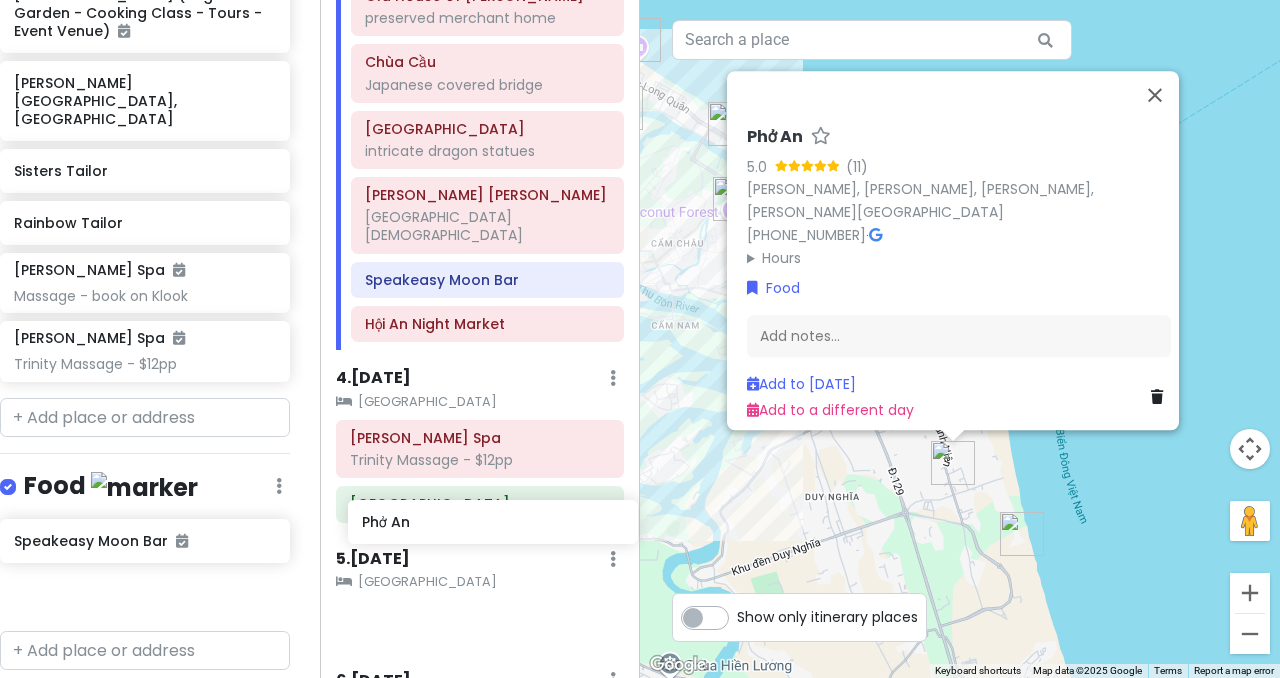 scroll, scrollTop: 766, scrollLeft: 0, axis: vertical 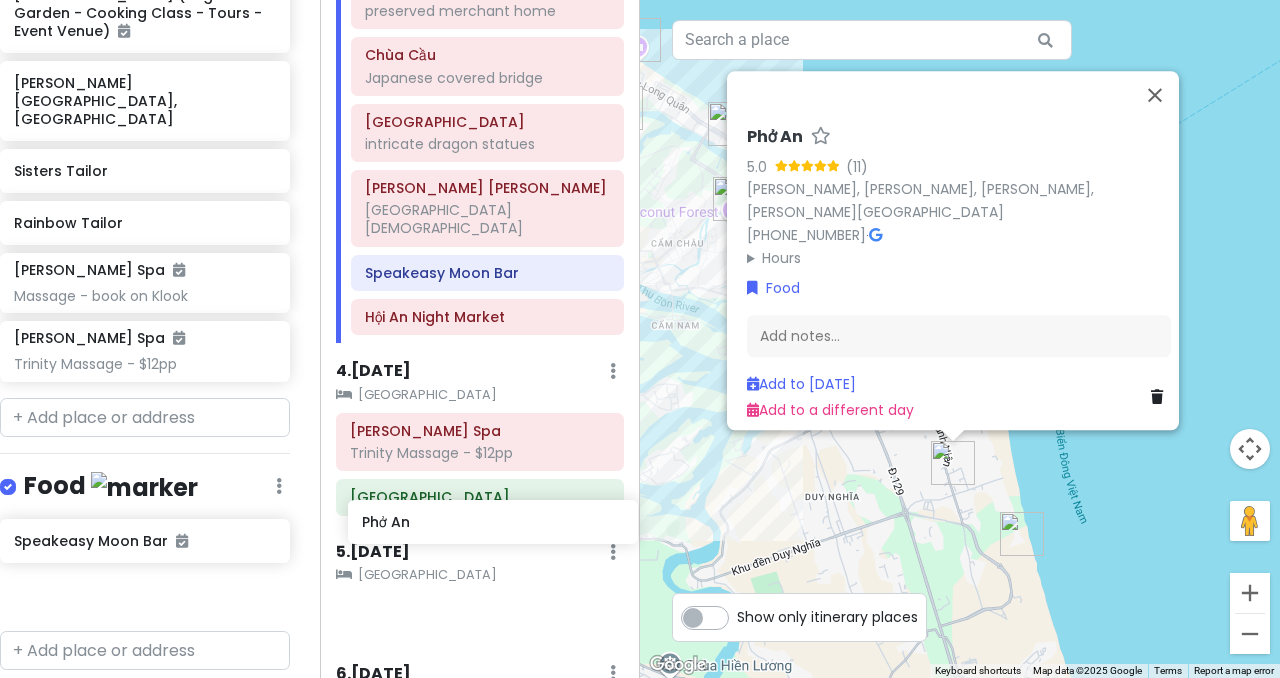 drag, startPoint x: 94, startPoint y: 457, endPoint x: 442, endPoint y: 530, distance: 355.5742 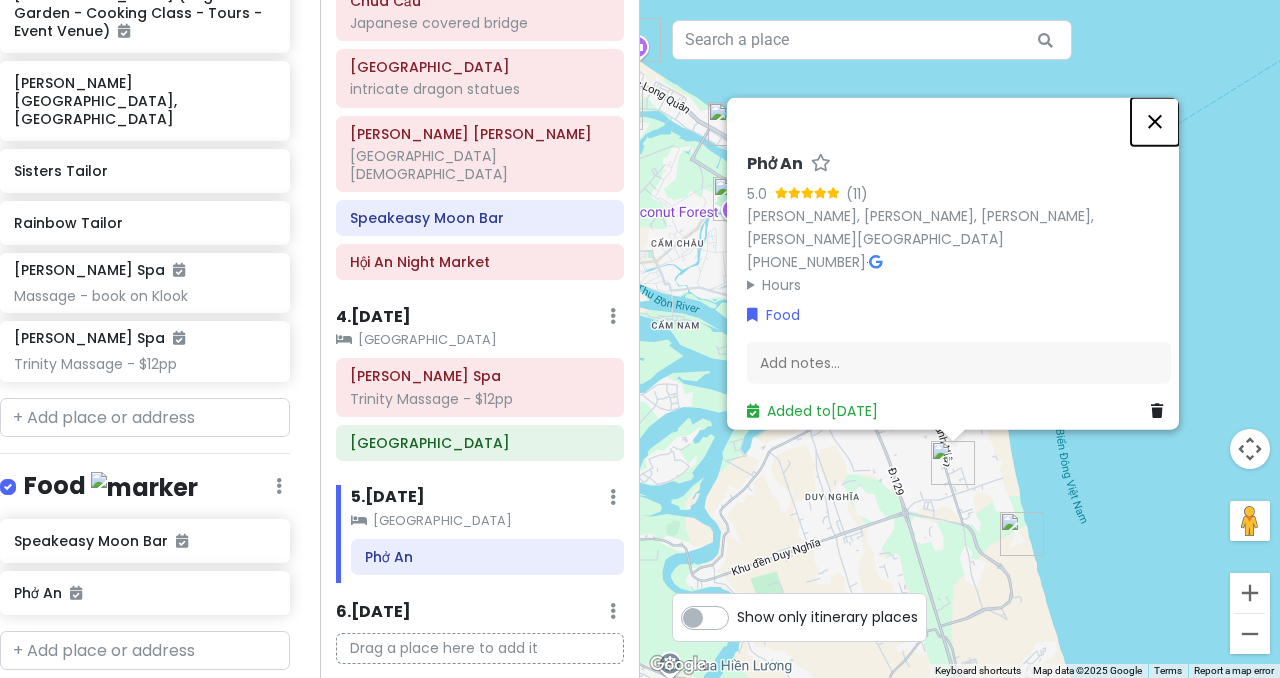 click at bounding box center (1155, 122) 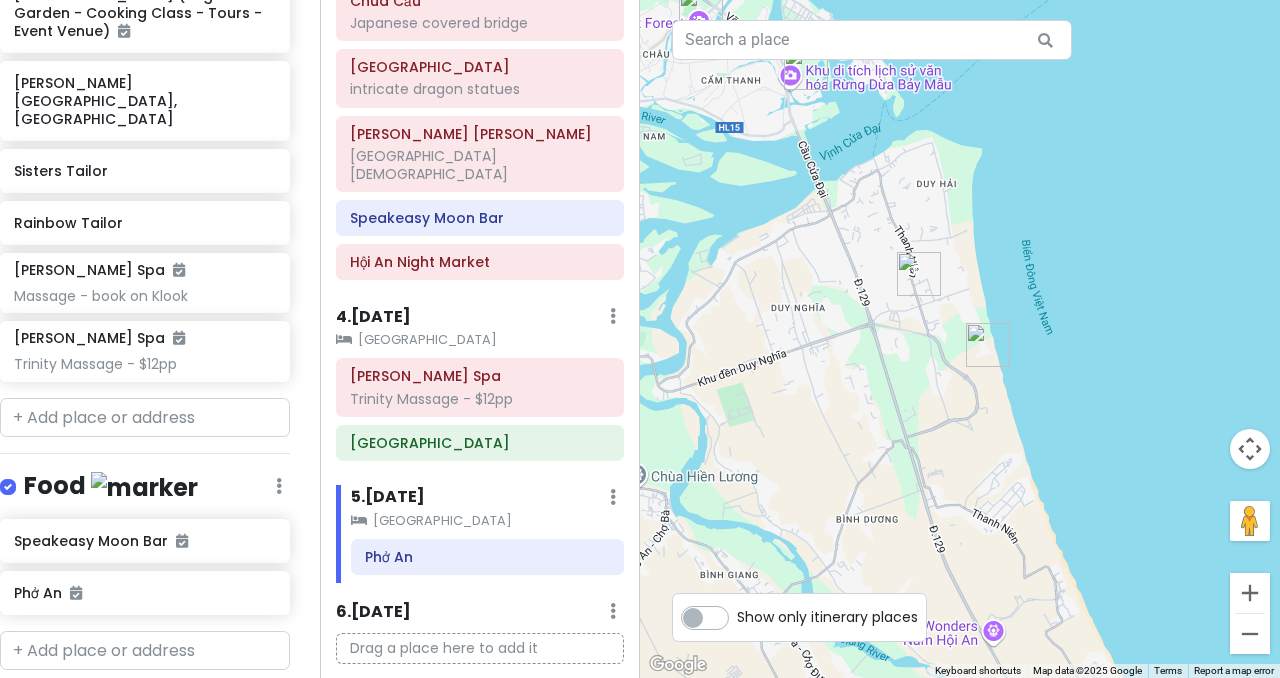 drag, startPoint x: 1009, startPoint y: 425, endPoint x: 976, endPoint y: 238, distance: 189.88943 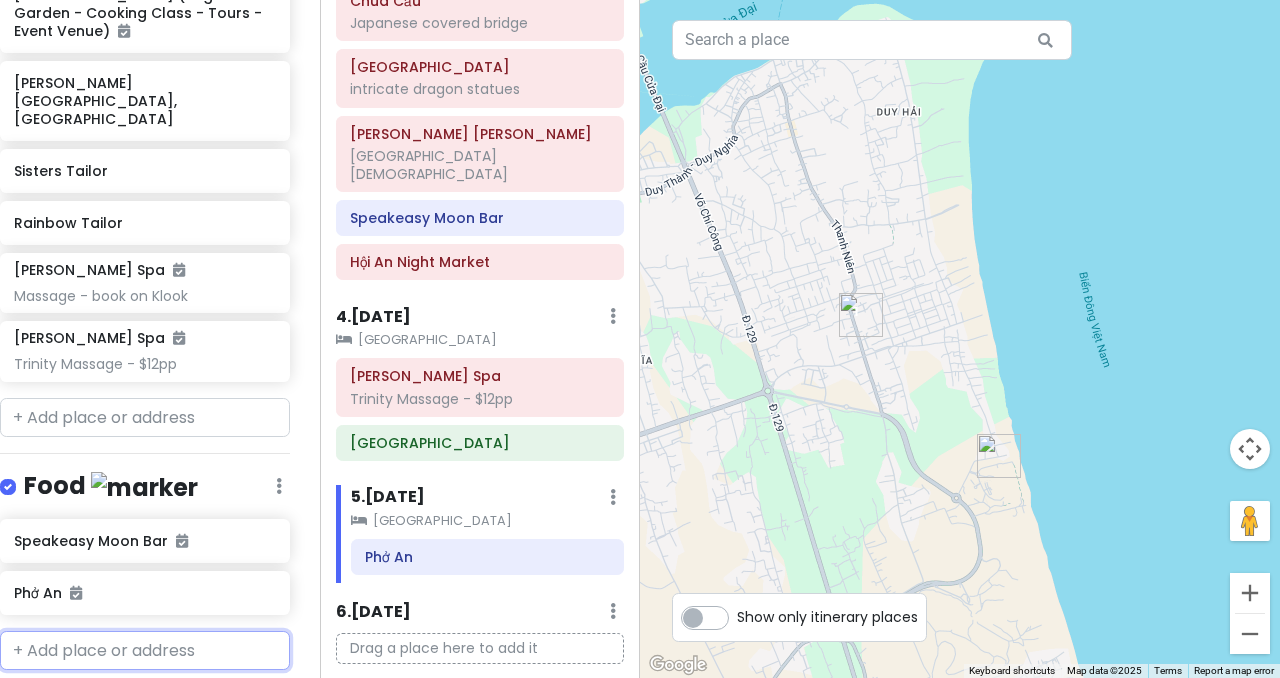 click at bounding box center (145, 651) 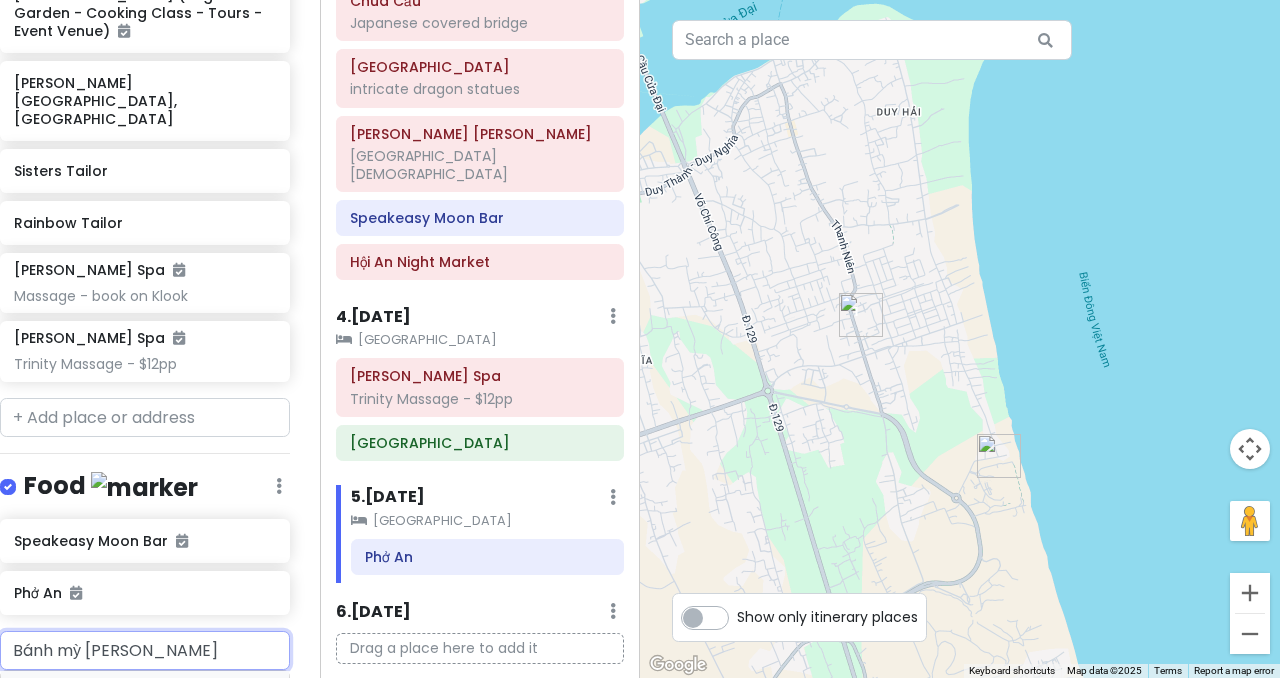 click on "Bánh mỳ [PERSON_NAME]" at bounding box center [119, 695] 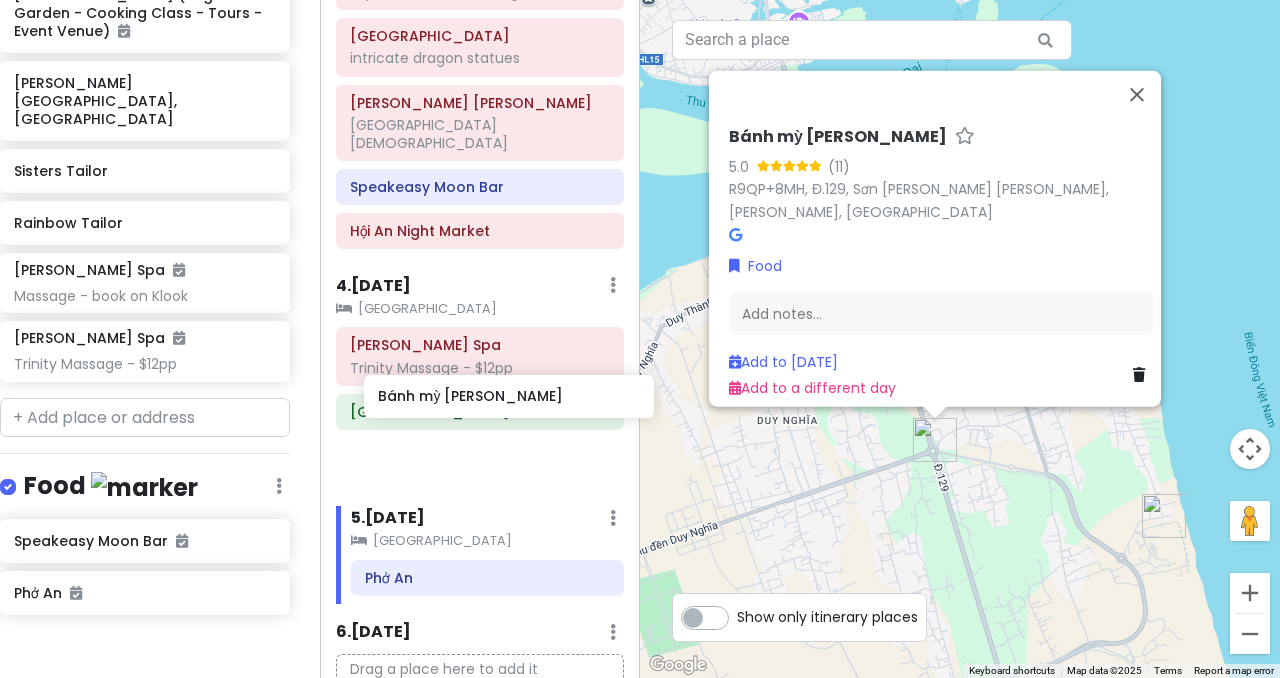 drag, startPoint x: 91, startPoint y: 507, endPoint x: 454, endPoint y: 404, distance: 377.3301 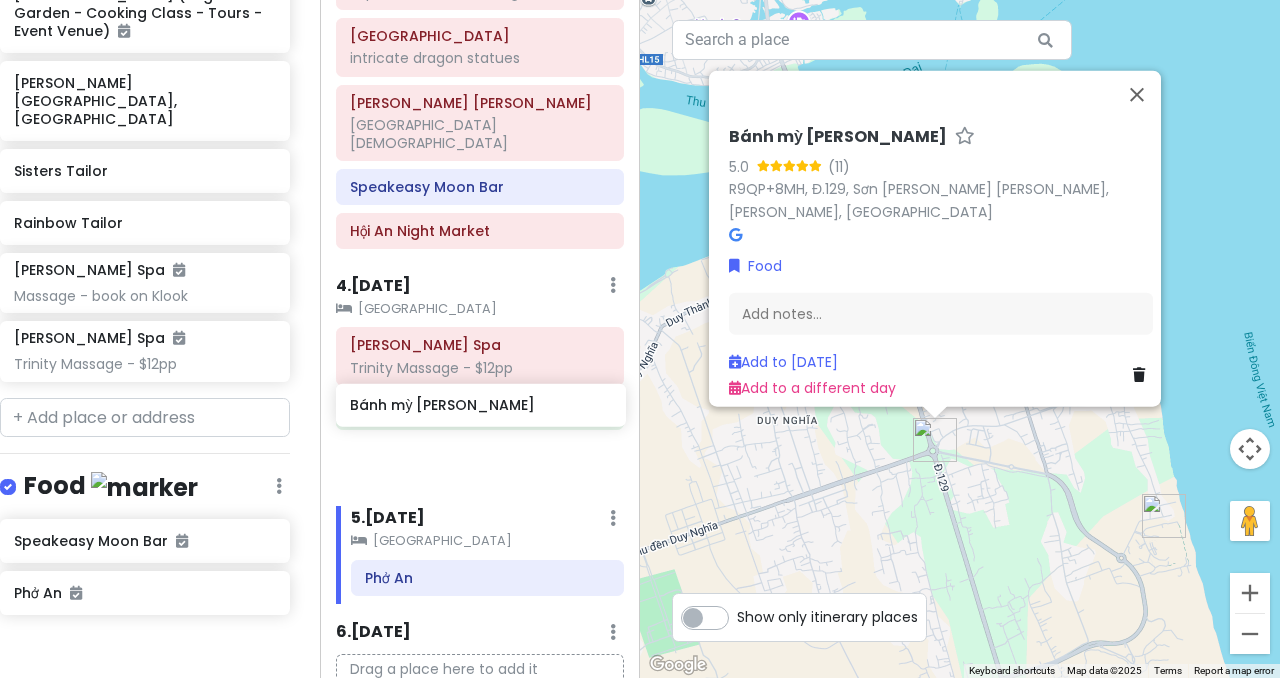 scroll, scrollTop: 797, scrollLeft: 0, axis: vertical 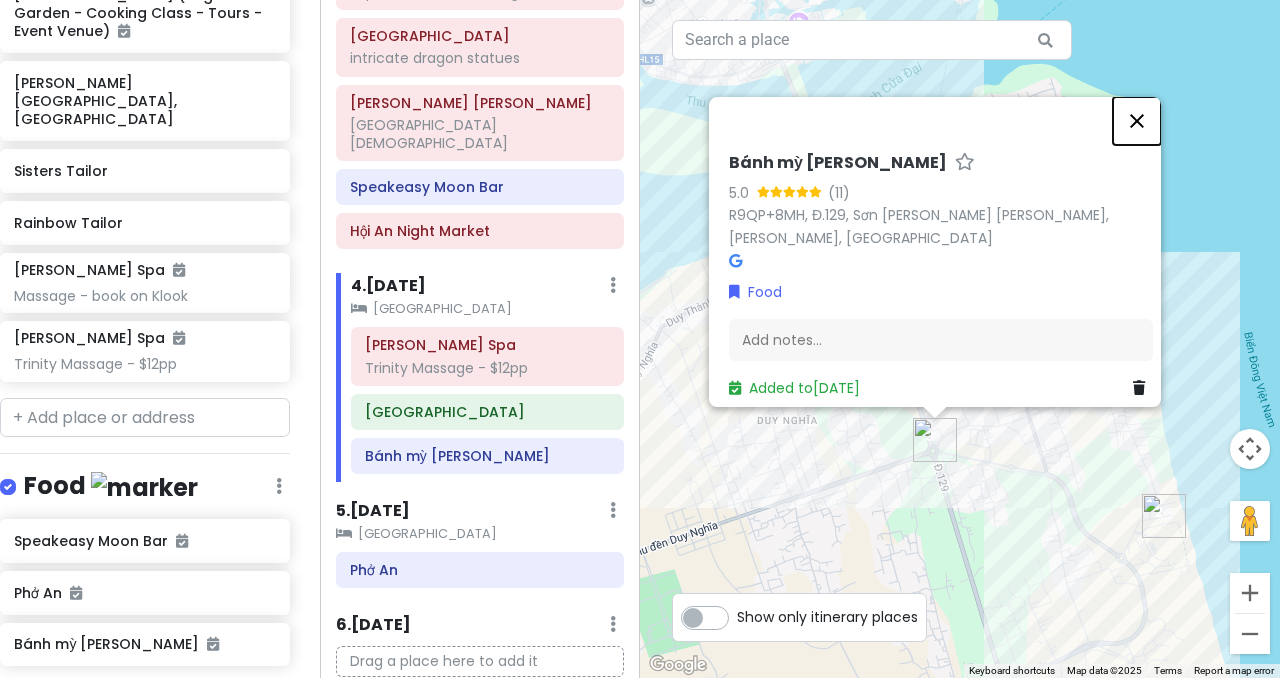 click at bounding box center [1137, 121] 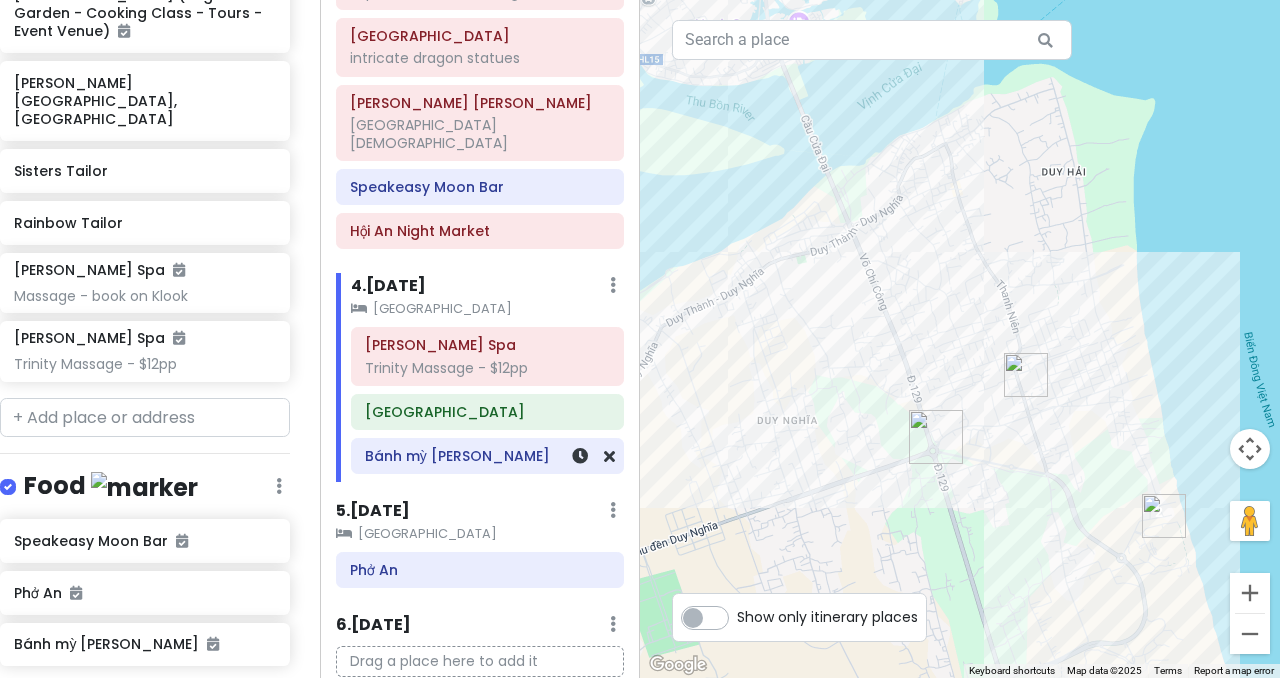 scroll, scrollTop: 823, scrollLeft: 0, axis: vertical 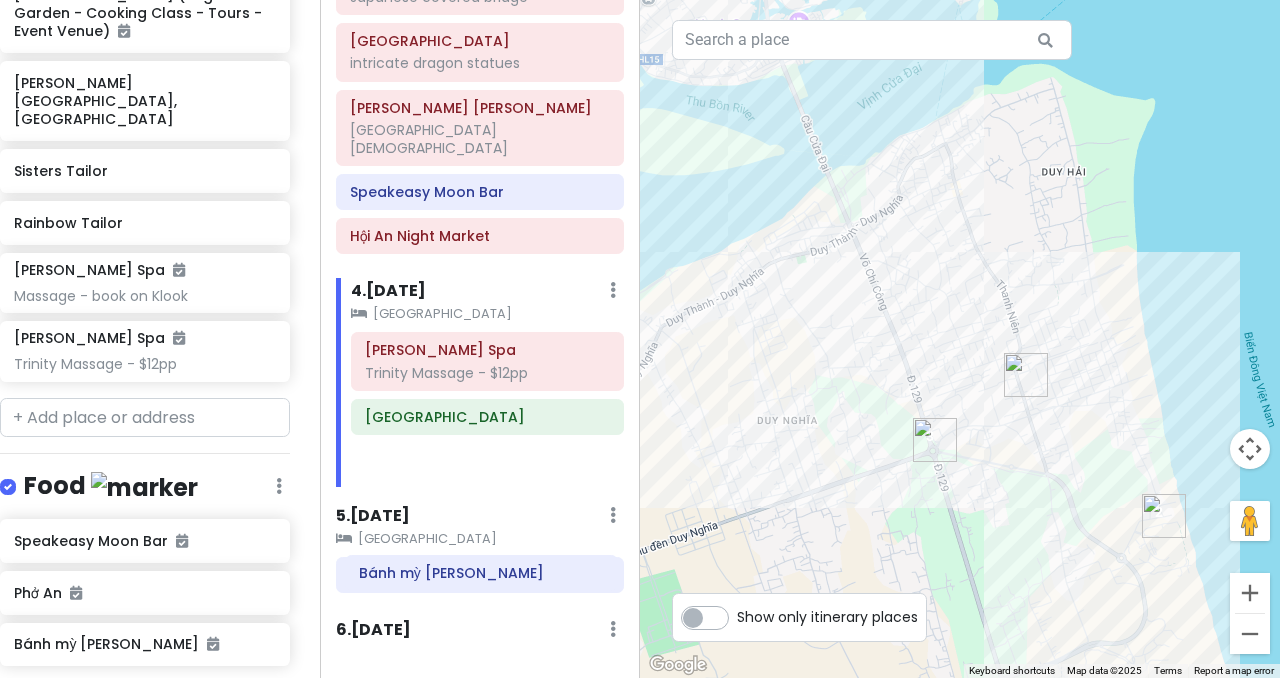 drag, startPoint x: 428, startPoint y: 385, endPoint x: 424, endPoint y: 581, distance: 196.04082 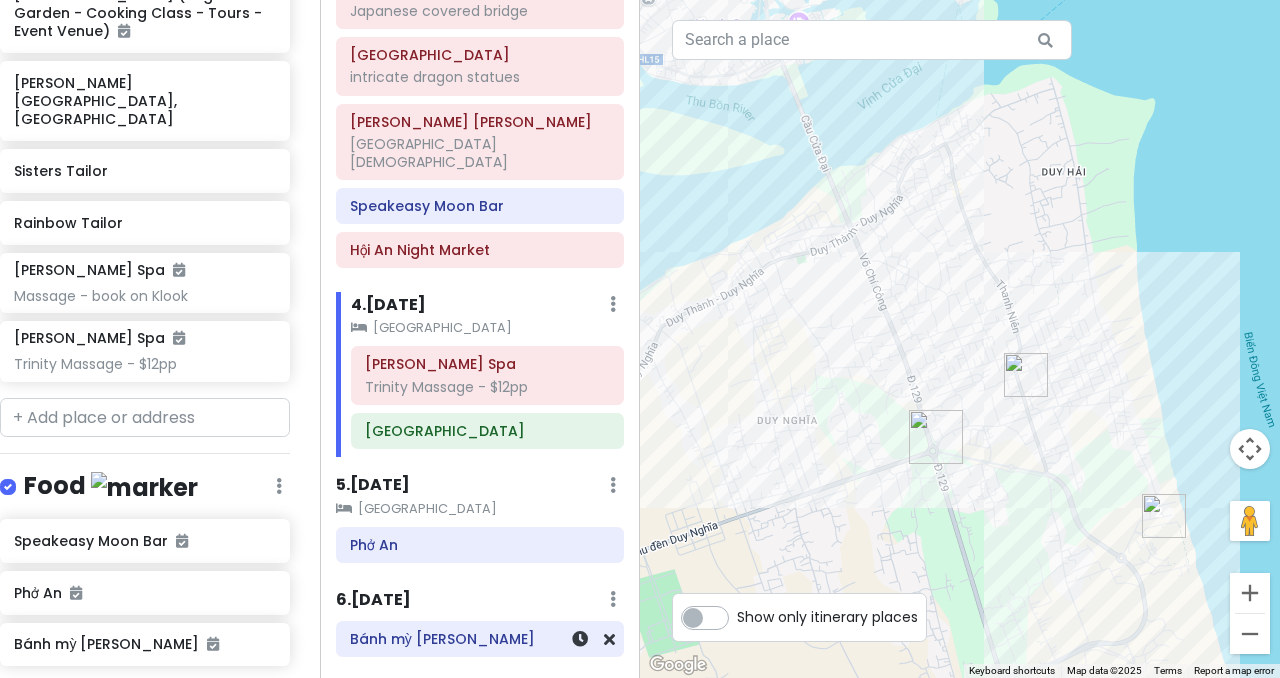 scroll, scrollTop: 776, scrollLeft: 0, axis: vertical 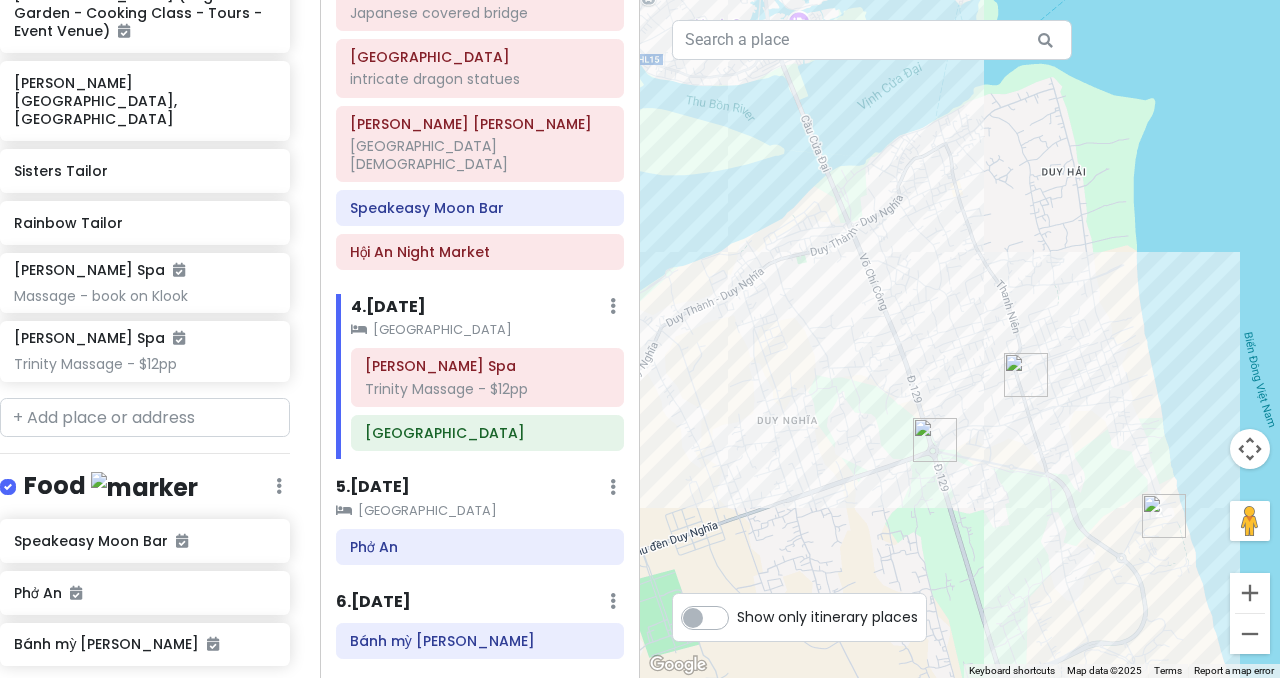 click at bounding box center [145, 702] 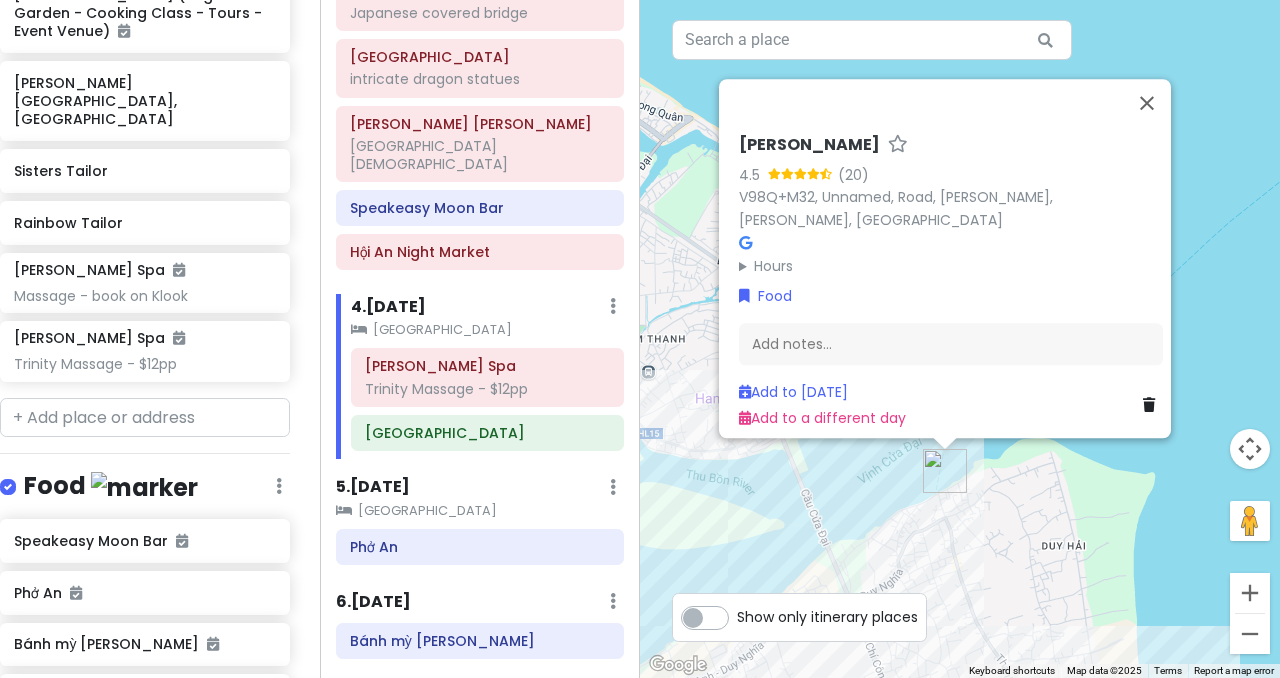 click on "Quán Đức Mập 4.5        (20) V98Q+M32, [GEOGRAPHIC_DATA][PERSON_NAME][PERSON_NAME] Hours [DATE]  10:00 AM – 10:00 PM [DATE]  10:00 AM – 10:00 PM [DATE]  10:00 AM – 10:00 PM [DATE]  10:00 AM – 10:00 PM [DATE]  10:00 AM – 10:00 PM [DATE]  10:00 AM – 10:00 PM [DATE]  10:00 AM – 10:00 PM Food Add notes...  Add to   [DATE]  Add to a different day" at bounding box center (960, 339) 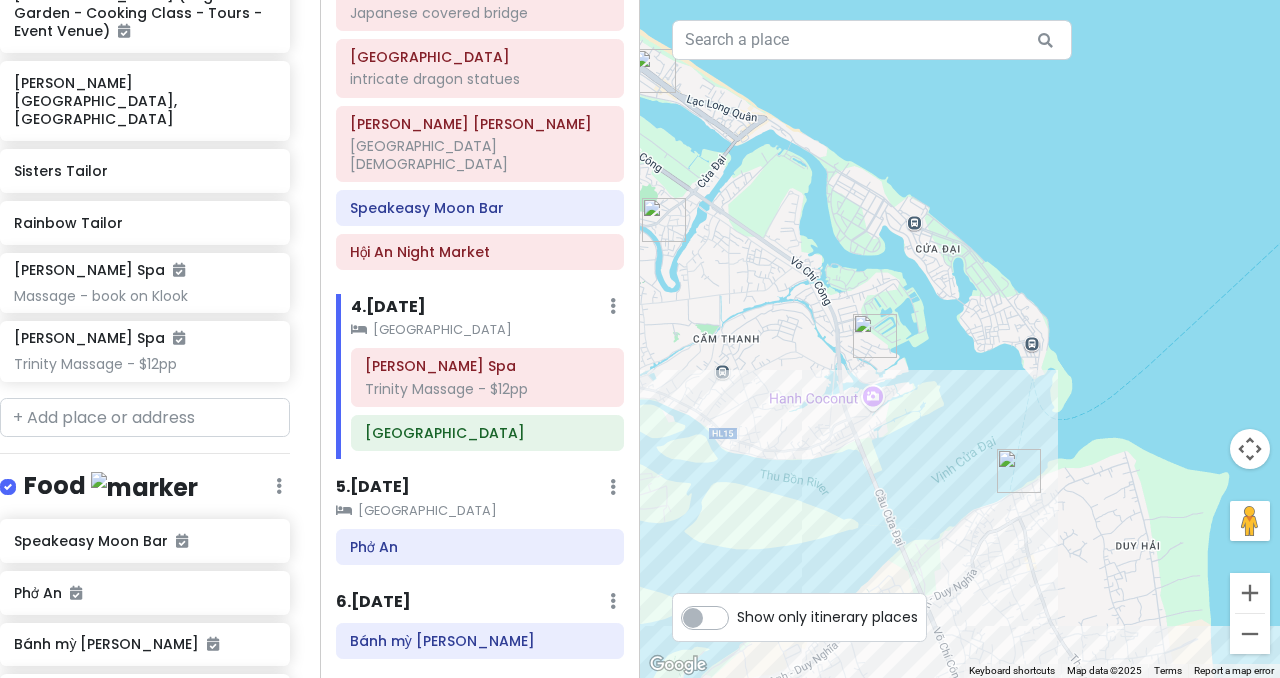 drag, startPoint x: 878, startPoint y: 374, endPoint x: 1039, endPoint y: 373, distance: 161.00311 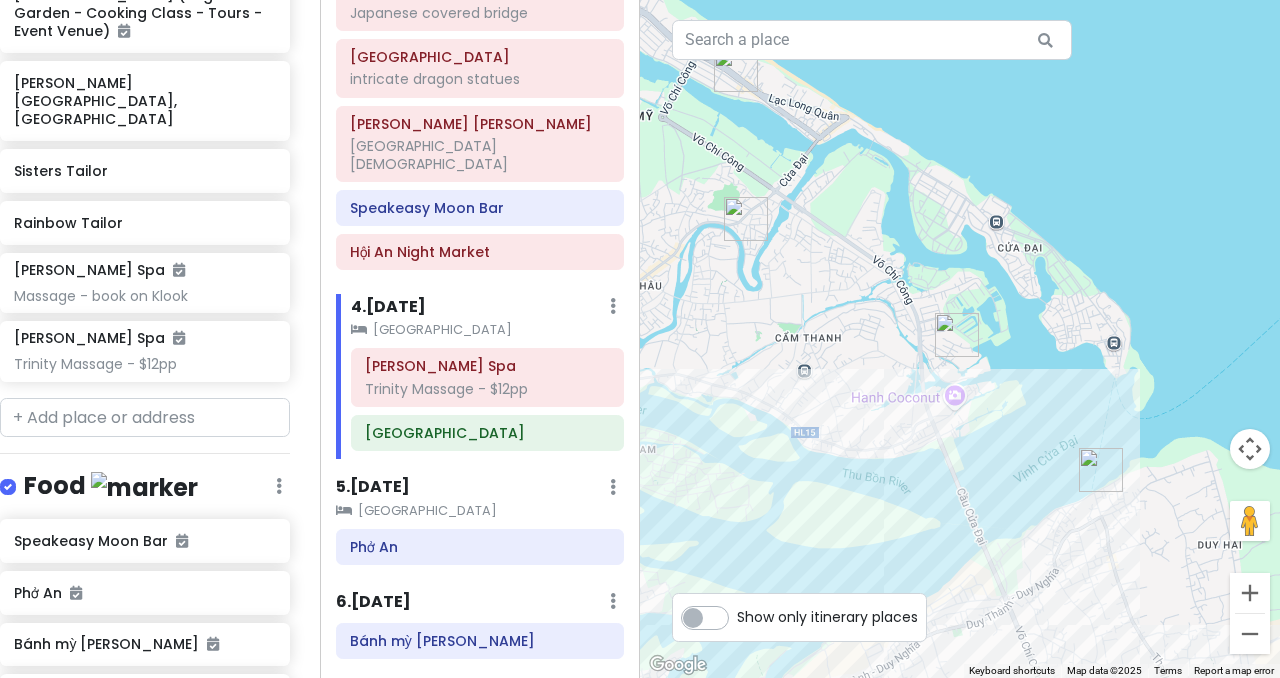click at bounding box center (957, 335) 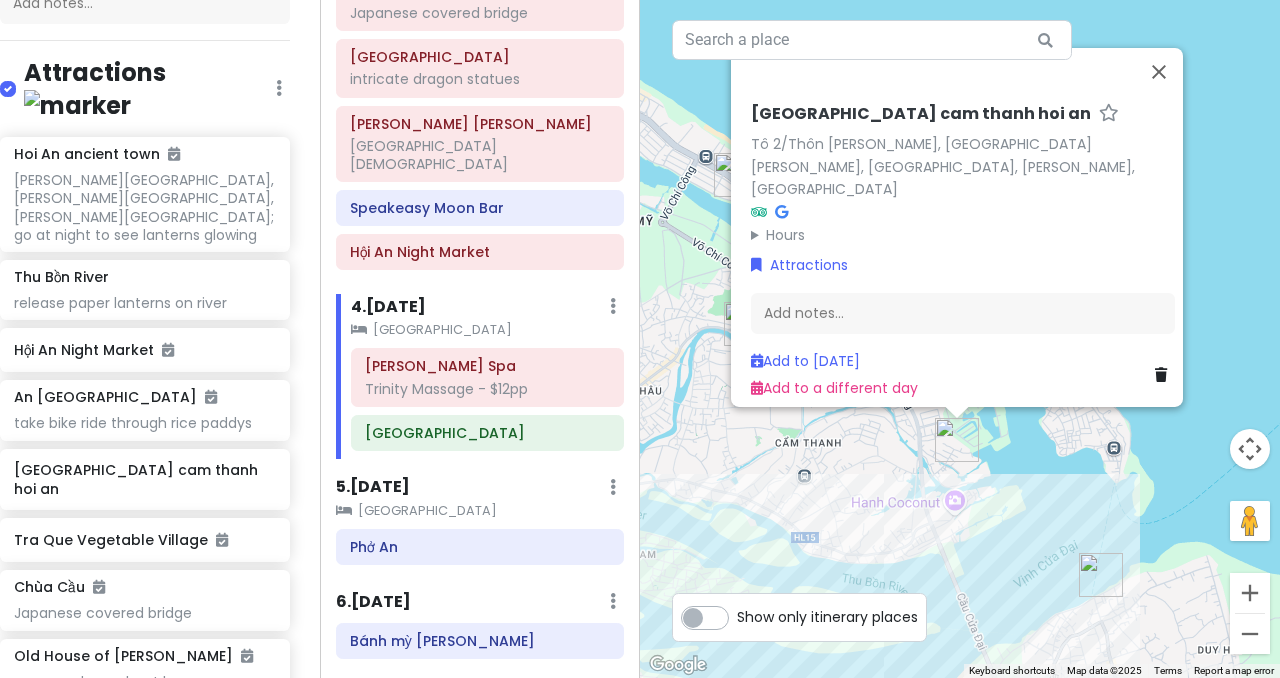 scroll, scrollTop: 0, scrollLeft: 15, axis: horizontal 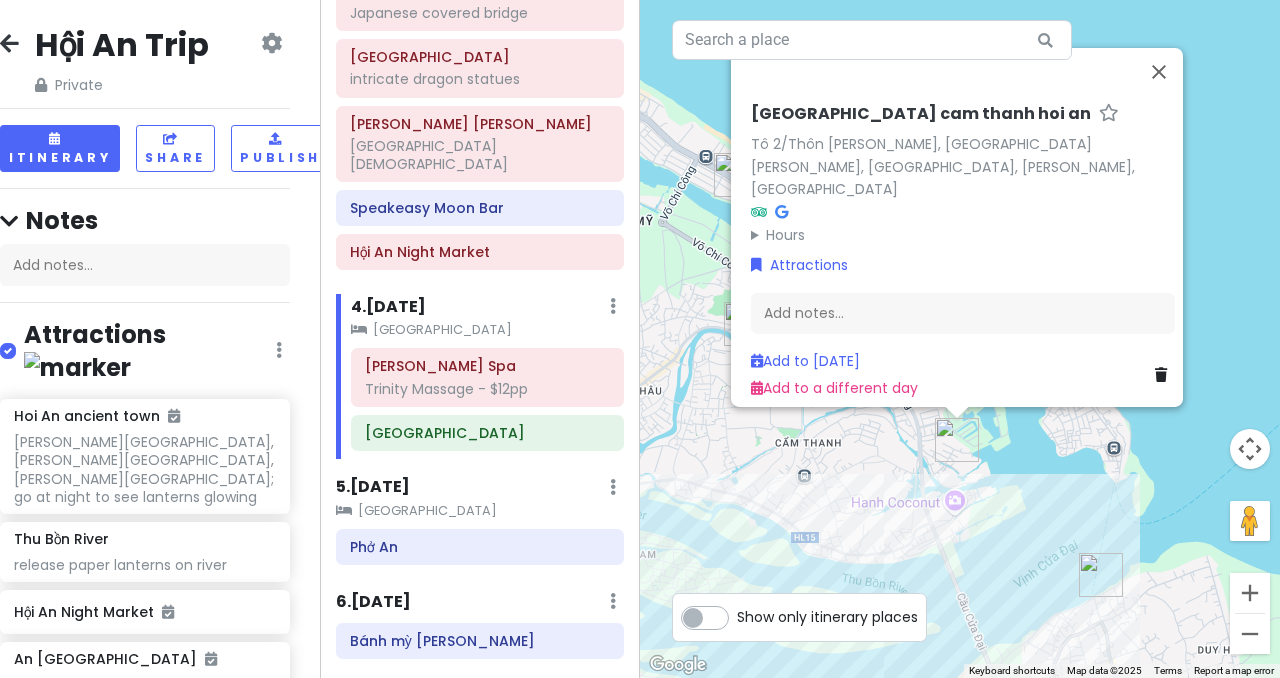 click at bounding box center [9, 43] 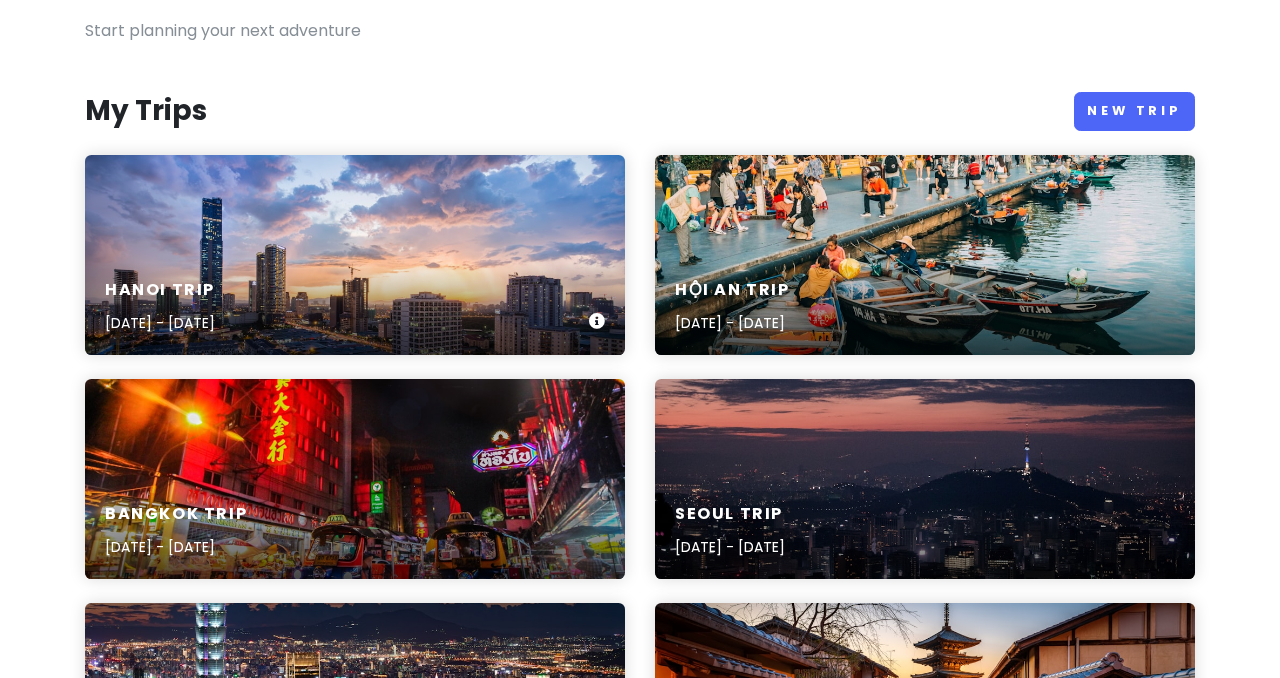 scroll, scrollTop: 218, scrollLeft: 0, axis: vertical 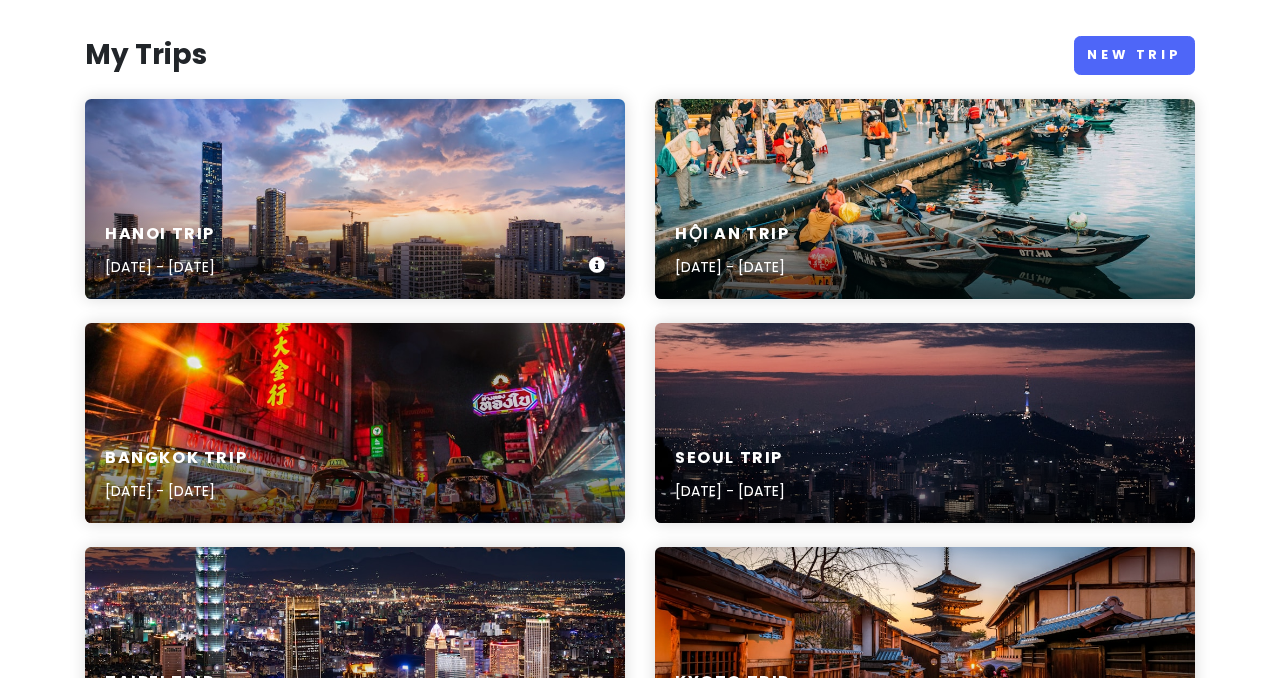 click on "Hanoi Trip [DATE] - [DATE]" at bounding box center [355, 251] 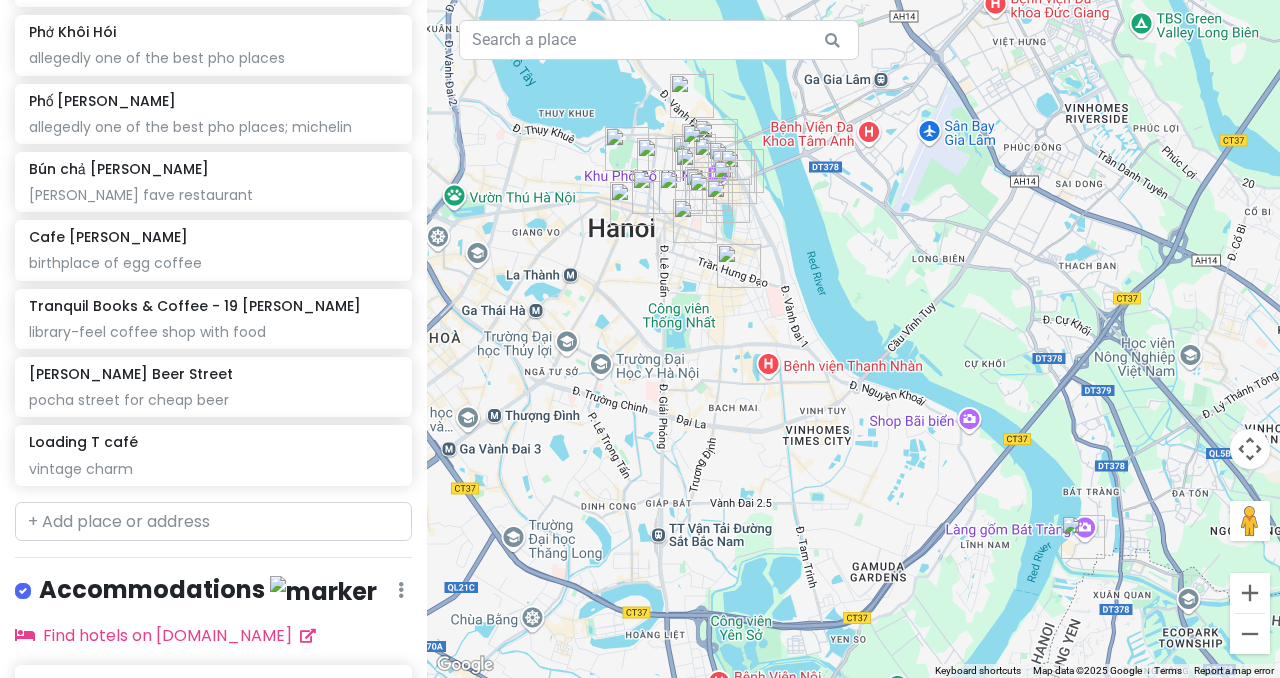 scroll, scrollTop: 1514, scrollLeft: 0, axis: vertical 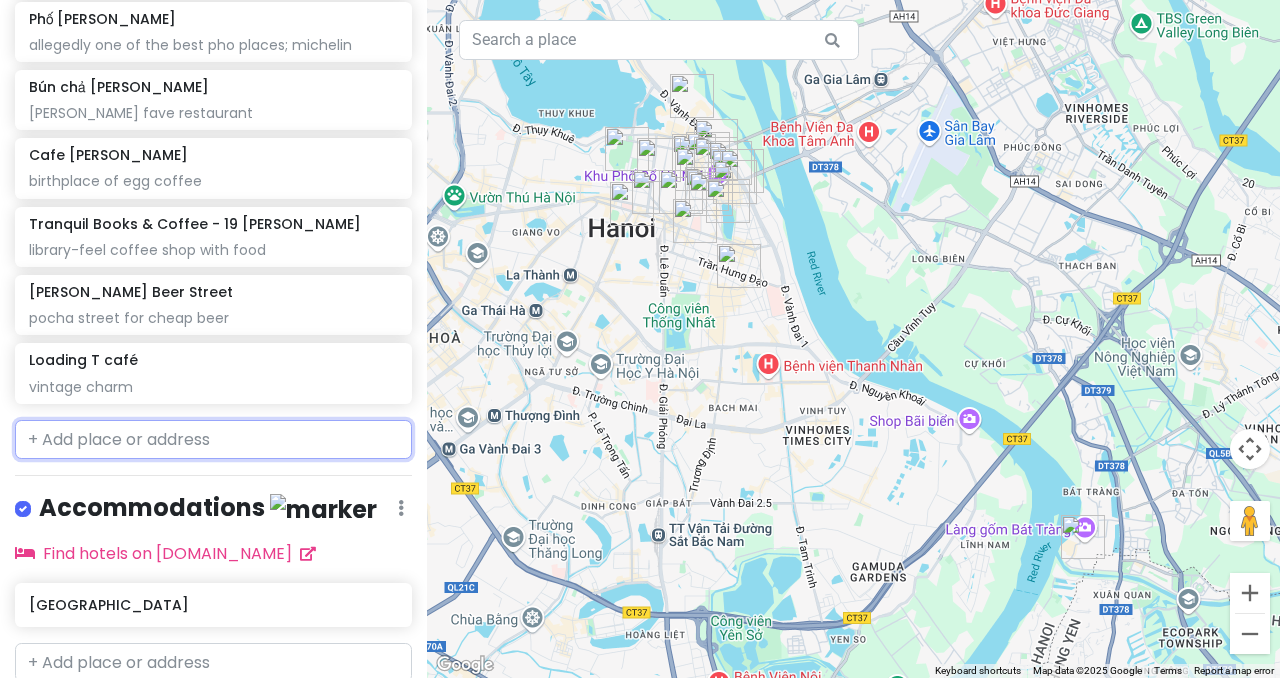 click at bounding box center [213, 440] 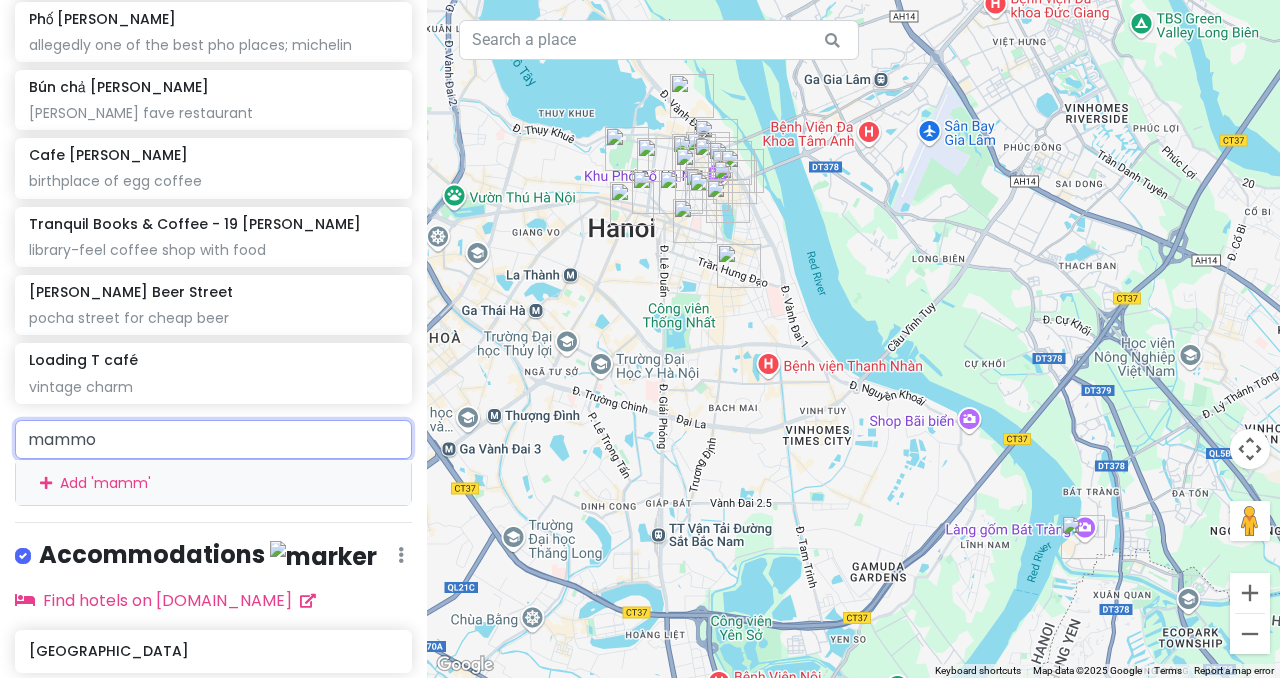type on "mammoi" 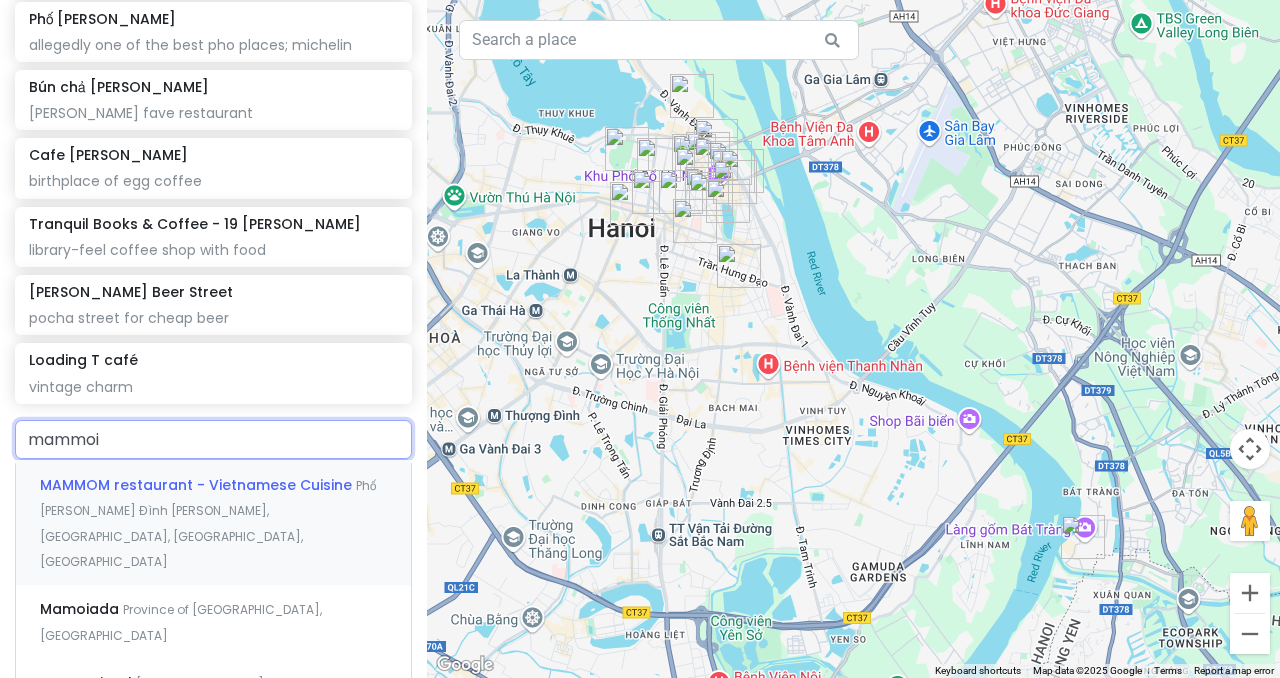 click on "MAMMOM restaurant - Vietnamese Cuisine" at bounding box center (198, 485) 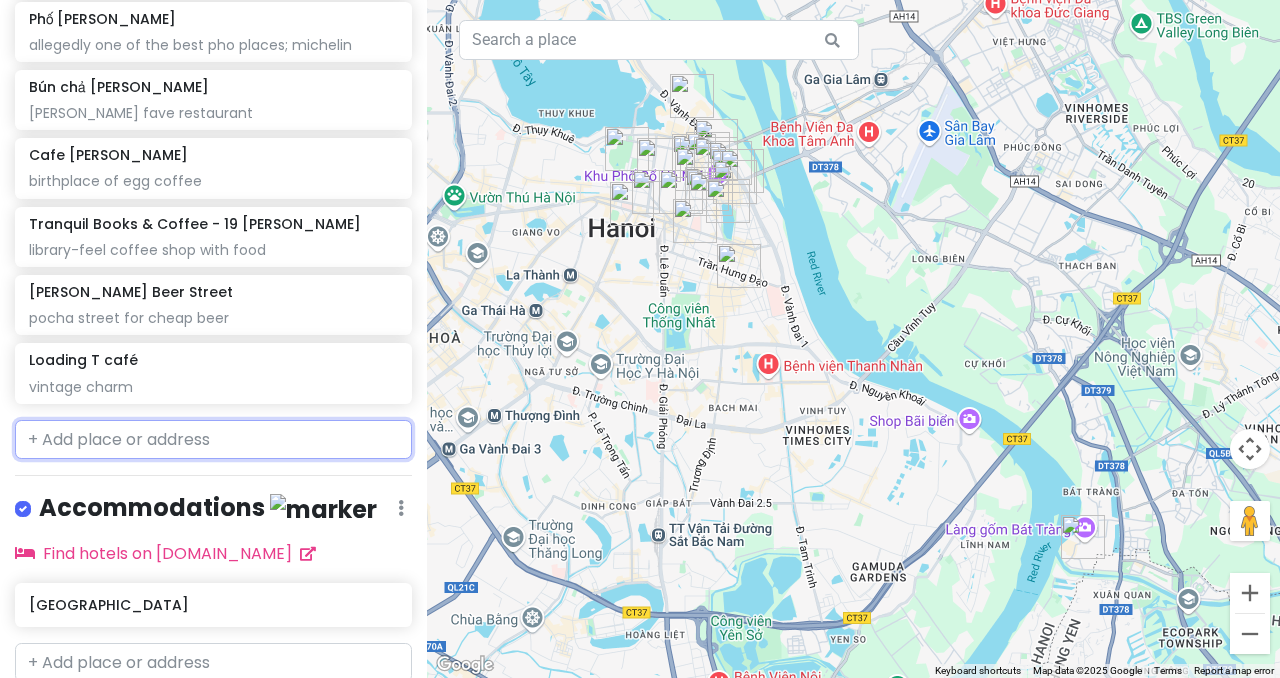 scroll, scrollTop: 1565, scrollLeft: 0, axis: vertical 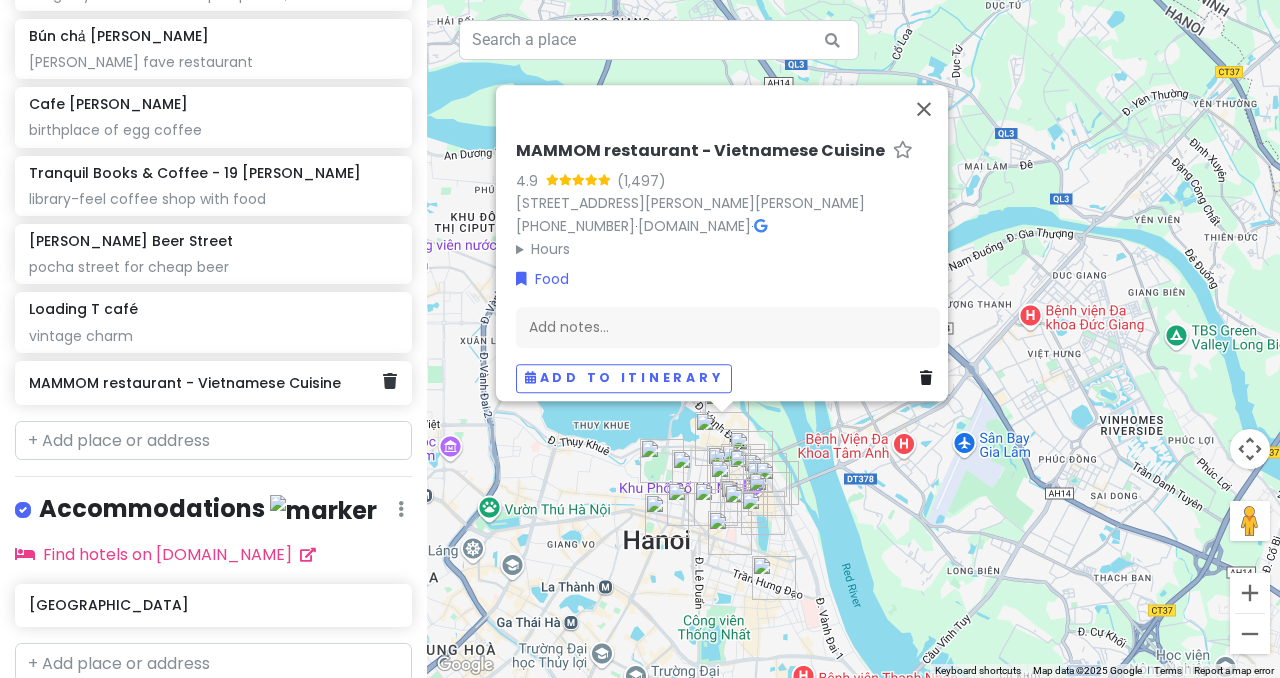 click on "MAMMOM restaurant - Vietnamese Cuisine" at bounding box center [206, 383] 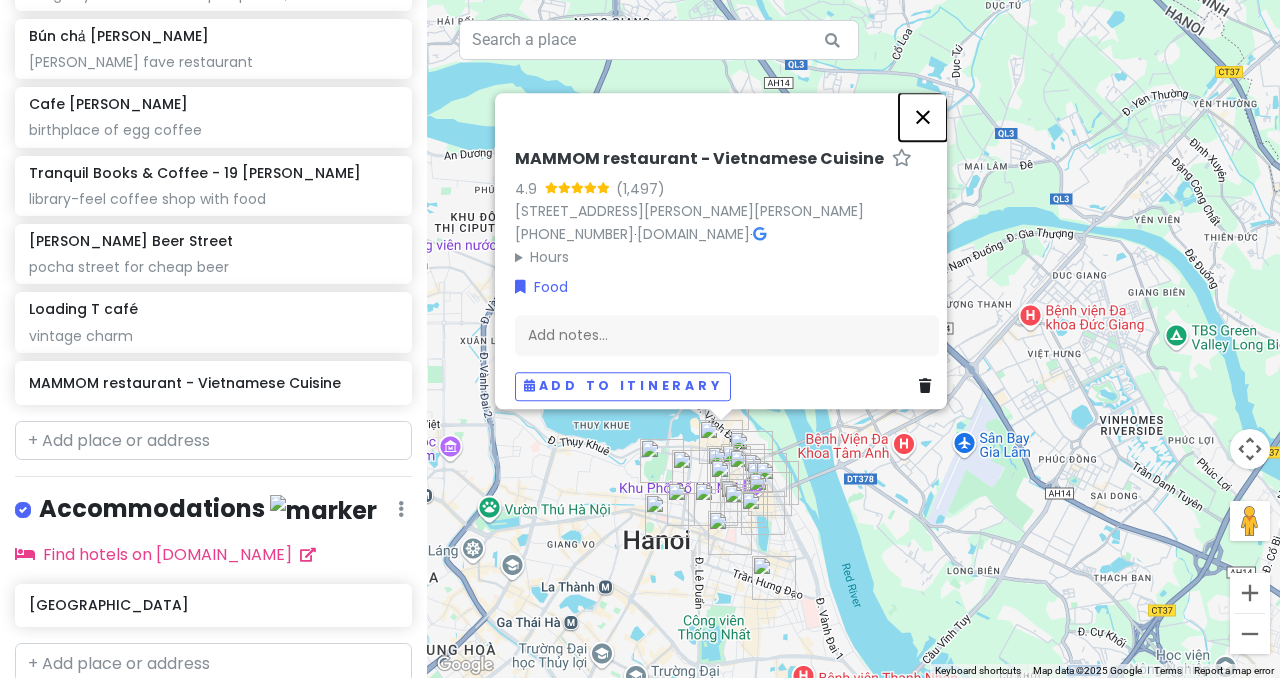 click at bounding box center [923, 117] 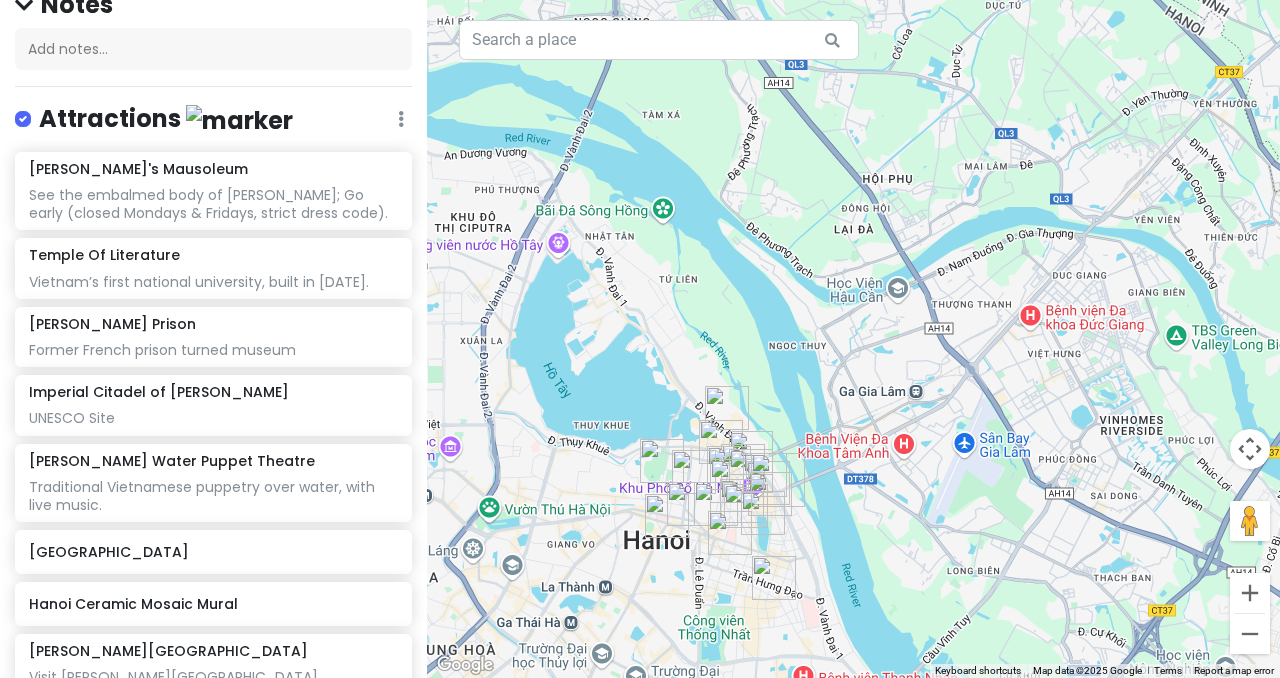 scroll, scrollTop: 0, scrollLeft: 0, axis: both 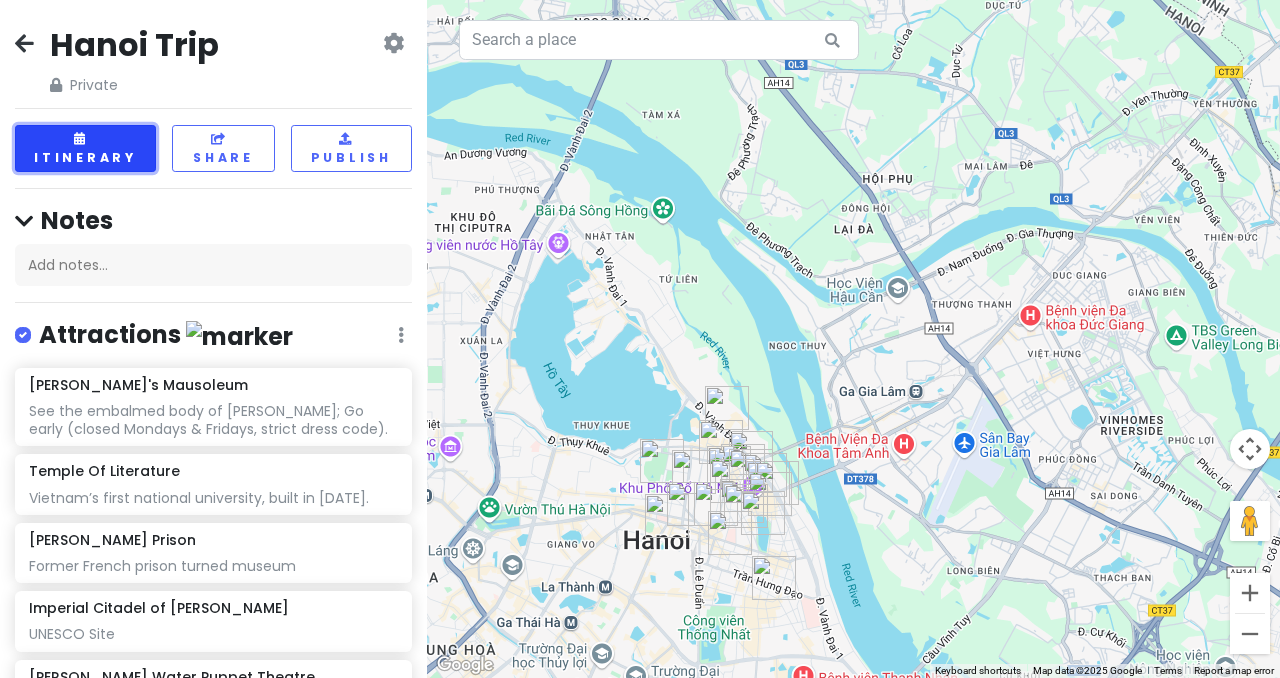 click on "Itinerary" at bounding box center [85, 148] 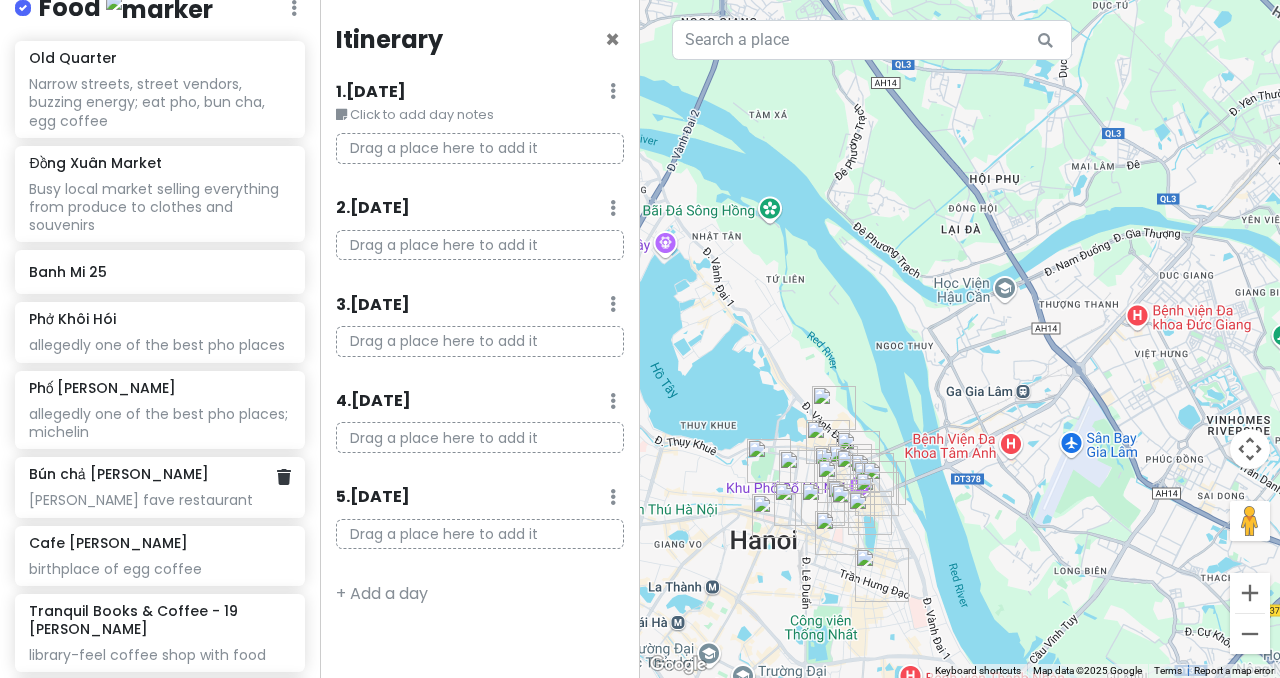 scroll, scrollTop: 1784, scrollLeft: 0, axis: vertical 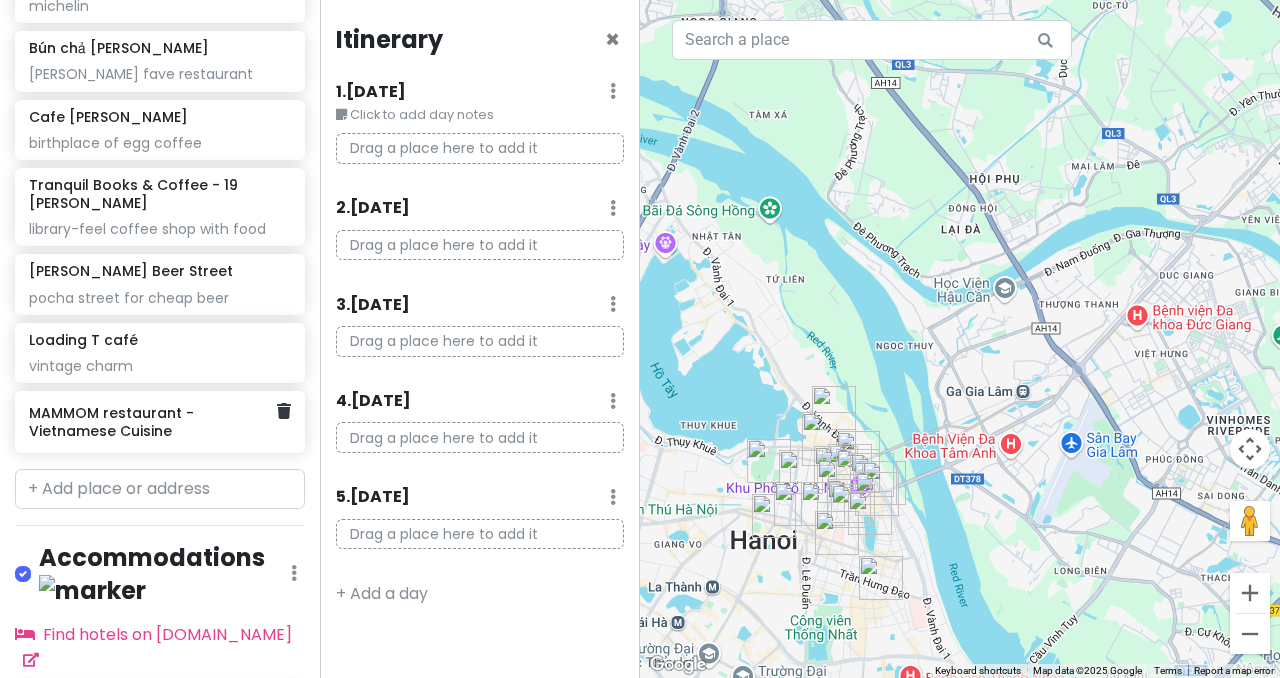 click on "MAMMOM restaurant - Vietnamese Cuisine" at bounding box center [152, 422] 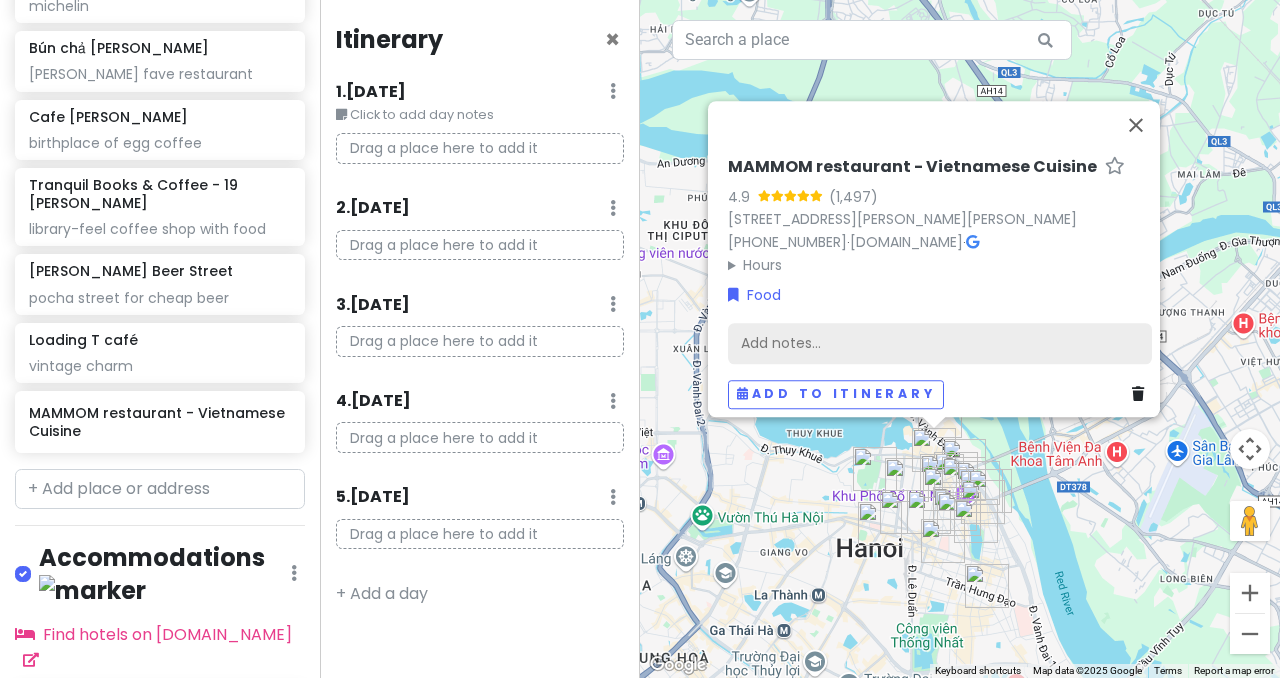 click on "Add notes..." at bounding box center (940, 344) 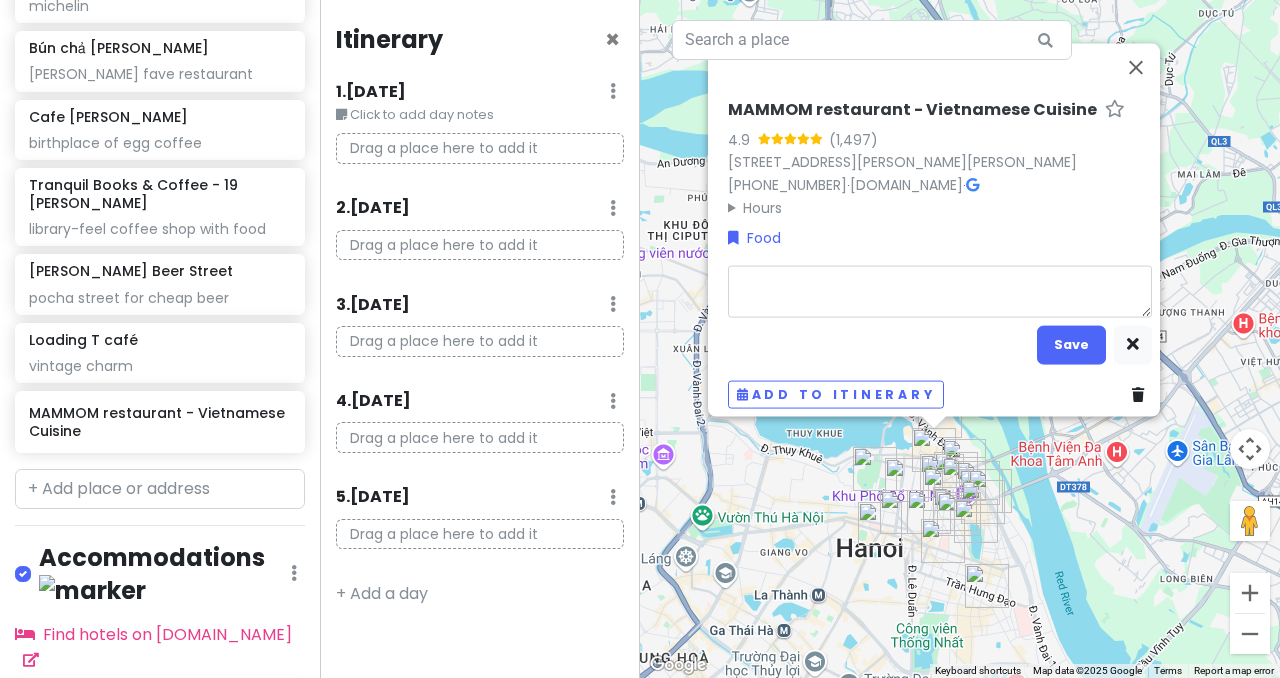 type on "x" 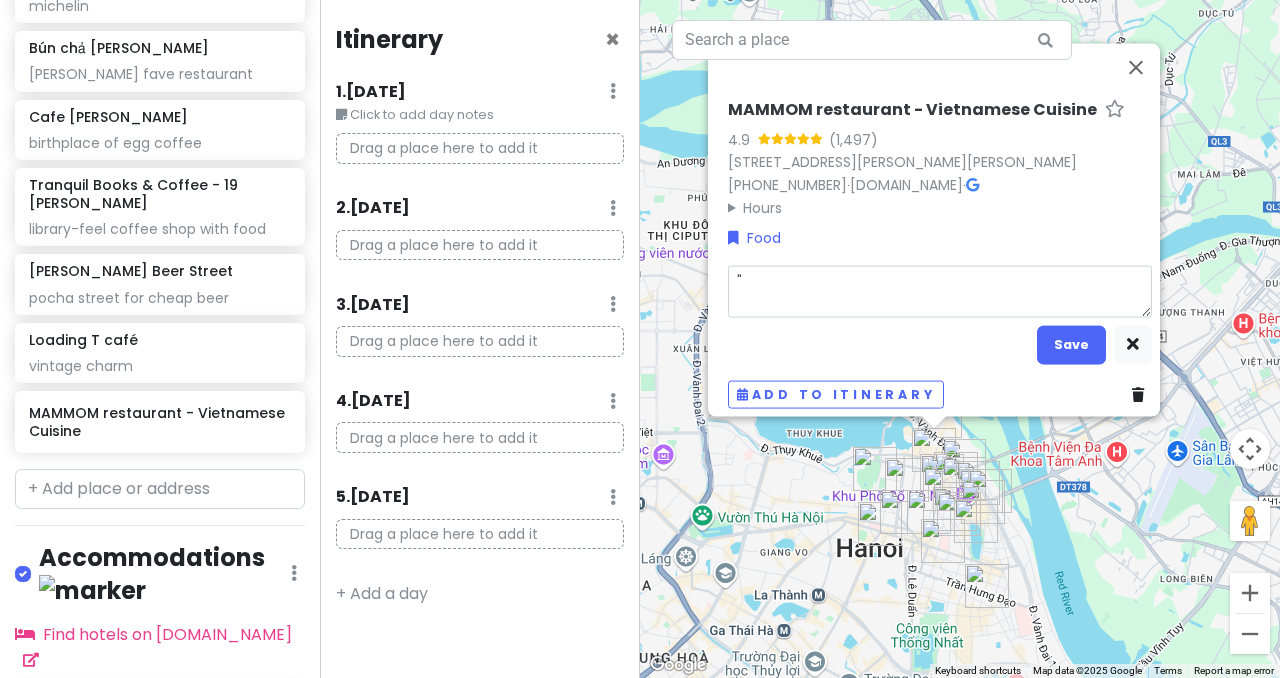 type on "x" 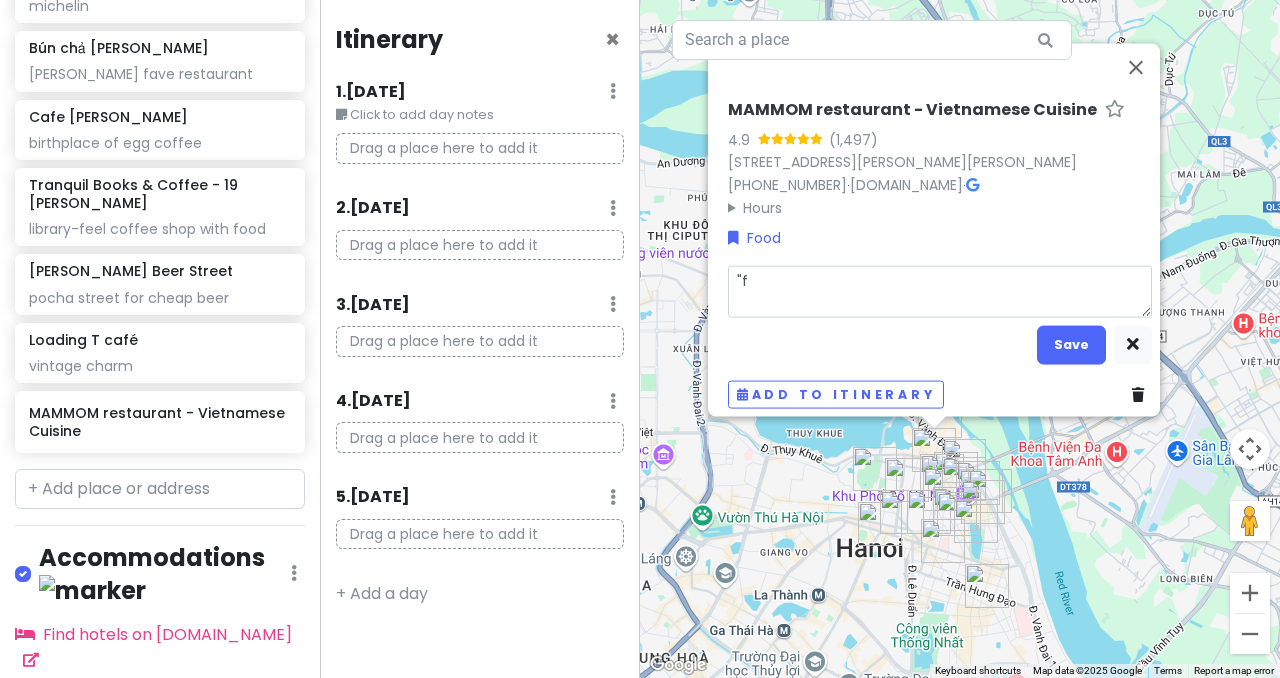 type on "x" 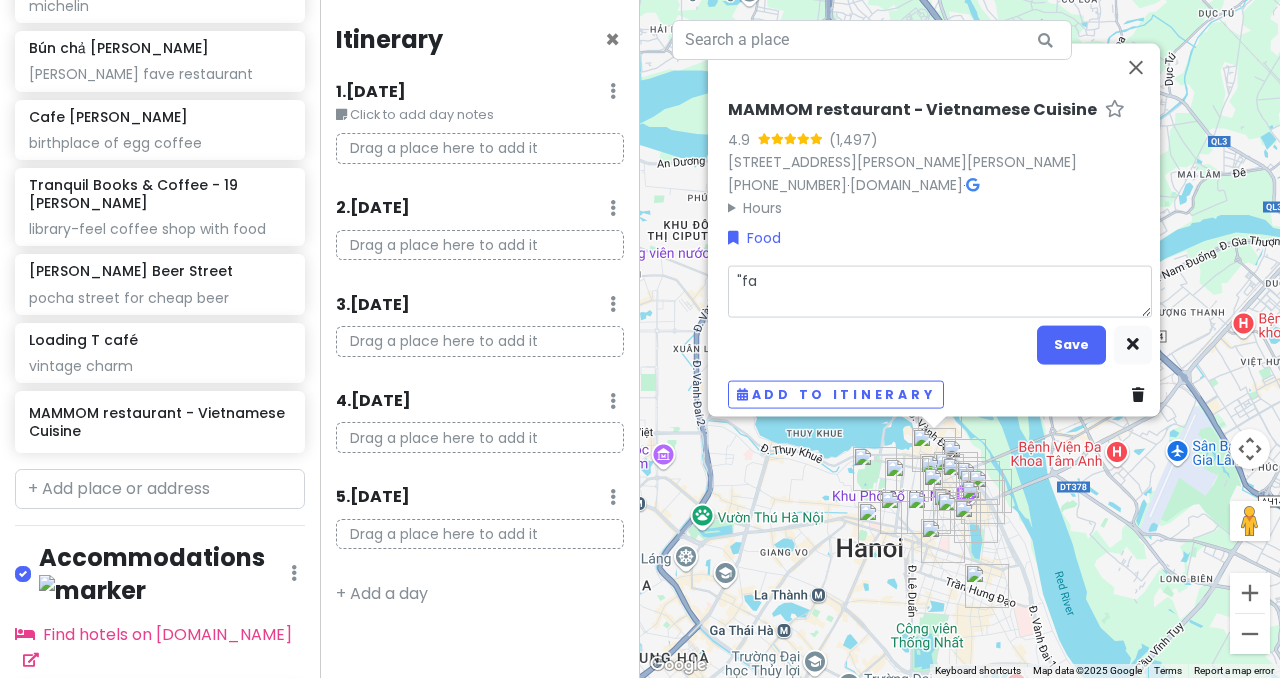 type on "x" 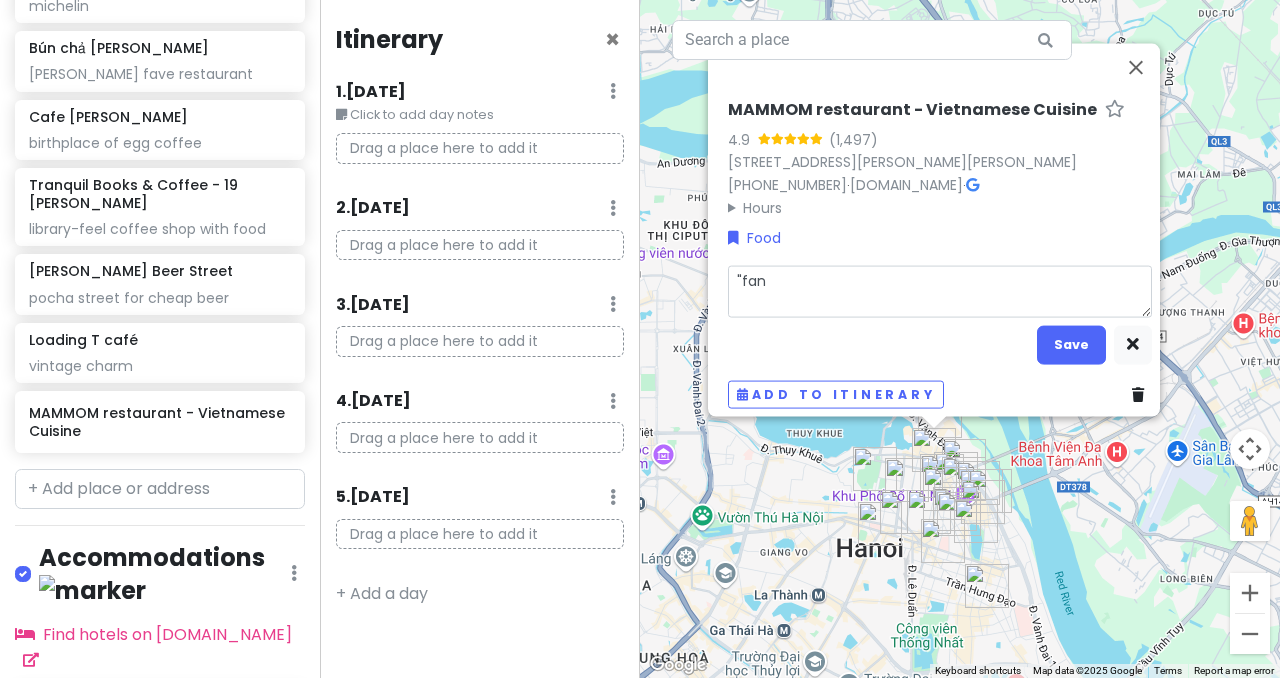type on "x" 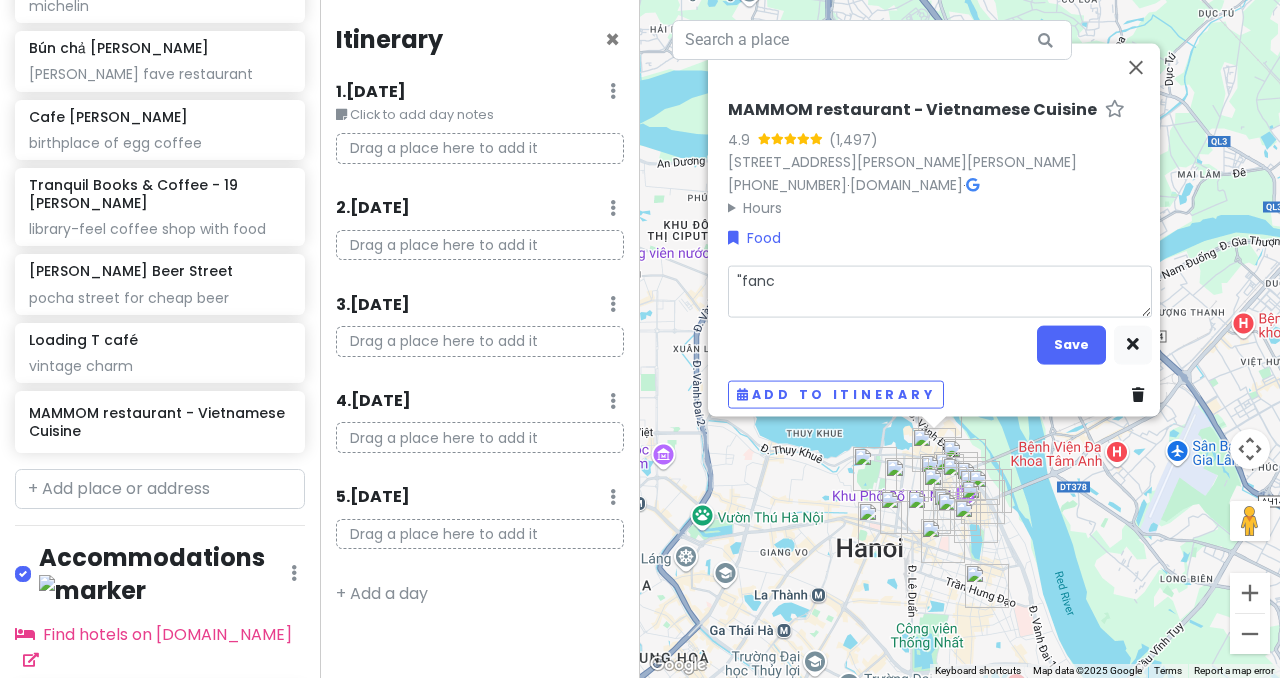 type on "x" 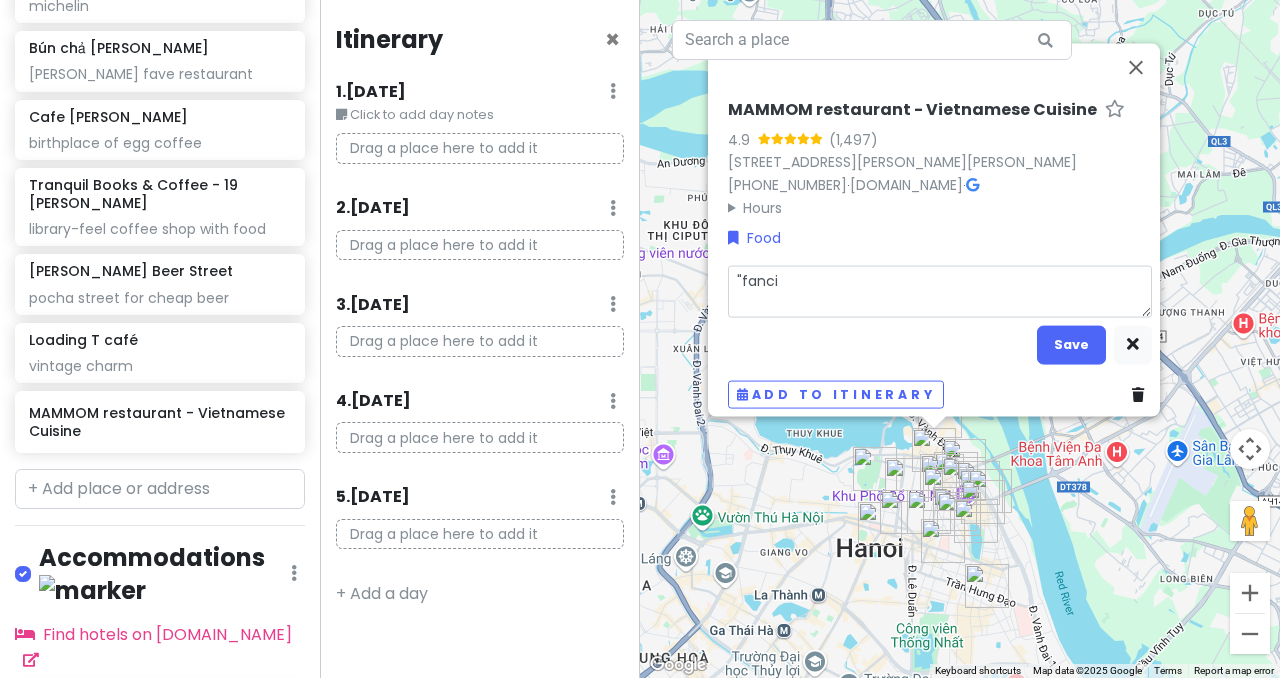 type on "x" 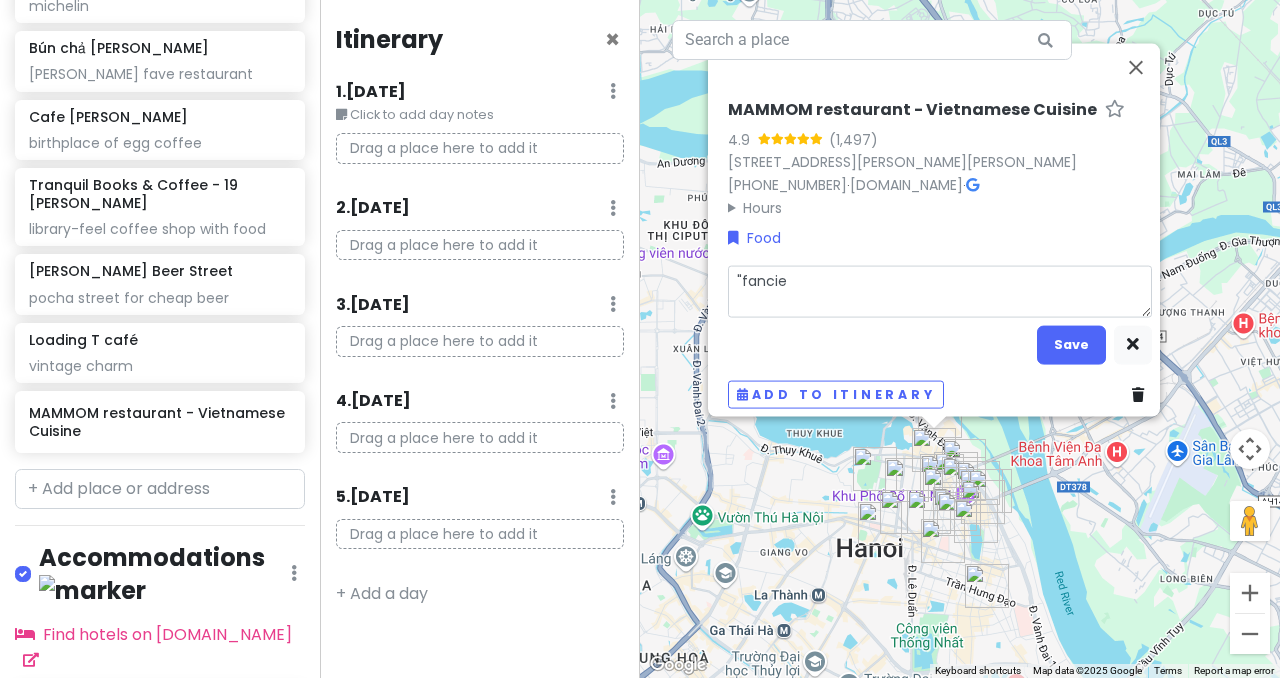 type on "x" 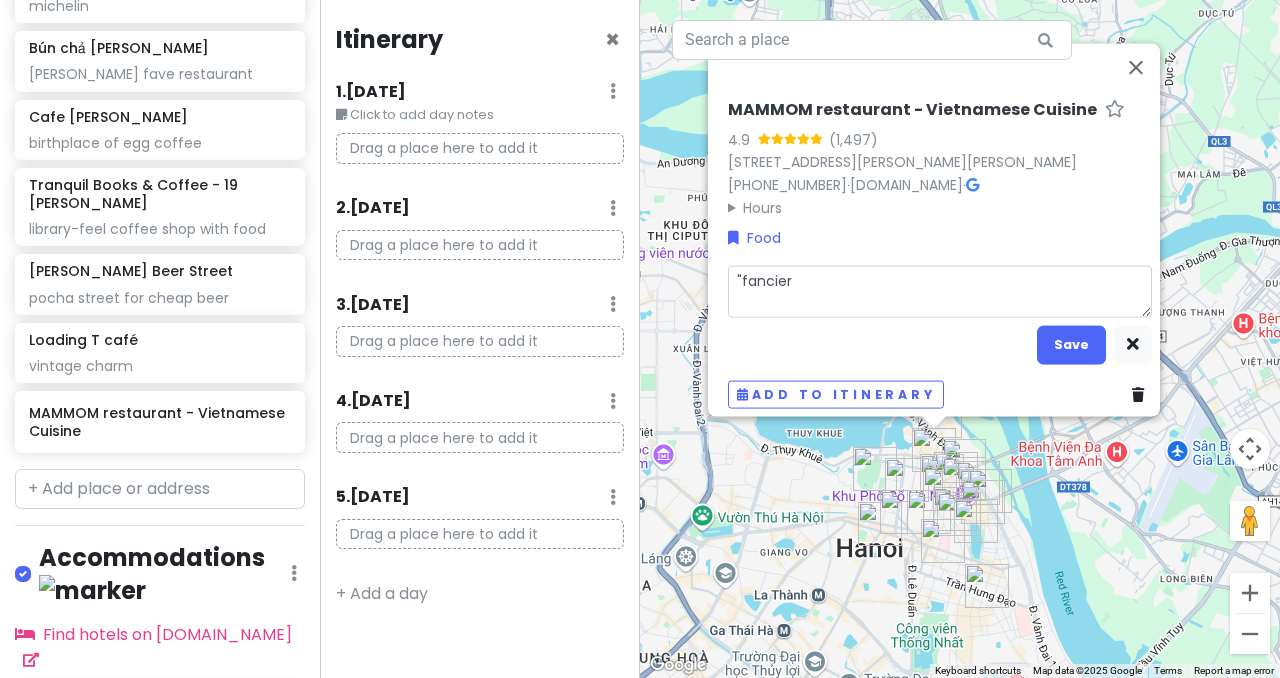 type on "x" 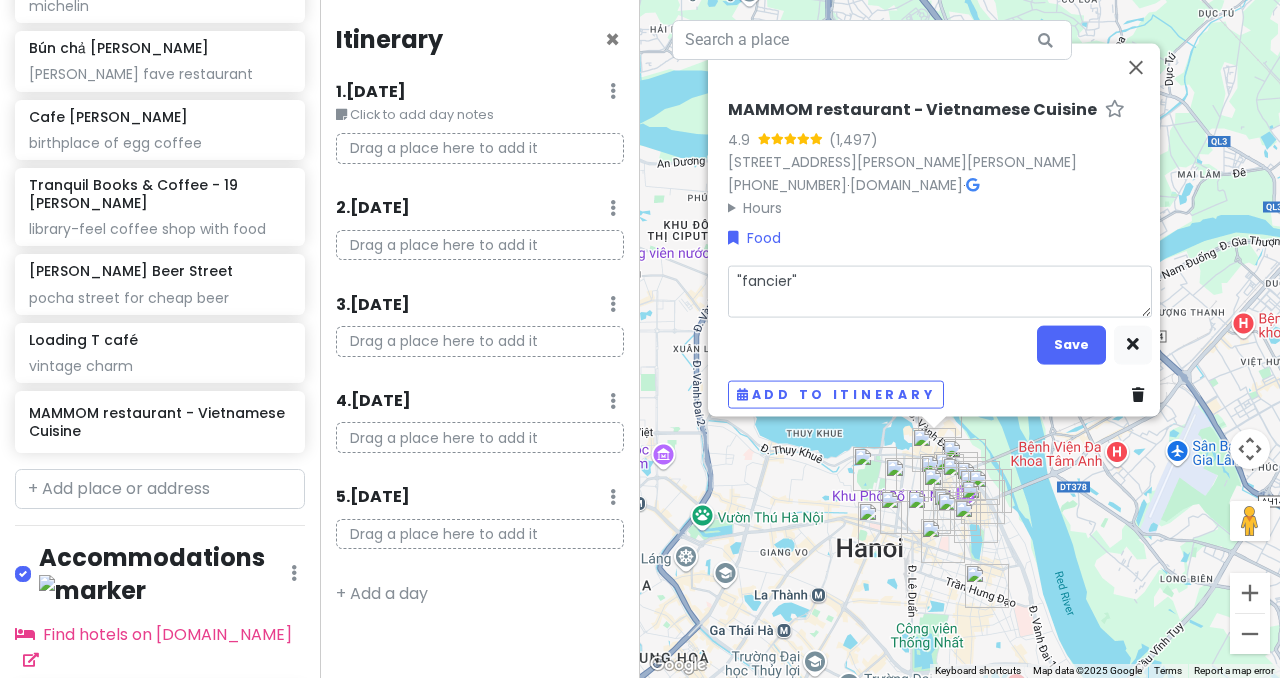 type on "x" 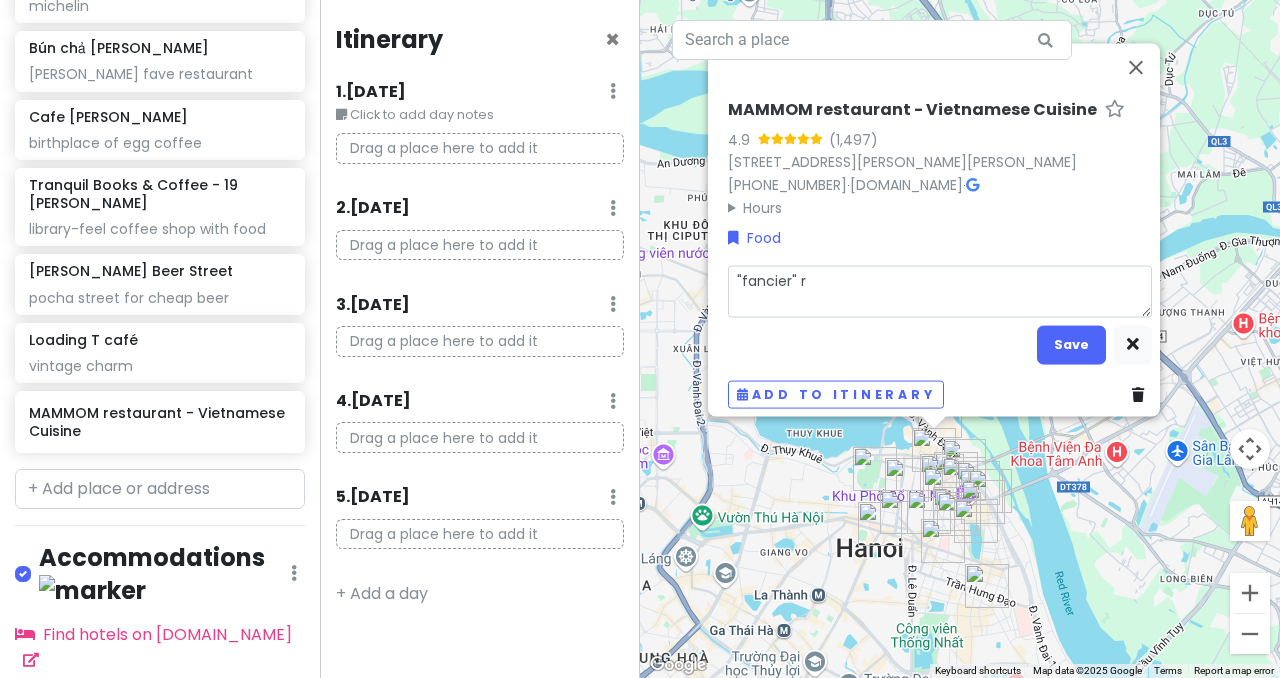 type on "x" 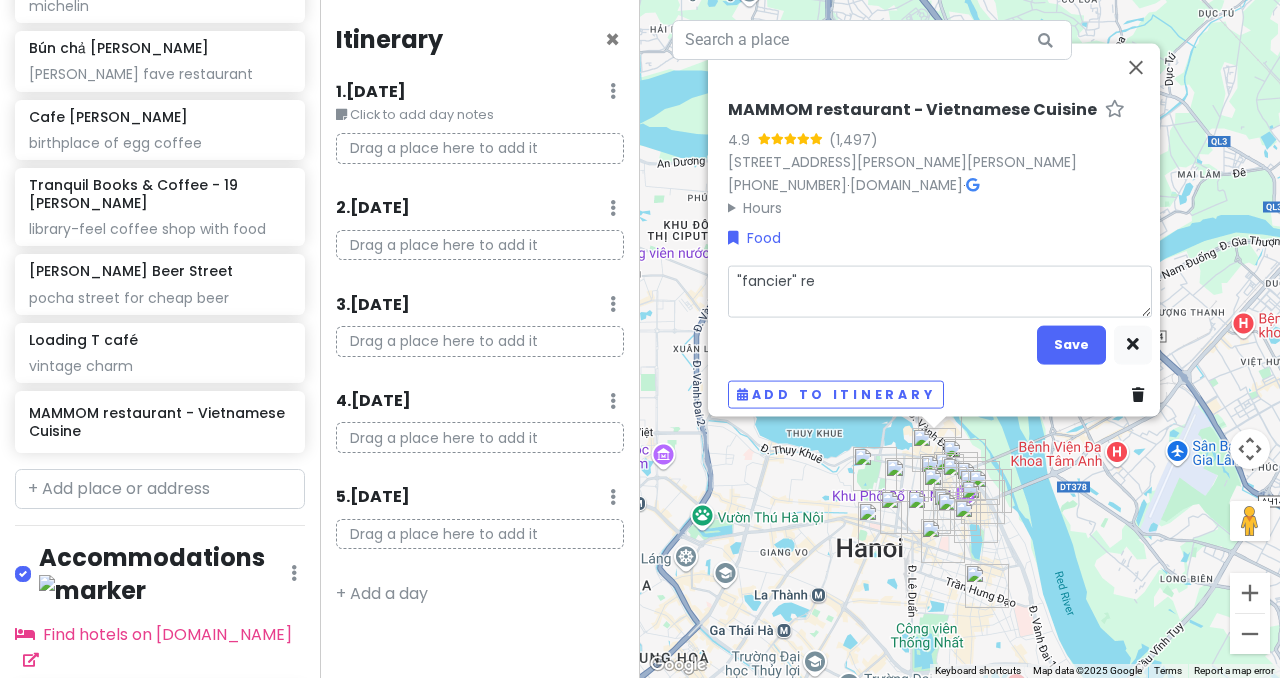 type on ""fancier" res" 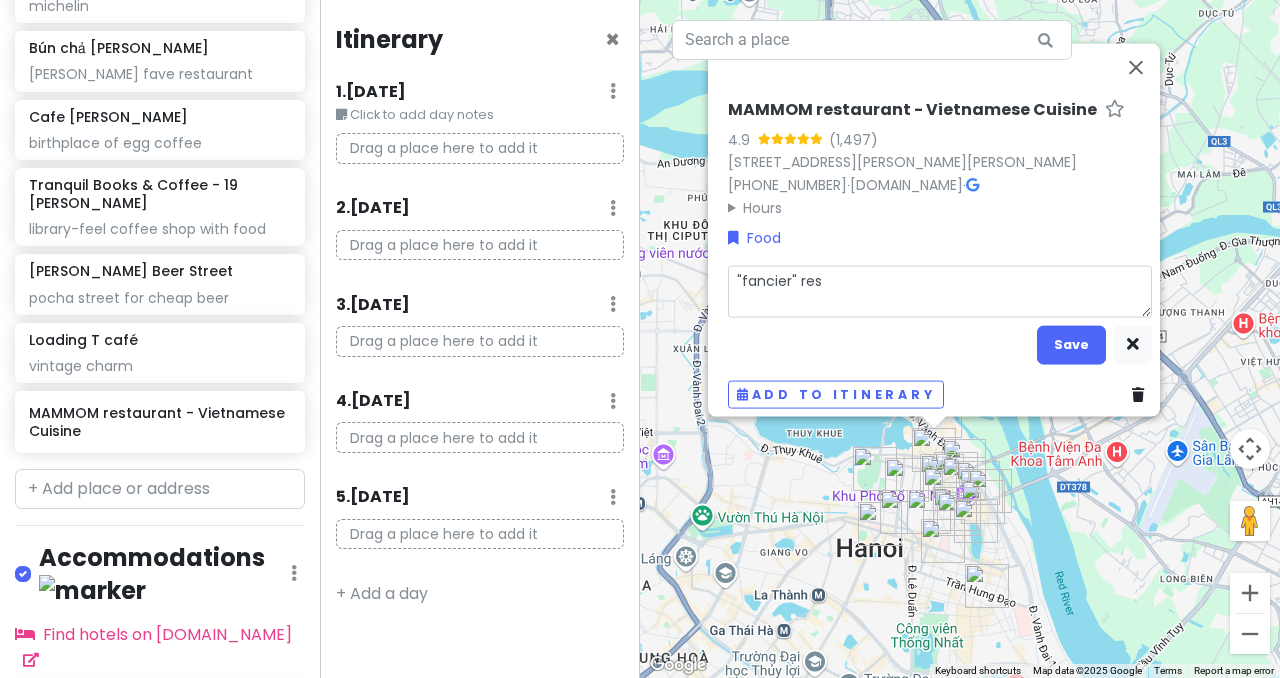 type on "x" 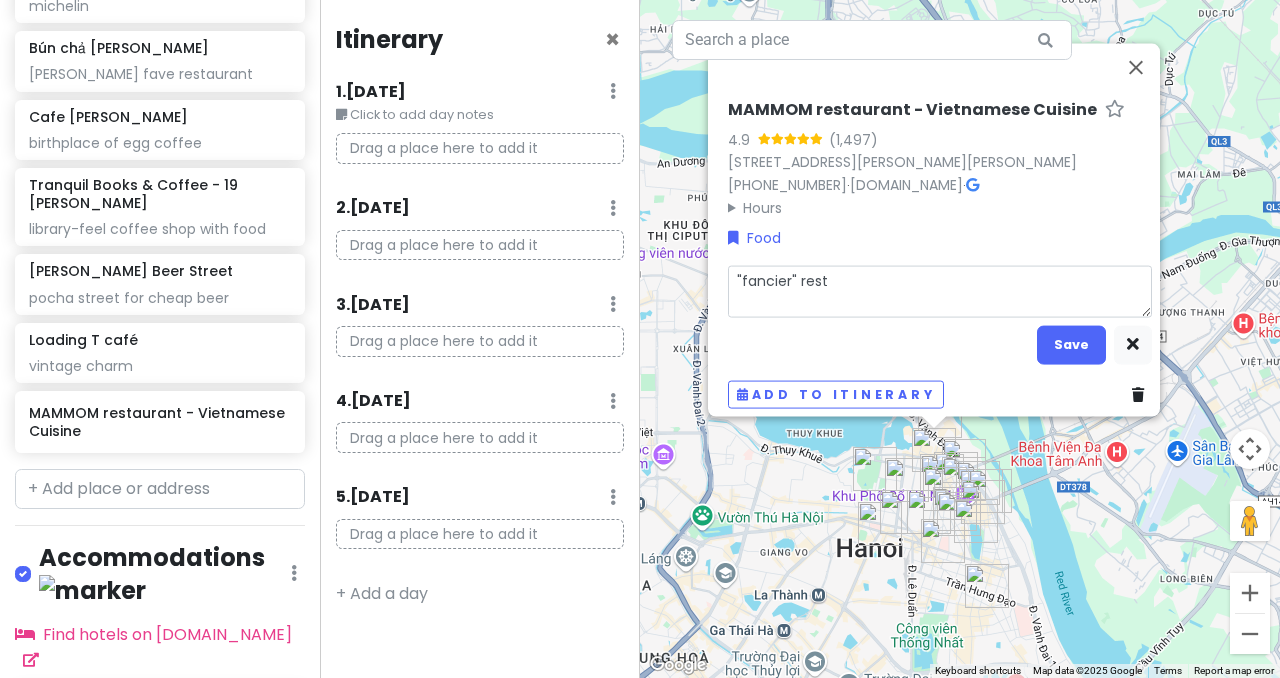 type on "x" 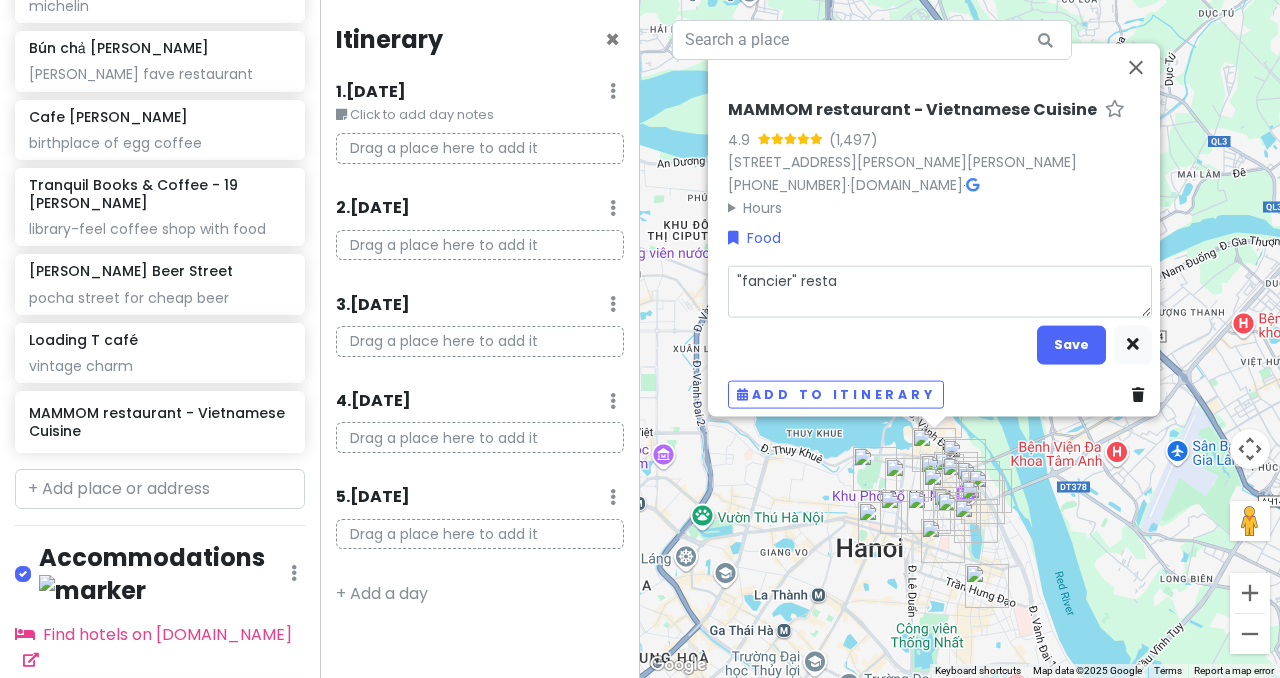 type on "x" 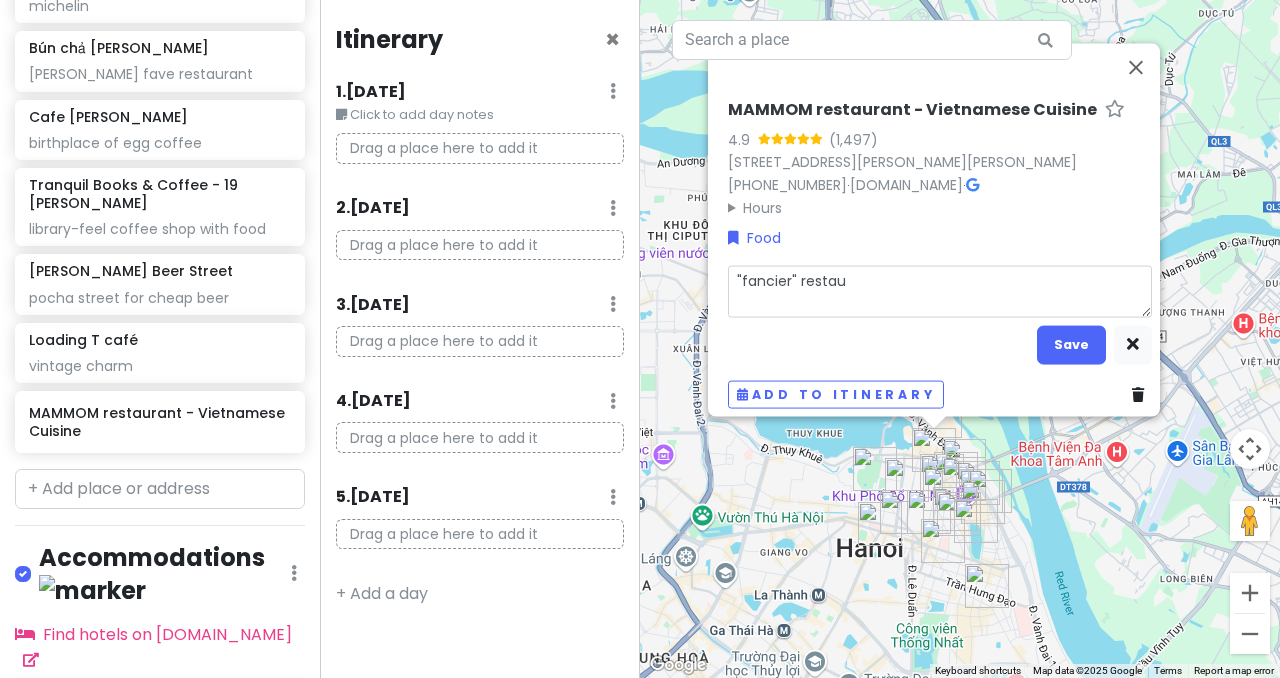 type on "x" 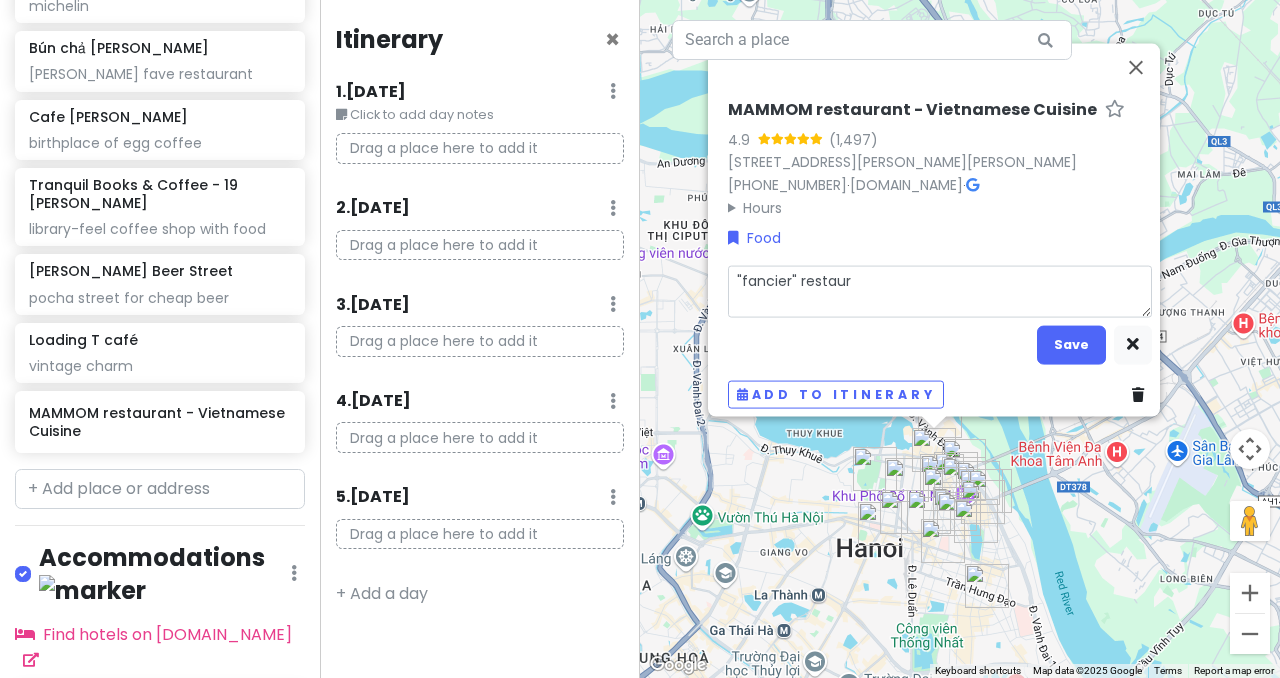 type on "x" 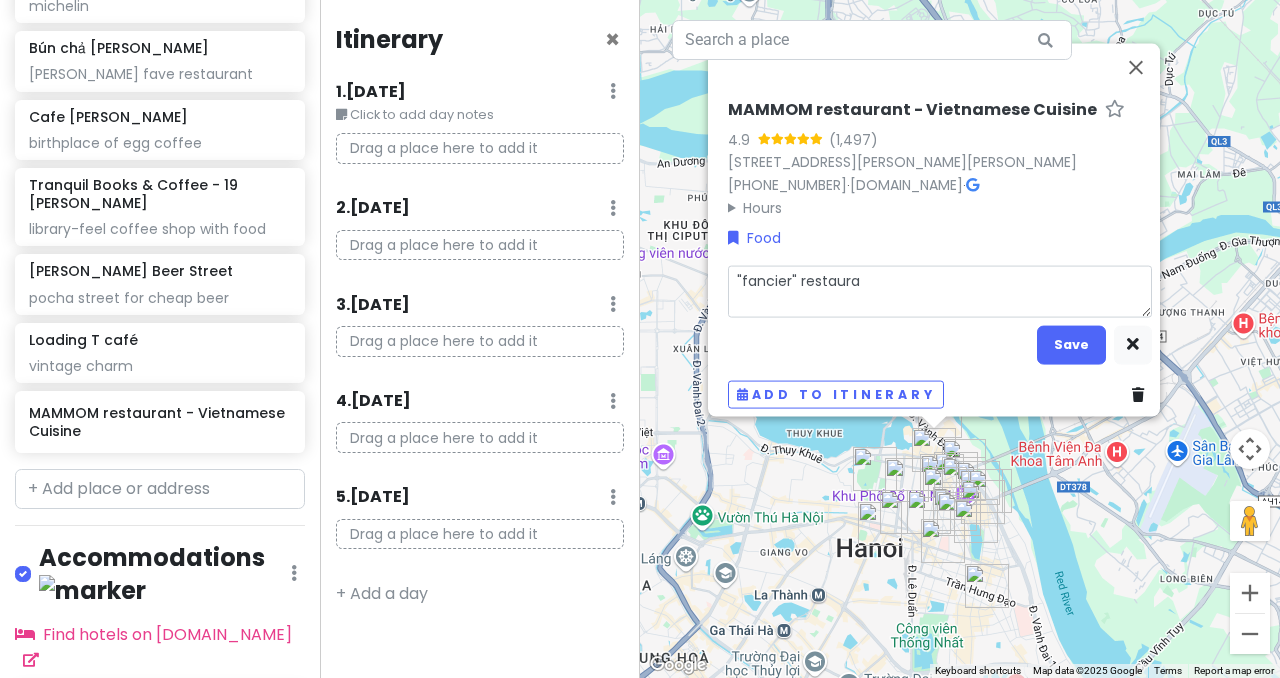 type on ""fancier" restauran" 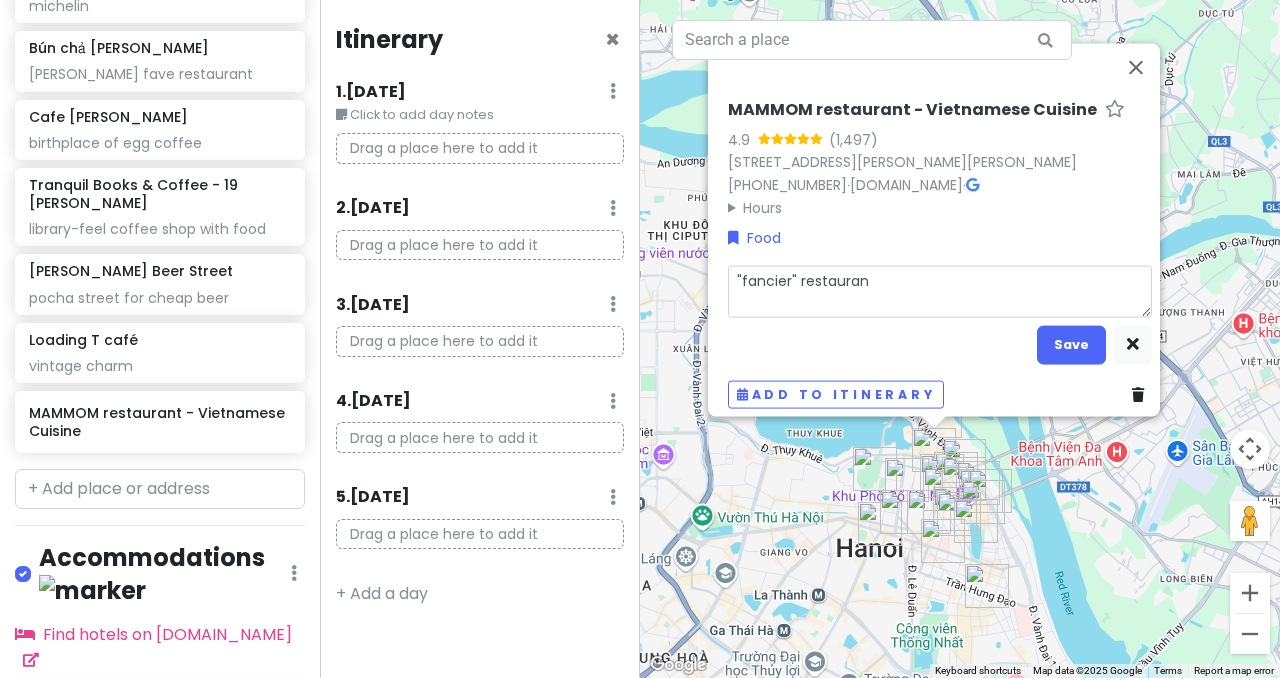 type on "x" 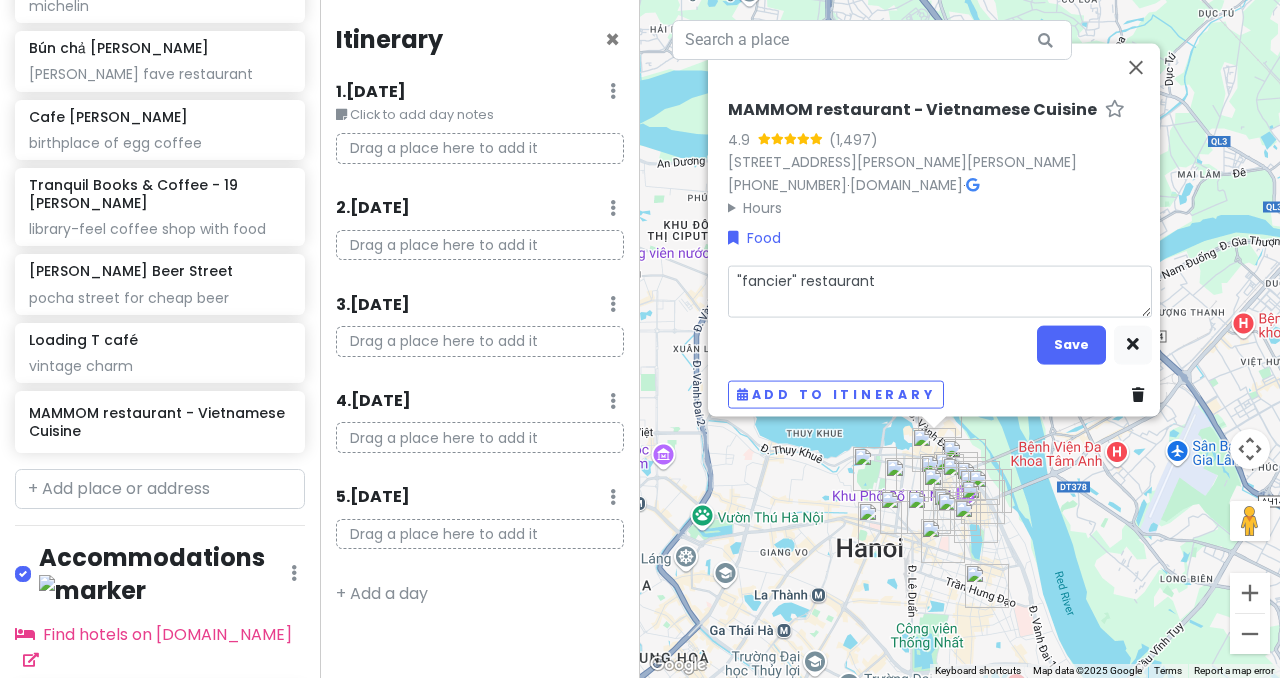 type on "x" 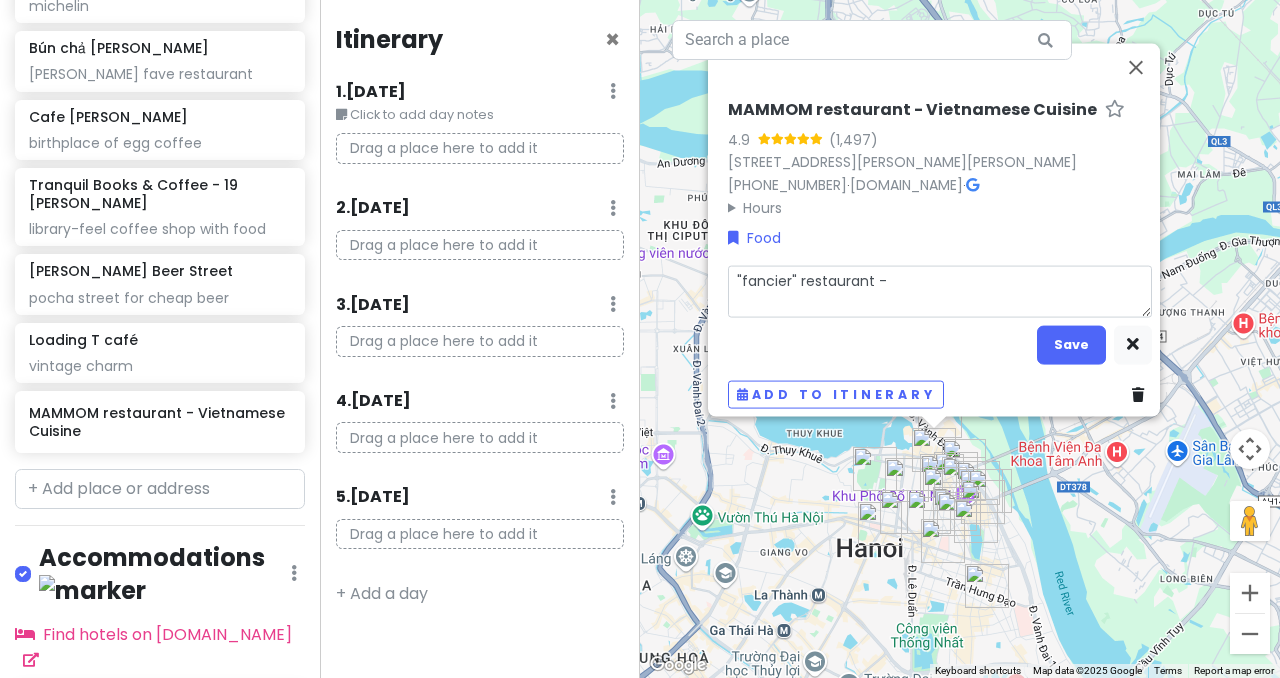 type on "x" 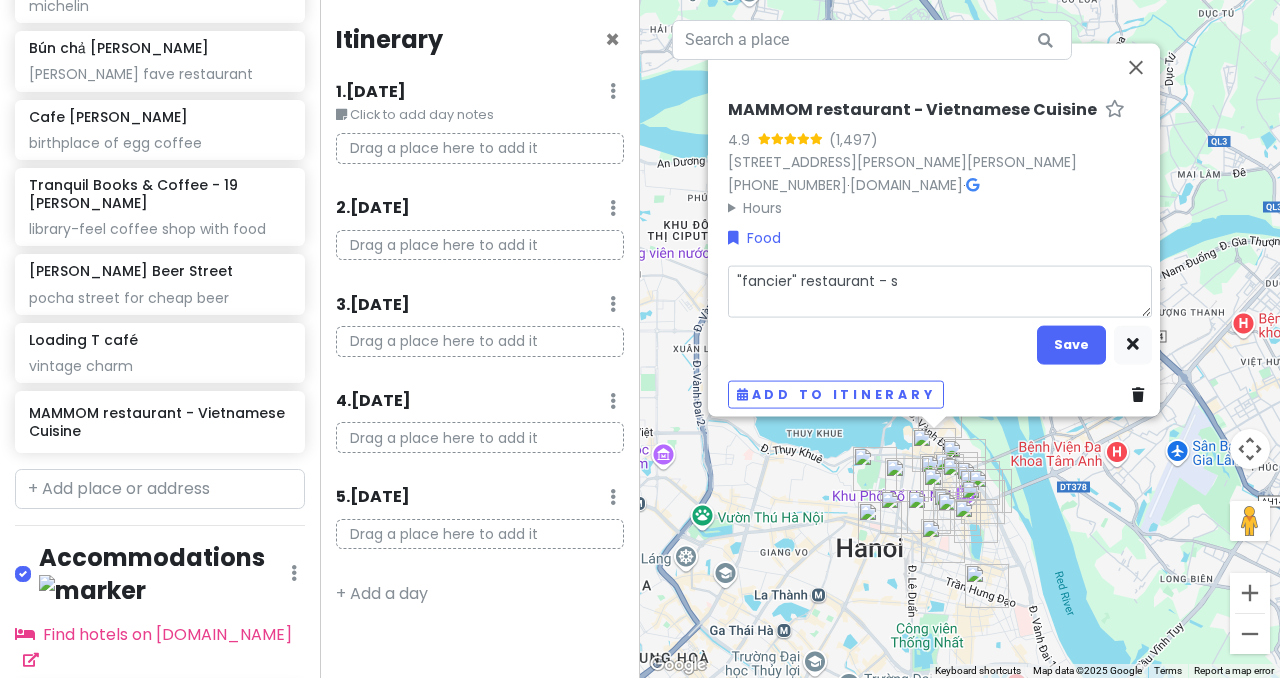 type on "x" 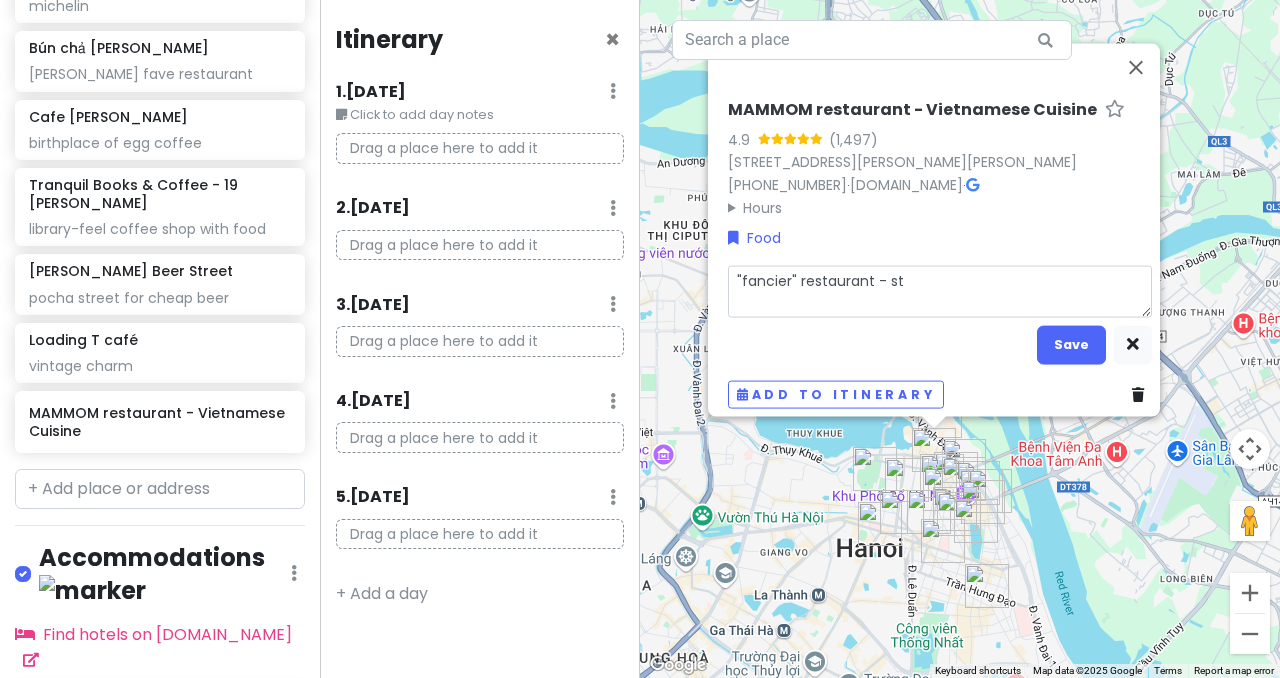 type on "x" 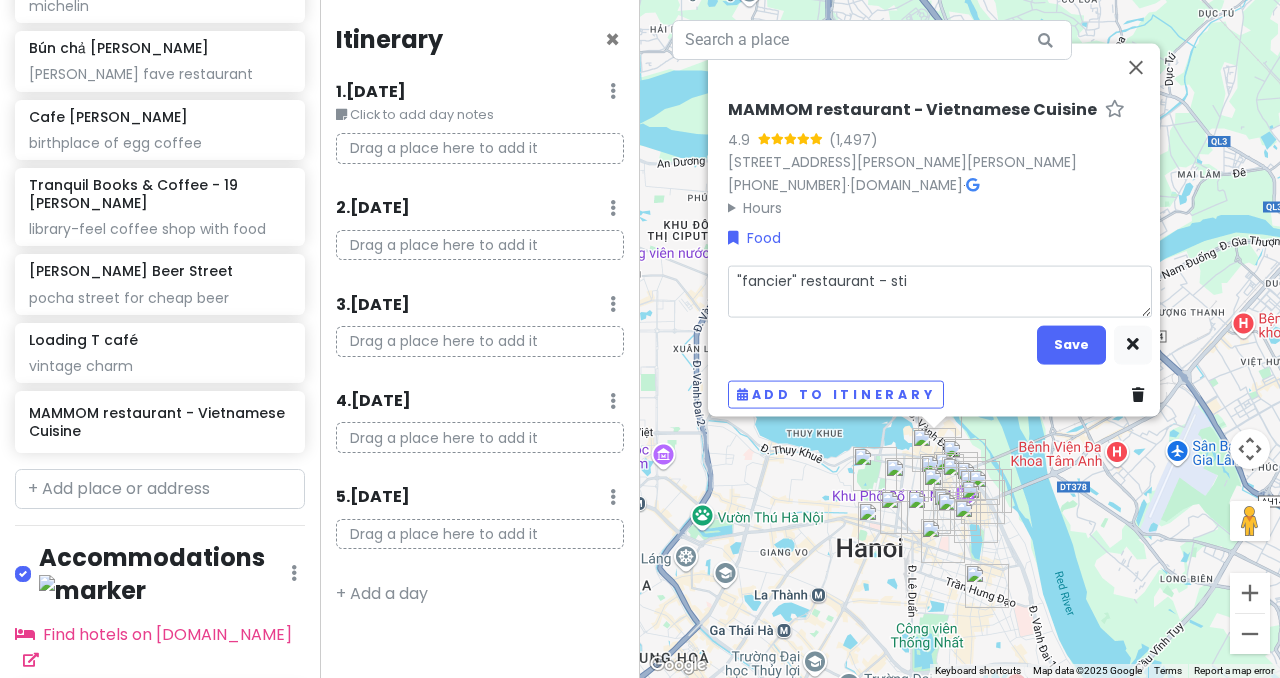 type on "x" 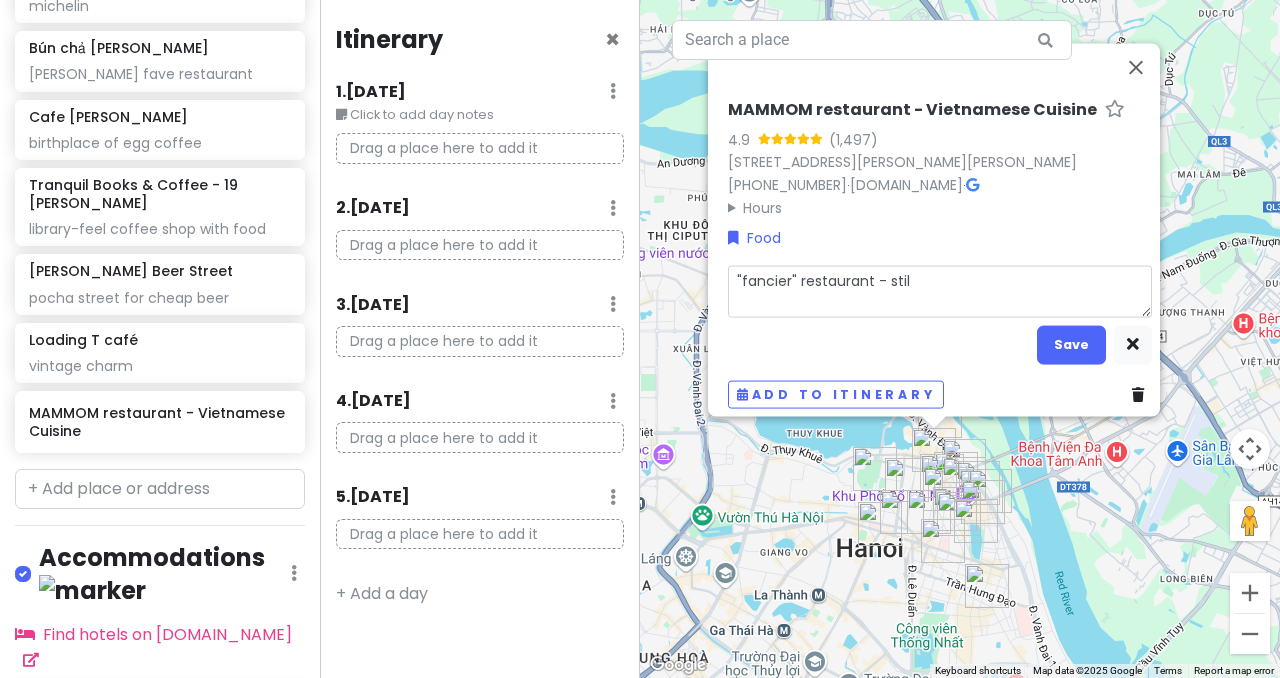 type on "x" 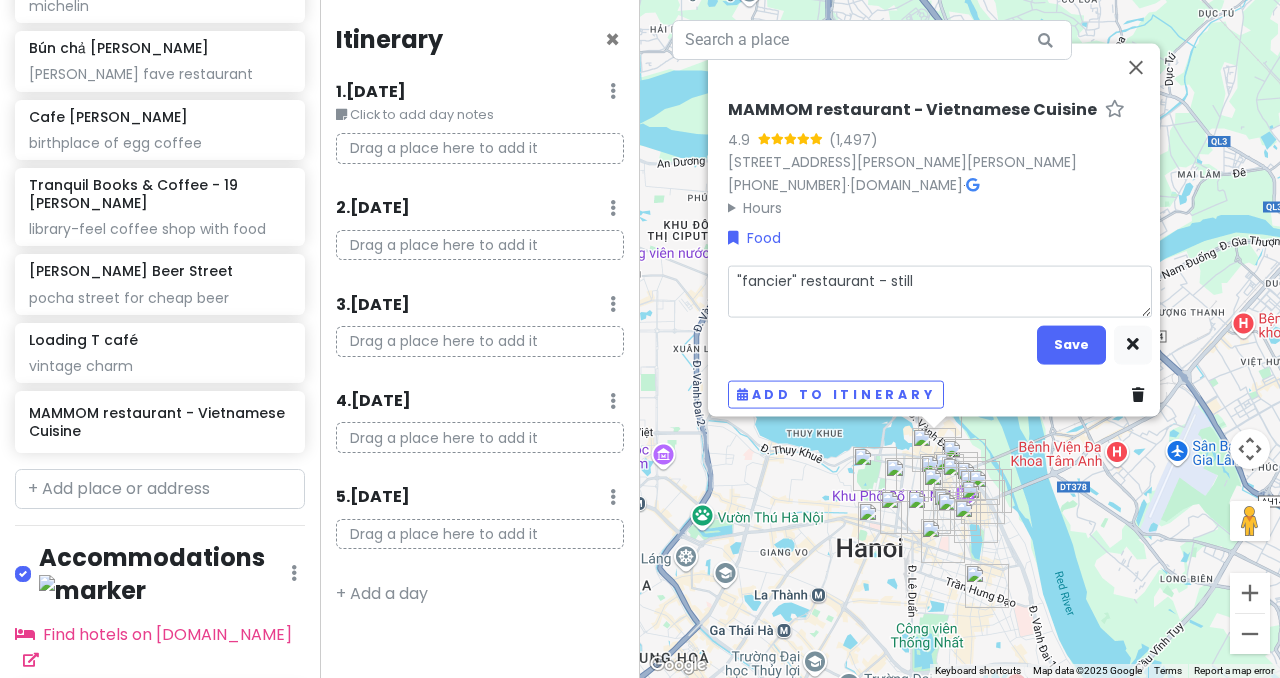 type on "x" 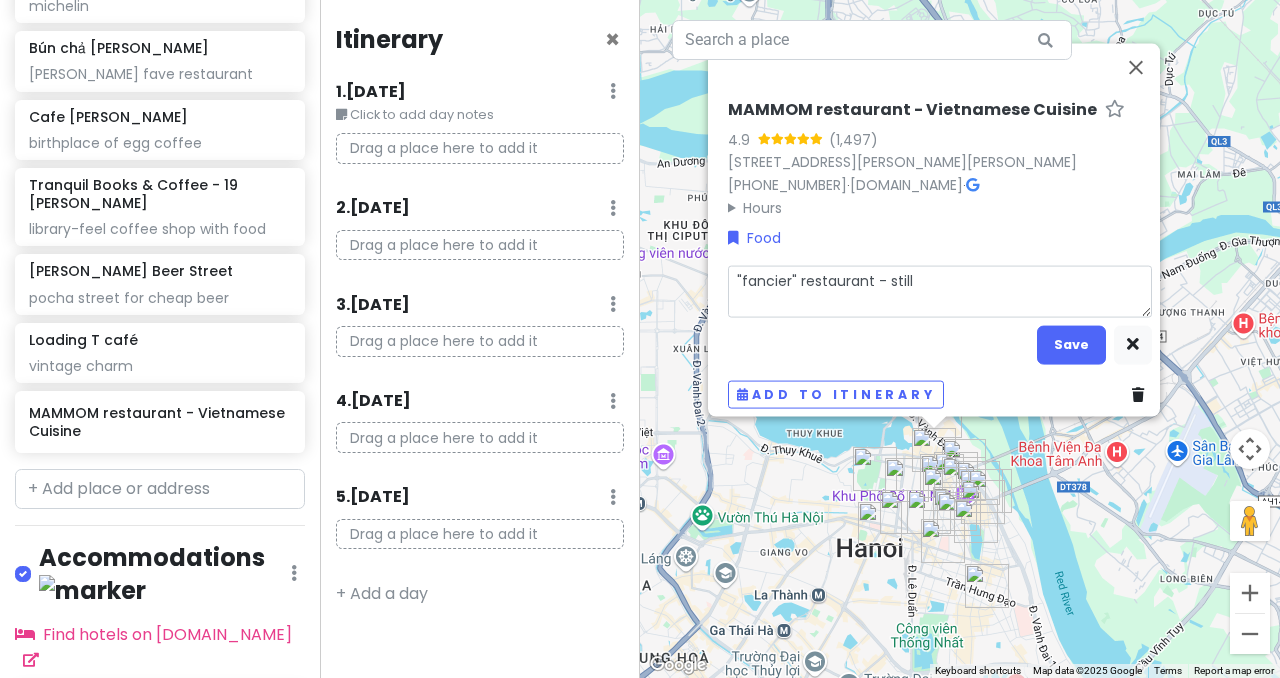 type on ""fancier" restaurant - still" 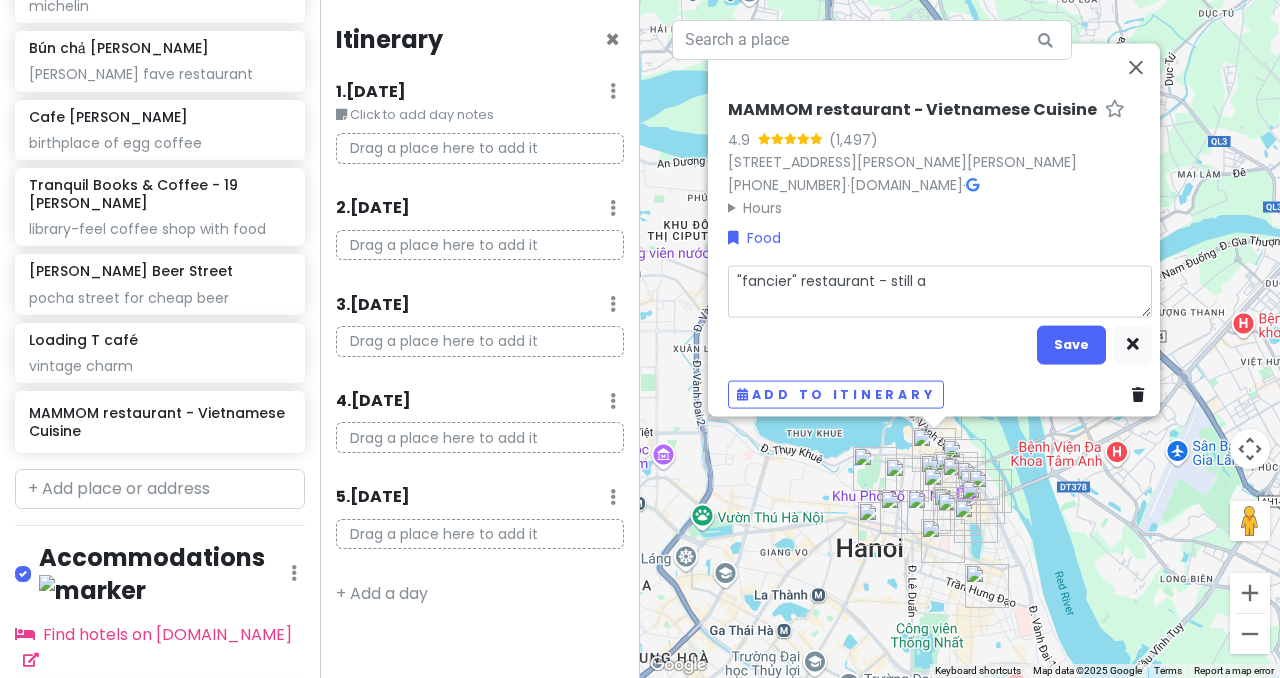 type on "x" 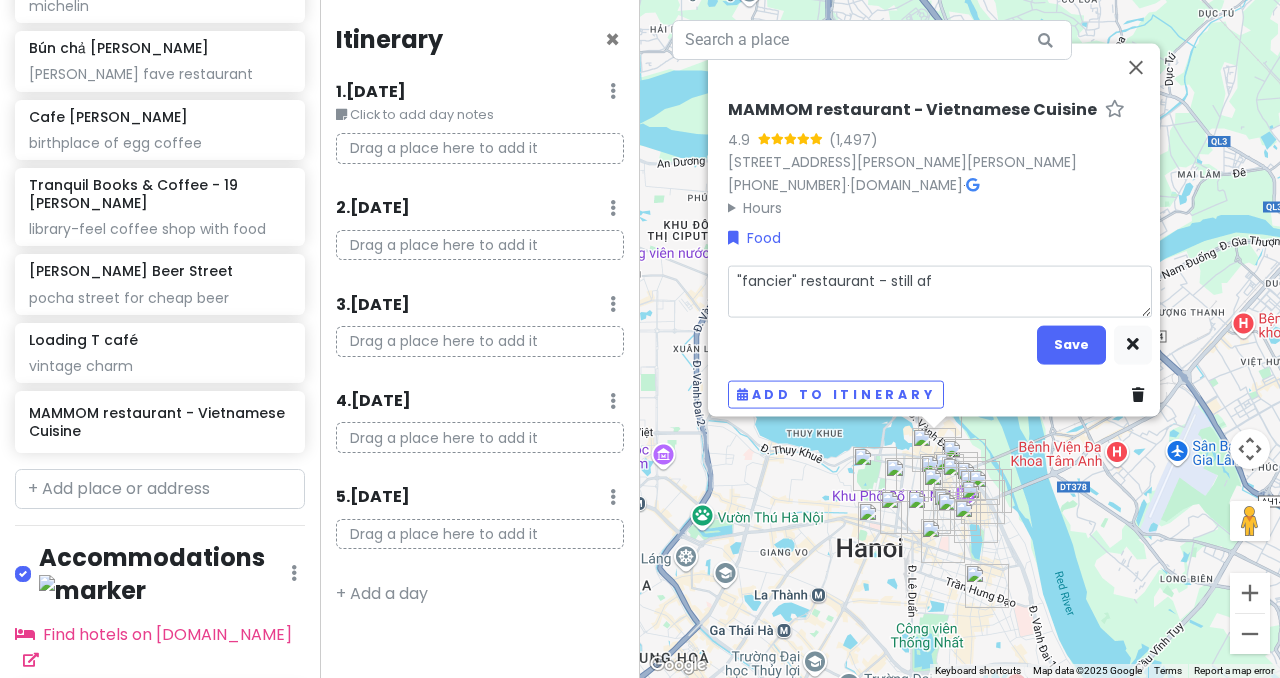 type on "x" 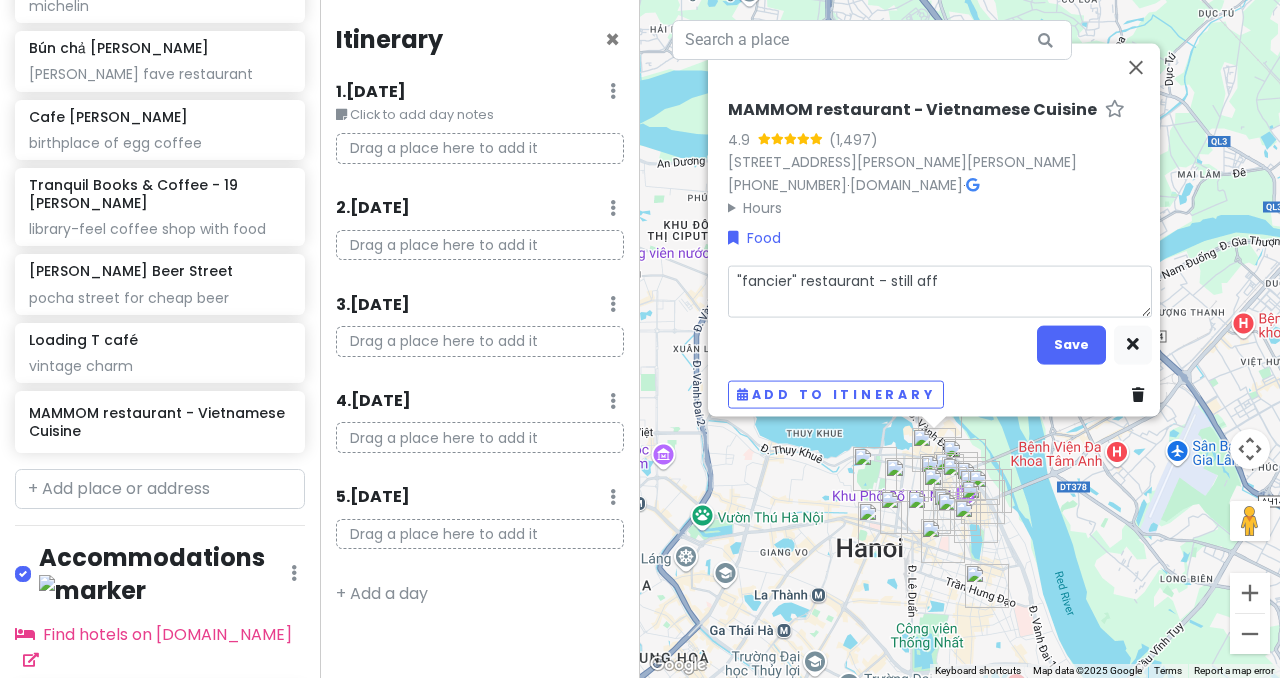 type on "x" 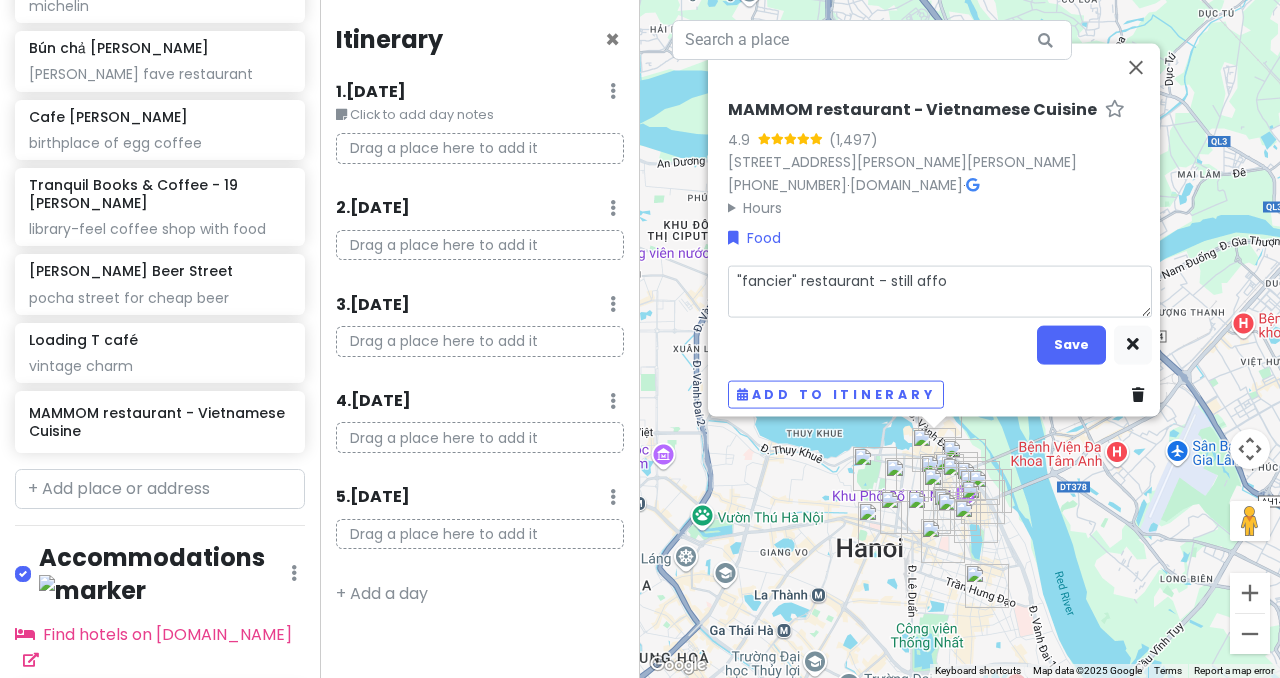 type on "x" 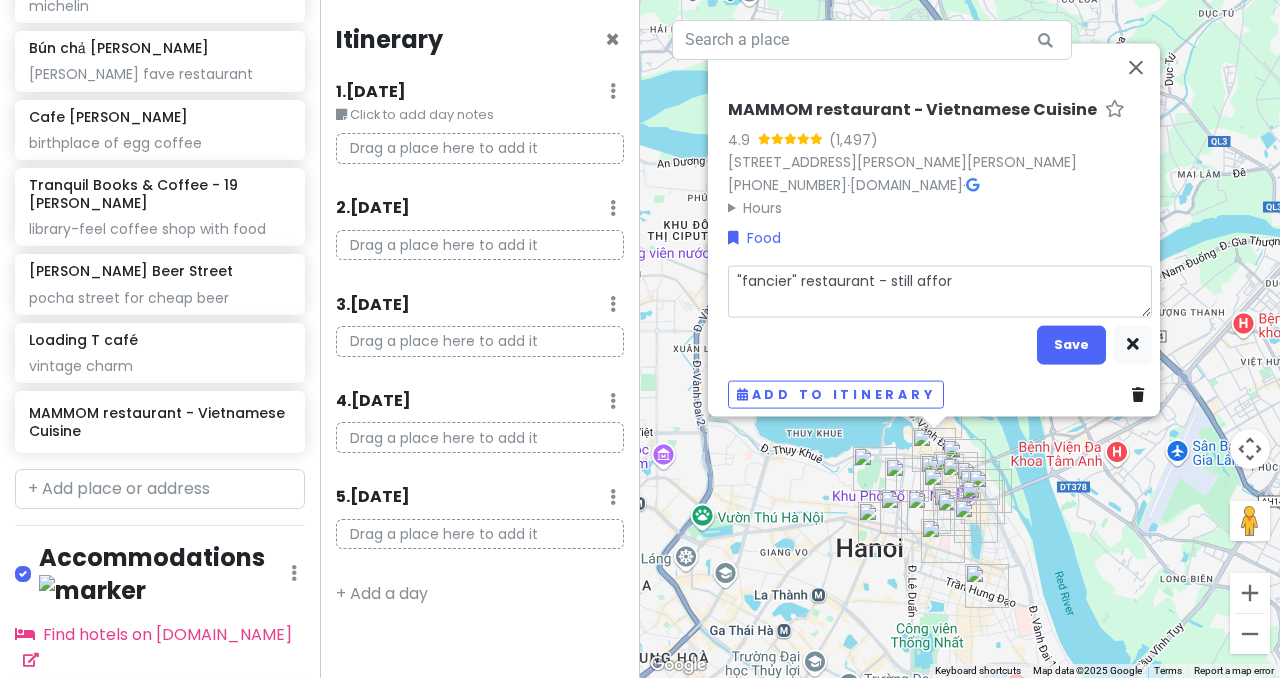 type on "x" 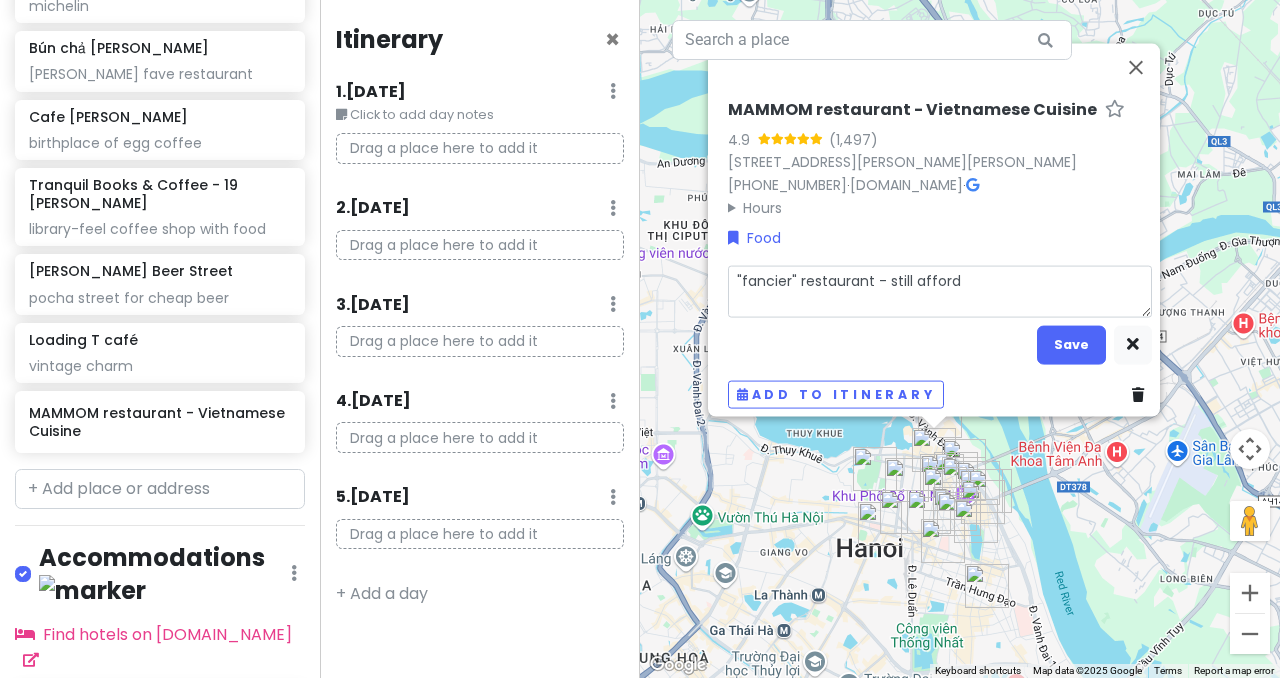 type on "x" 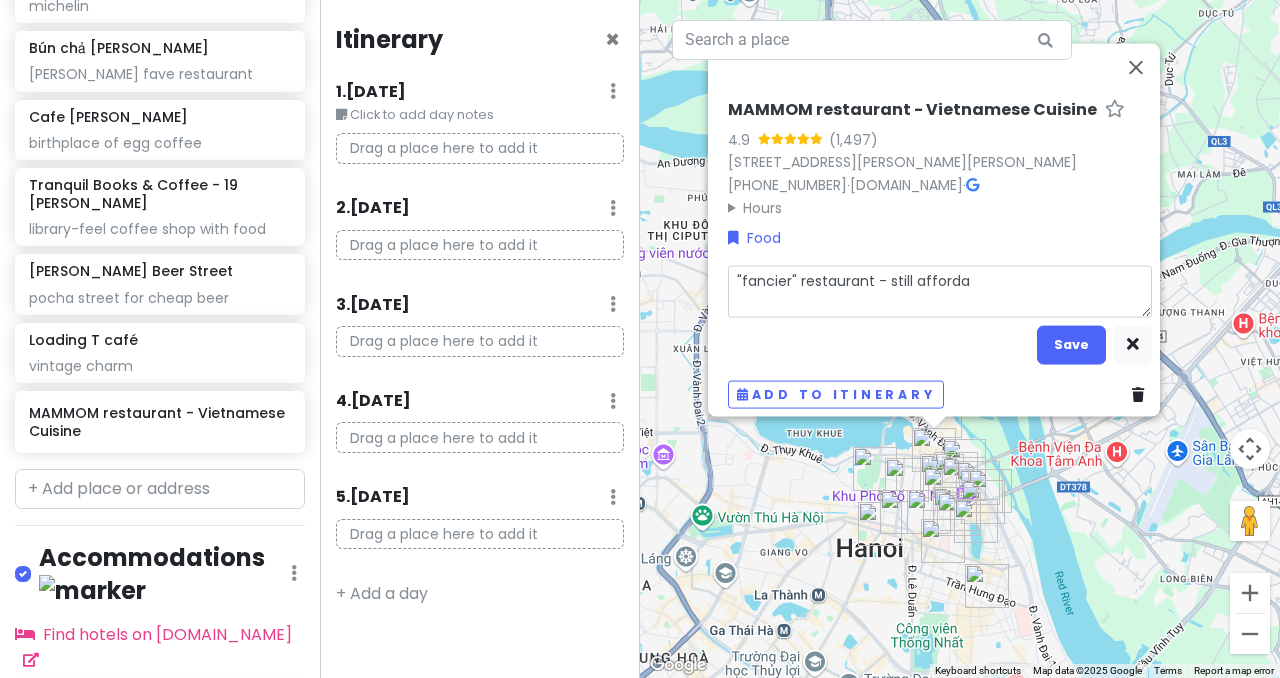 type on ""fancier" restaurant - still affordab" 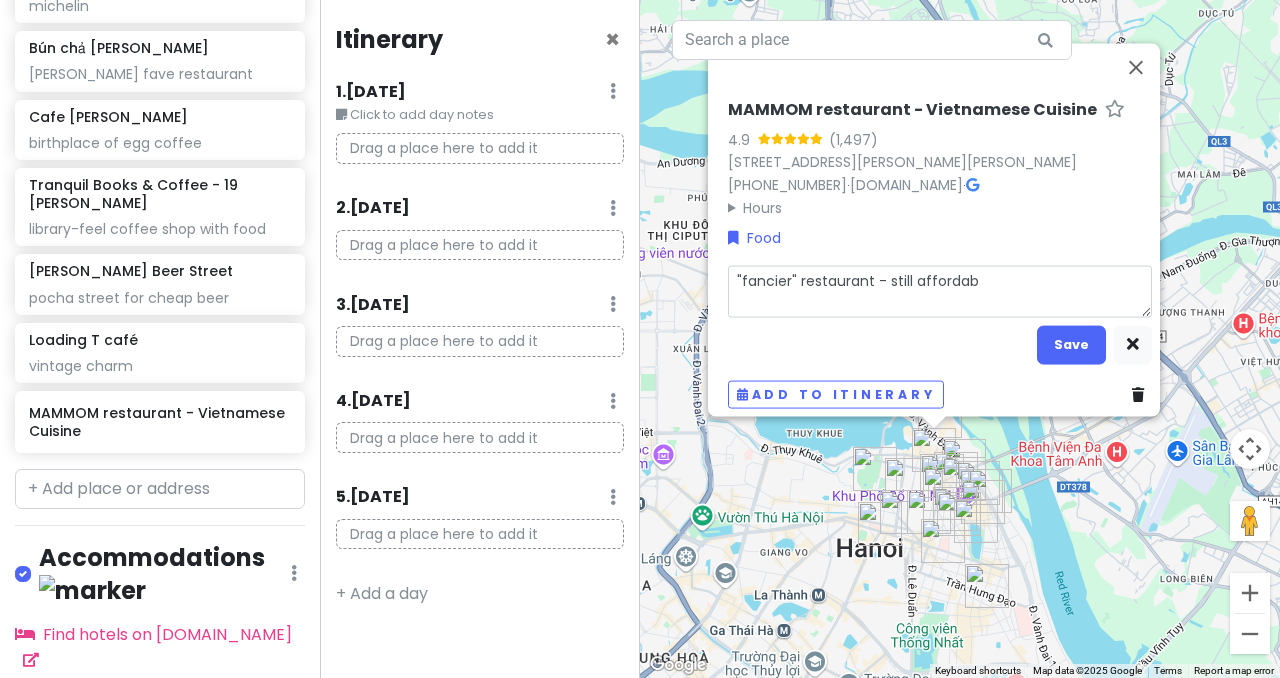 type on "x" 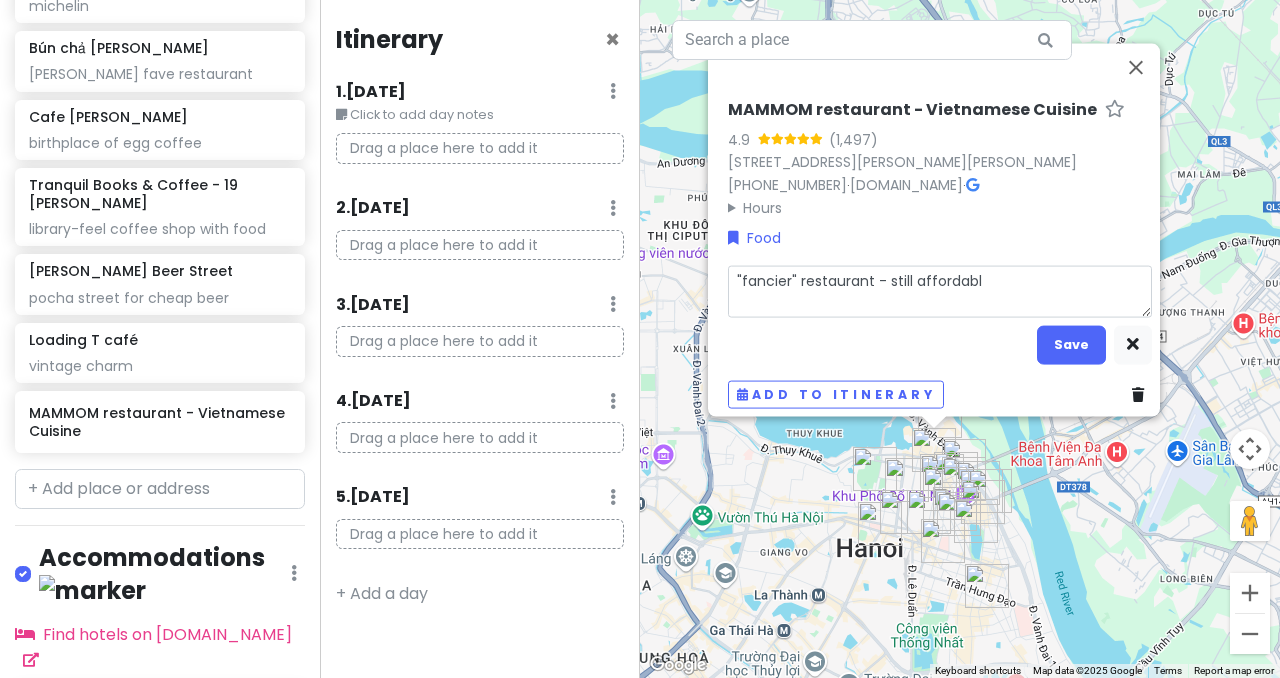 type on "x" 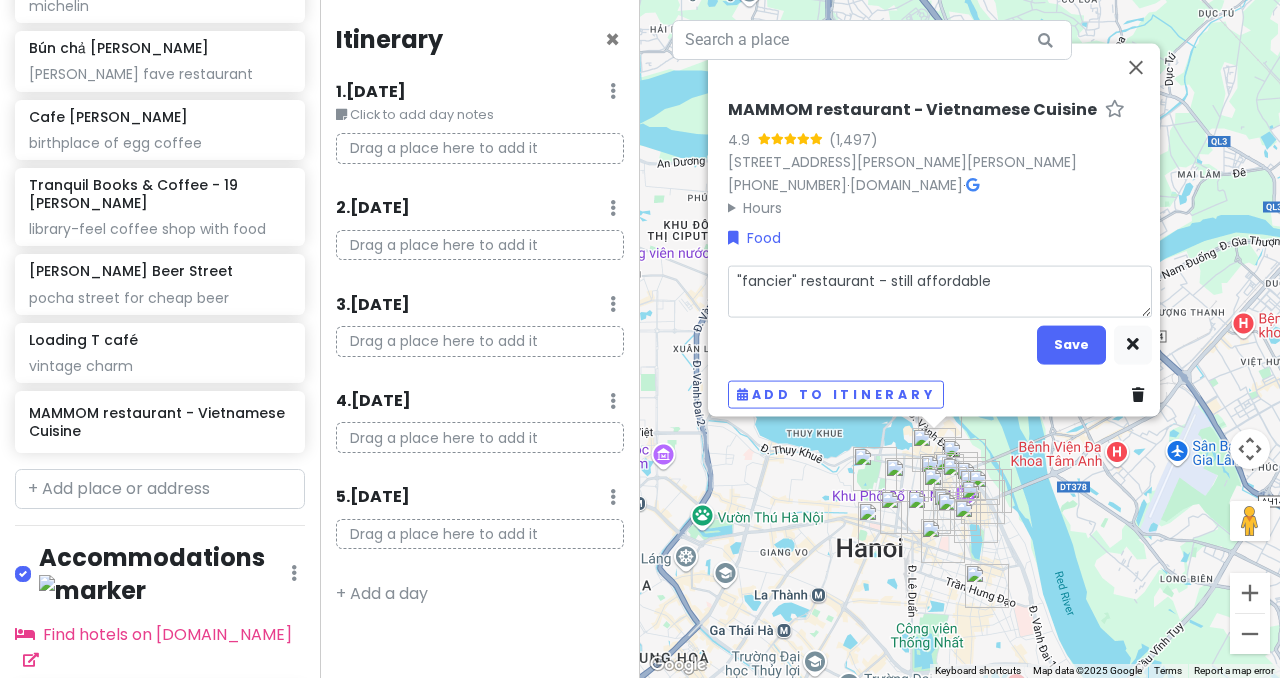 type on "x" 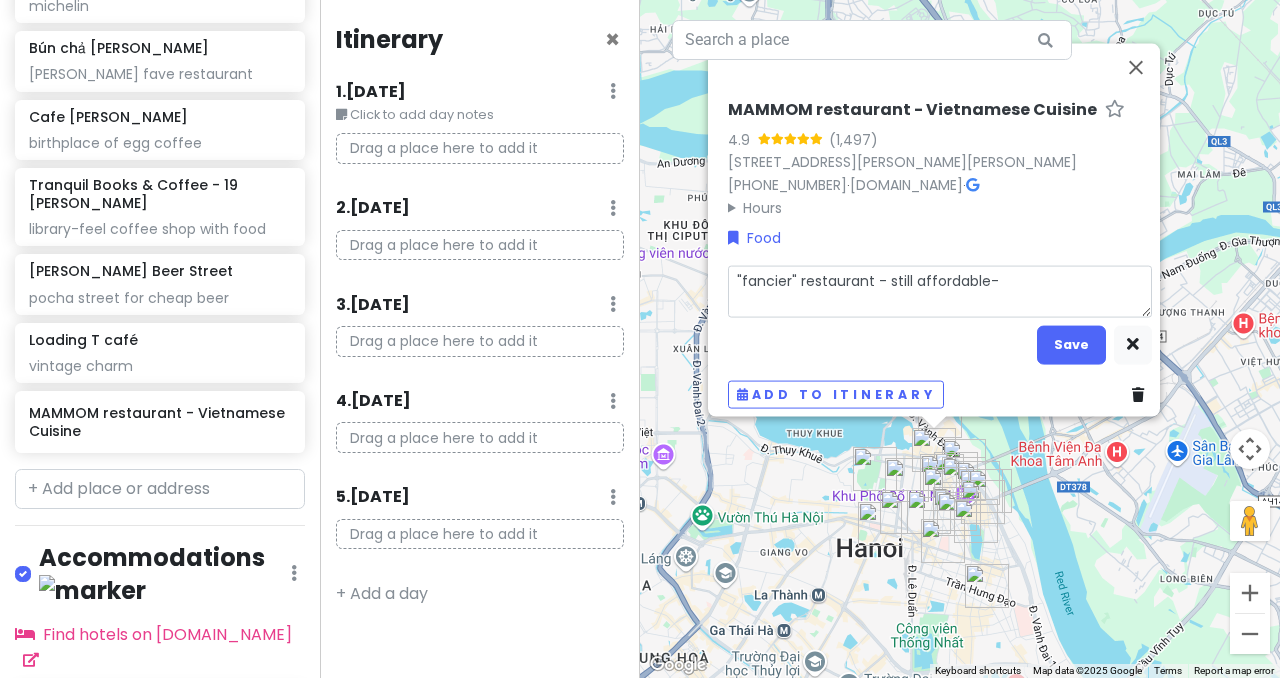 type on "x" 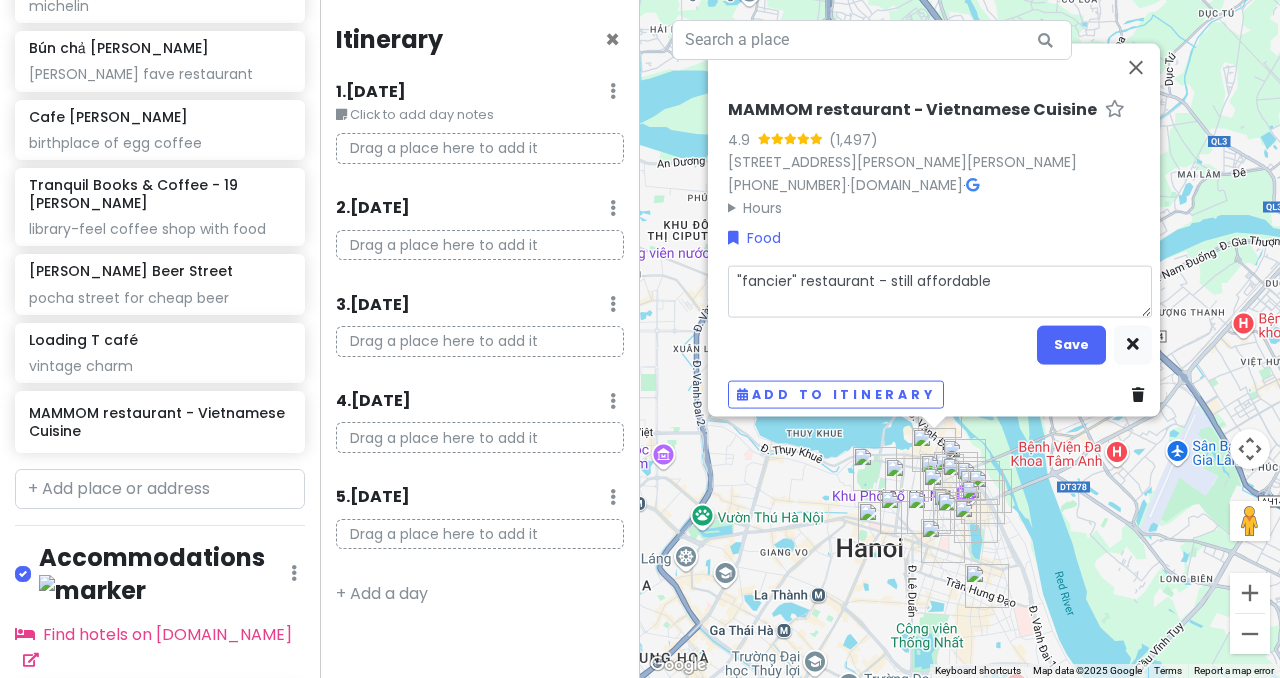 type on "x" 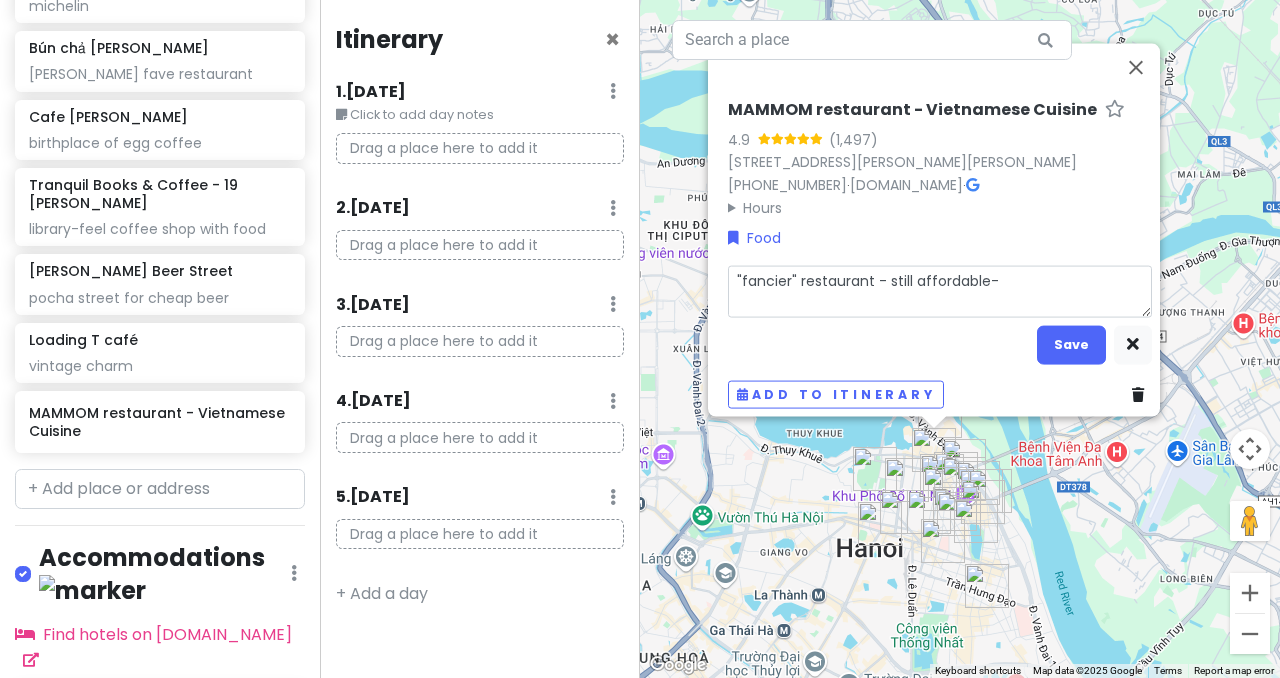 type on "x" 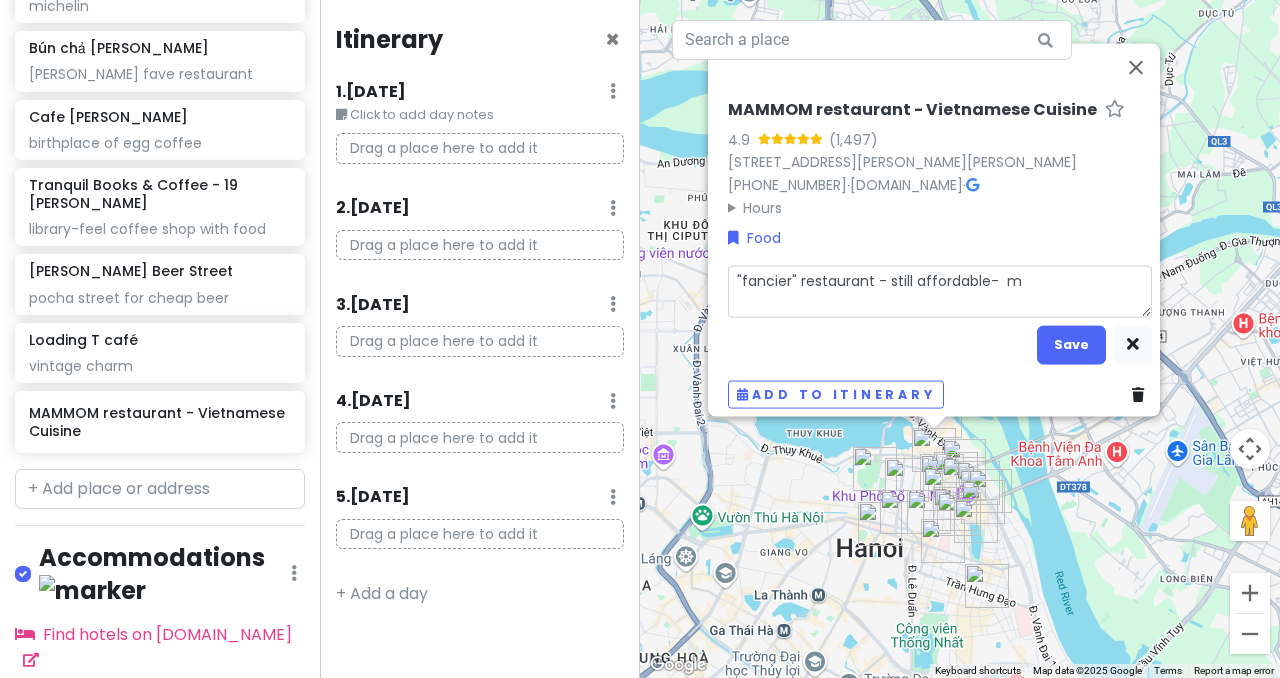 type on "x" 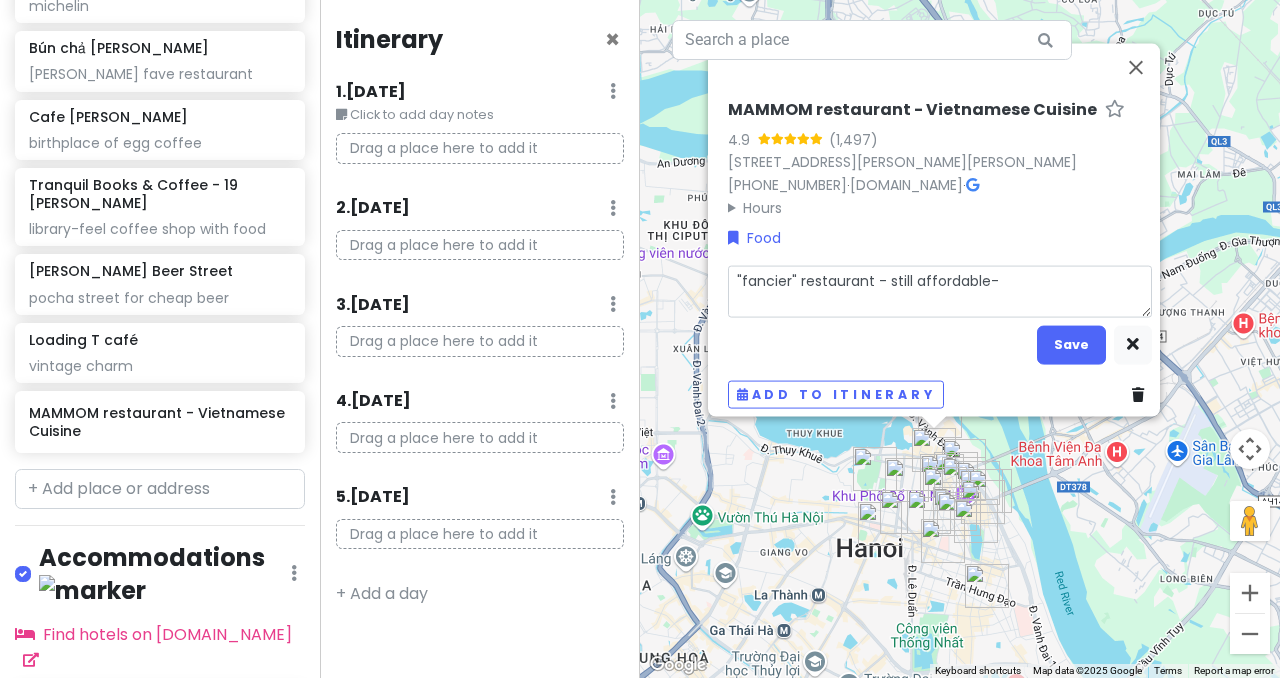 type on "x" 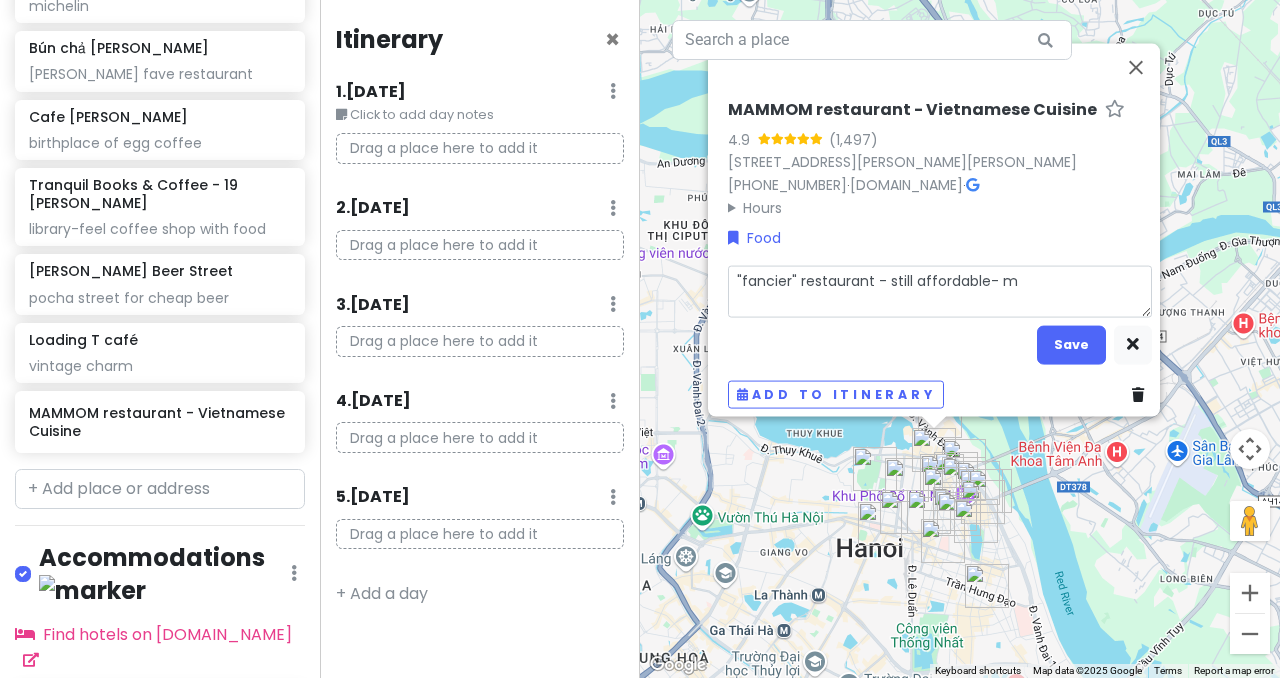 type on "x" 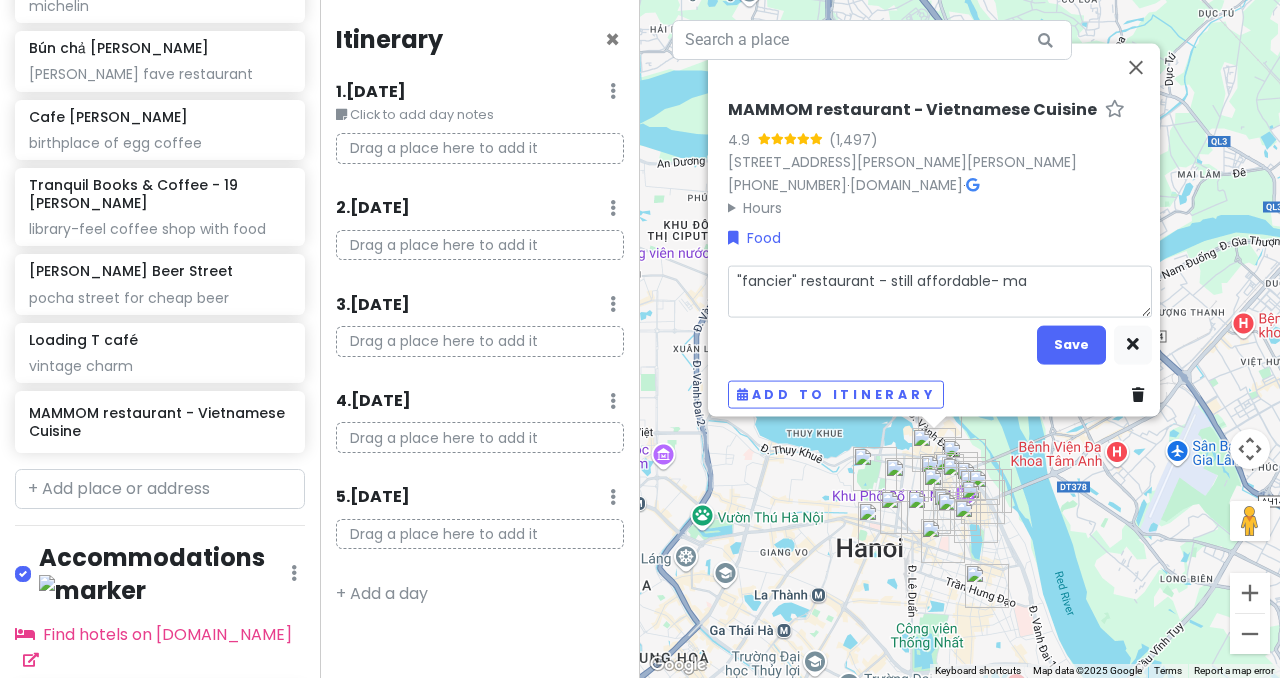 type on "x" 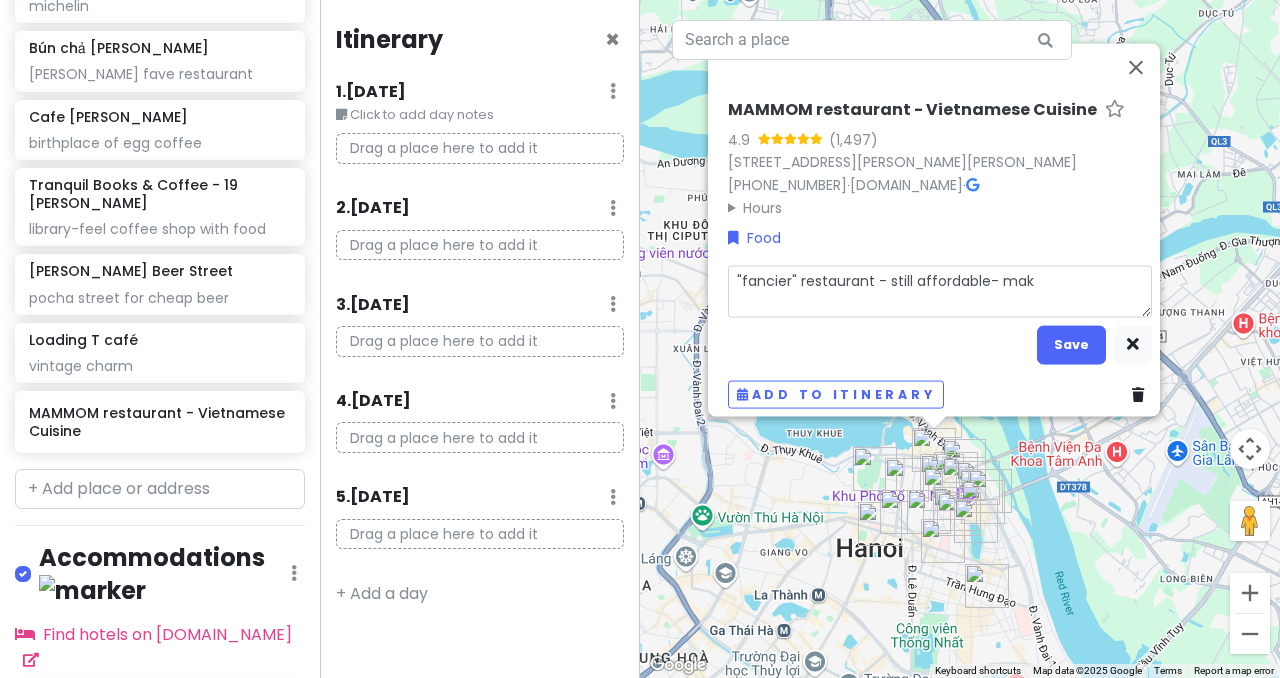 type on "x" 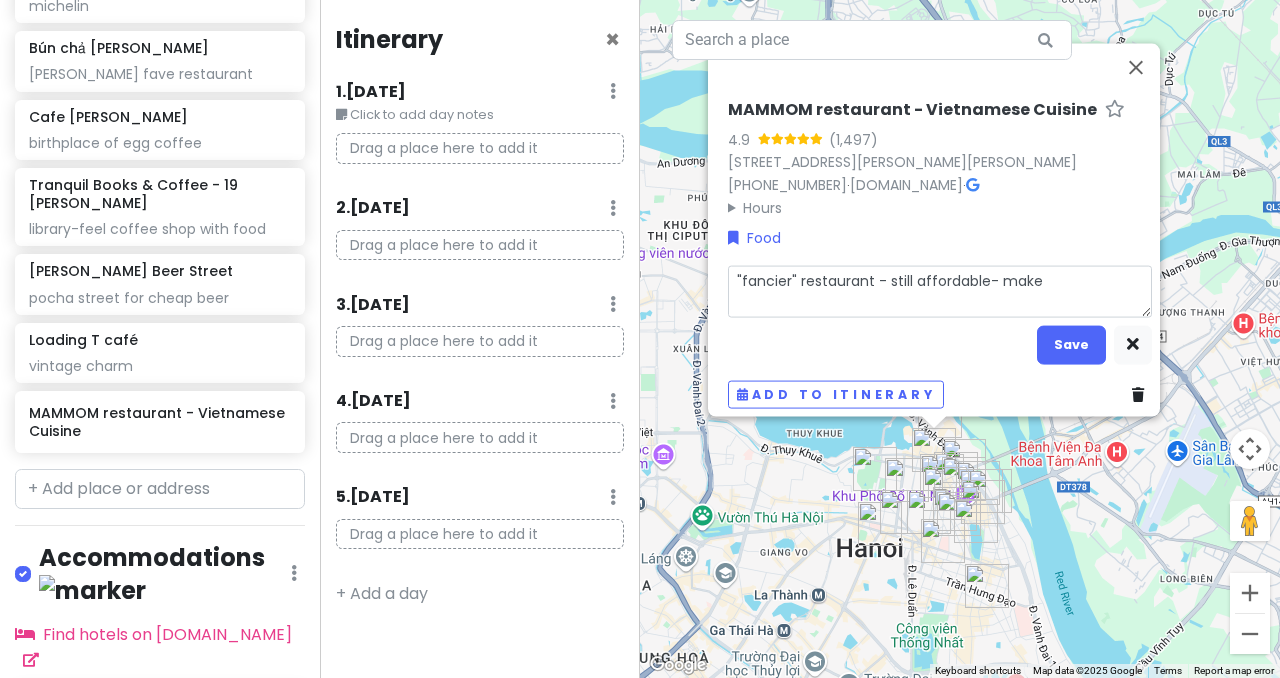 type on "x" 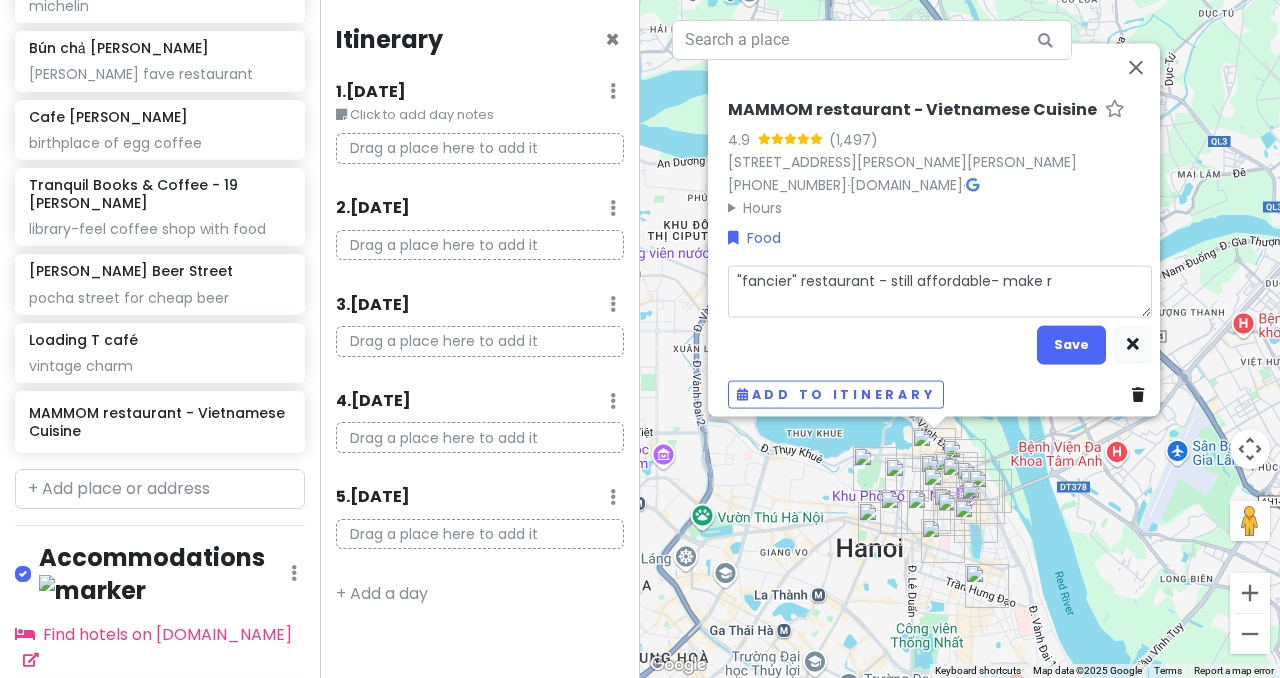 type on "x" 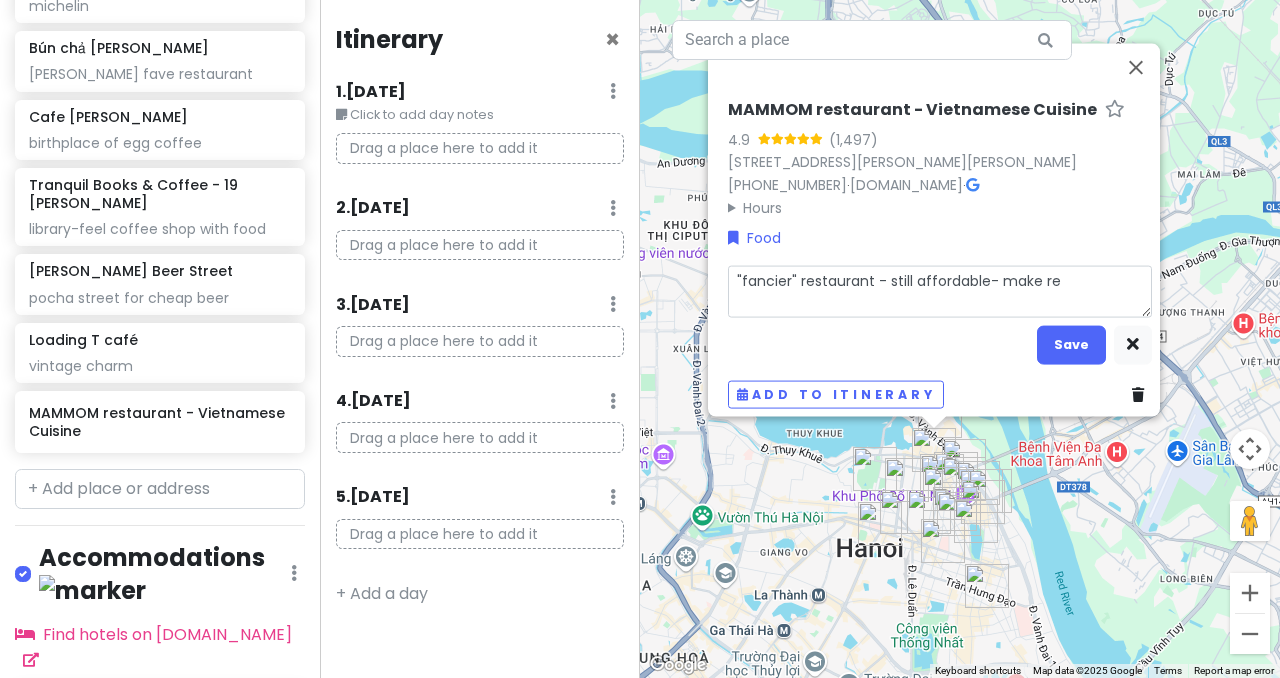 type on "x" 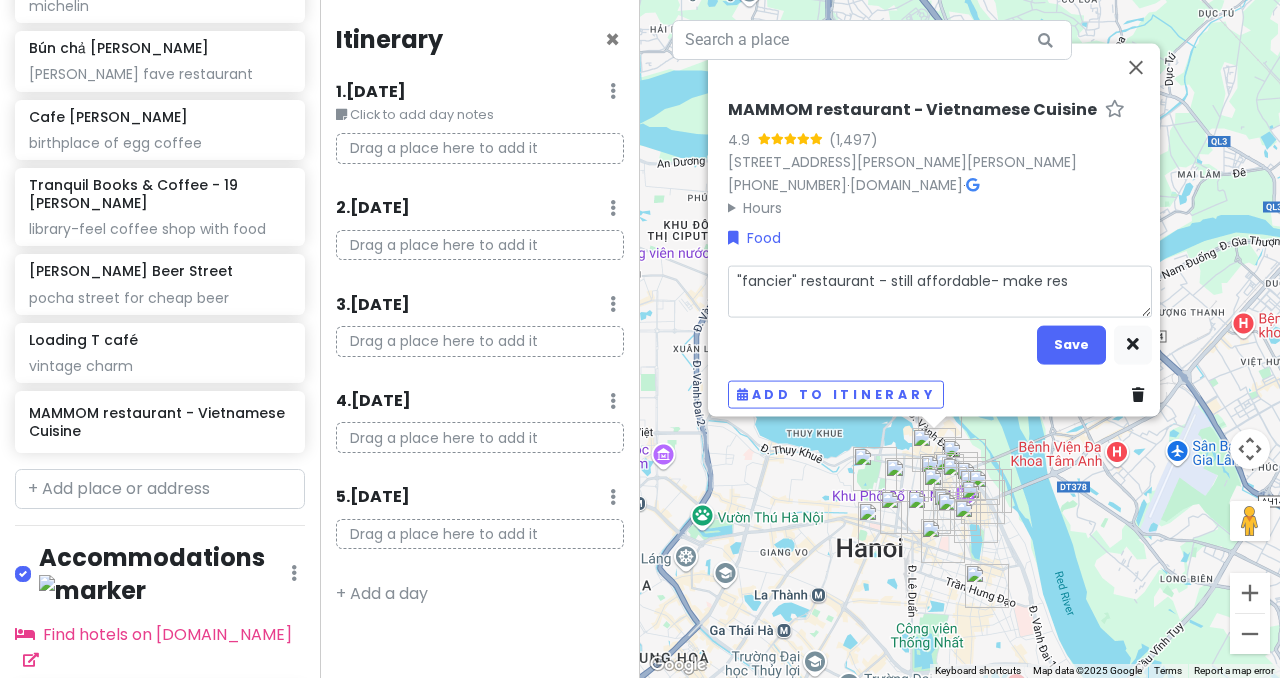 type on "x" 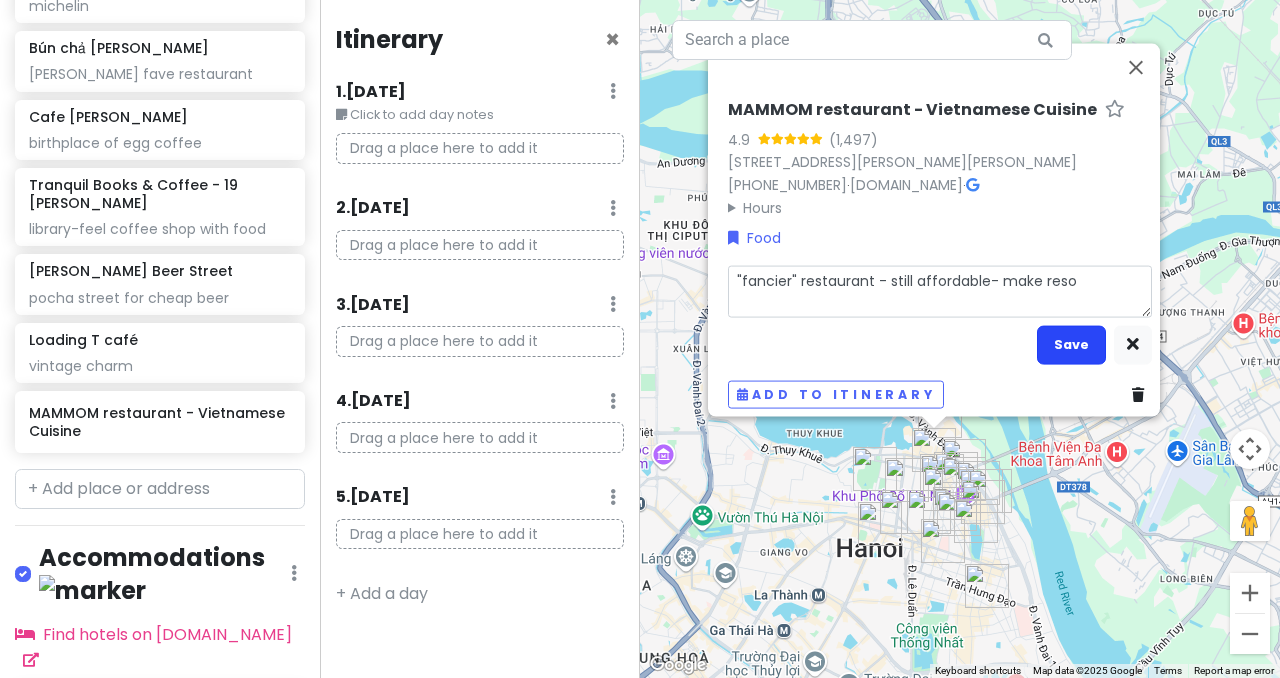 type on ""fancier" restaurant - still affordable- make reso" 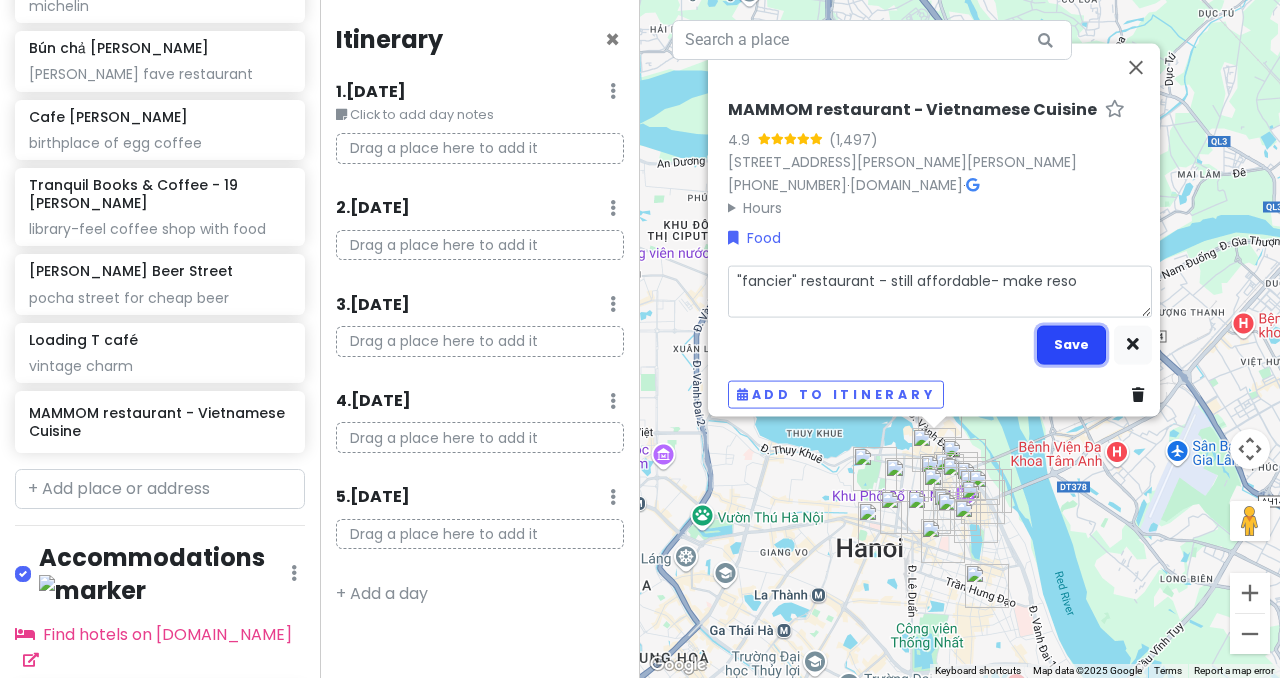 click on "Save" at bounding box center (1071, 344) 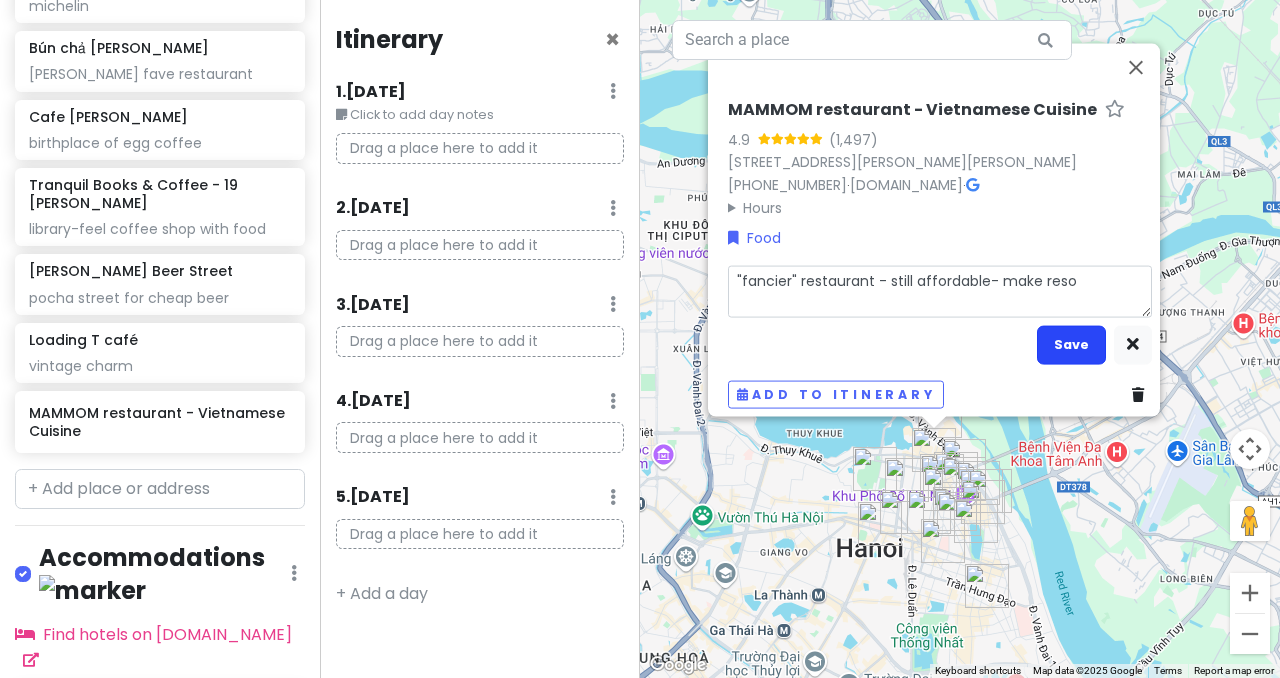 scroll, scrollTop: 1819, scrollLeft: 0, axis: vertical 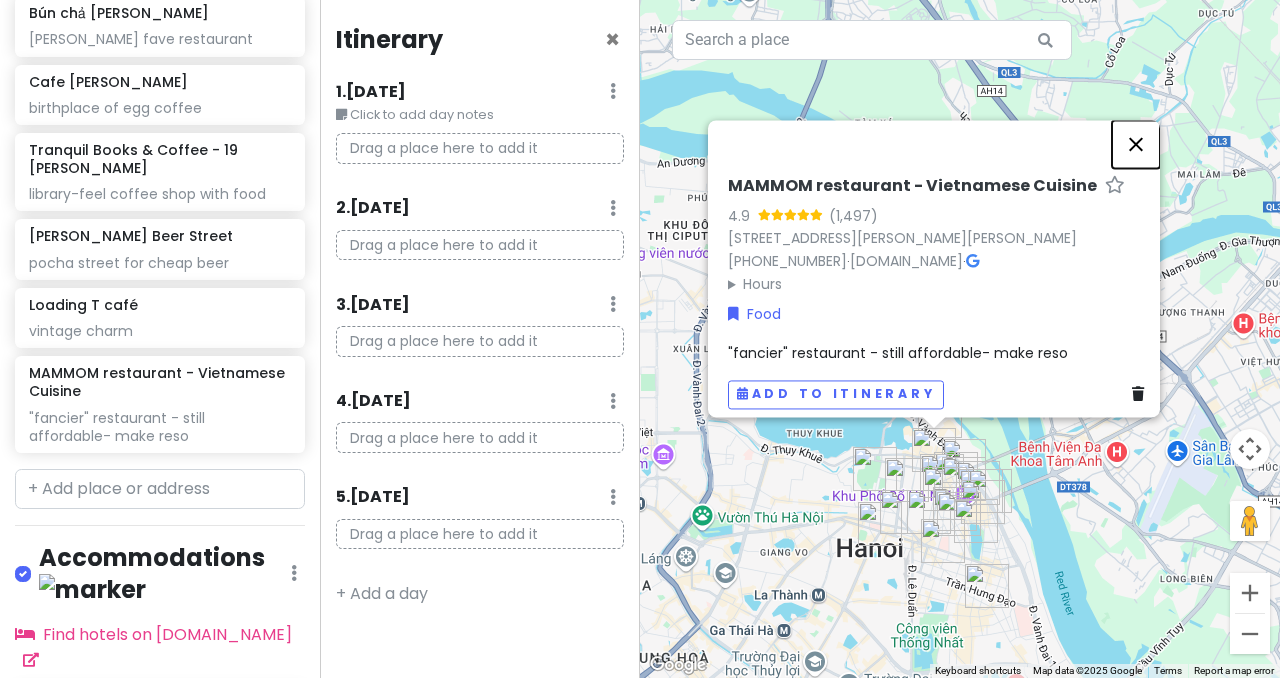 click at bounding box center (1136, 144) 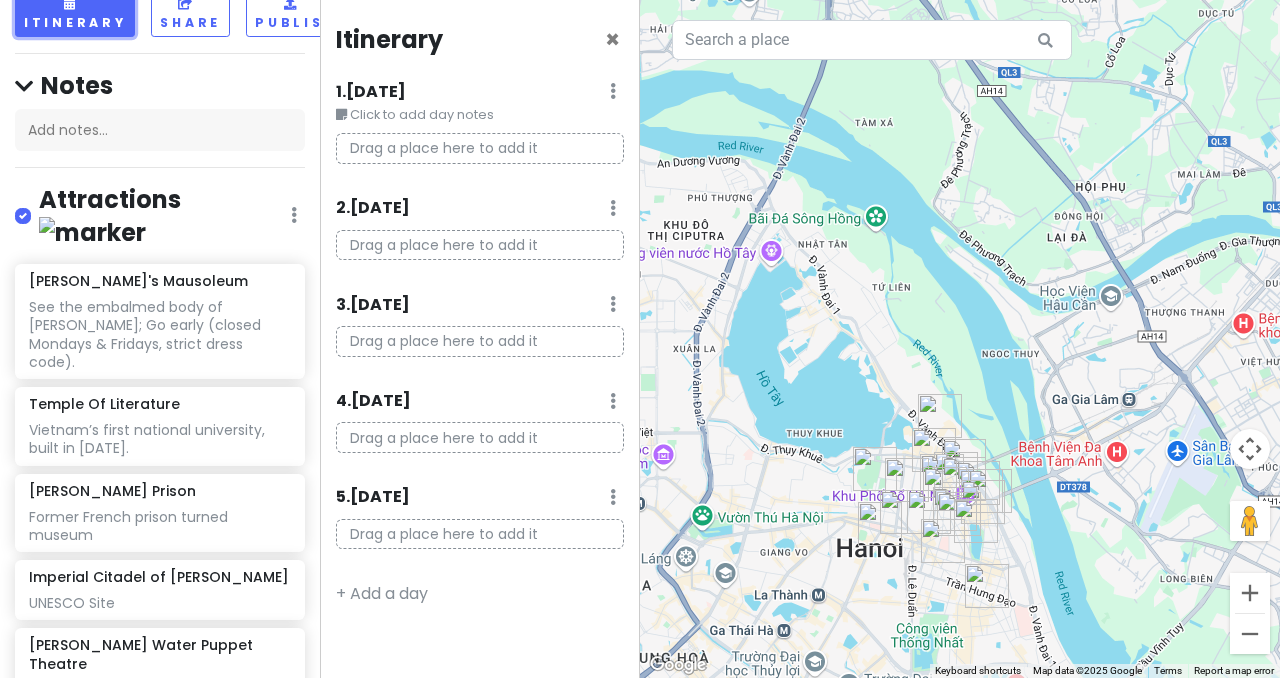 scroll, scrollTop: 0, scrollLeft: 0, axis: both 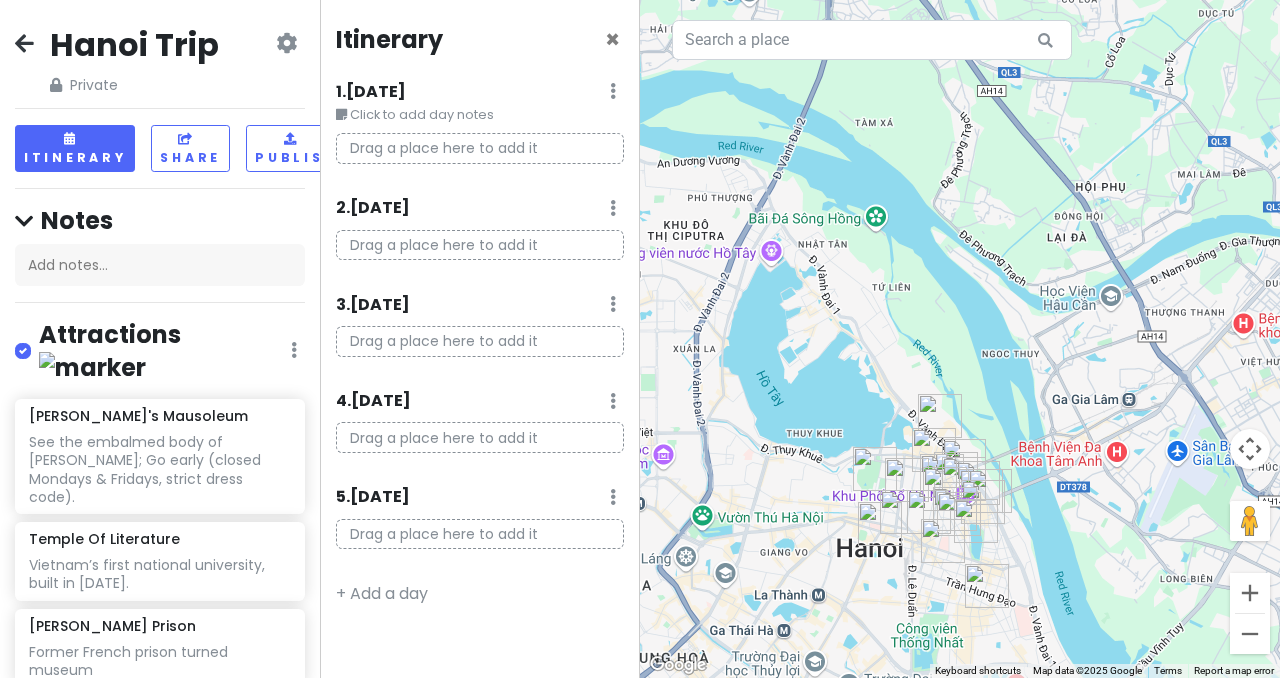 click at bounding box center [24, 43] 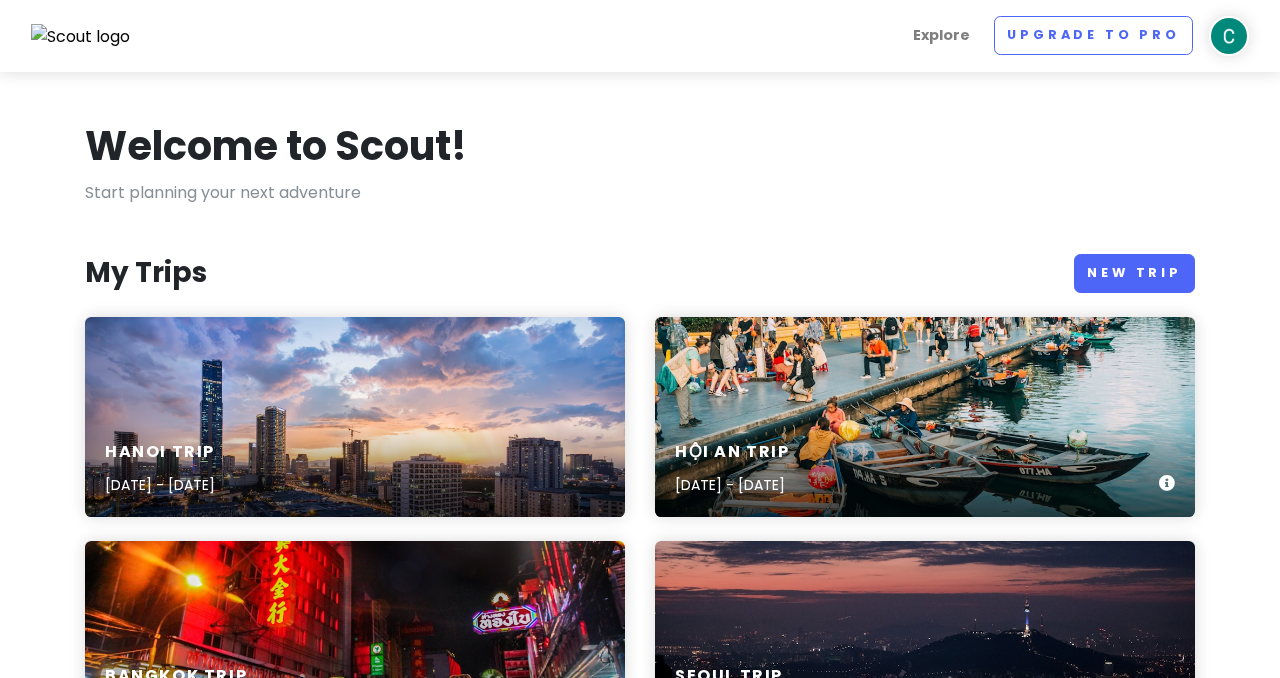 click on "Hội An Trip [DATE] - [DATE]" at bounding box center [925, 417] 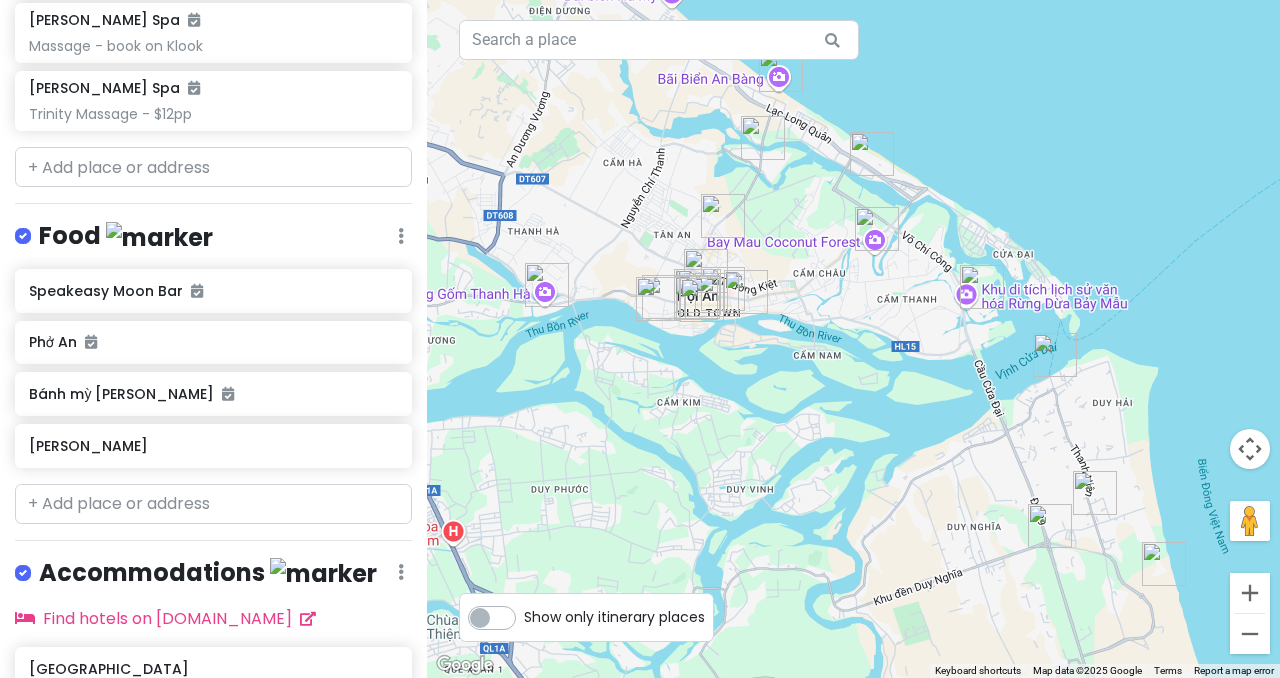 scroll, scrollTop: 1465, scrollLeft: 0, axis: vertical 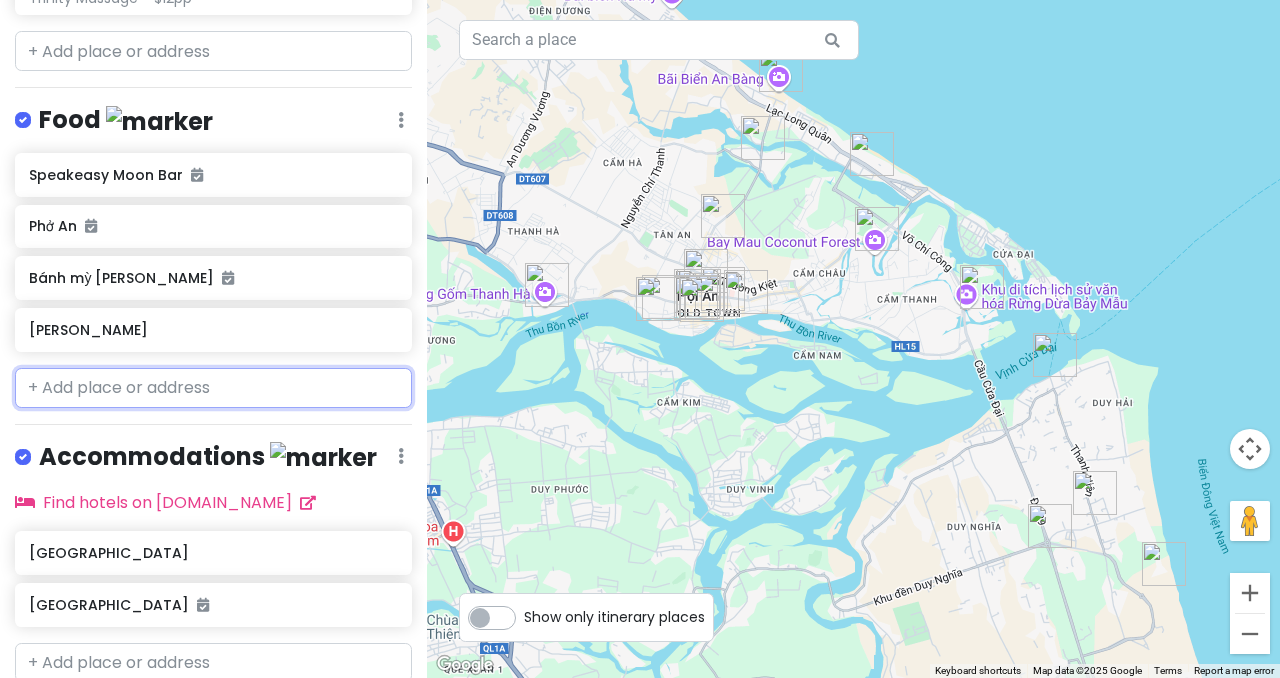 click at bounding box center [213, 388] 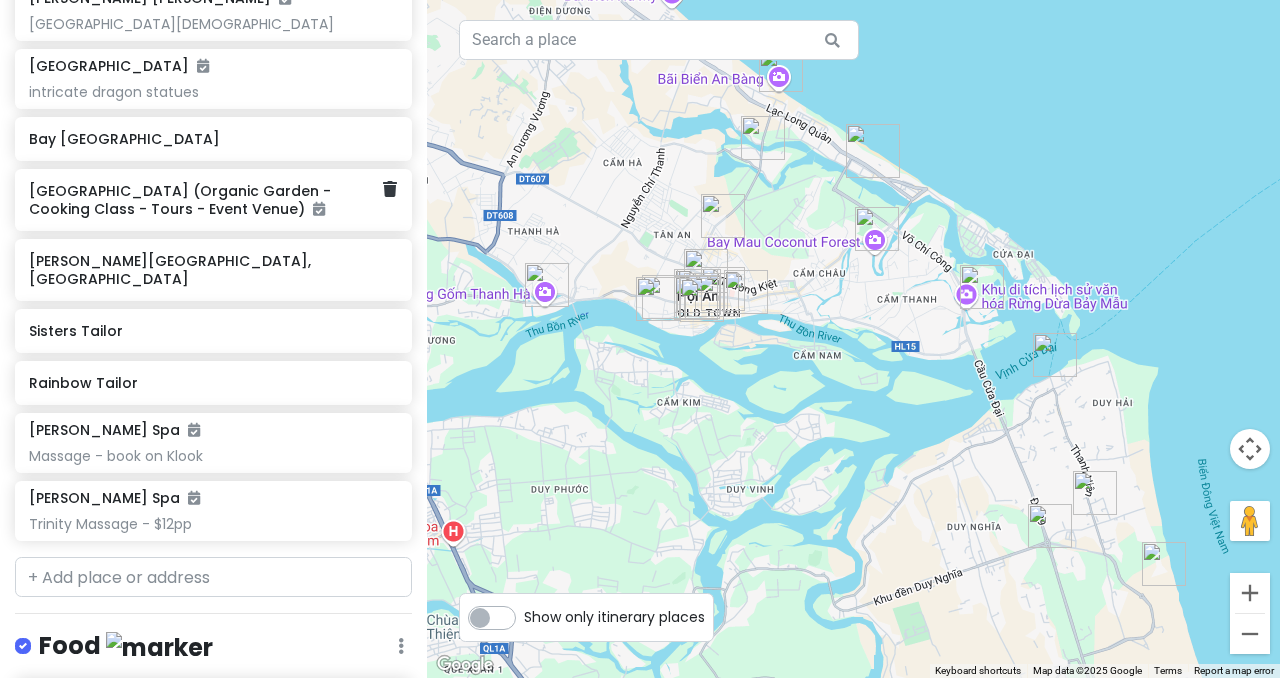scroll, scrollTop: 989, scrollLeft: 0, axis: vertical 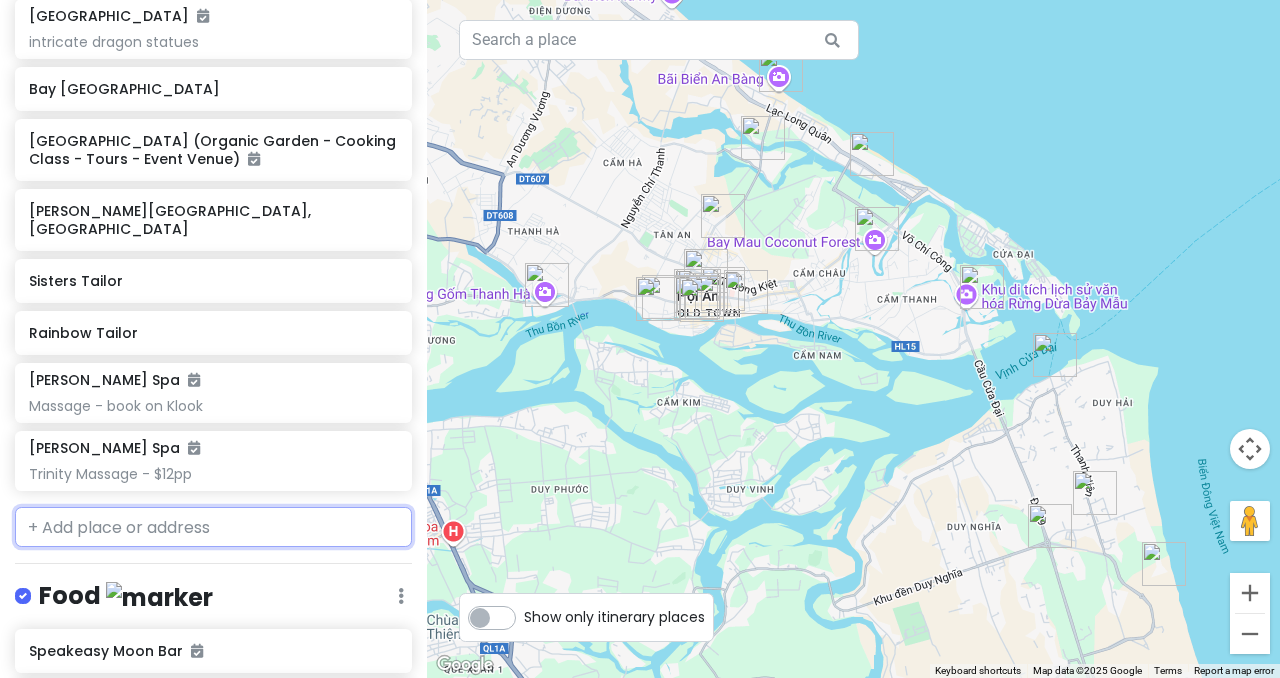 click at bounding box center (213, 527) 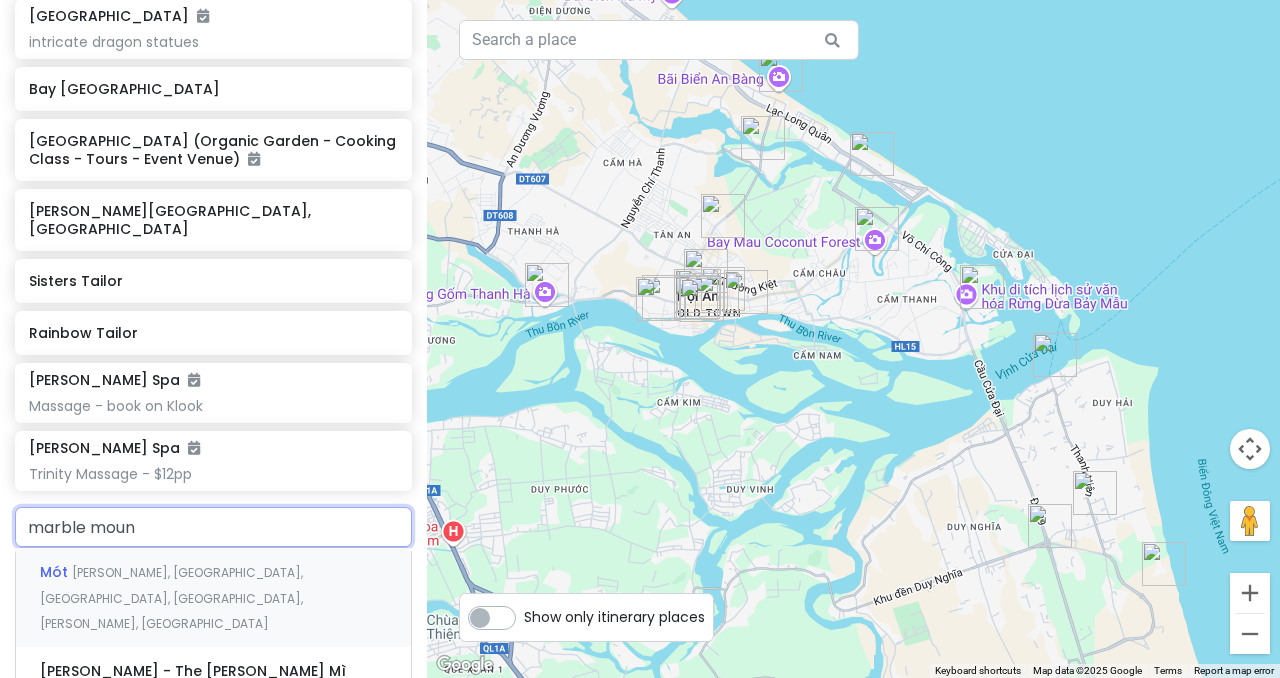 type on "marble mount" 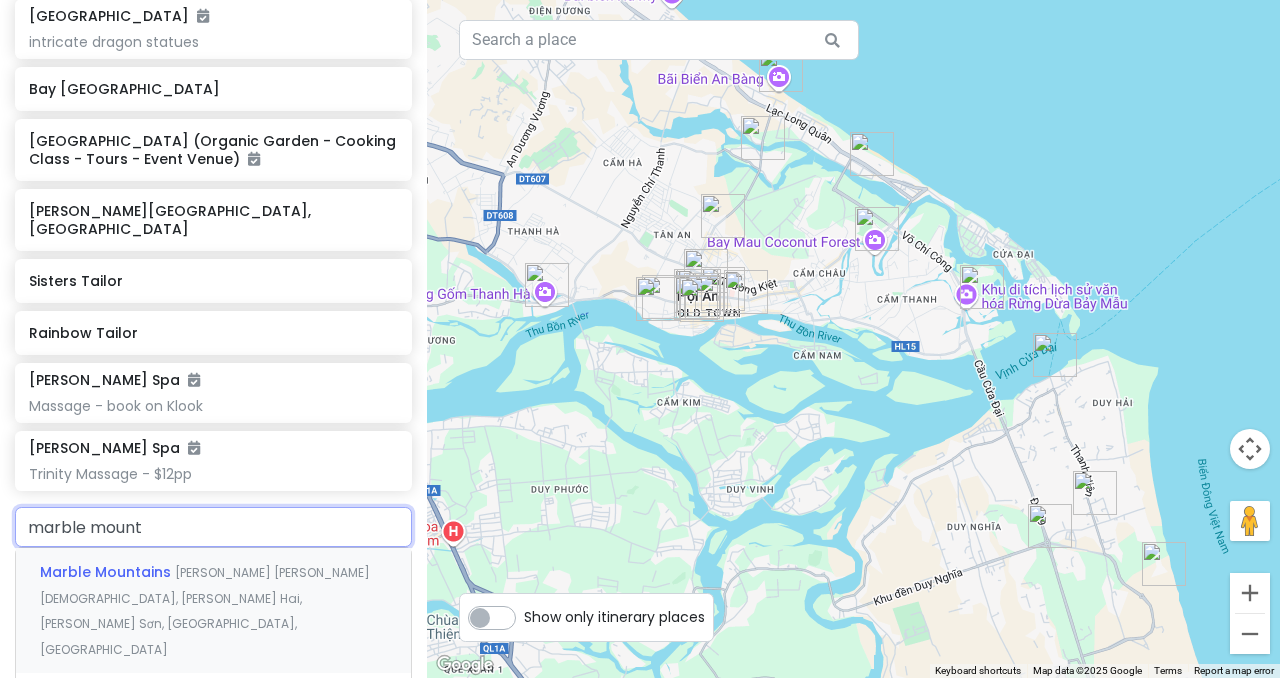 click on "[PERSON_NAME] [PERSON_NAME][DEMOGRAPHIC_DATA], [PERSON_NAME] Hai, [PERSON_NAME] Sơn, [GEOGRAPHIC_DATA], [GEOGRAPHIC_DATA]" at bounding box center [205, 611] 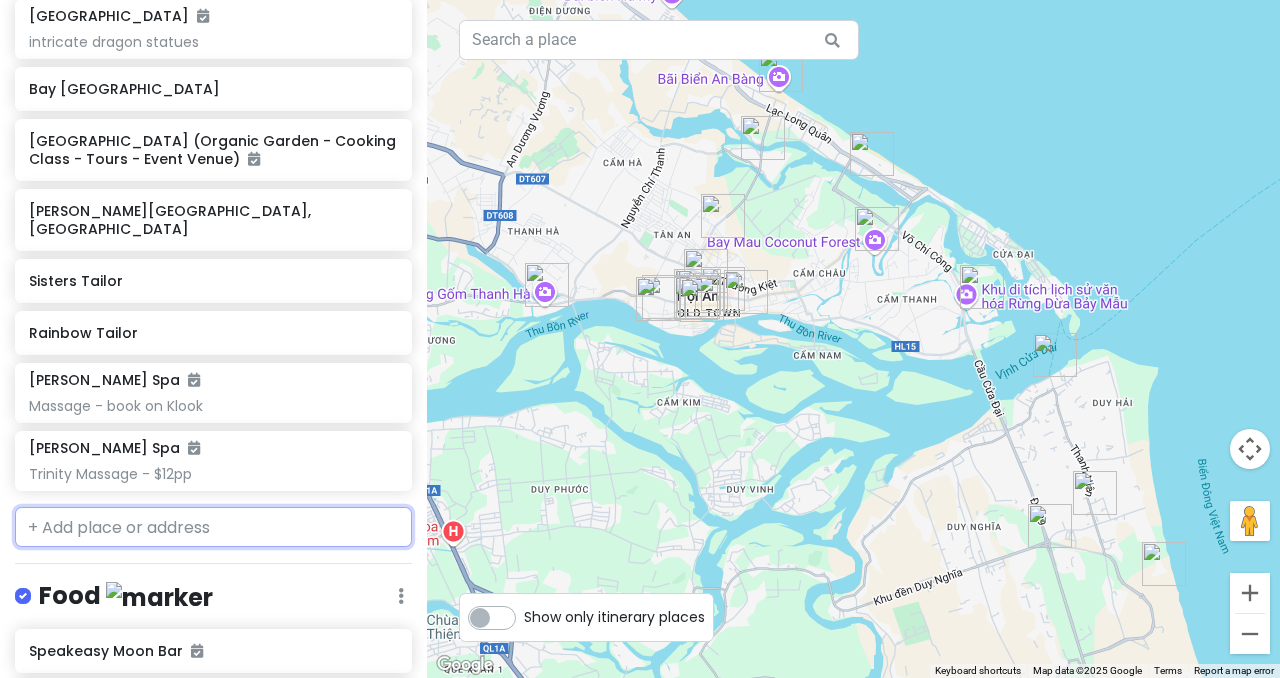 scroll, scrollTop: 1040, scrollLeft: 0, axis: vertical 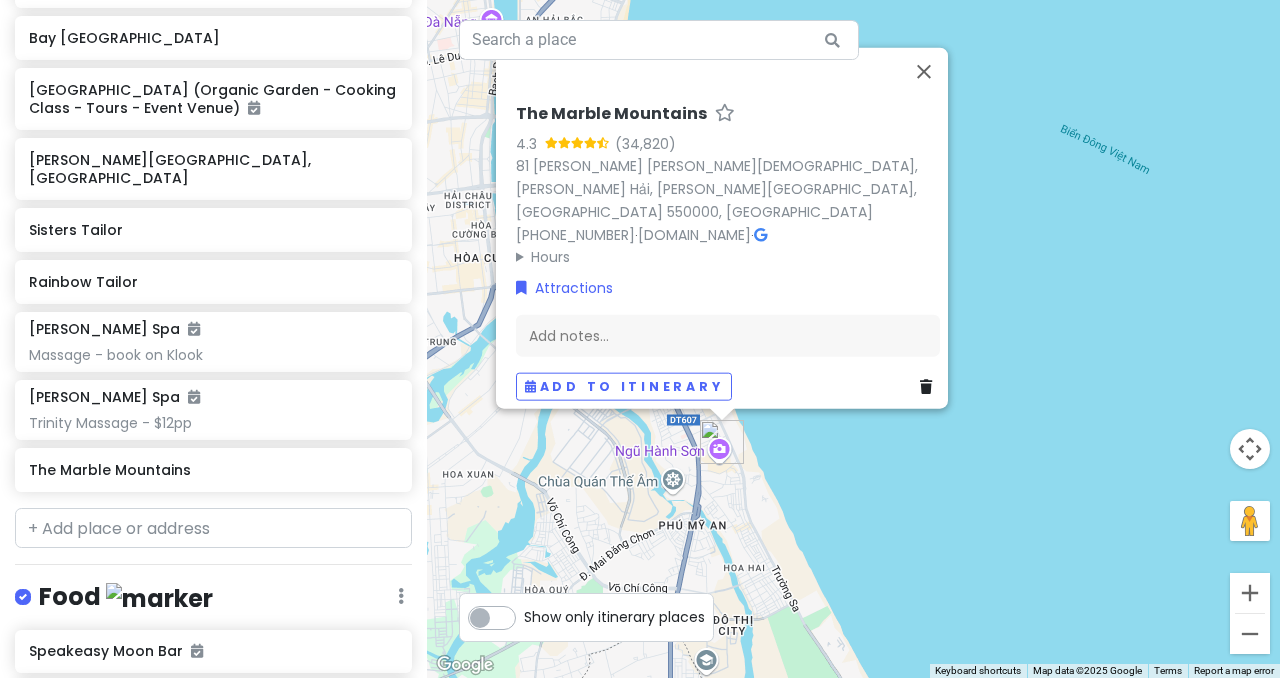 click on "The Marble Mountains 4.3        (34,820) 81 [PERSON_NAME] [PERSON_NAME], [PERSON_NAME] Hải, [PERSON_NAME][GEOGRAPHIC_DATA] 550000, [GEOGRAPHIC_DATA] [PHONE_NUMBER]   ·   [DOMAIN_NAME]   ·   Hours [DATE]  7:00 AM – 5:30 PM [DATE]  7:00 AM – 5:30 PM [DATE]  7:00 AM – 5:30 PM [DATE]  7:00 AM – 5:30 PM [DATE]  7:00 AM – 5:30 PM [DATE]  7:00 AM – 5:30 PM [DATE]  7:00 AM – 5:30 PM Attractions Add notes...  Add to itinerary" at bounding box center [853, 339] 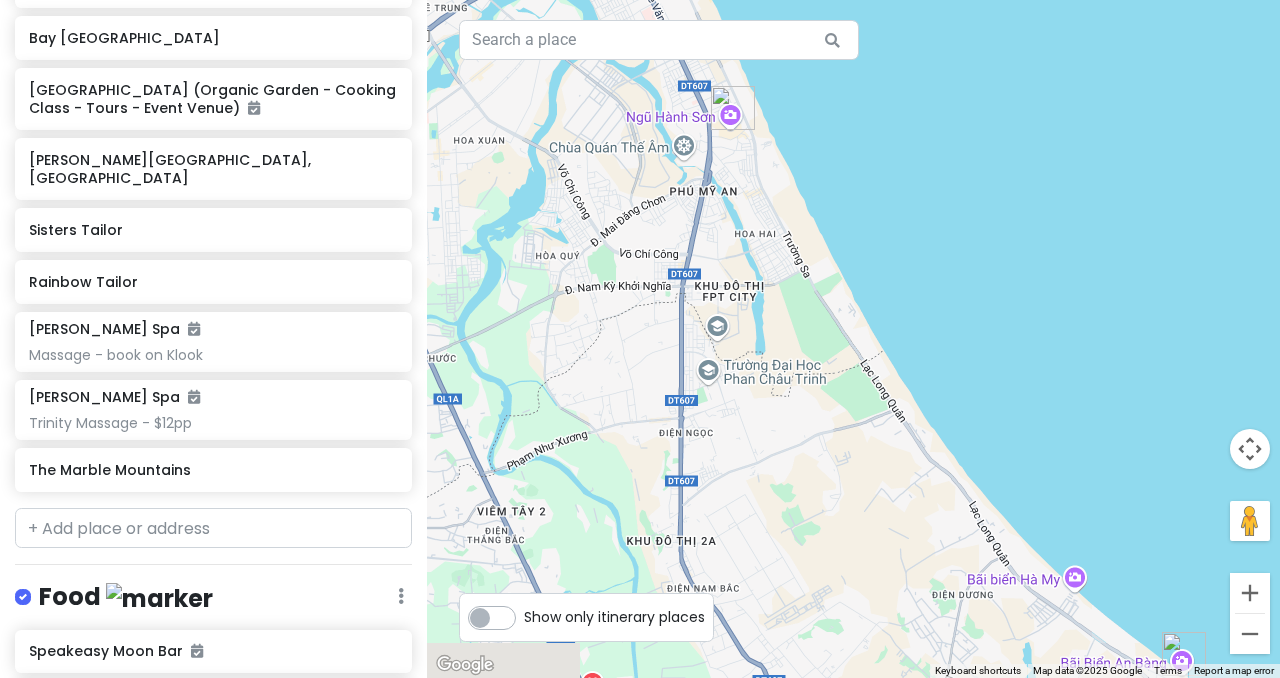 drag, startPoint x: 851, startPoint y: 515, endPoint x: 858, endPoint y: 170, distance: 345.071 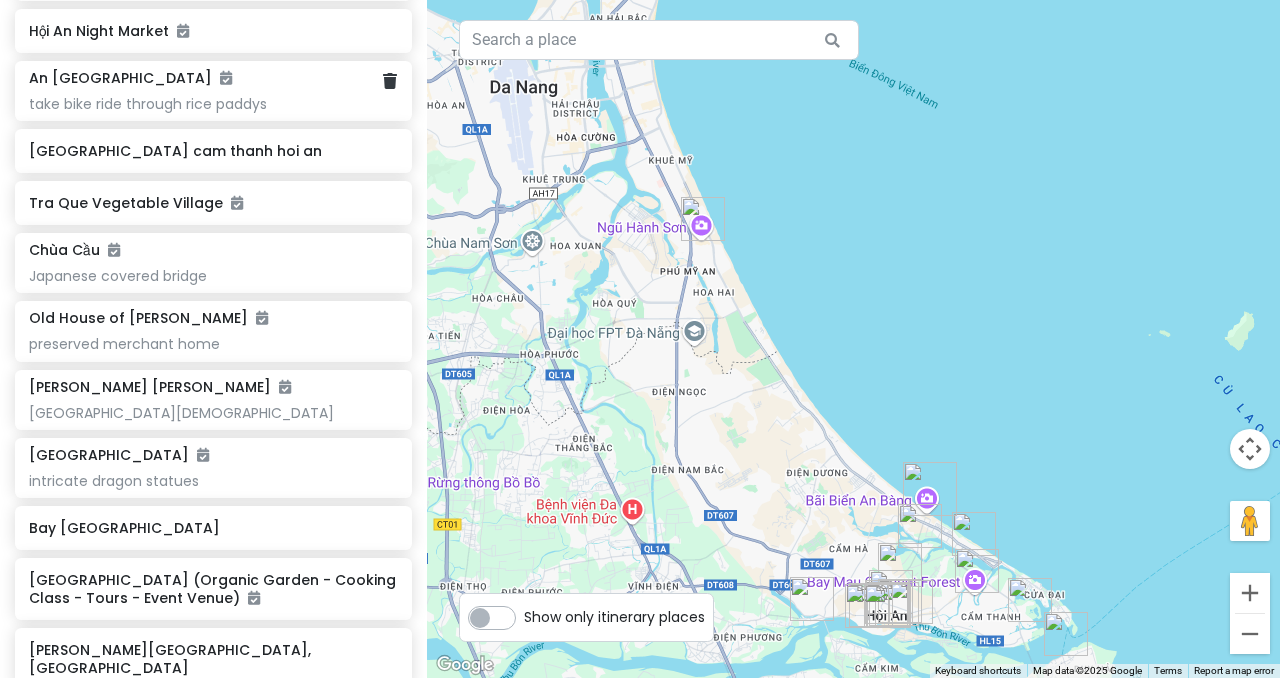 scroll, scrollTop: 0, scrollLeft: 0, axis: both 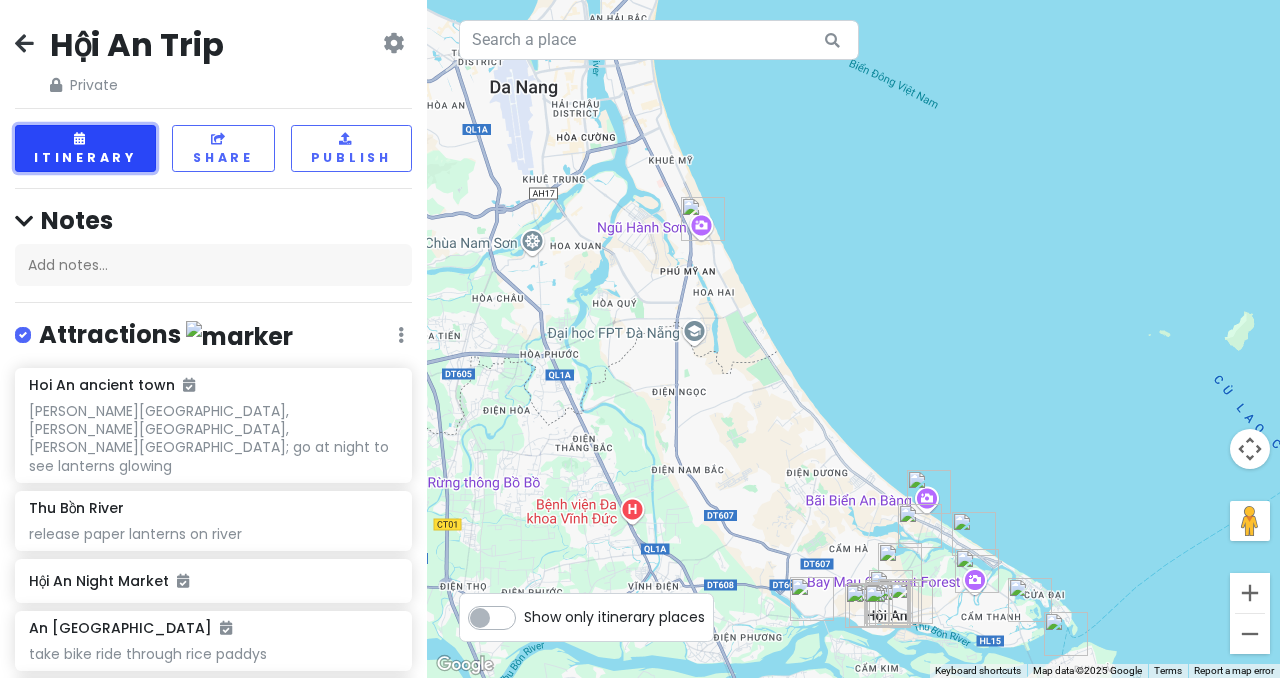 click on "Itinerary" at bounding box center (85, 148) 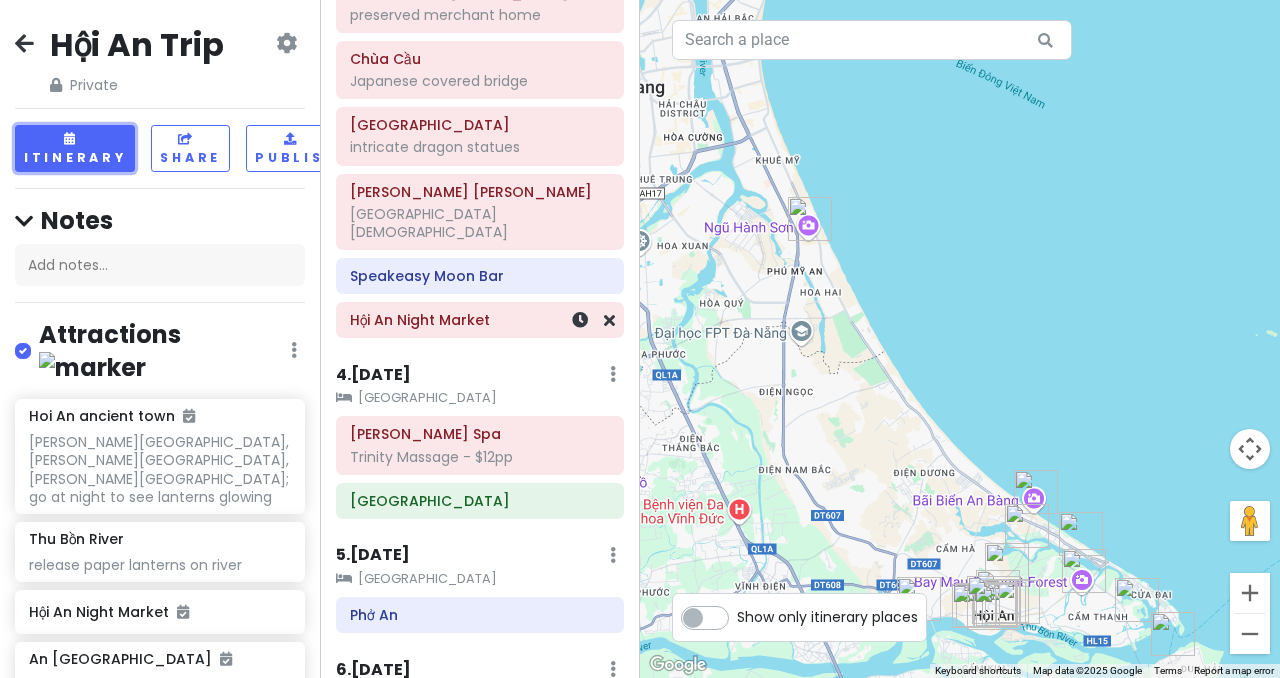 scroll, scrollTop: 729, scrollLeft: 0, axis: vertical 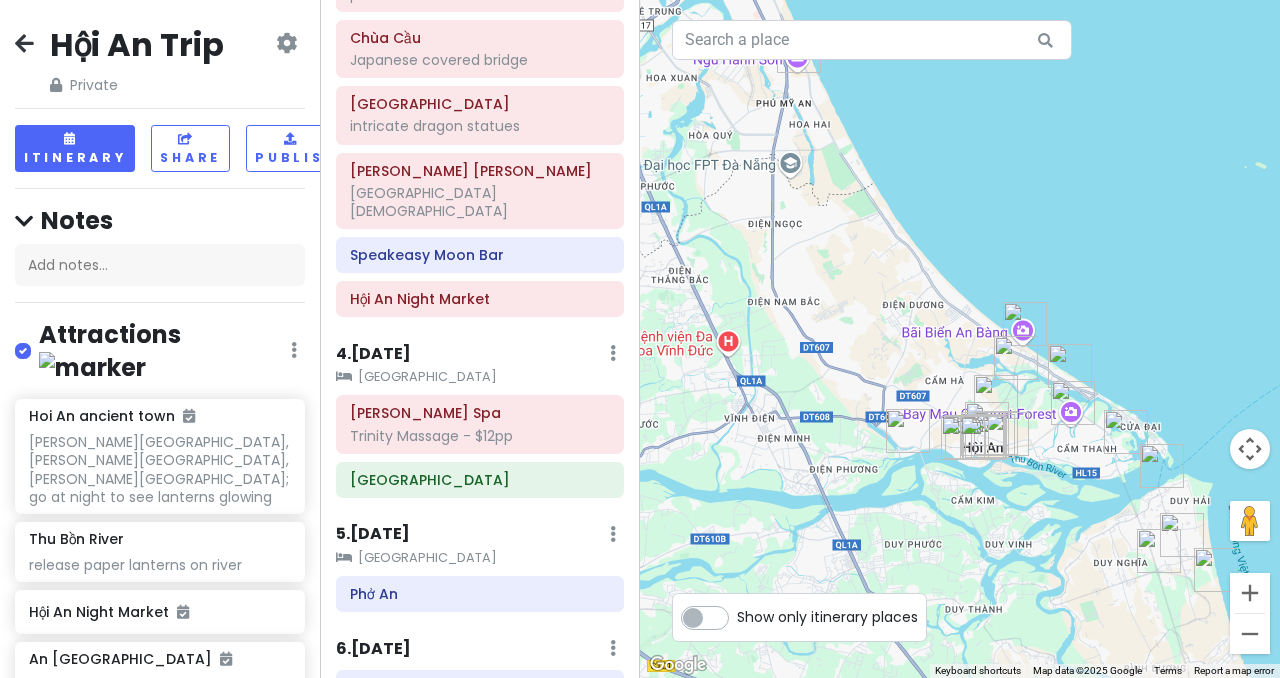 drag, startPoint x: 1022, startPoint y: 337, endPoint x: 1010, endPoint y: 167, distance: 170.423 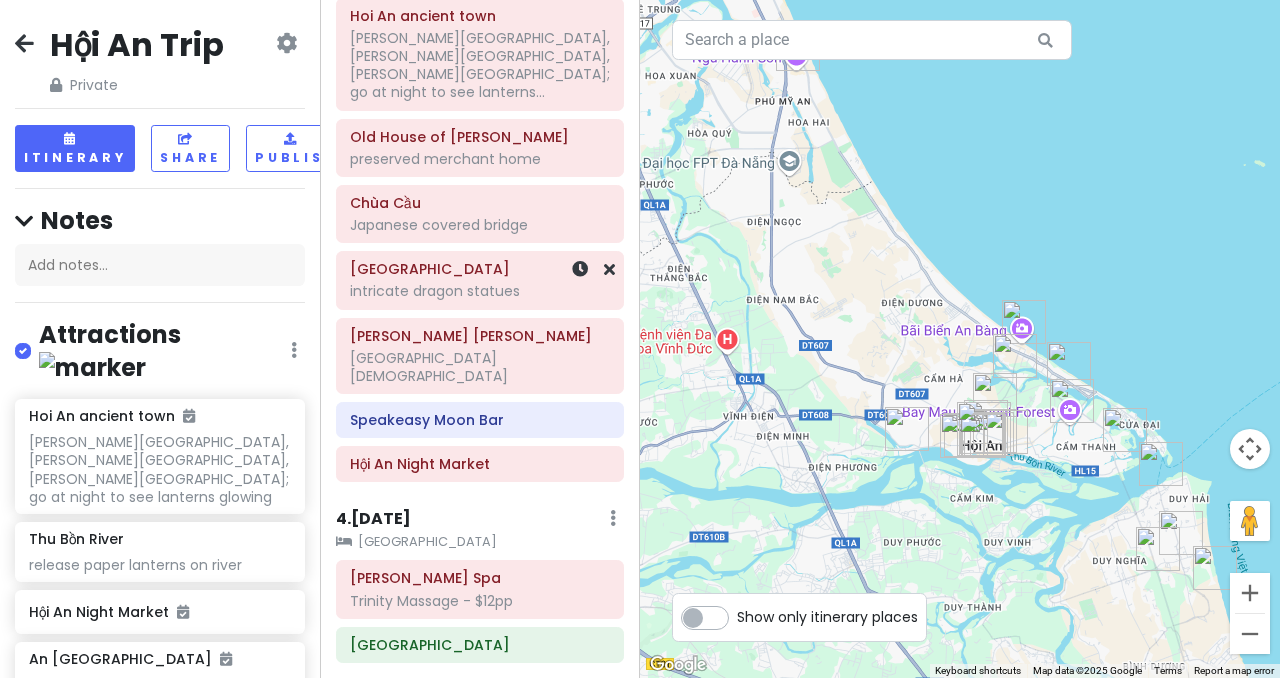 scroll, scrollTop: 563, scrollLeft: 0, axis: vertical 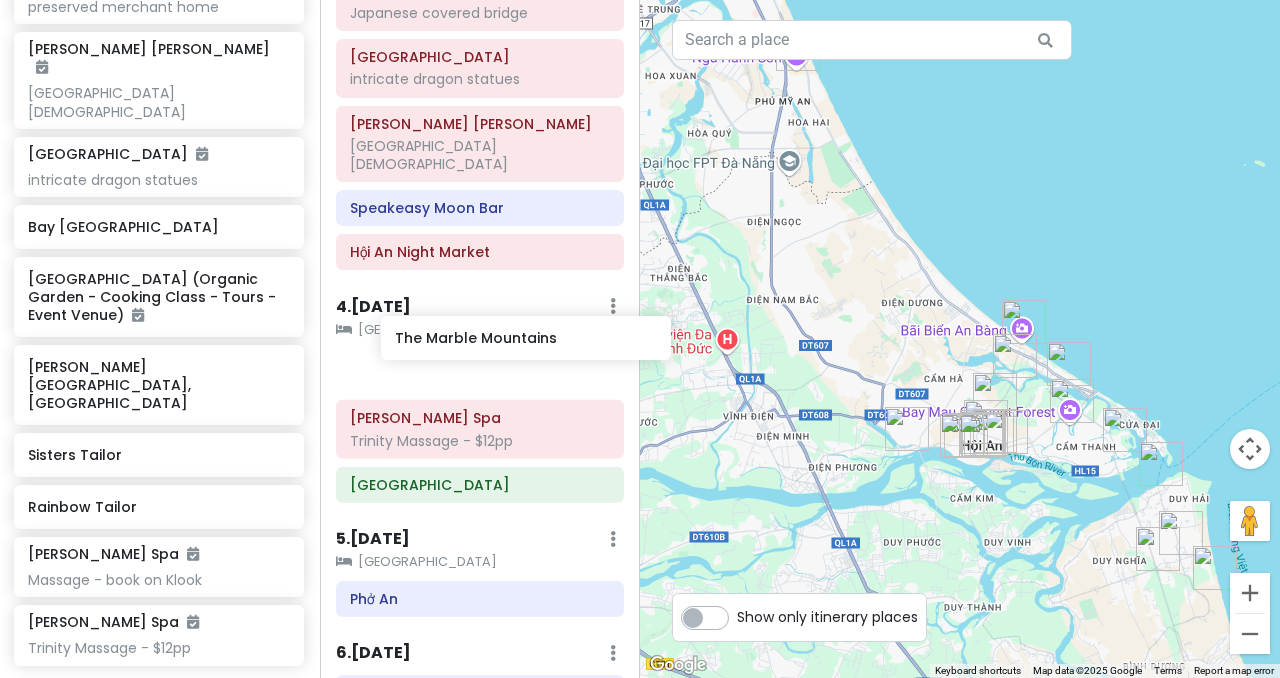 drag, startPoint x: 121, startPoint y: 571, endPoint x: 487, endPoint y: 354, distance: 425.49384 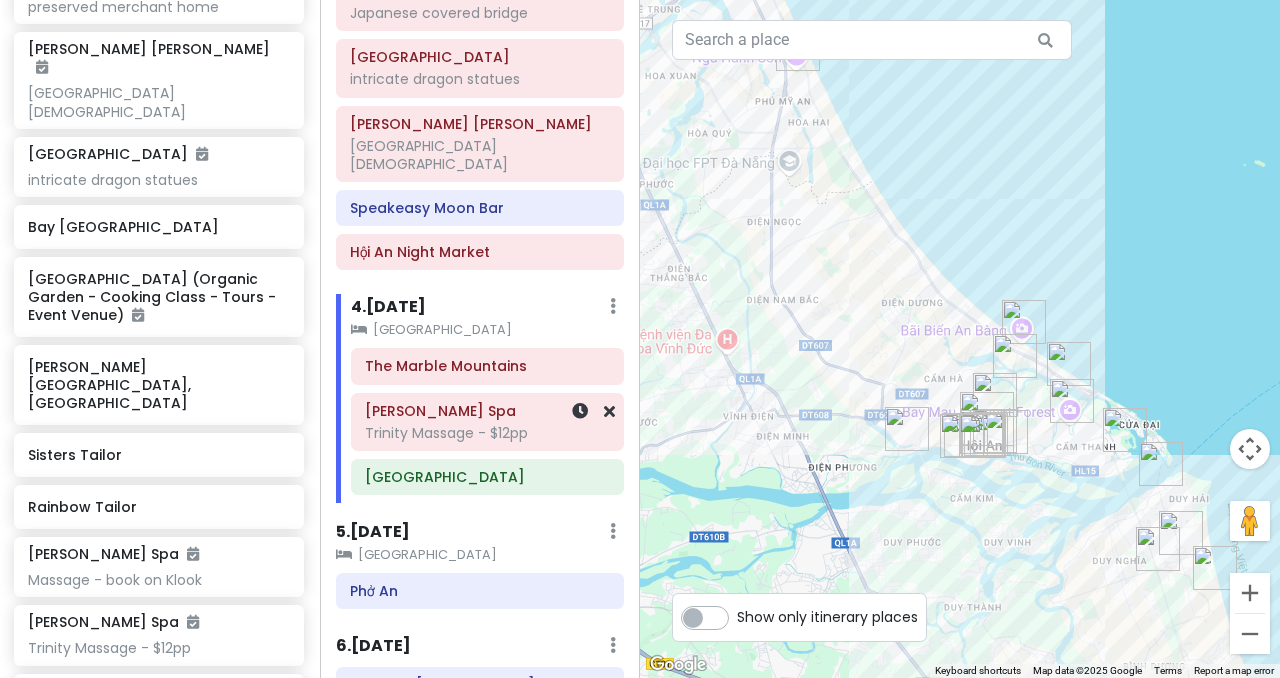 scroll, scrollTop: 886, scrollLeft: 1, axis: both 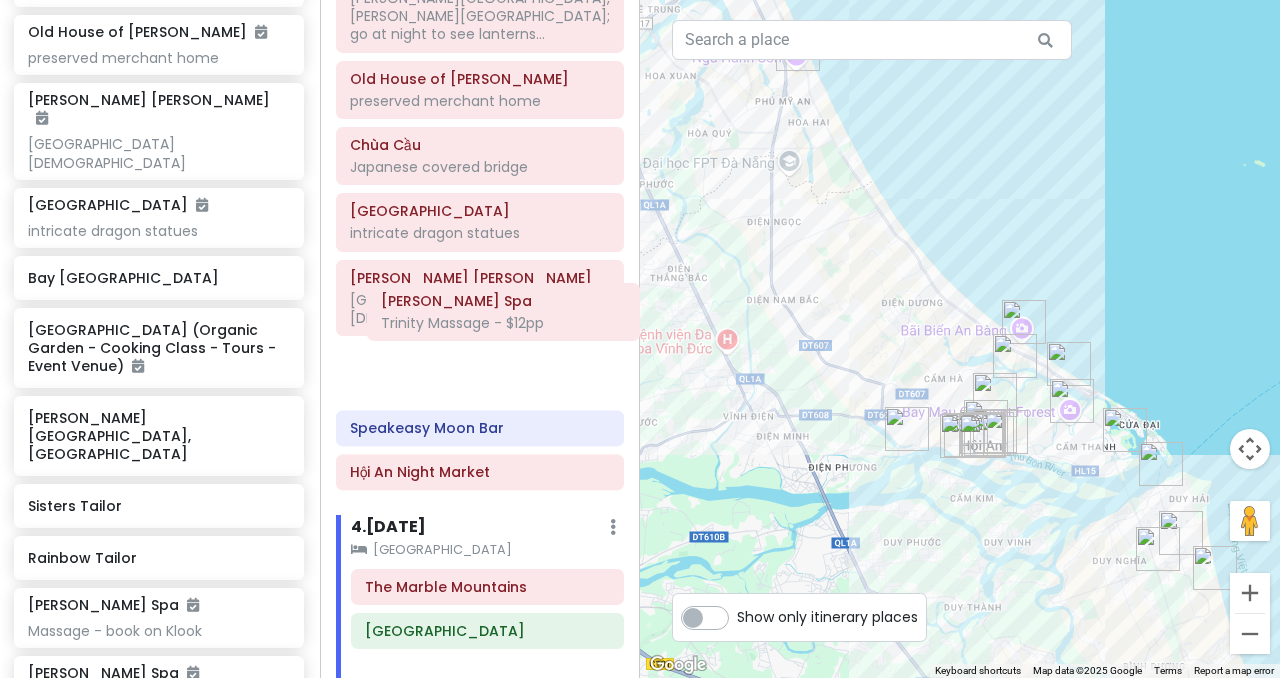 drag, startPoint x: 430, startPoint y: 517, endPoint x: 446, endPoint y: 302, distance: 215.59453 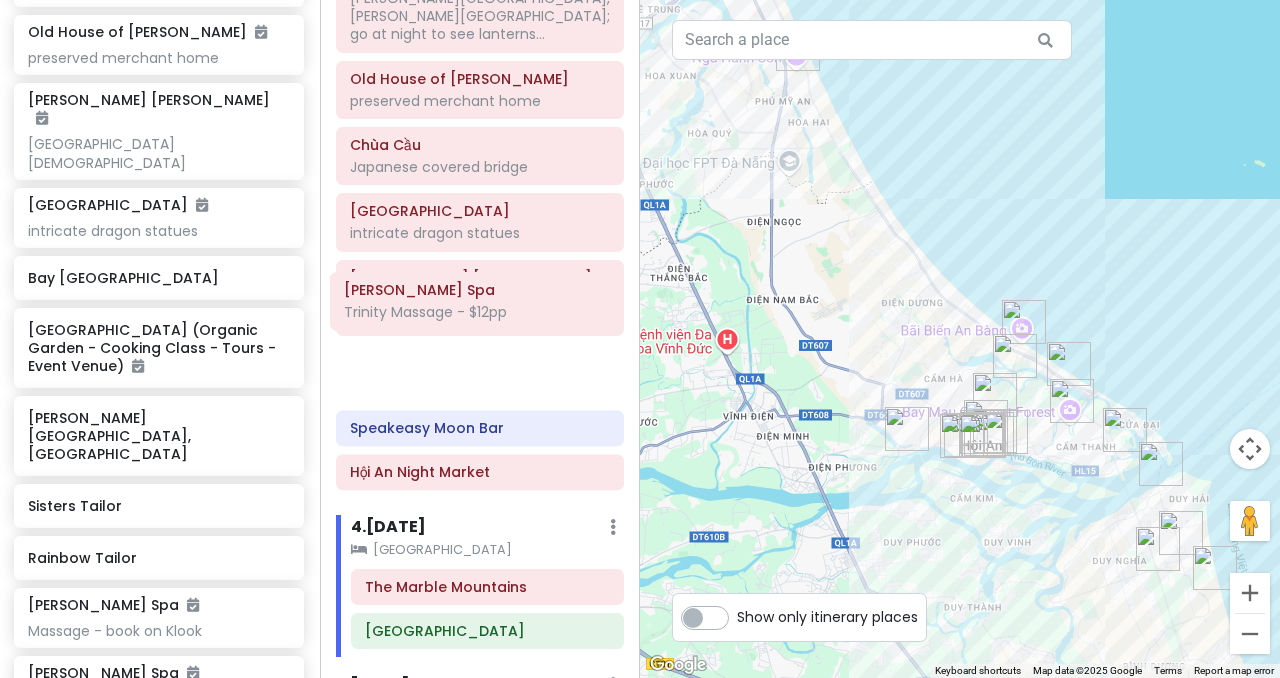 drag, startPoint x: 457, startPoint y: 310, endPoint x: 451, endPoint y: 293, distance: 18.027756 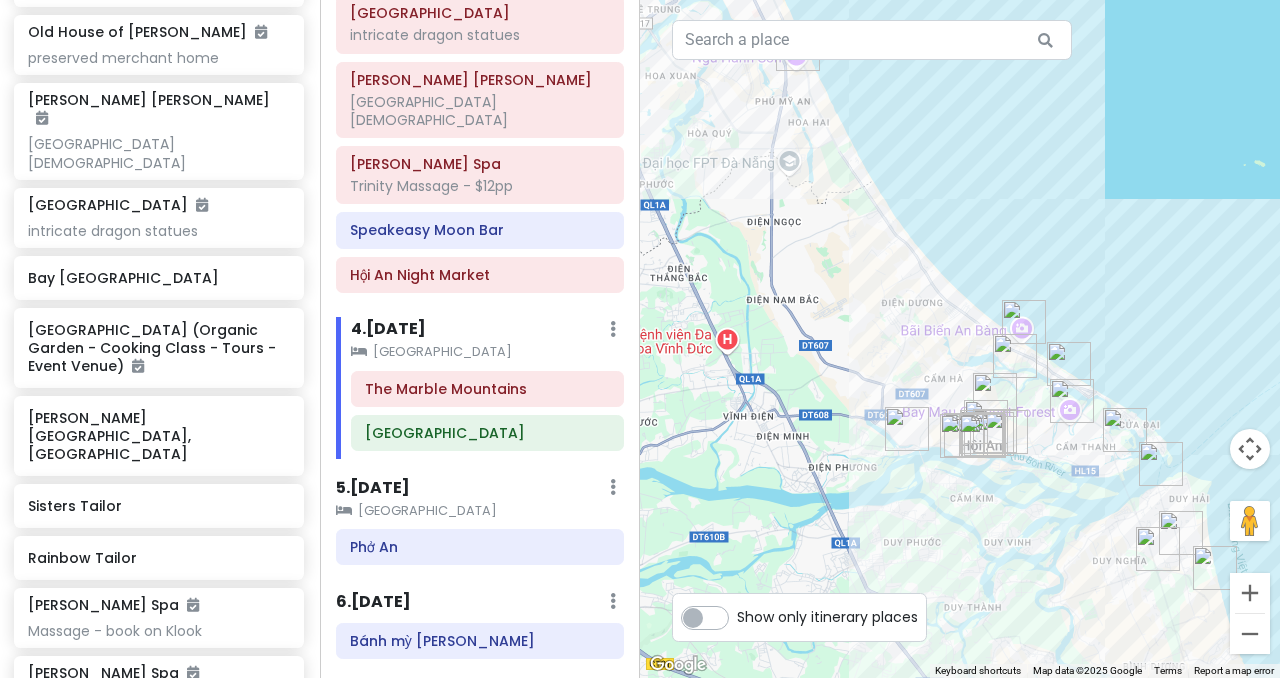 scroll, scrollTop: 819, scrollLeft: 0, axis: vertical 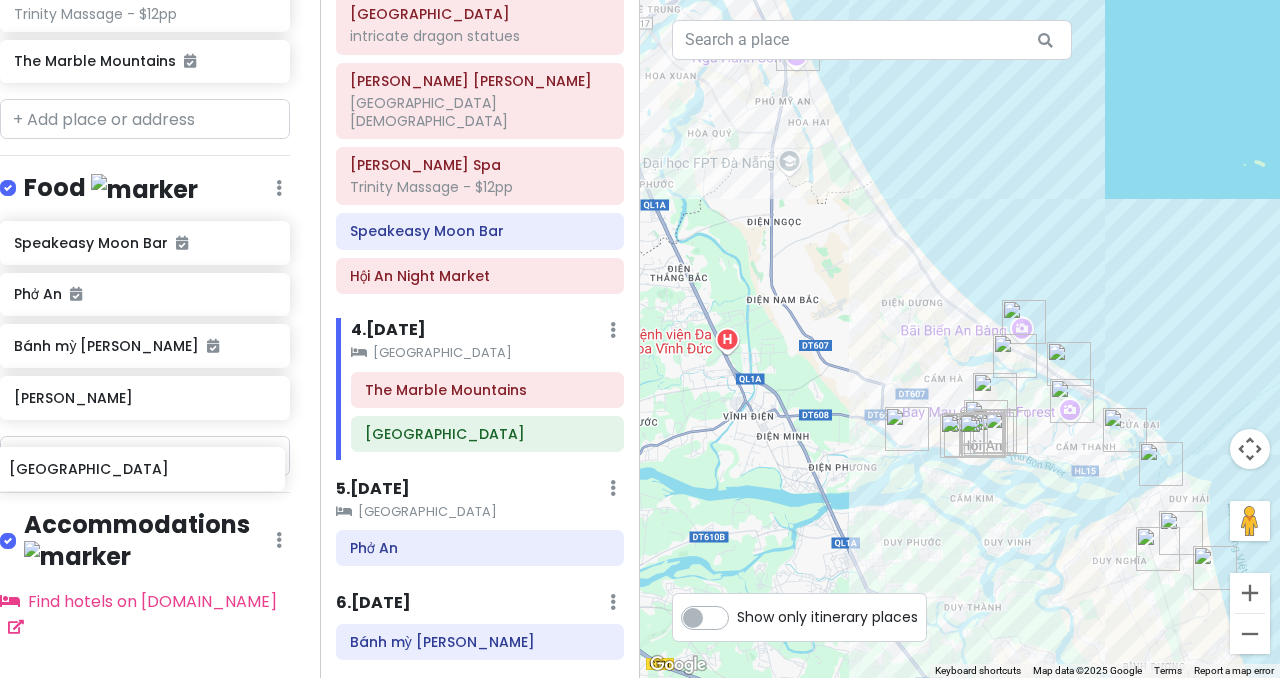 drag, startPoint x: 131, startPoint y: 489, endPoint x: 111, endPoint y: 483, distance: 20.880613 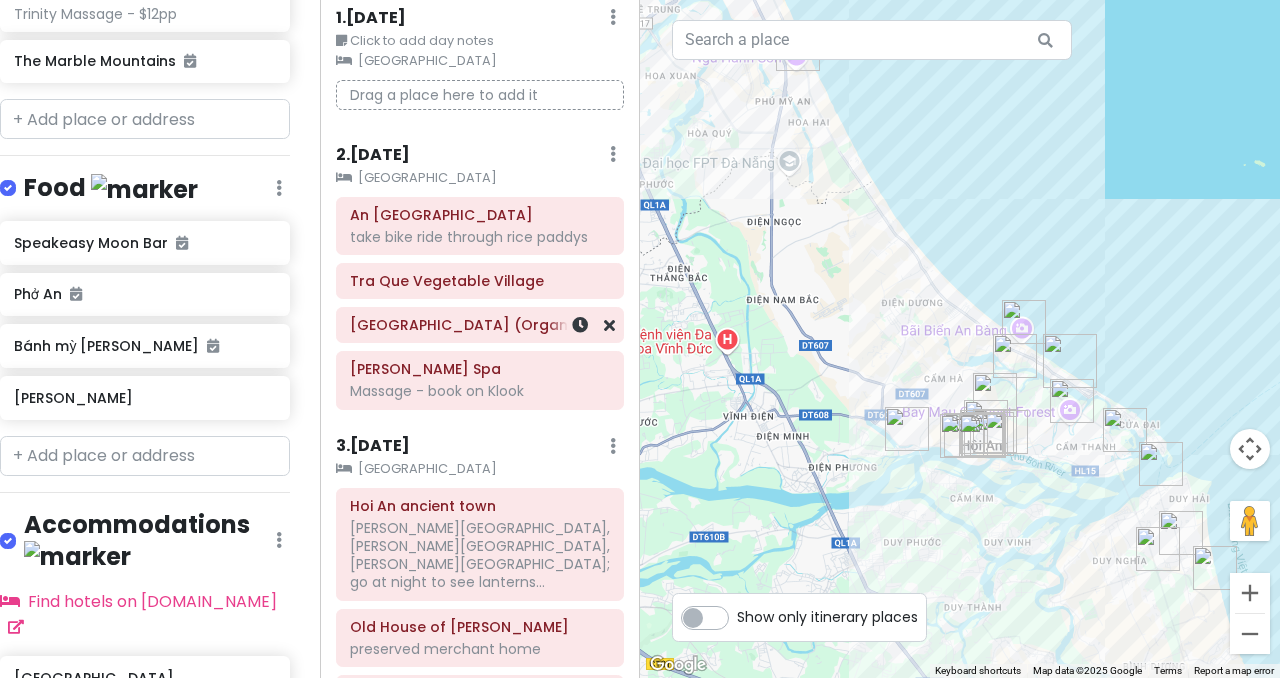scroll, scrollTop: 820, scrollLeft: 0, axis: vertical 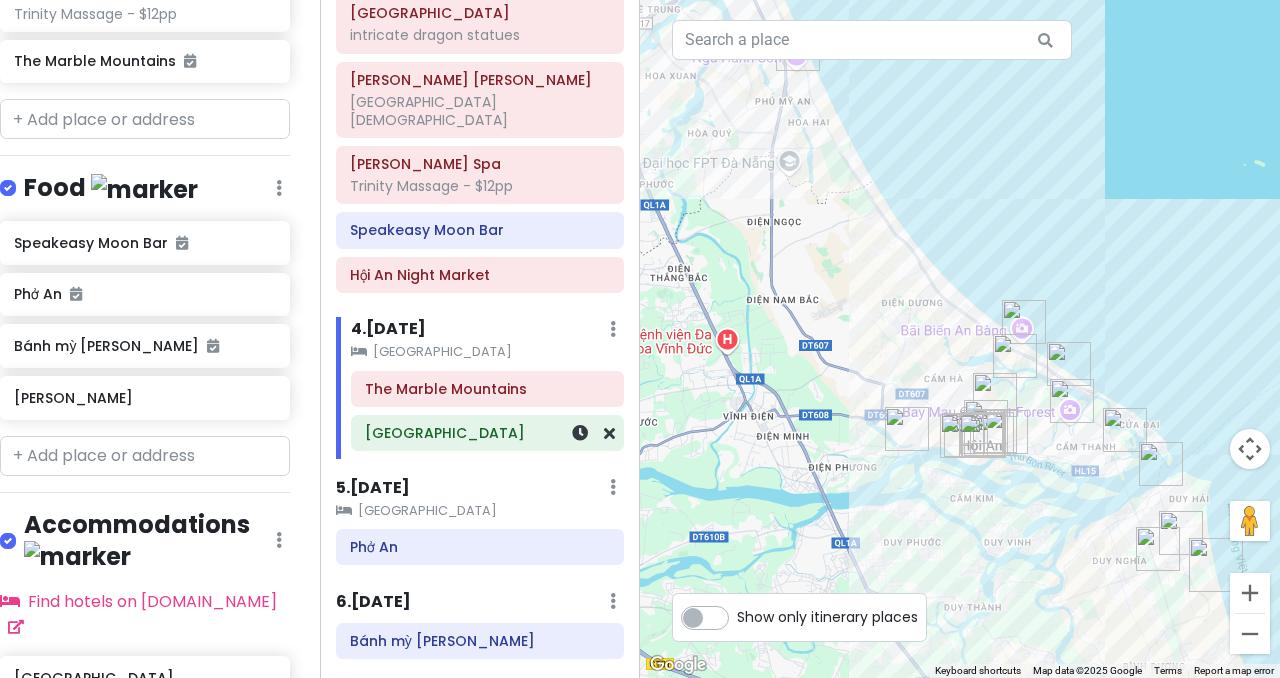 click on "The Marble Mountains" at bounding box center (487, 389) 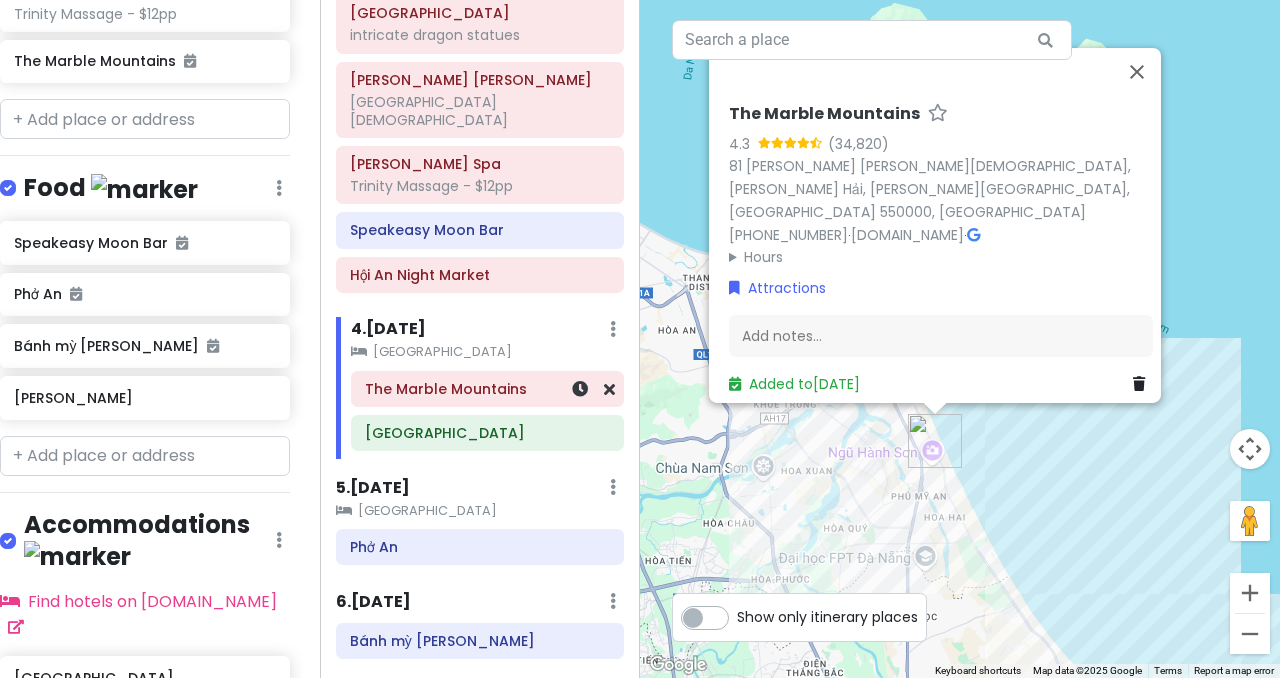 click on "The Marble Mountains" at bounding box center [487, 389] 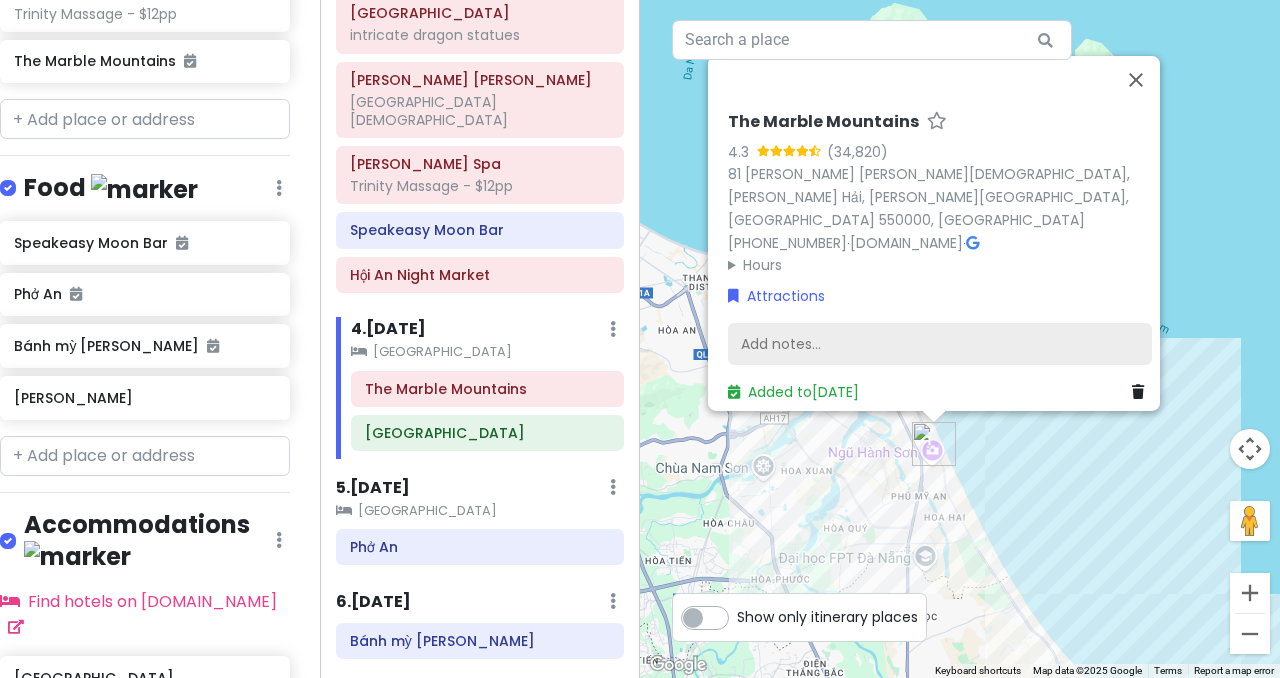 click on "Add notes..." at bounding box center (940, 344) 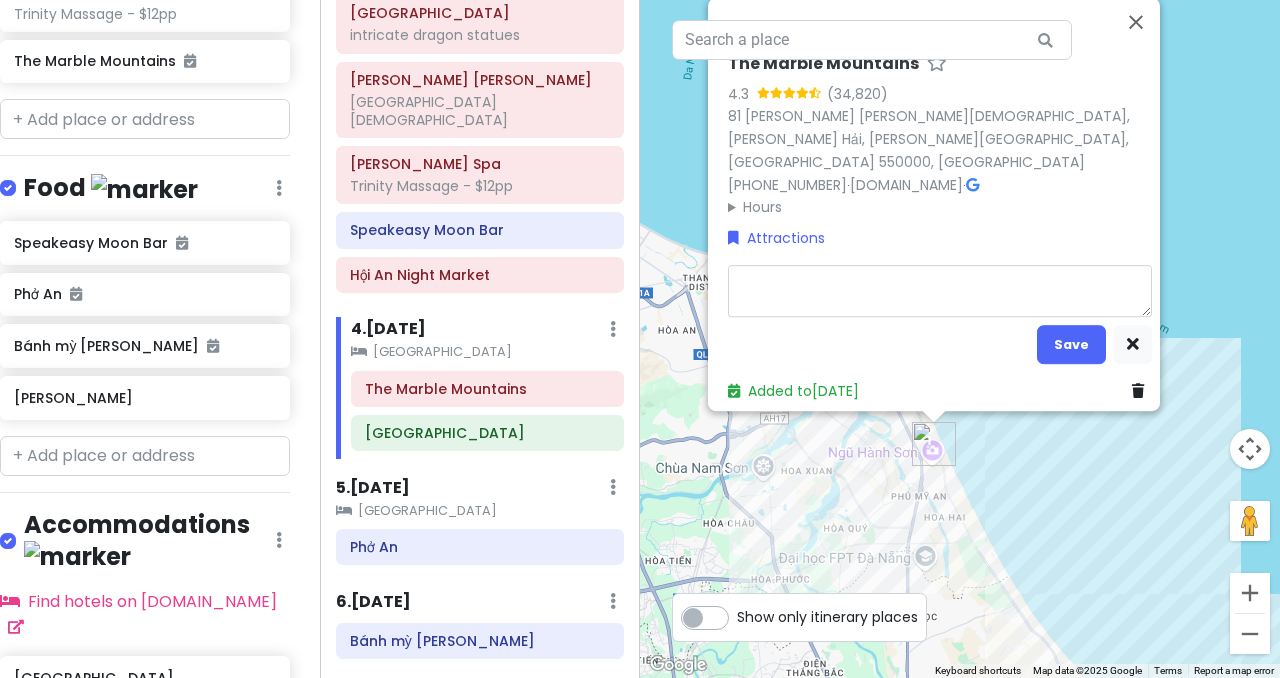 type on "x" 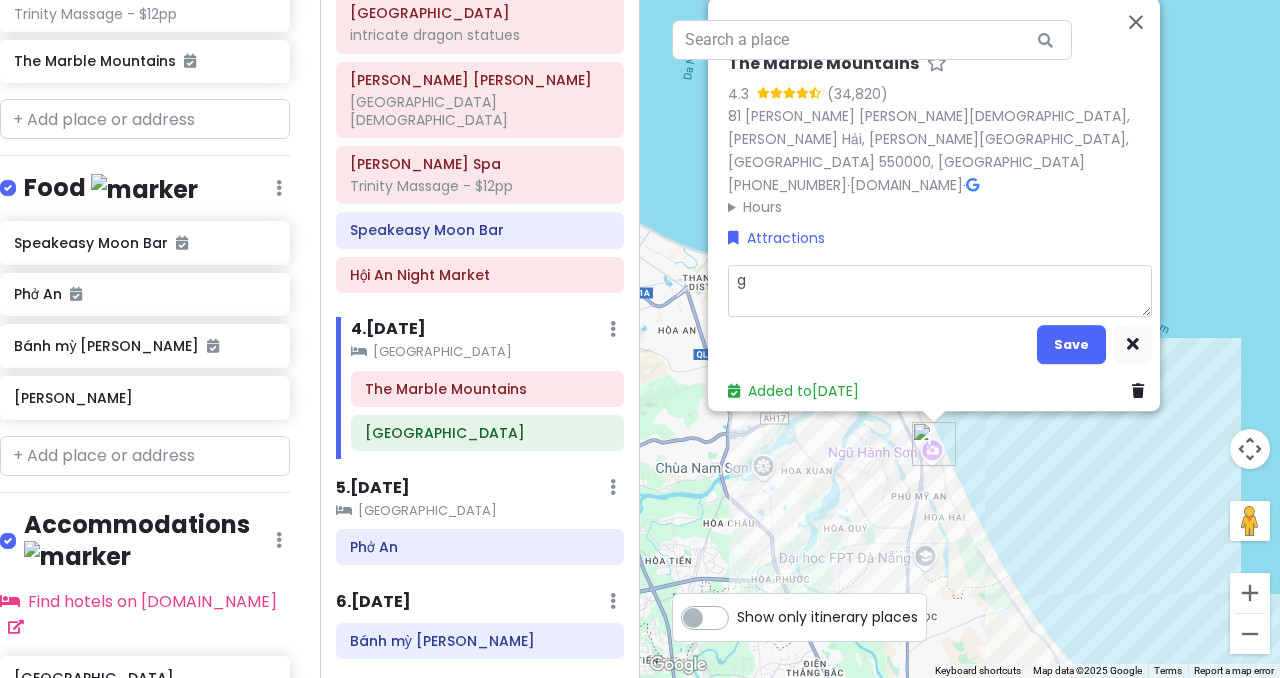type on "x" 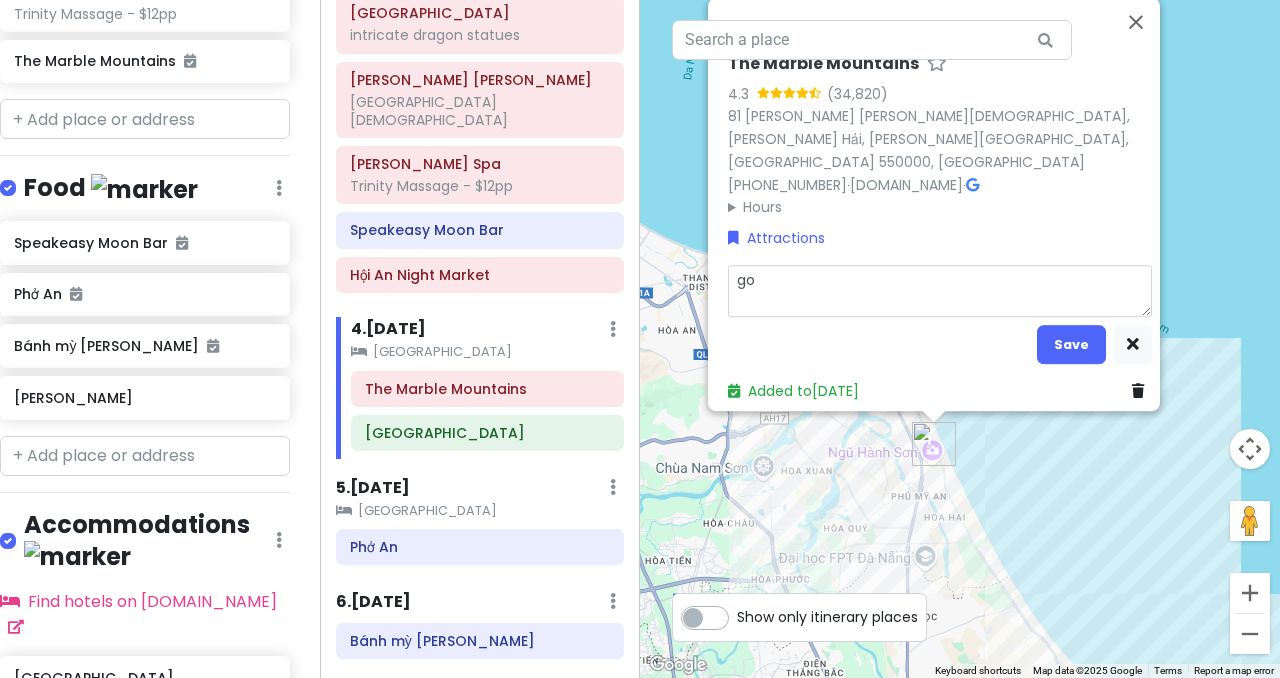 type on "x" 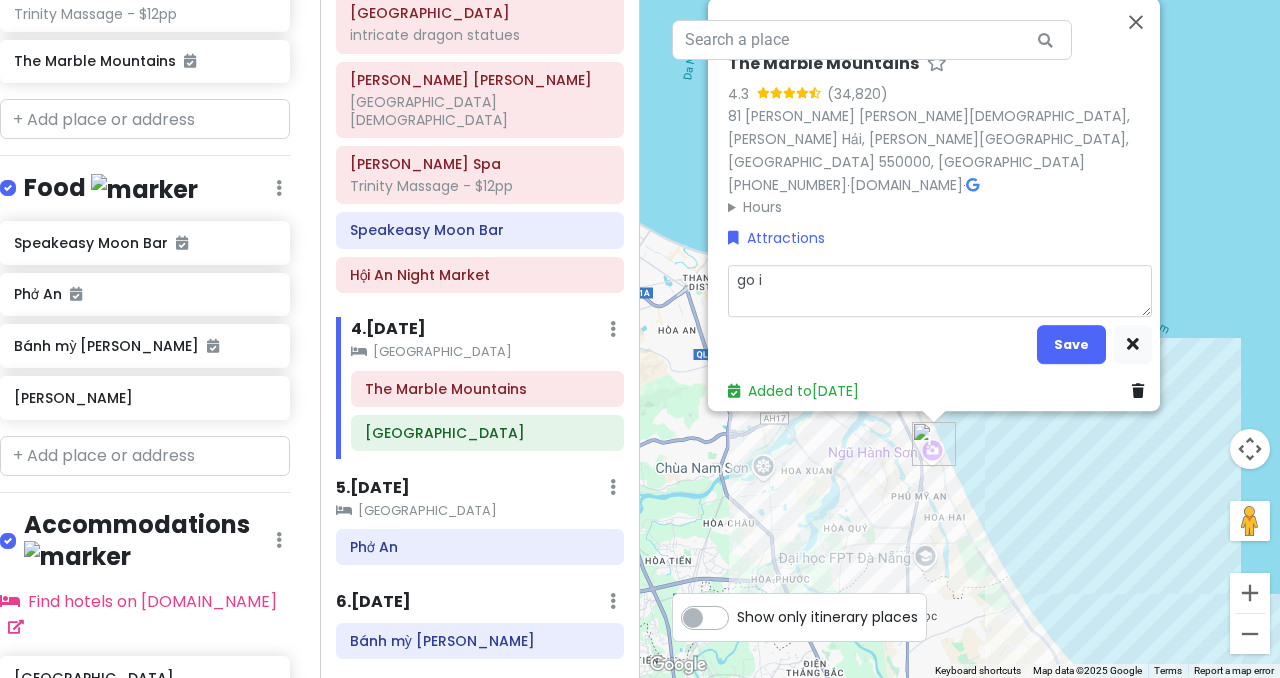 type on "x" 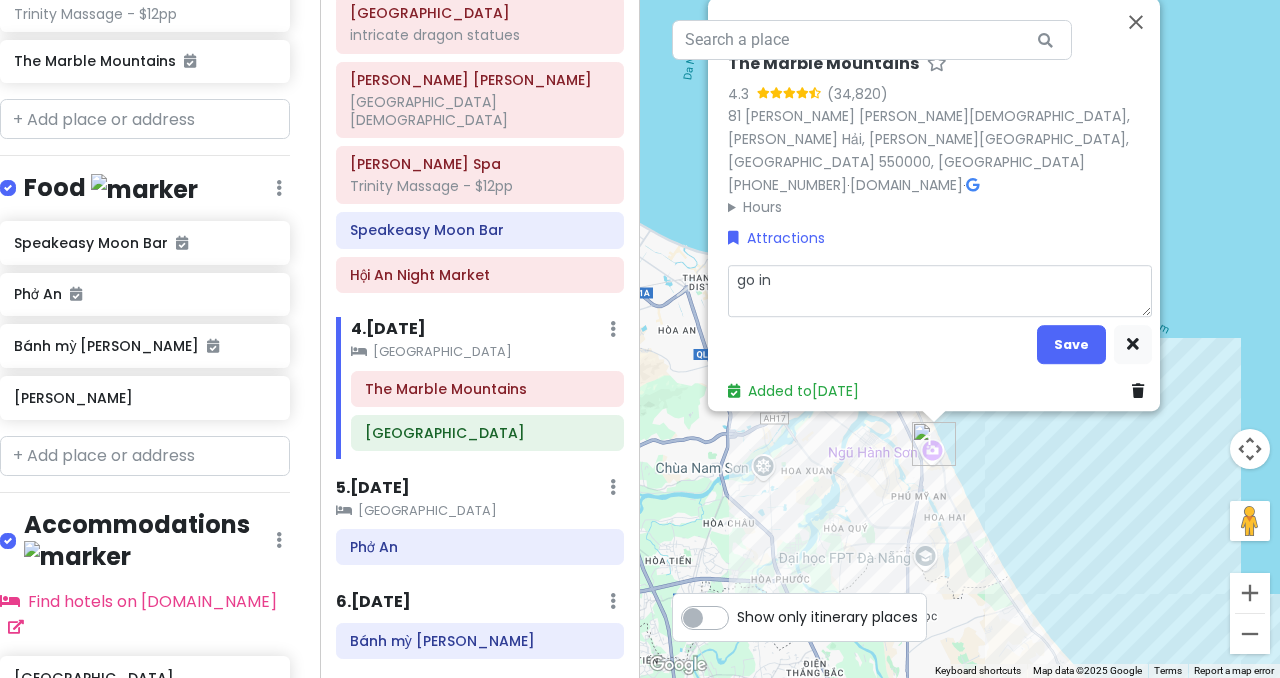 type on "x" 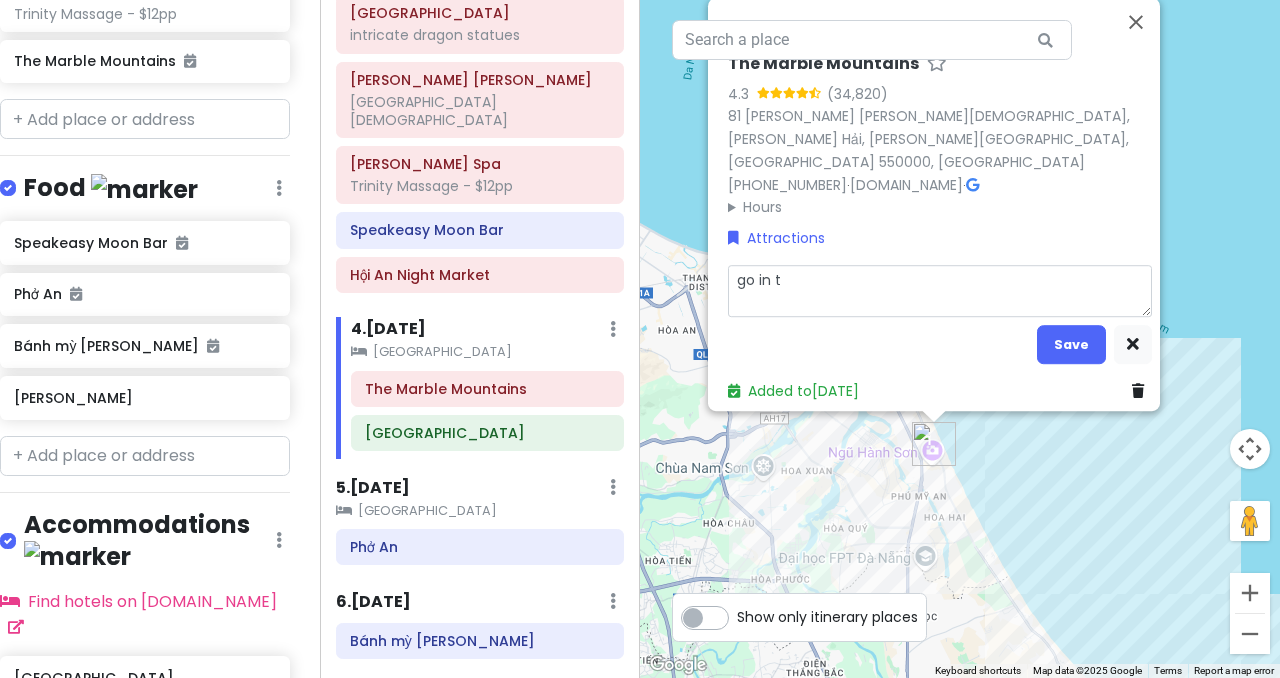 type on "x" 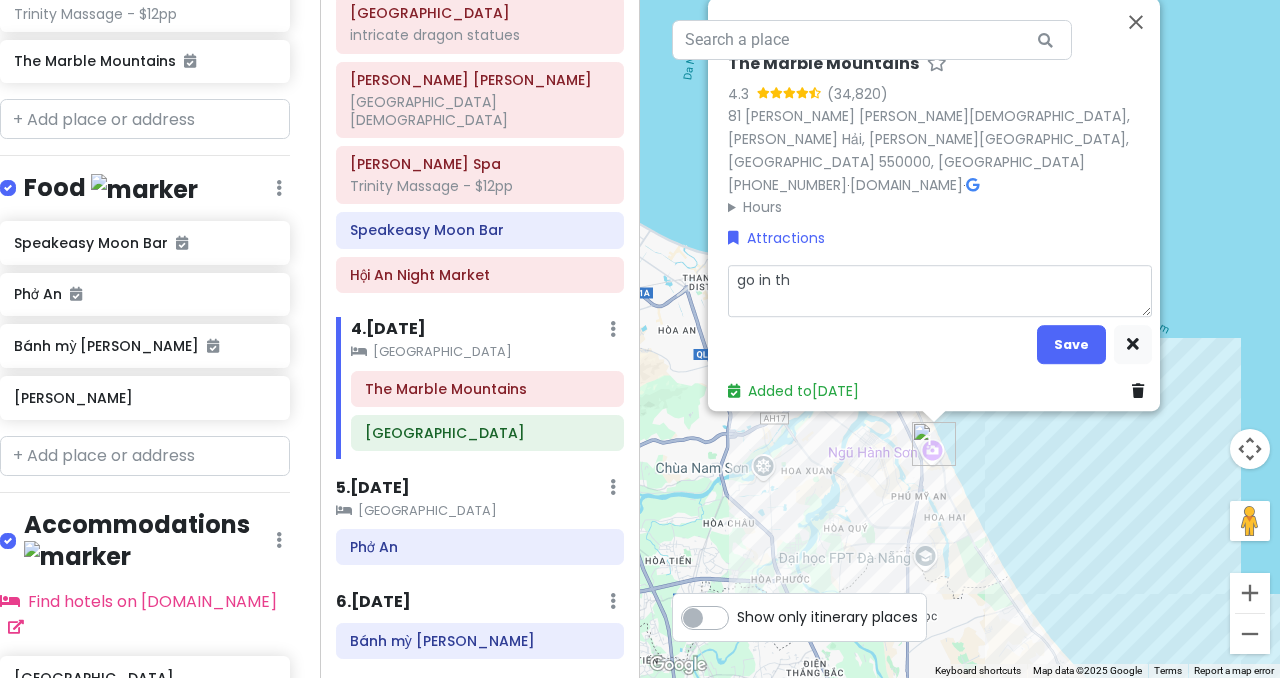 type on "go in the" 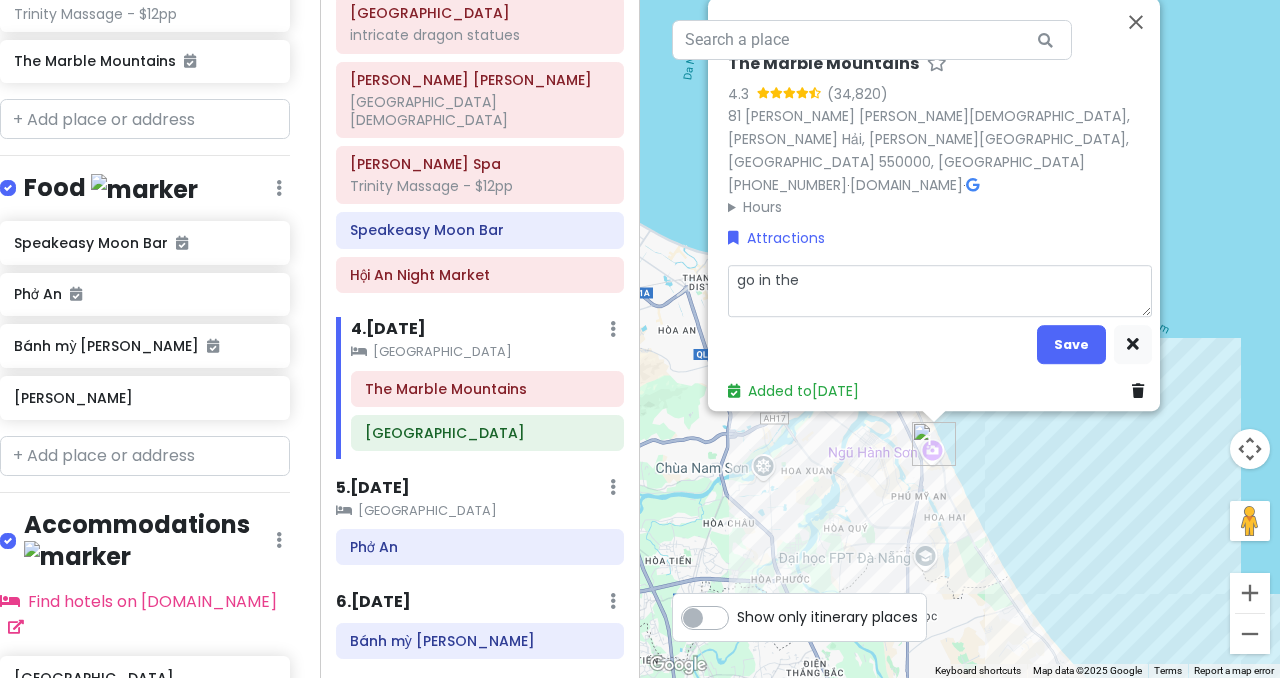 type on "x" 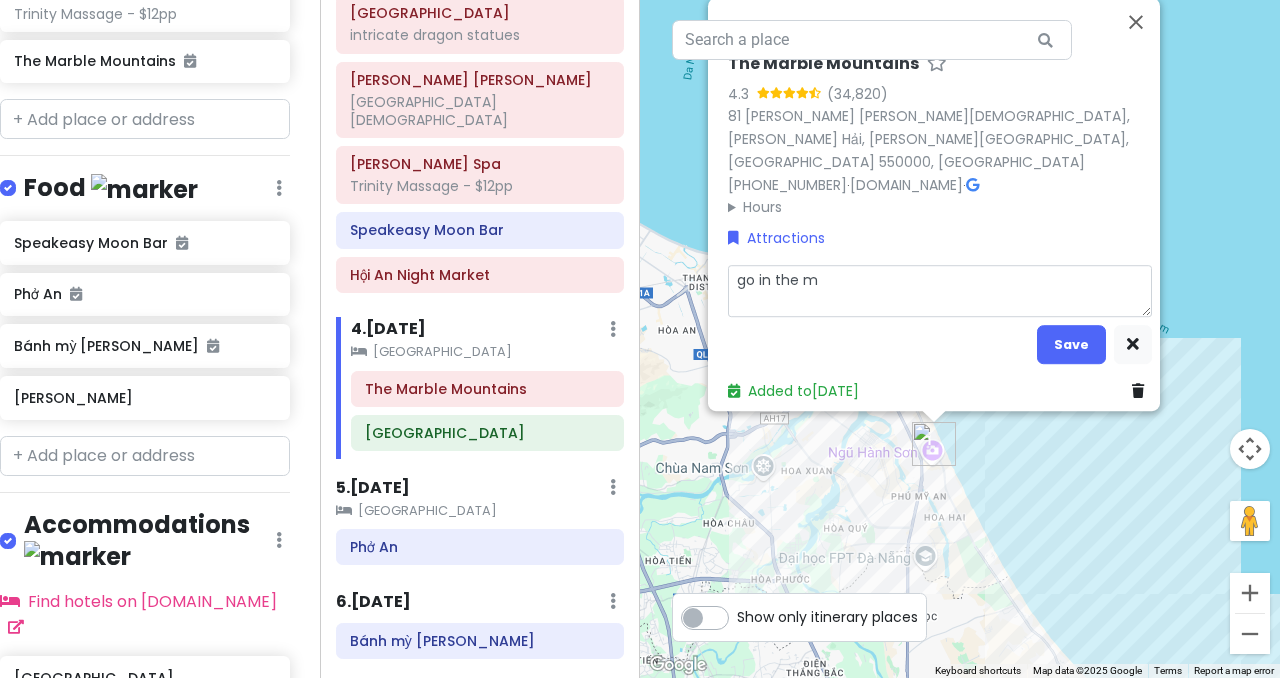 type on "x" 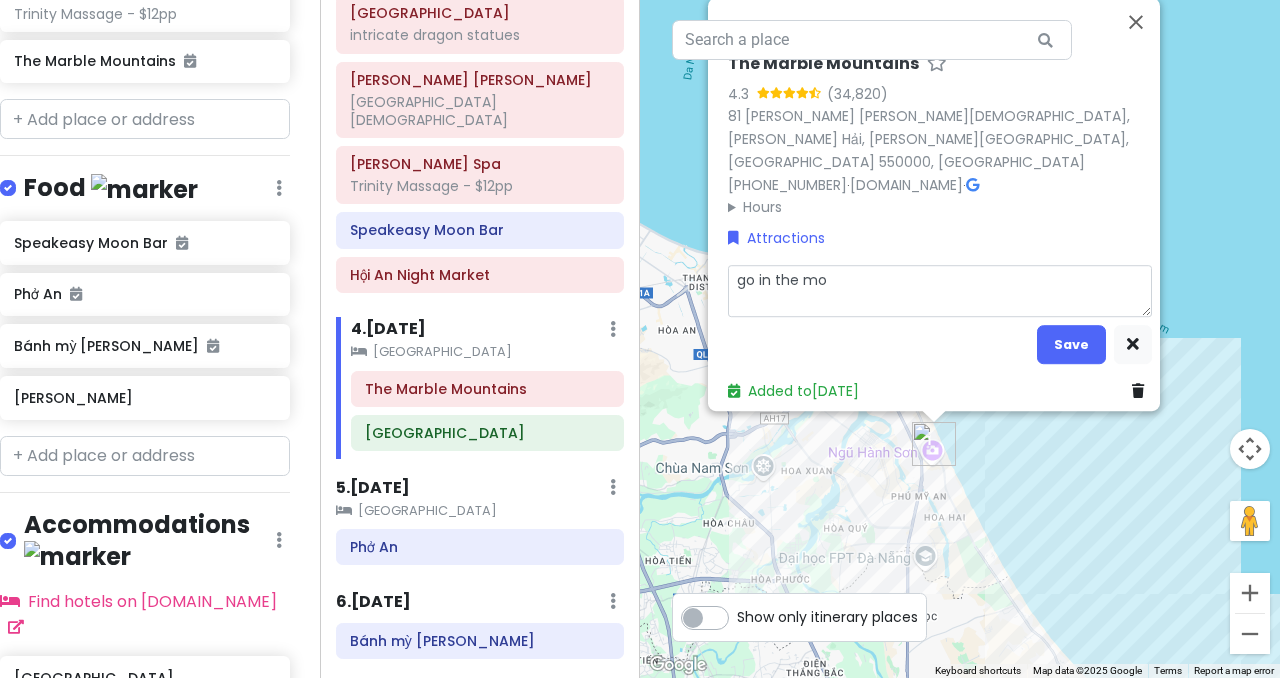 type on "x" 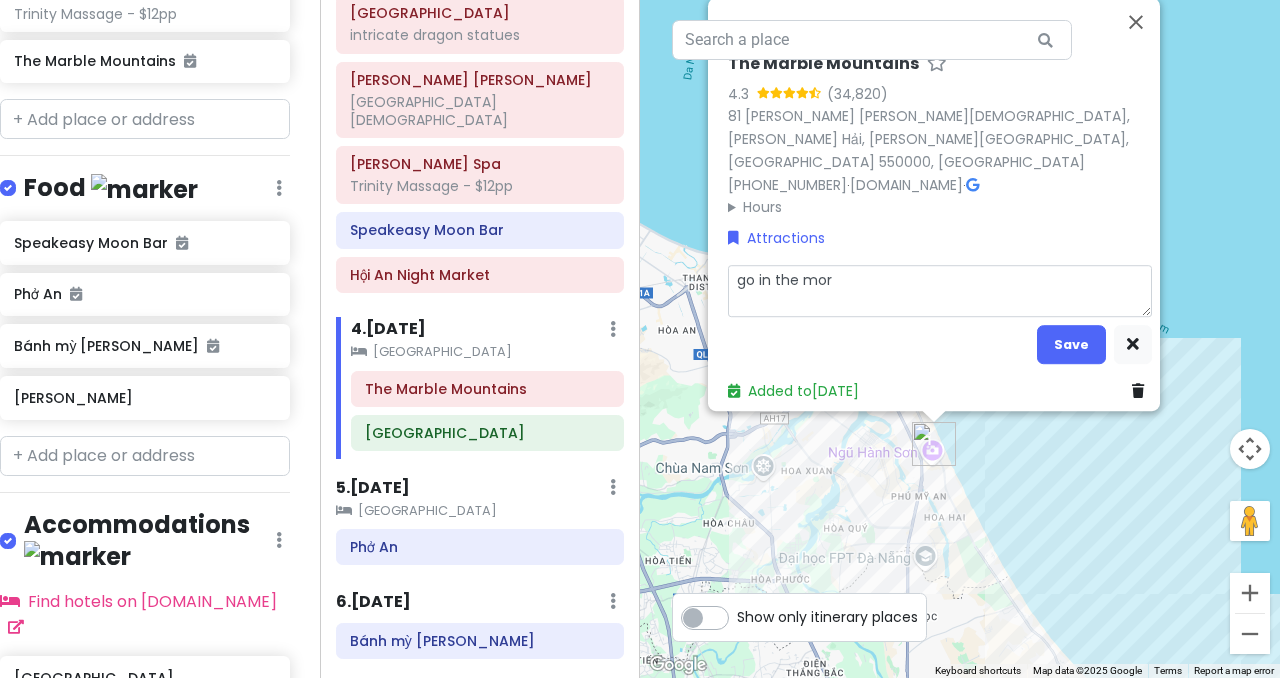 type on "x" 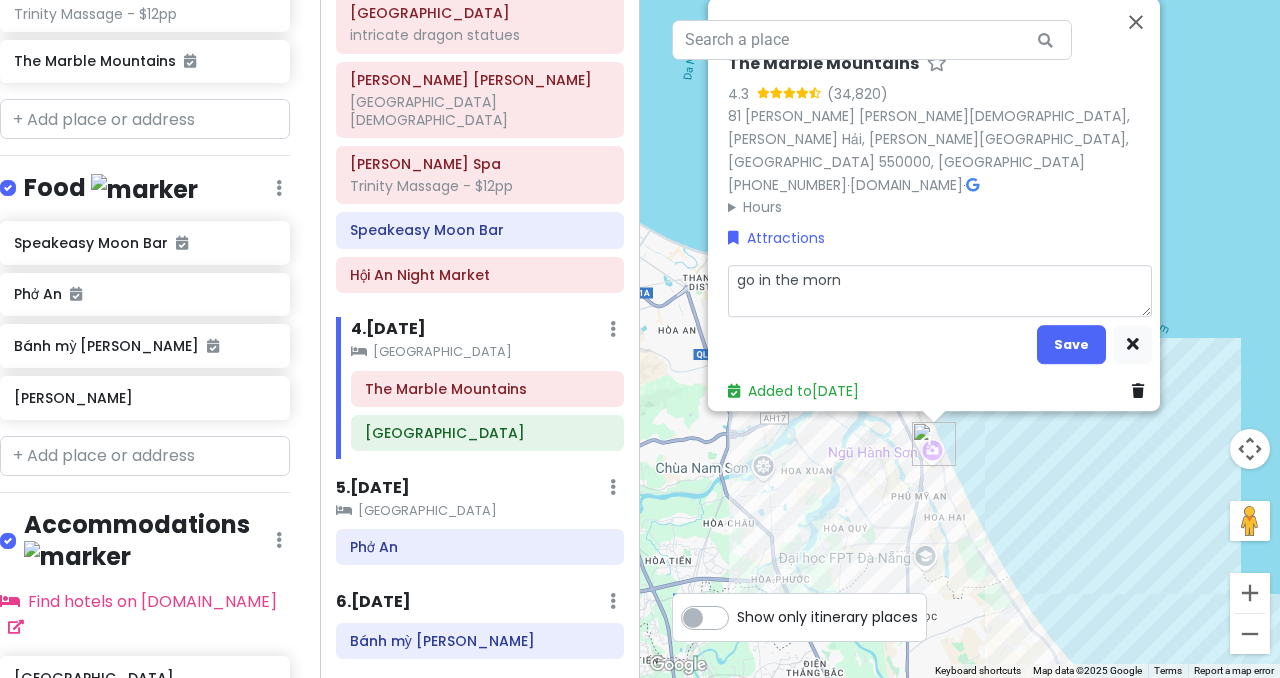 type on "go in the morni" 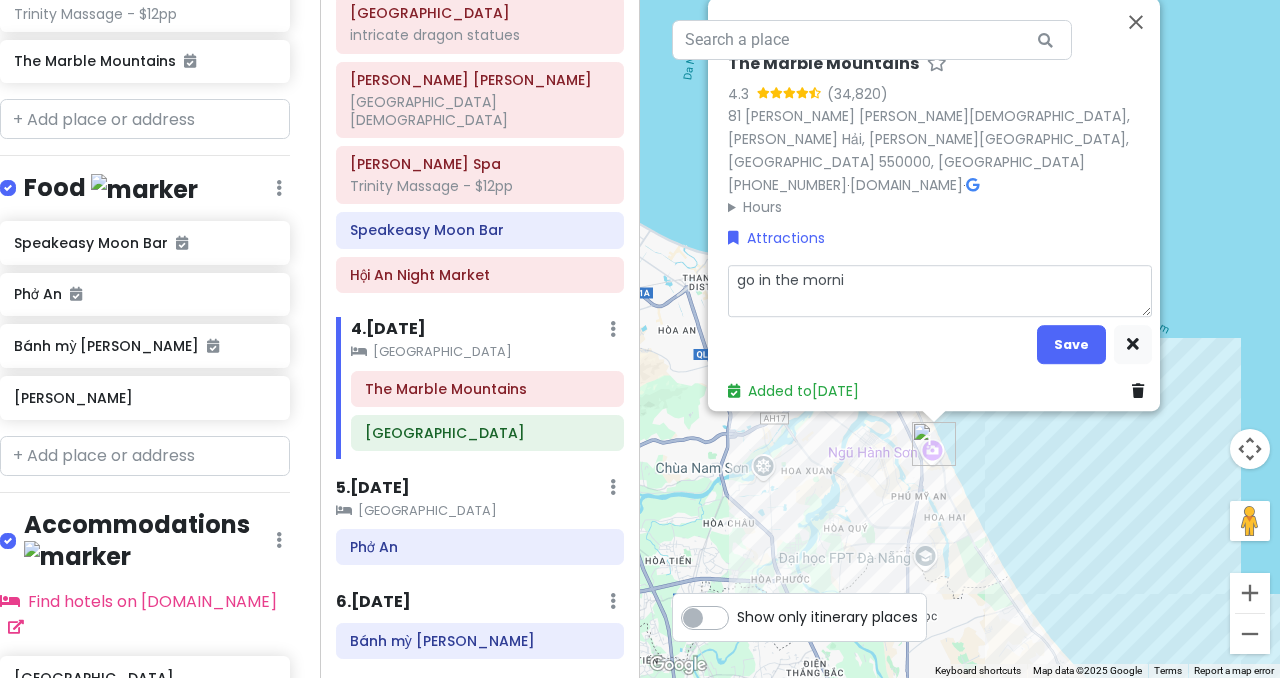 type on "x" 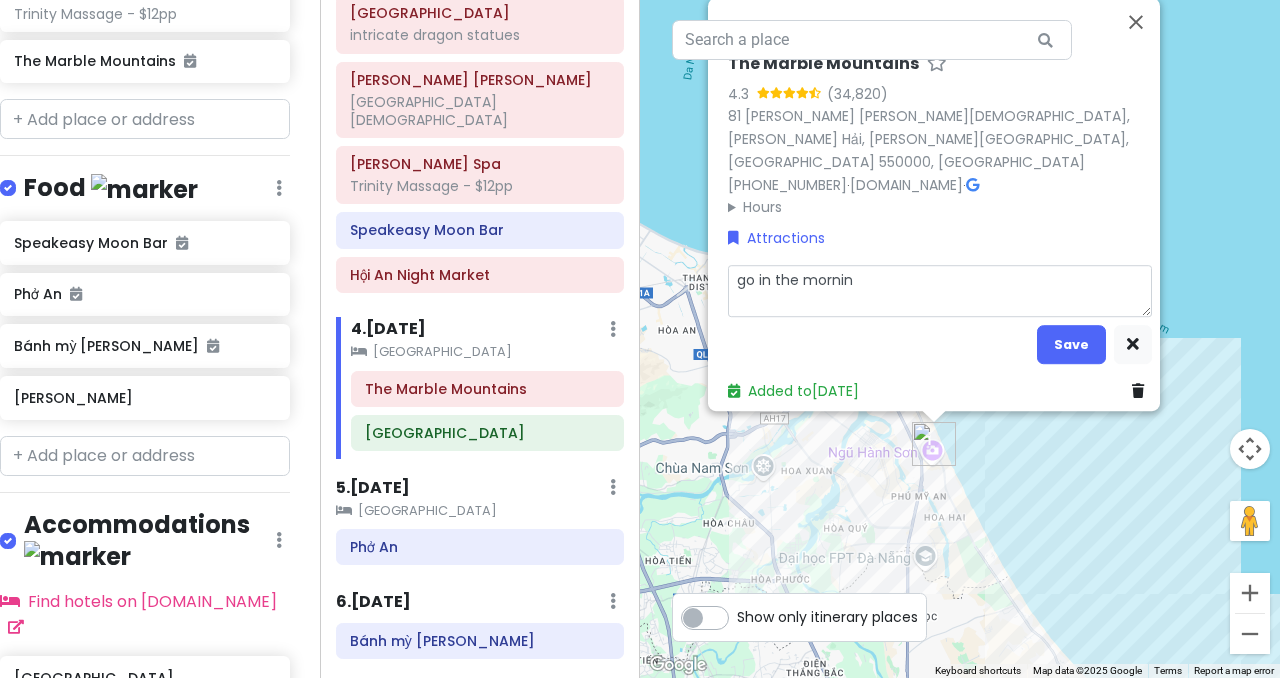 type on "go in the morning" 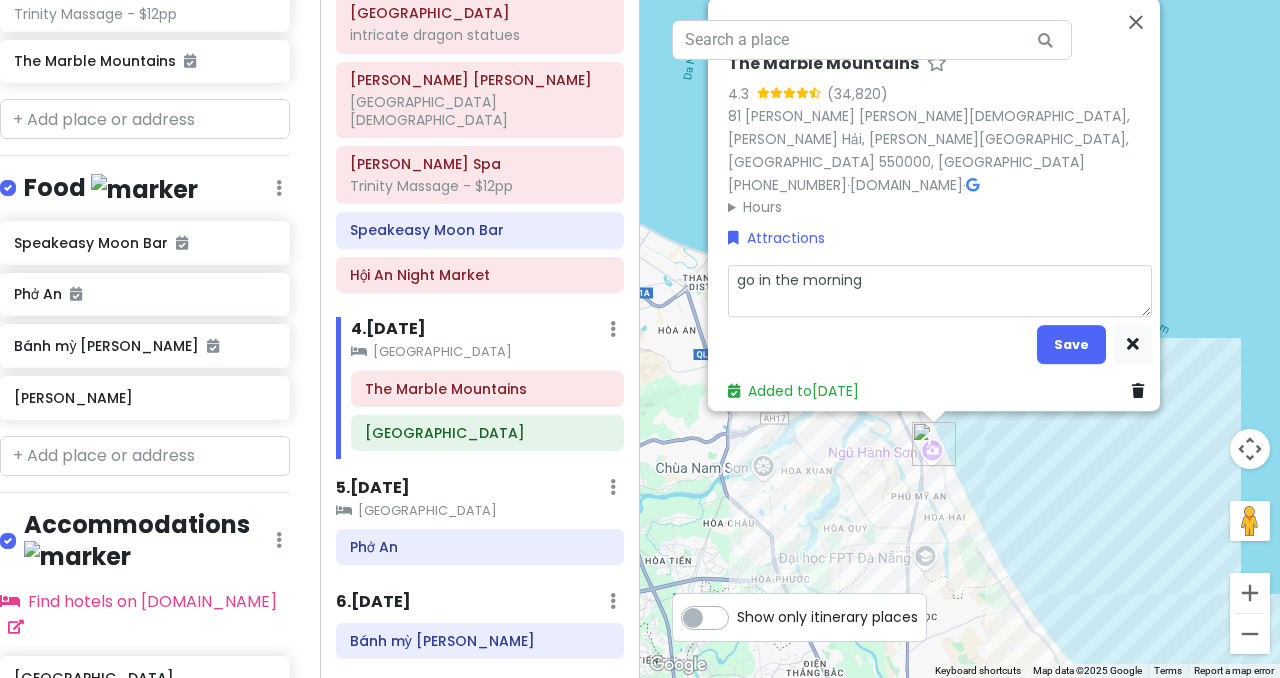 type on "x" 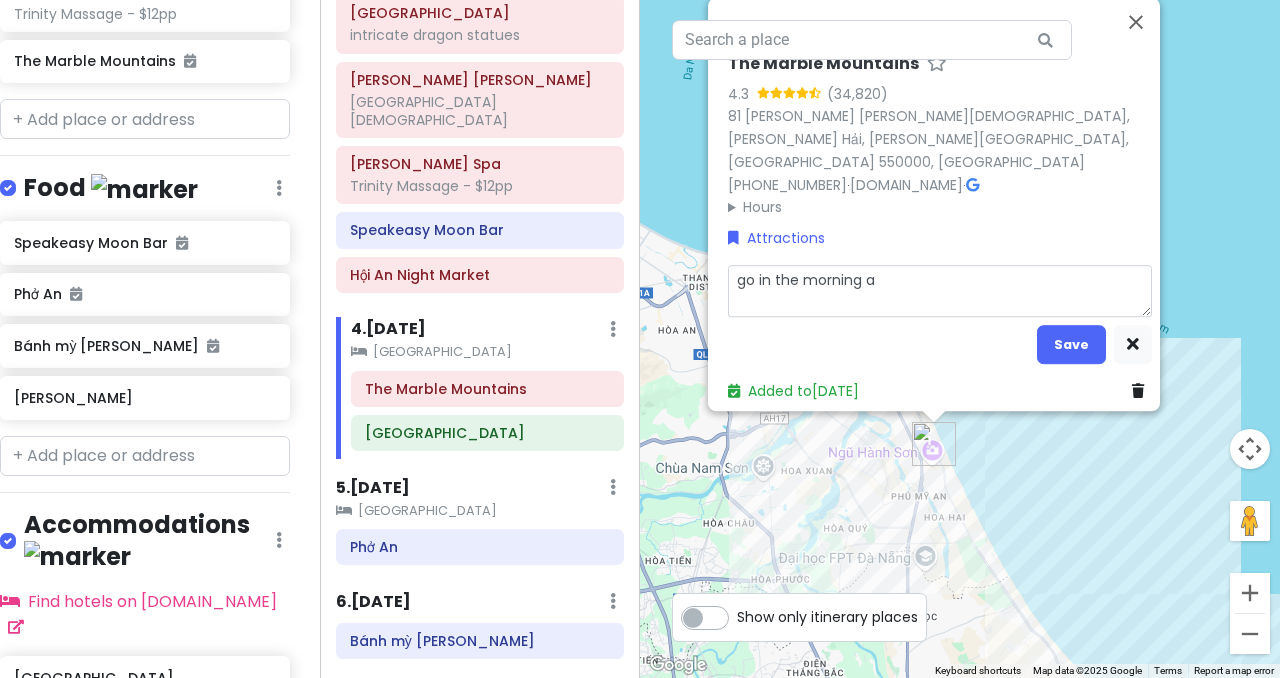 type on "go in the morning an" 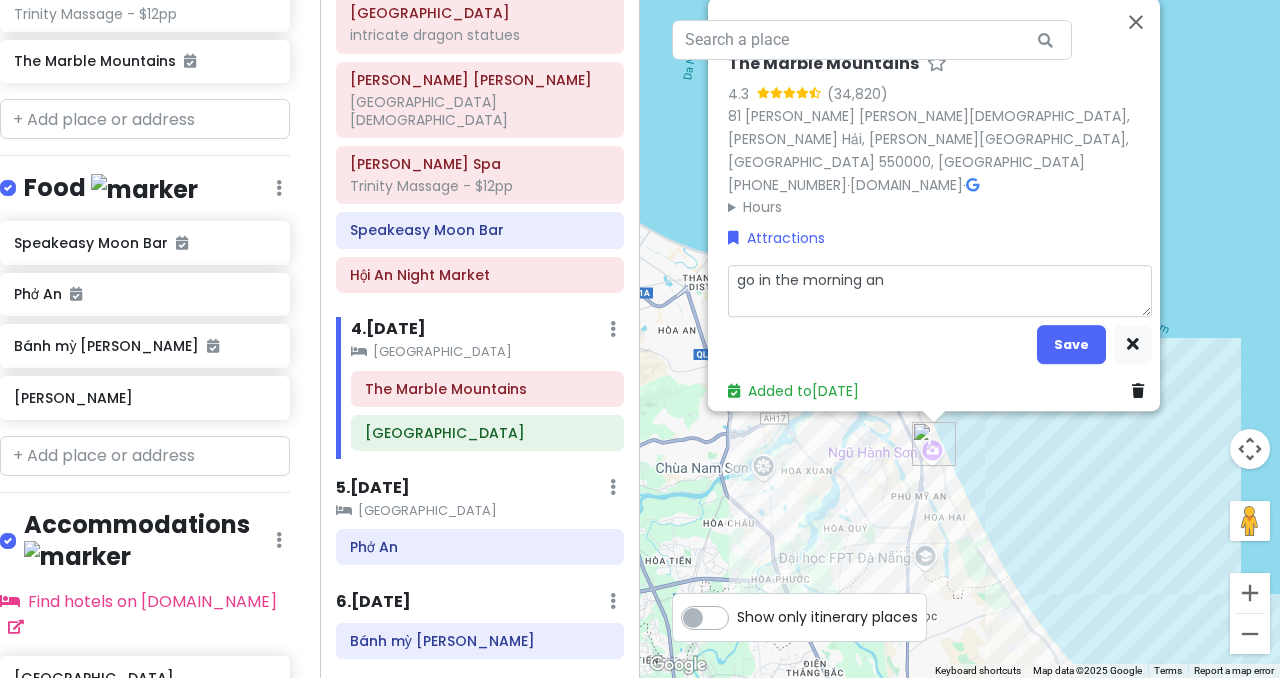 type on "x" 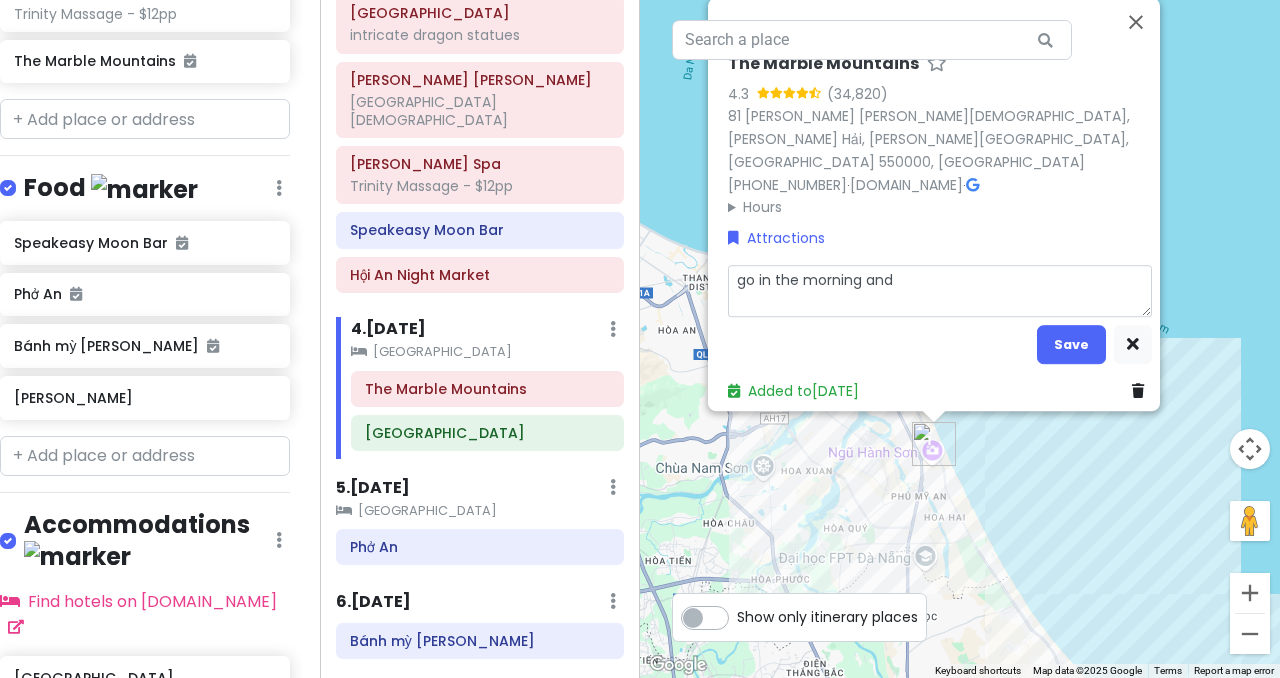 type on "x" 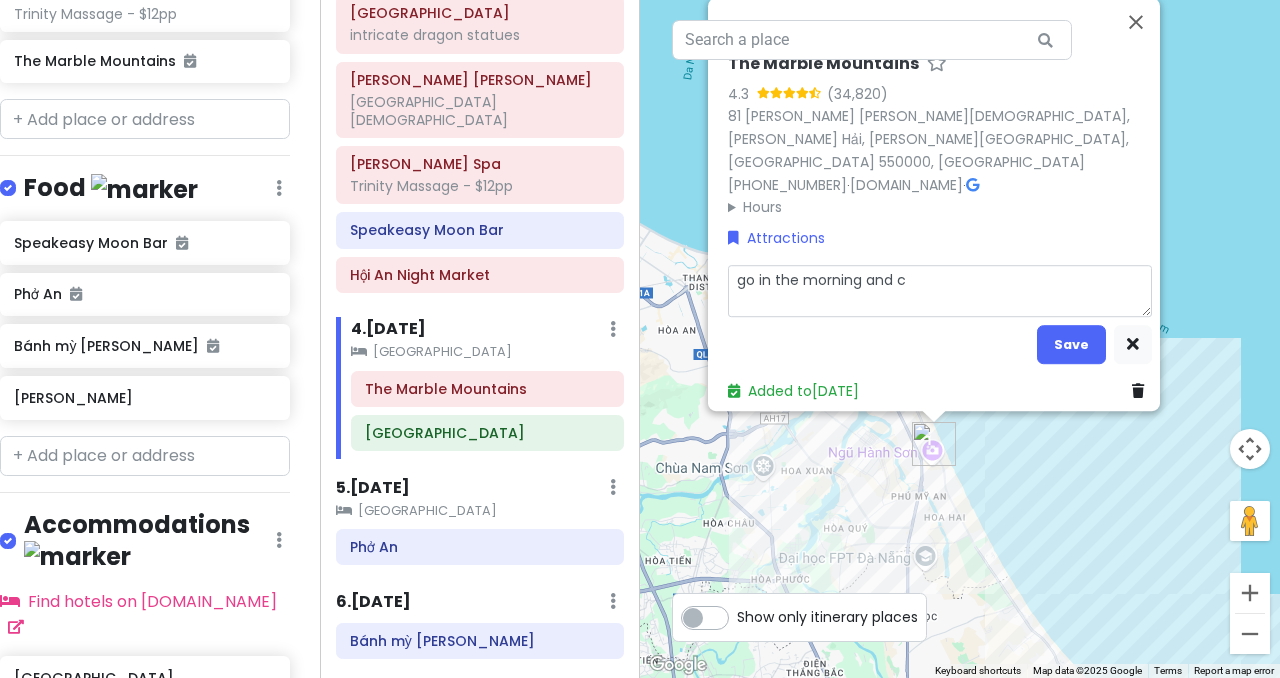 type on "x" 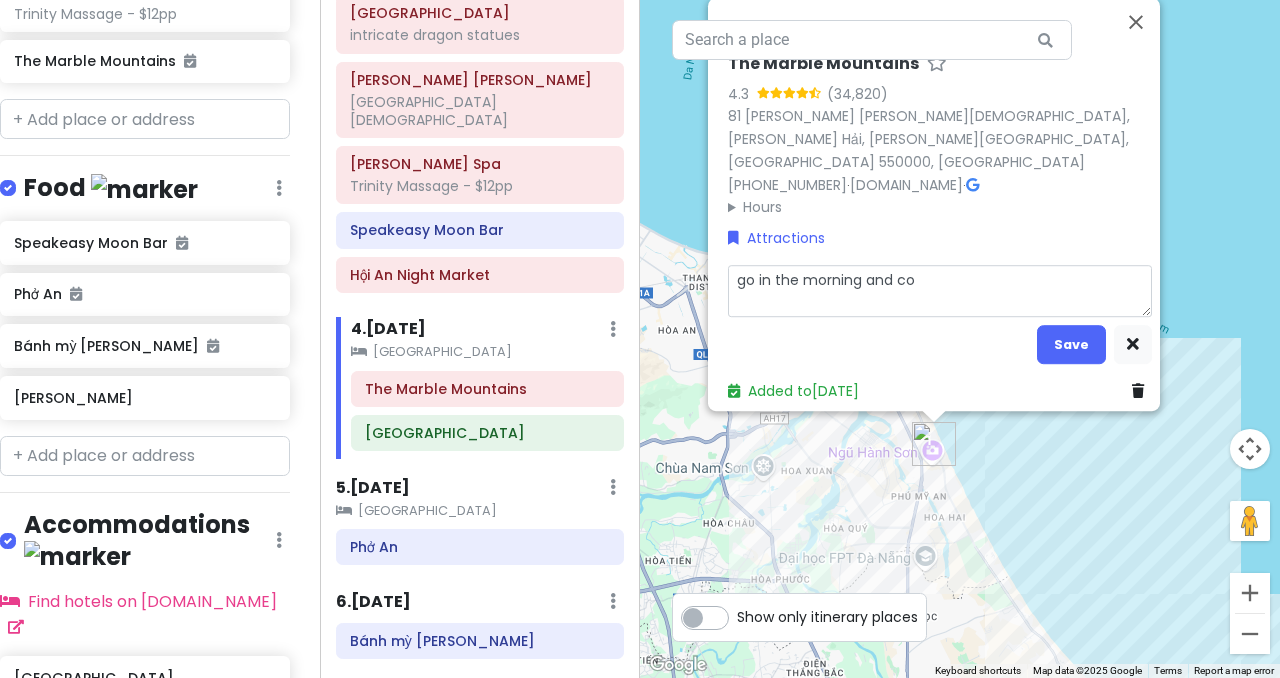 type on "x" 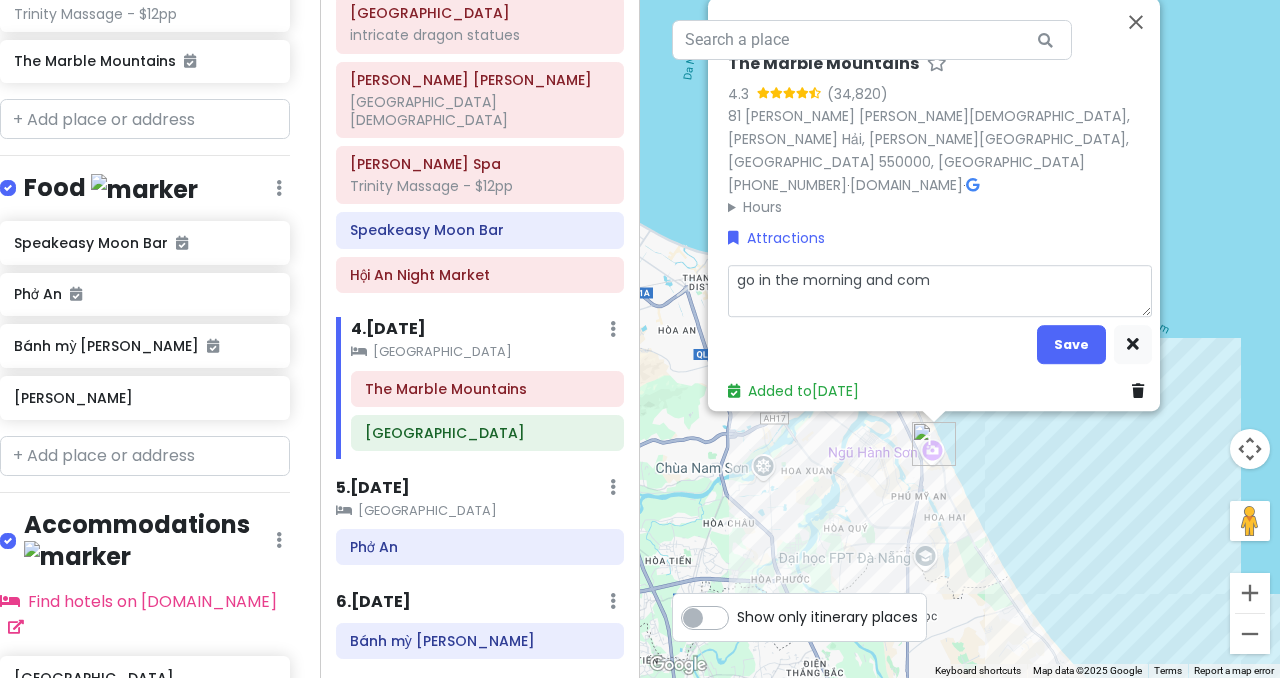type on "x" 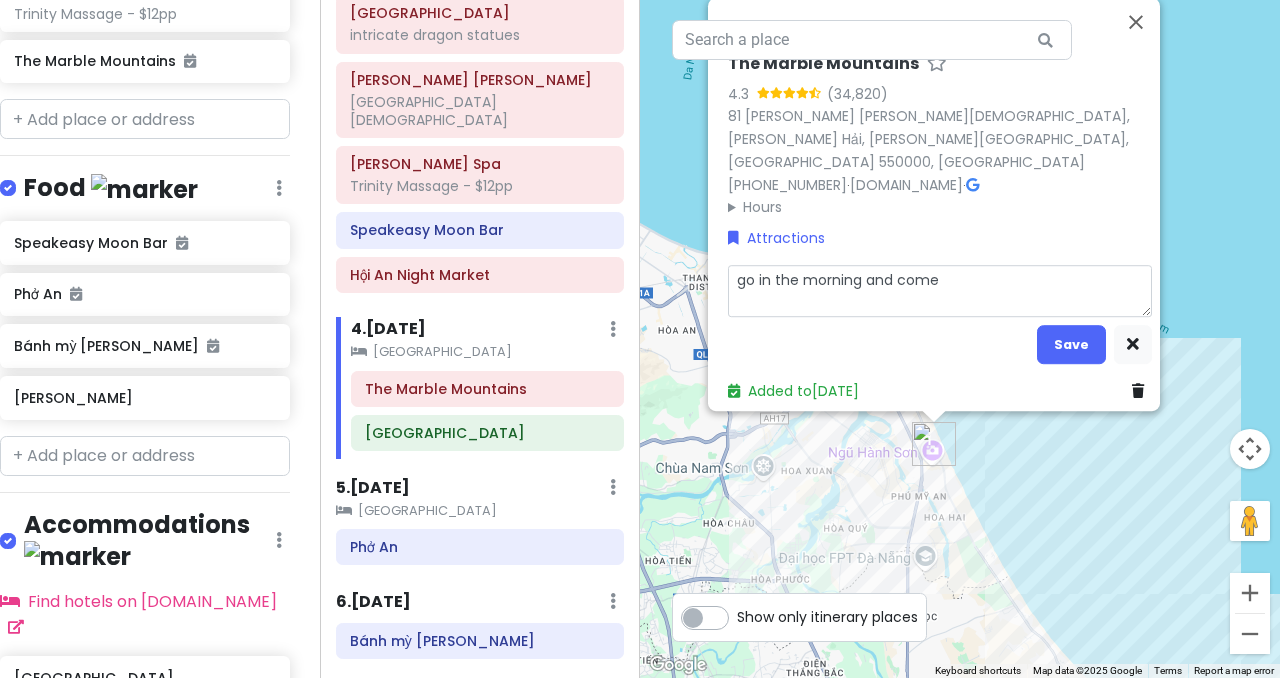 type on "x" 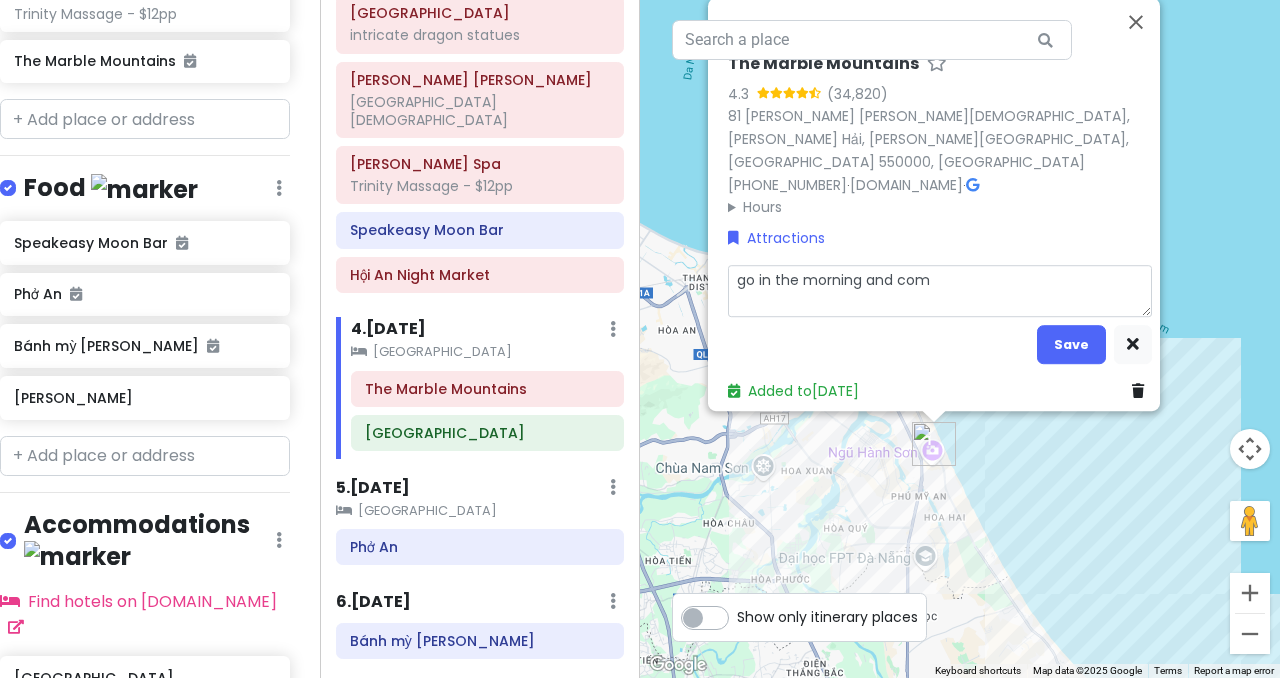 type on "x" 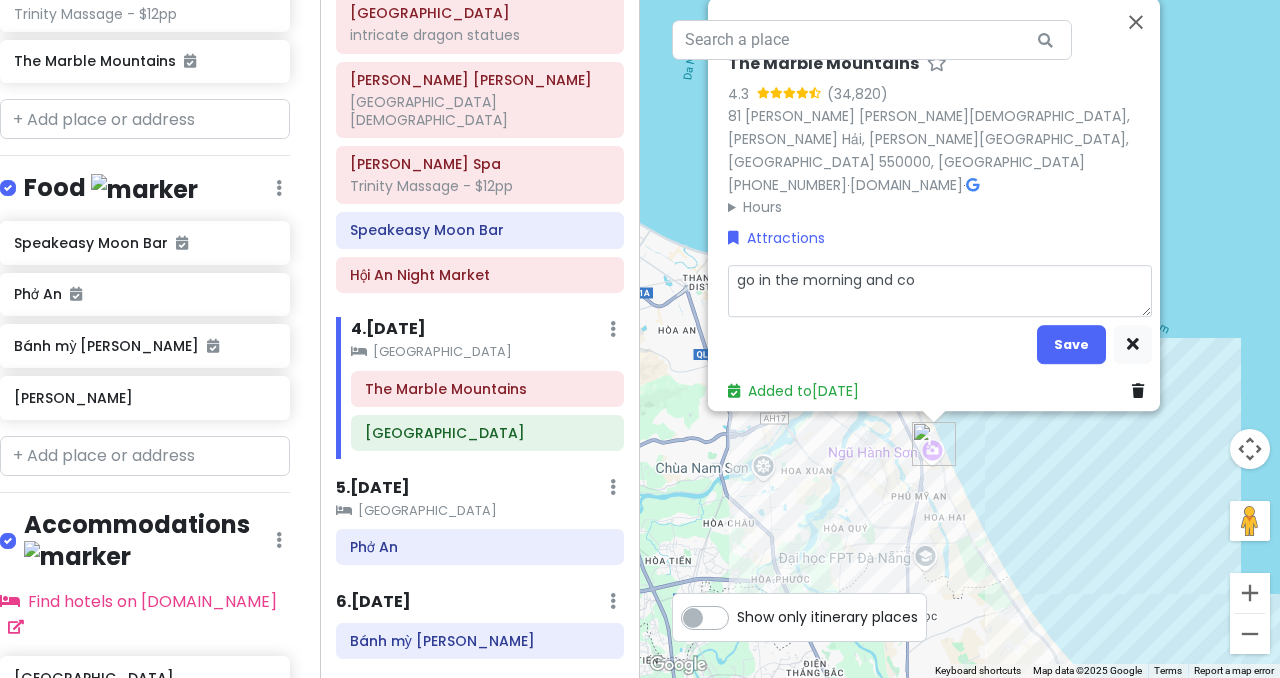 type on "x" 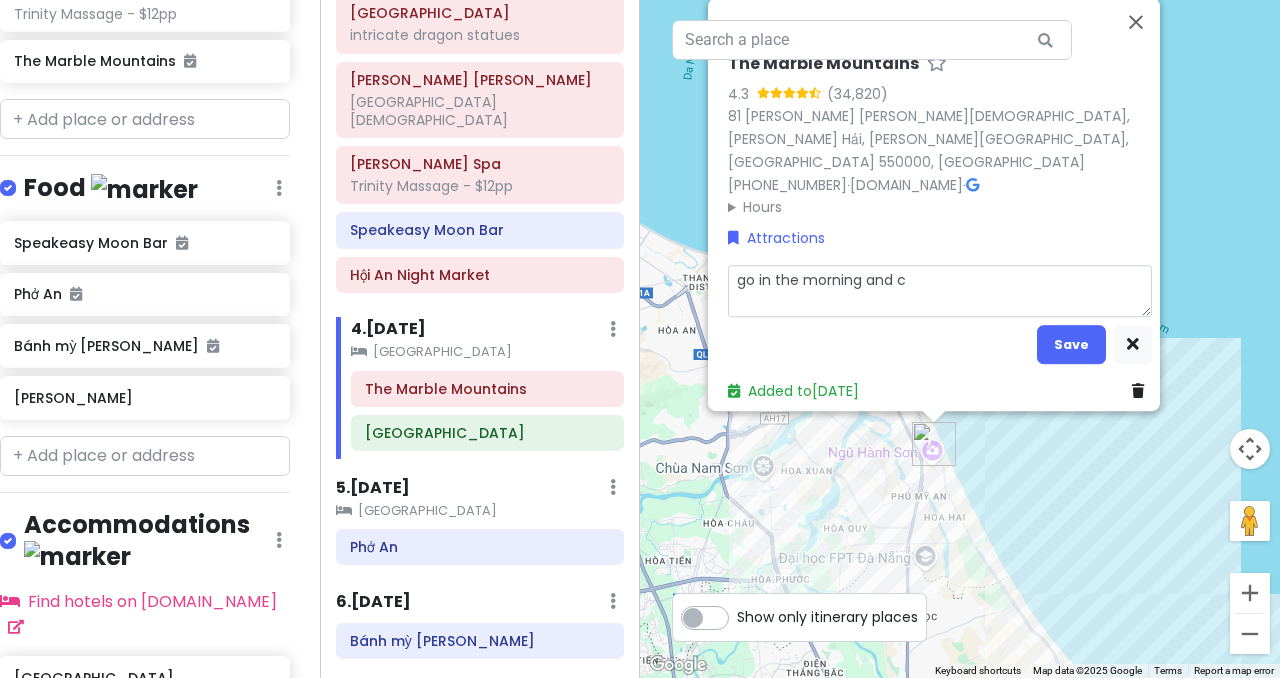 type on "x" 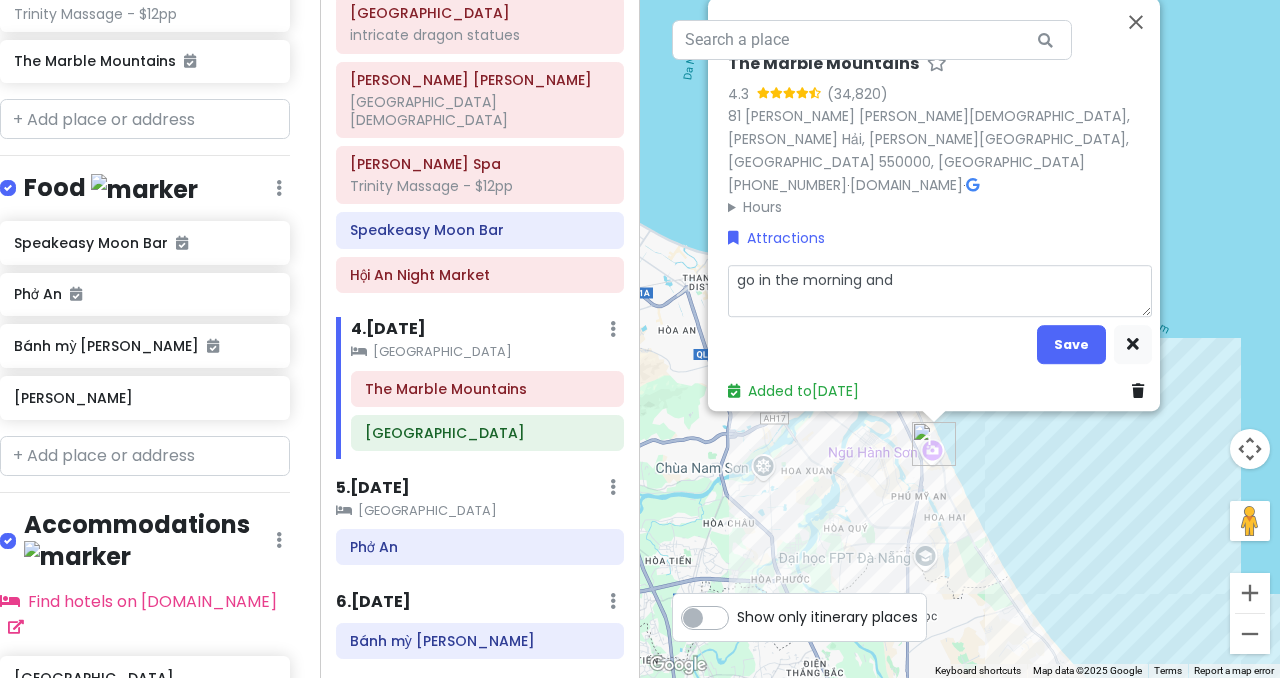 type on "x" 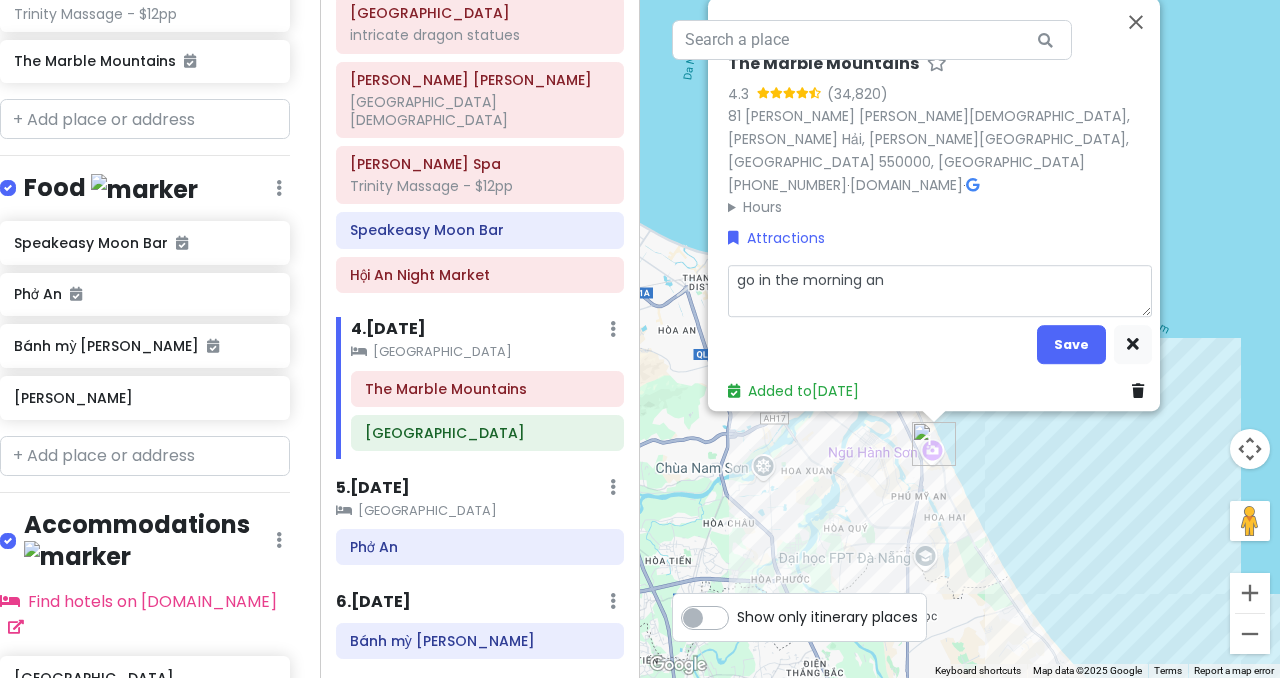 type on "x" 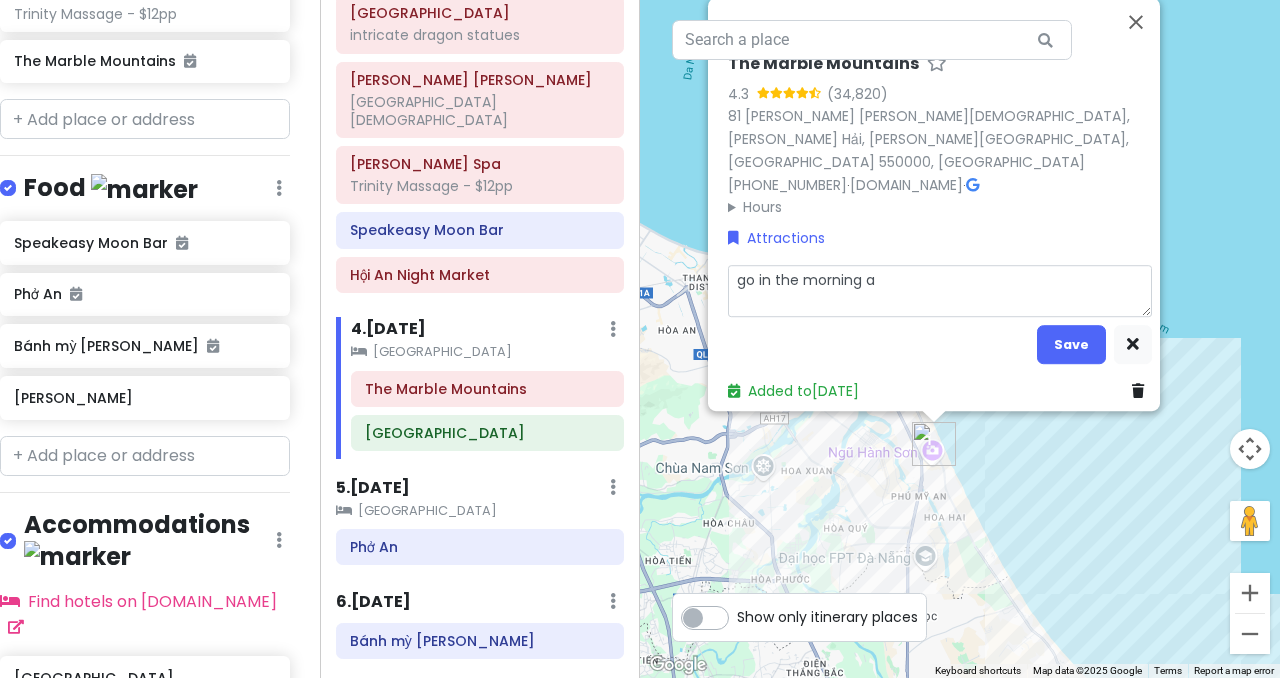 type on "x" 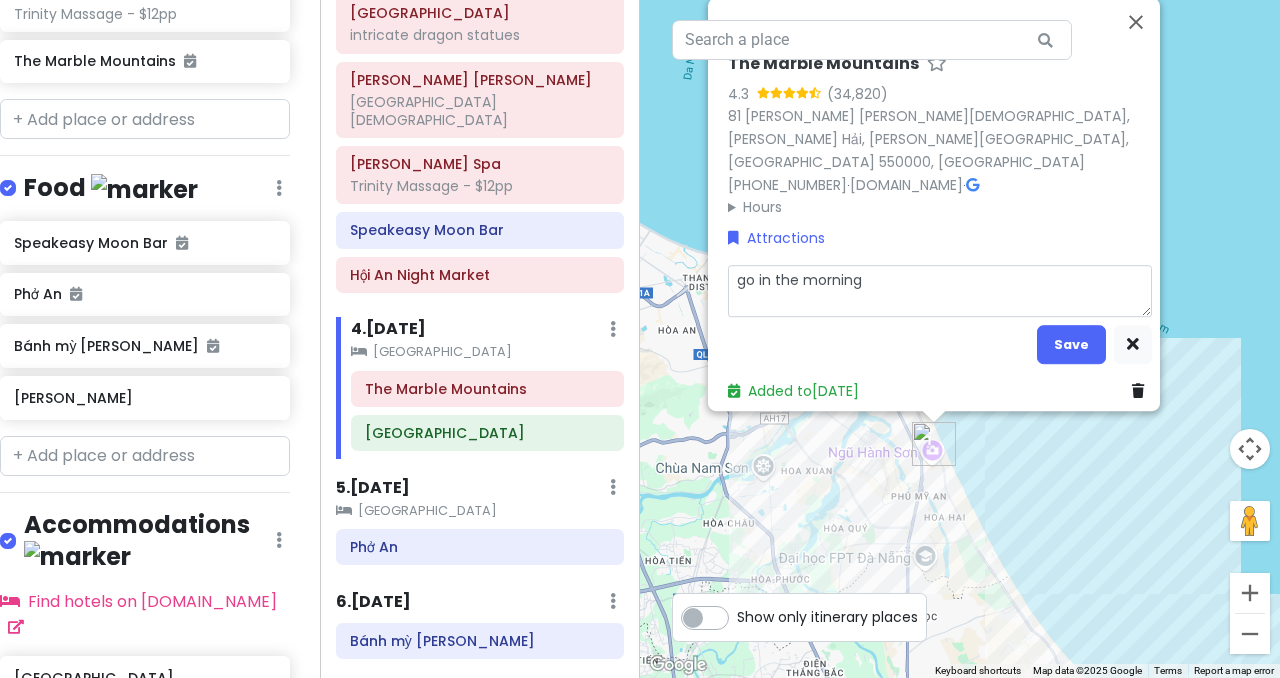 type on "x" 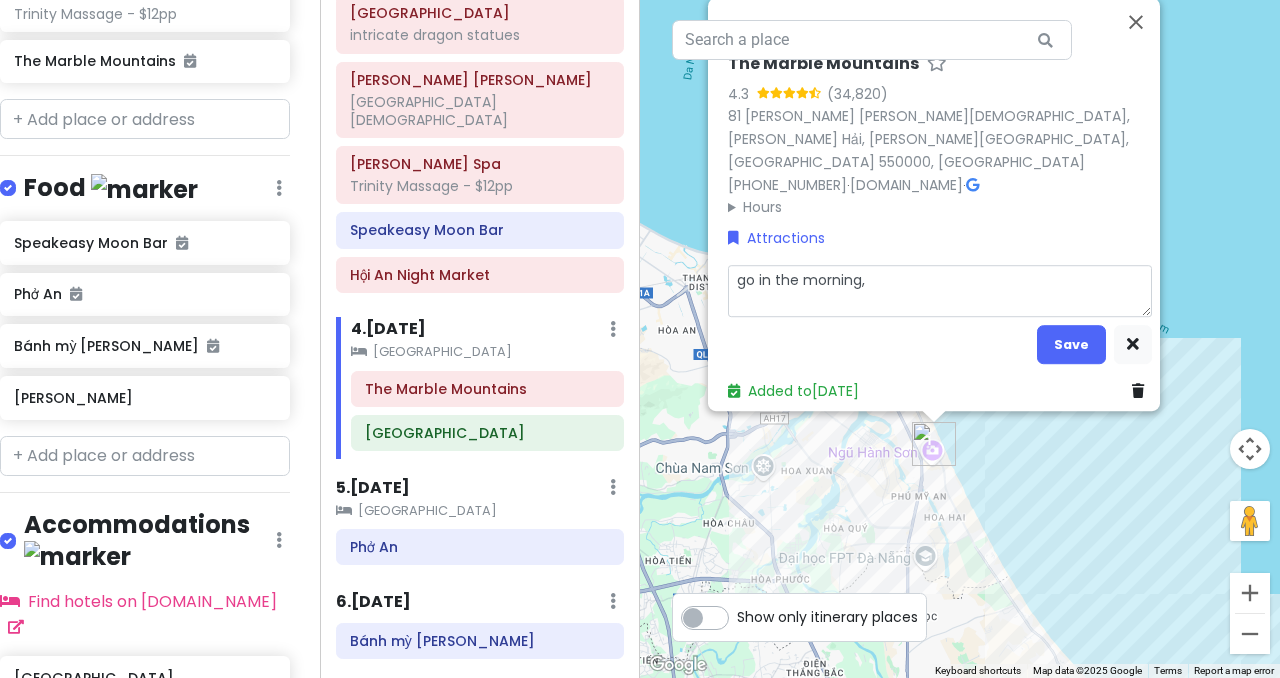 type on "x" 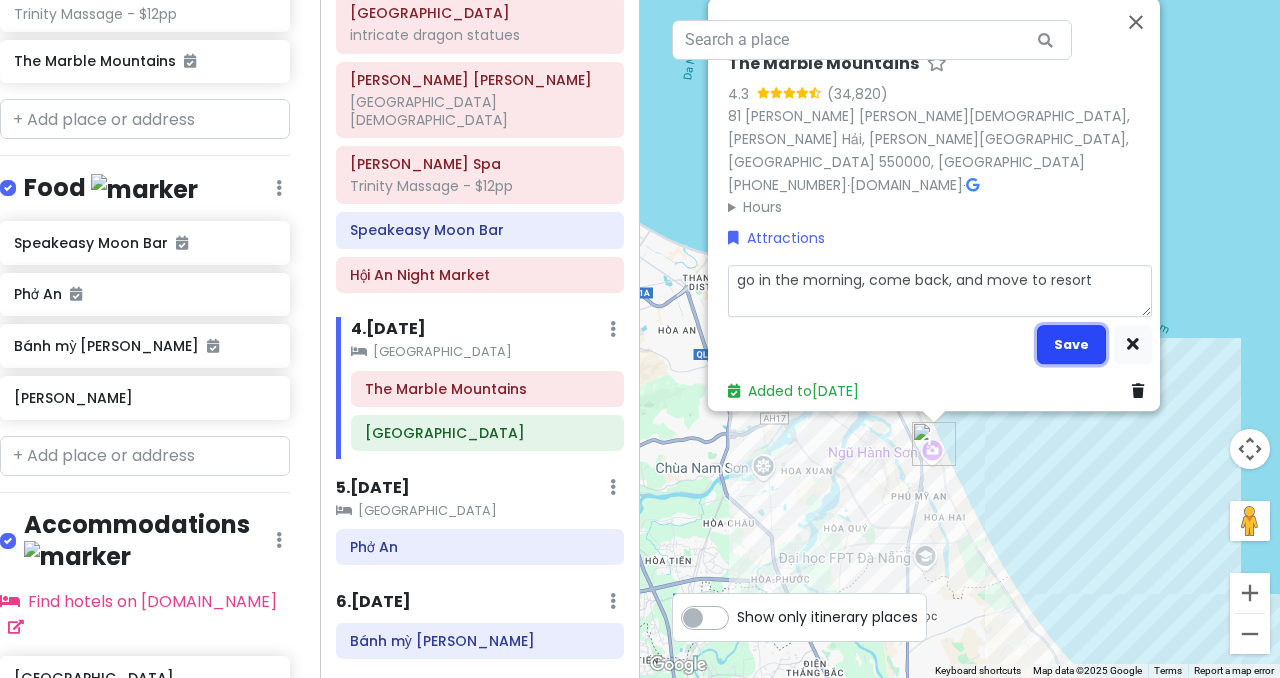 click on "Save" at bounding box center [1071, 344] 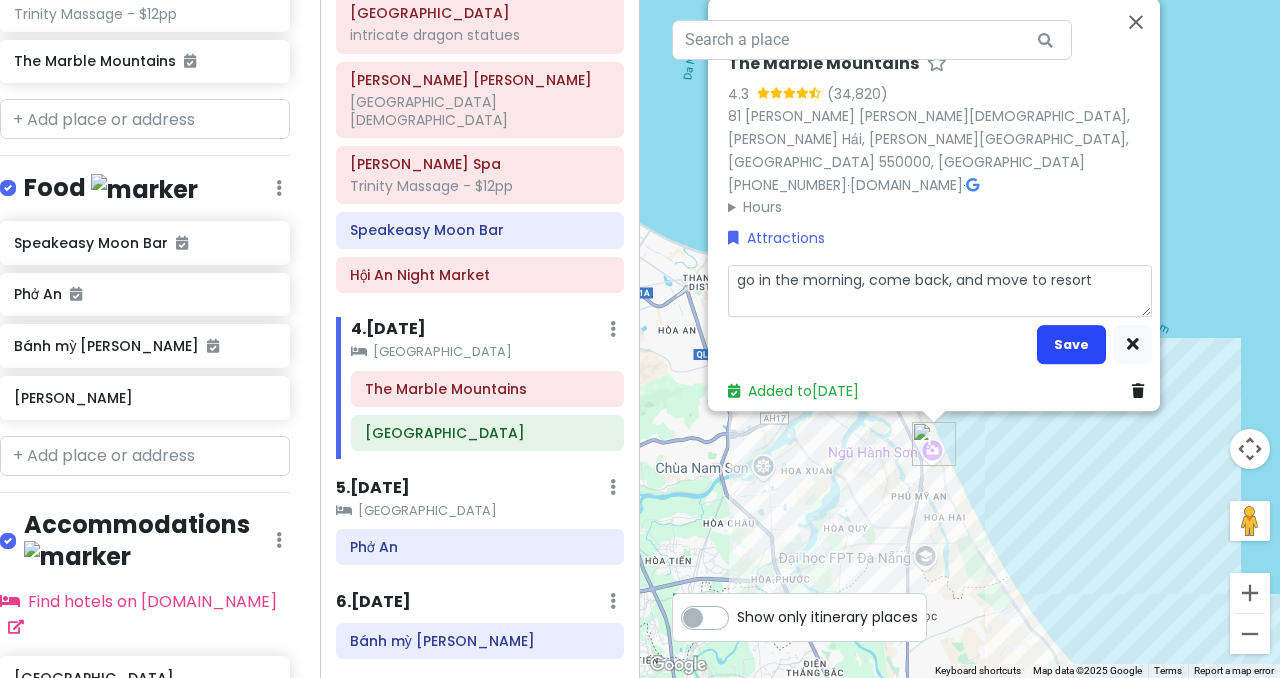 scroll, scrollTop: 1606, scrollLeft: 15, axis: both 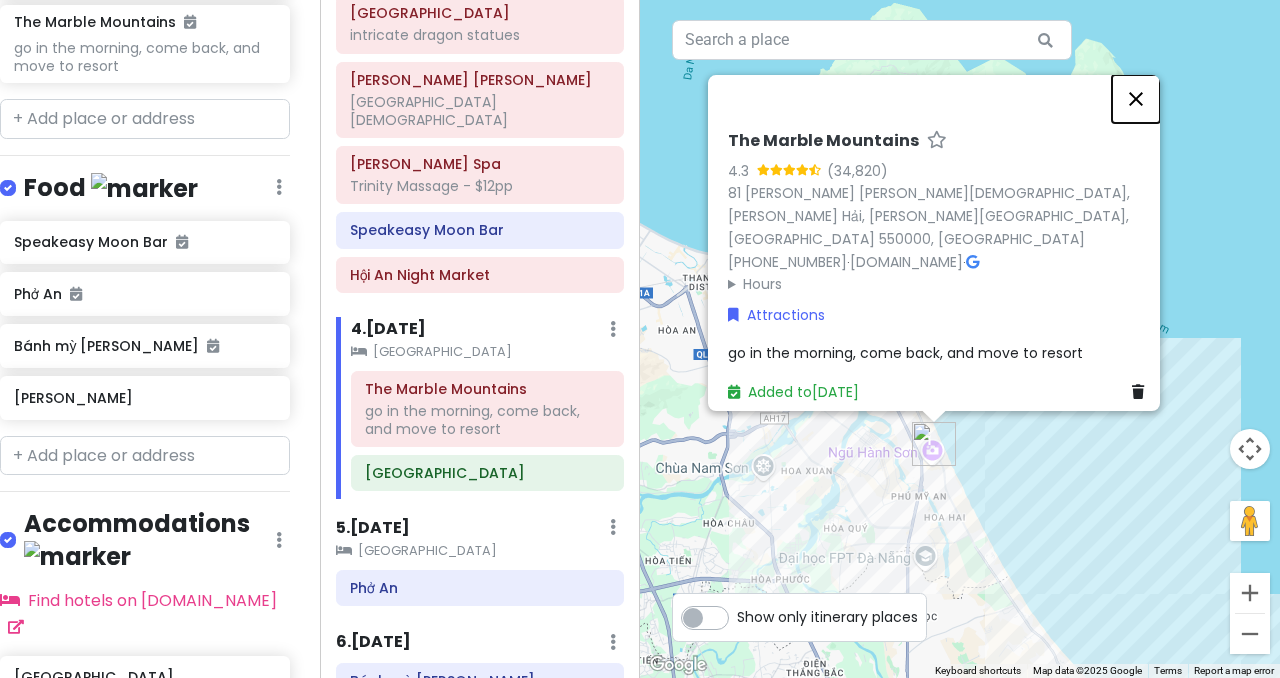 click at bounding box center (1136, 99) 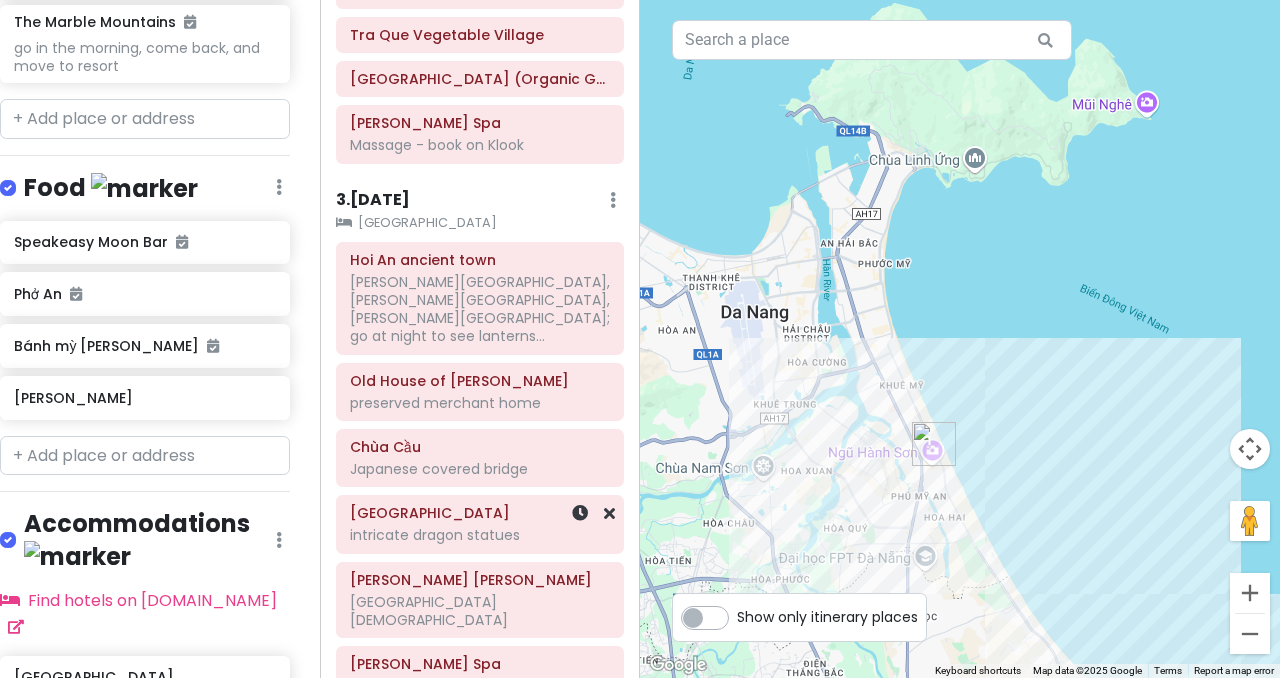 scroll, scrollTop: 362, scrollLeft: 0, axis: vertical 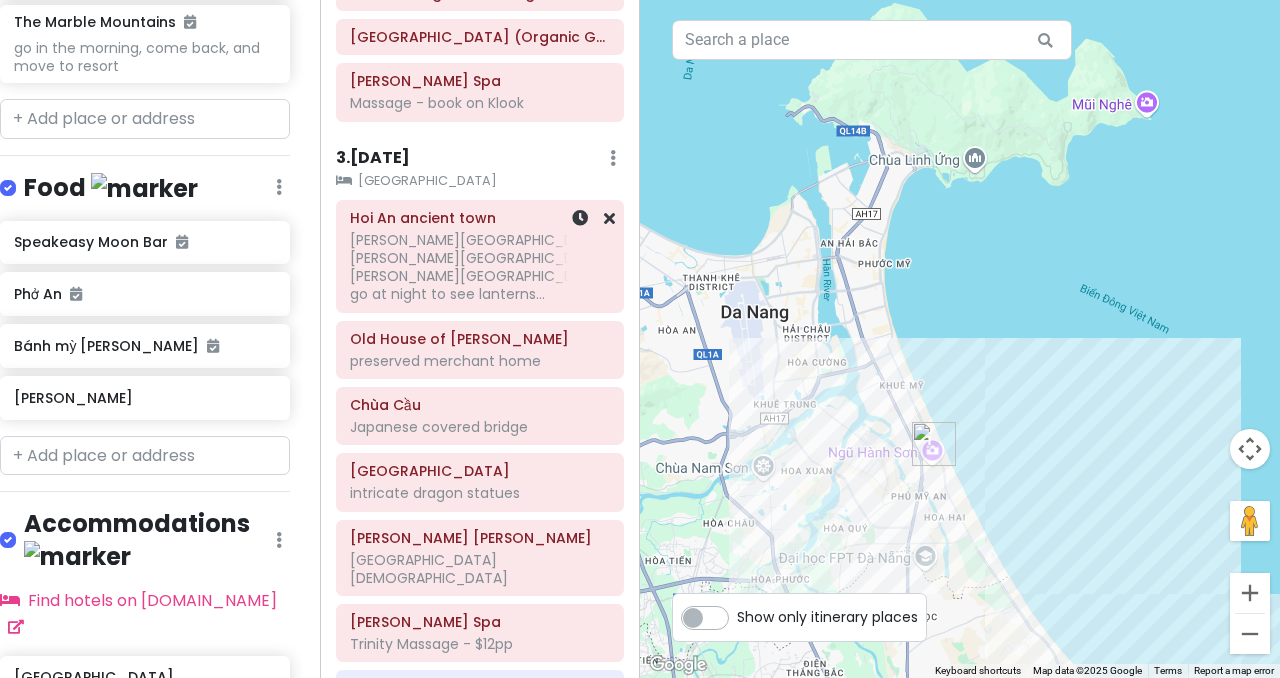 click on "[PERSON_NAME][GEOGRAPHIC_DATA], [PERSON_NAME][GEOGRAPHIC_DATA], [PERSON_NAME][GEOGRAPHIC_DATA]; go at night to see lanterns..." at bounding box center [480, -51] 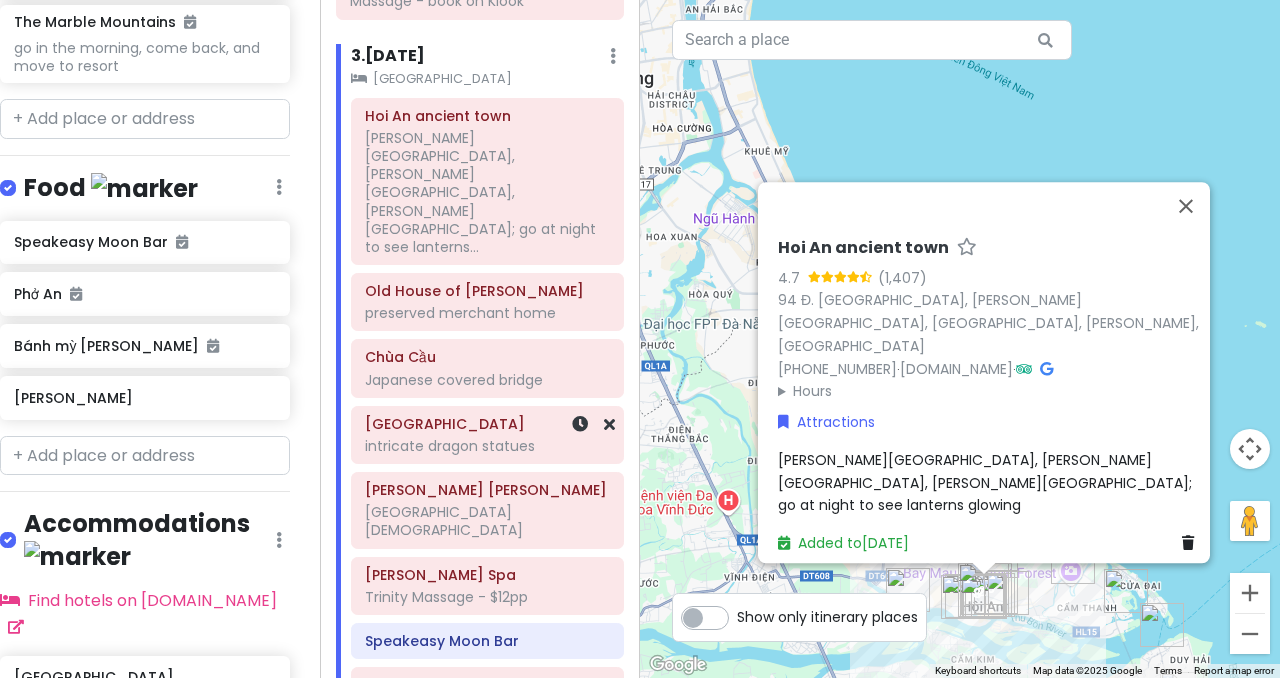 scroll, scrollTop: 476, scrollLeft: 0, axis: vertical 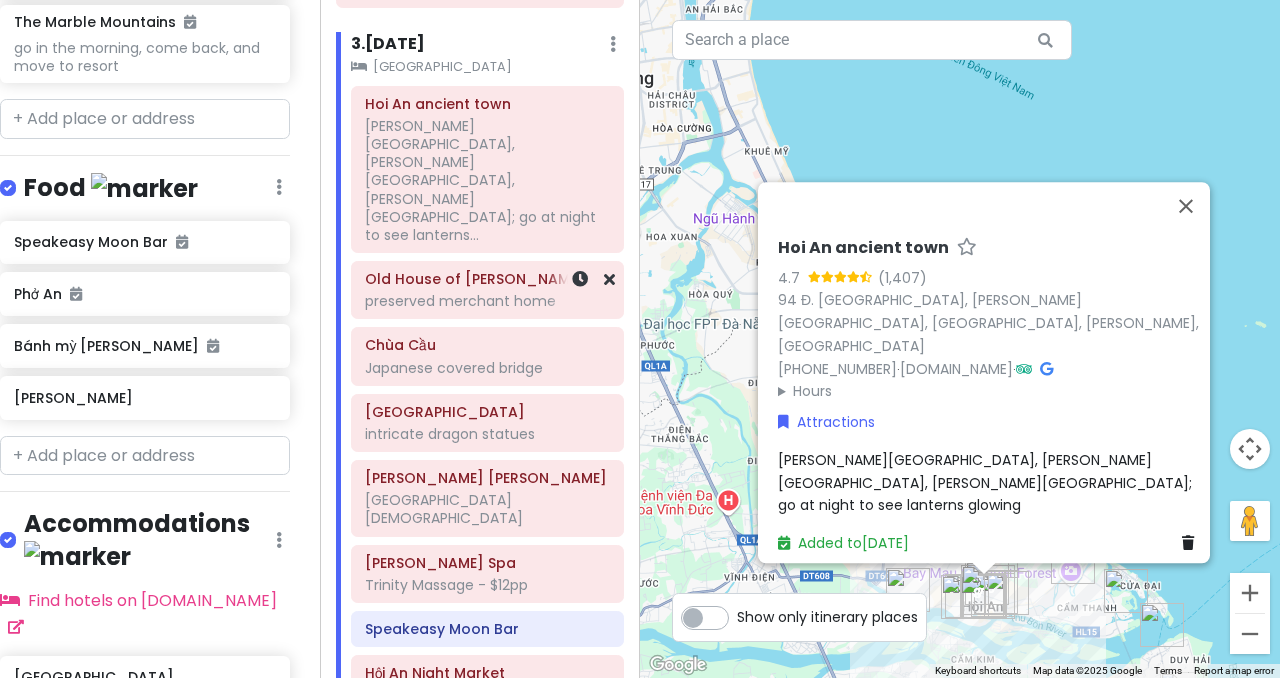 click on "preserved merchant home" at bounding box center [480, -165] 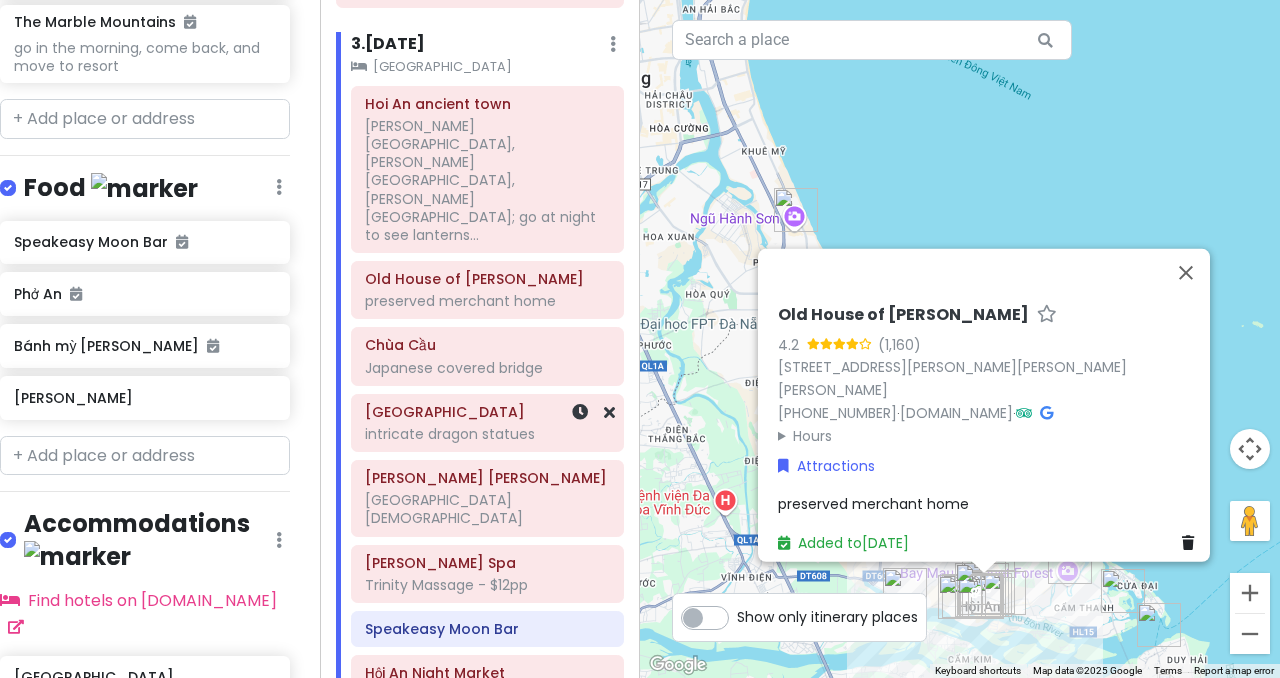 click on "Cantonese Assembly Hall intricate dragon statues" at bounding box center [487, 423] 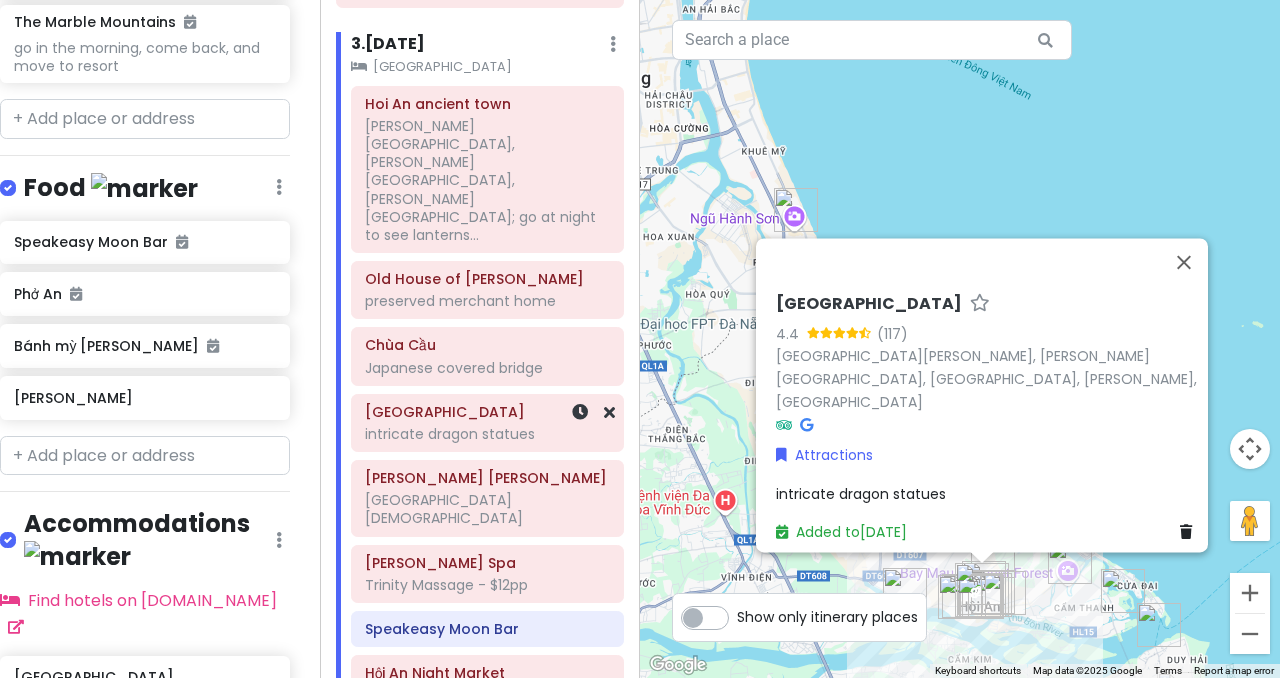 click on "intricate dragon statues" at bounding box center (480, -165) 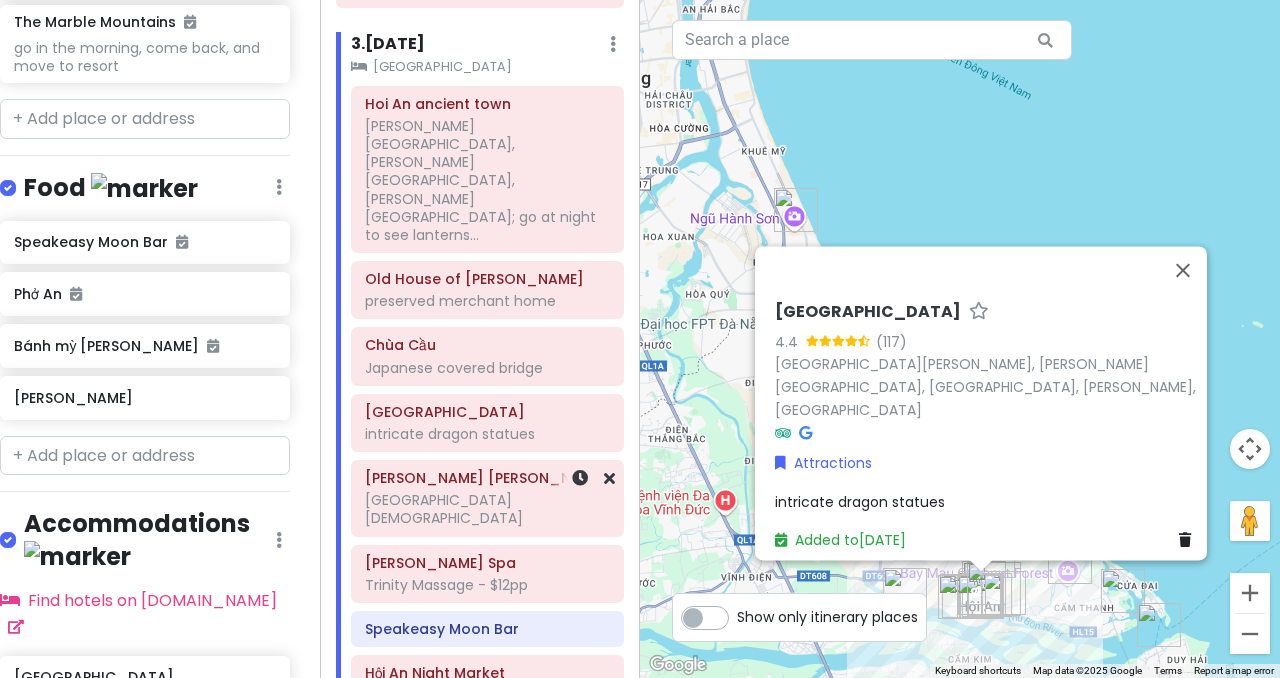 click on "[PERSON_NAME] [PERSON_NAME] ornate chinese temple" at bounding box center (487, 498) 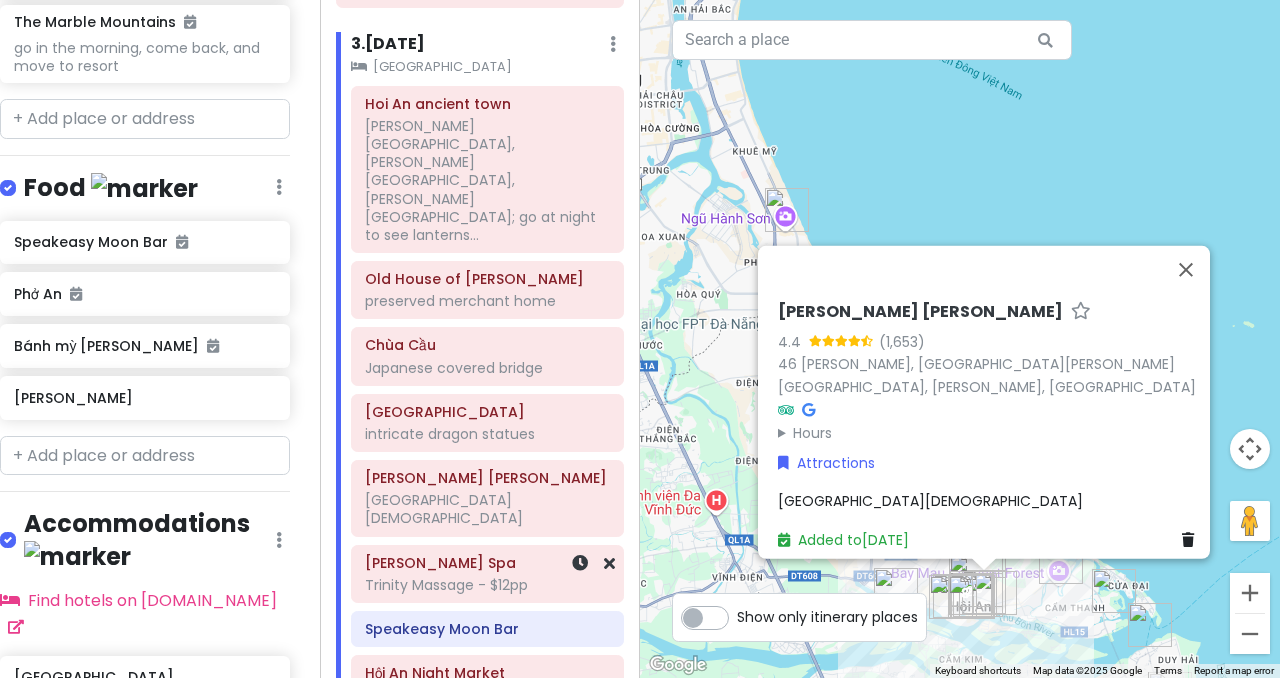 click on "Trinity Massage - $12pp" at bounding box center [480, -165] 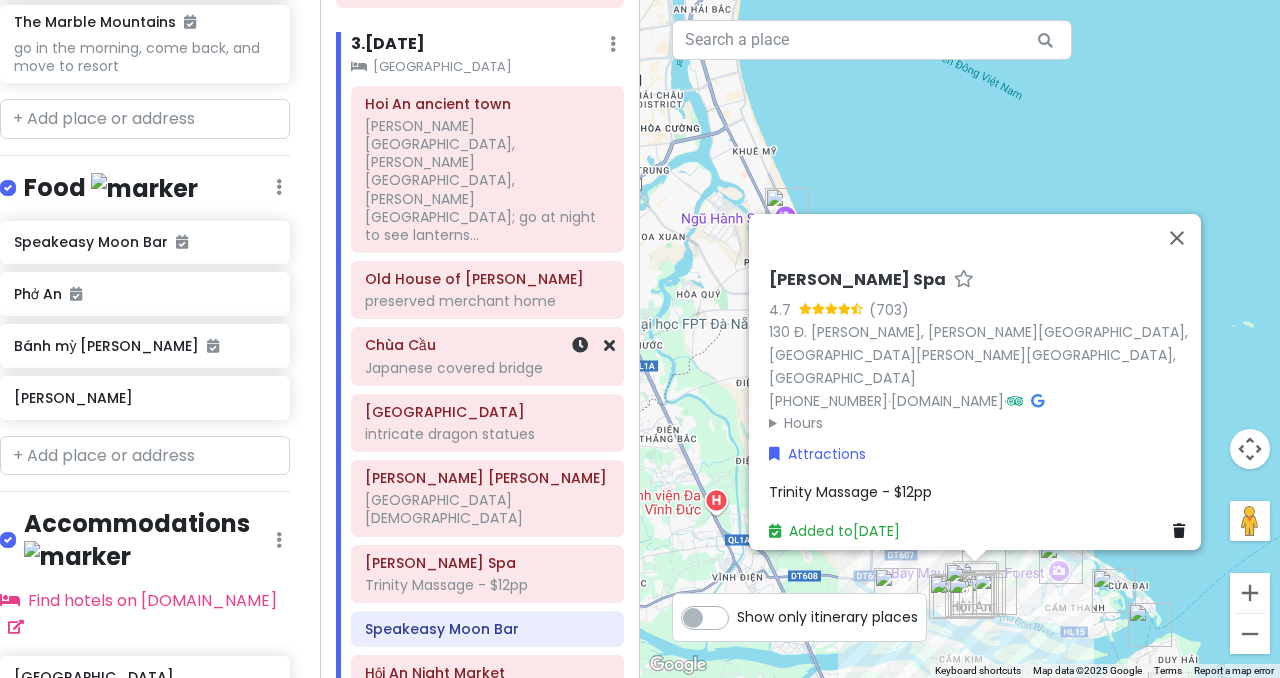 click on "Chùa Cầu Japanese covered bridge" at bounding box center [487, 356] 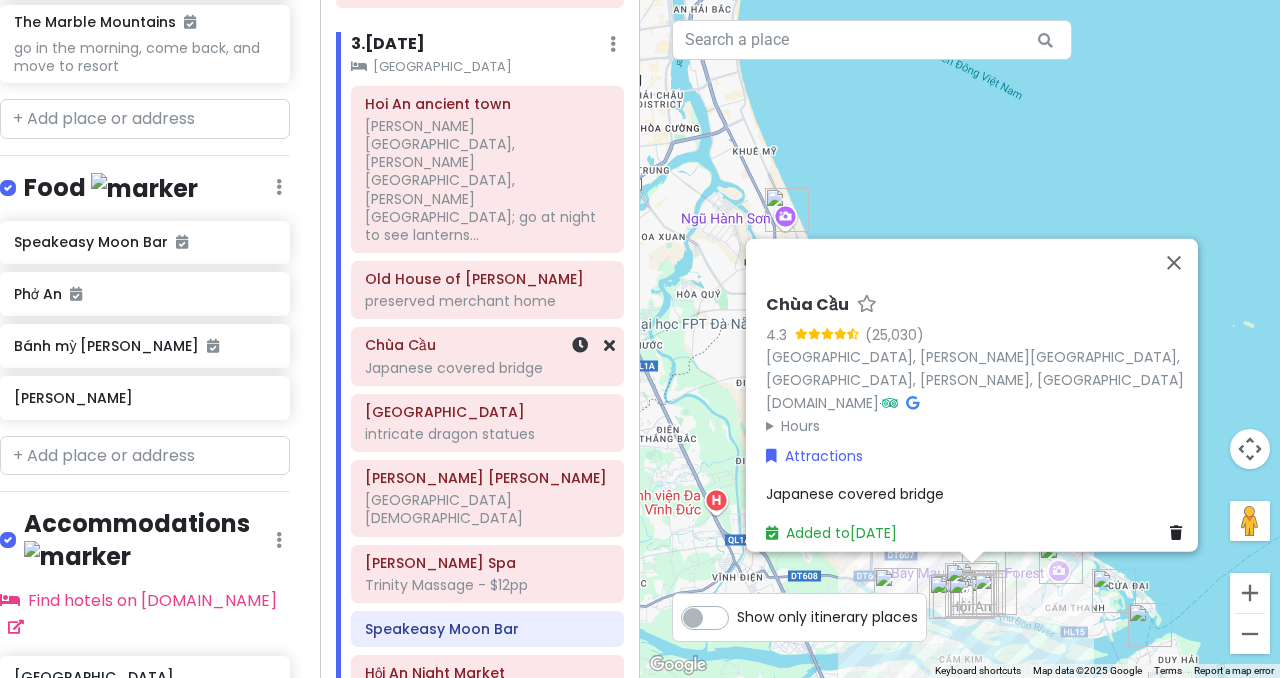 click on "Japanese covered bridge" at bounding box center (480, -165) 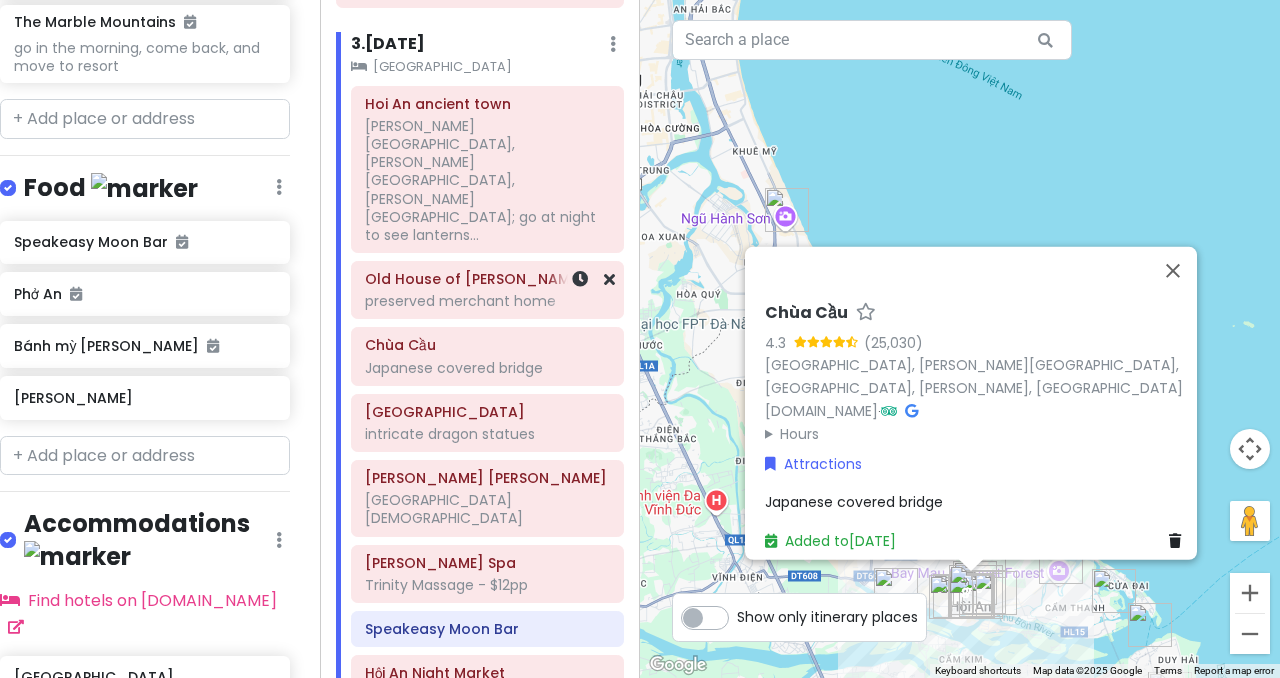 click on "preserved merchant home" at bounding box center (480, -165) 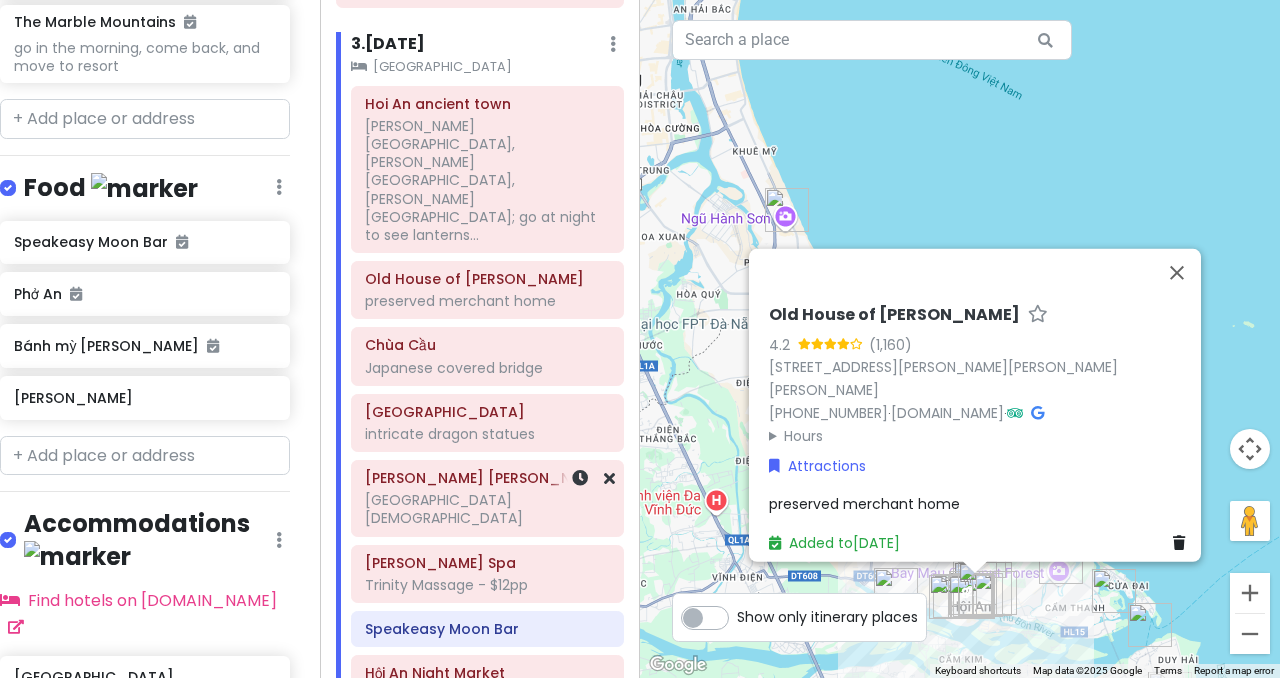 click on "[PERSON_NAME] [PERSON_NAME] ornate chinese temple" at bounding box center [487, 498] 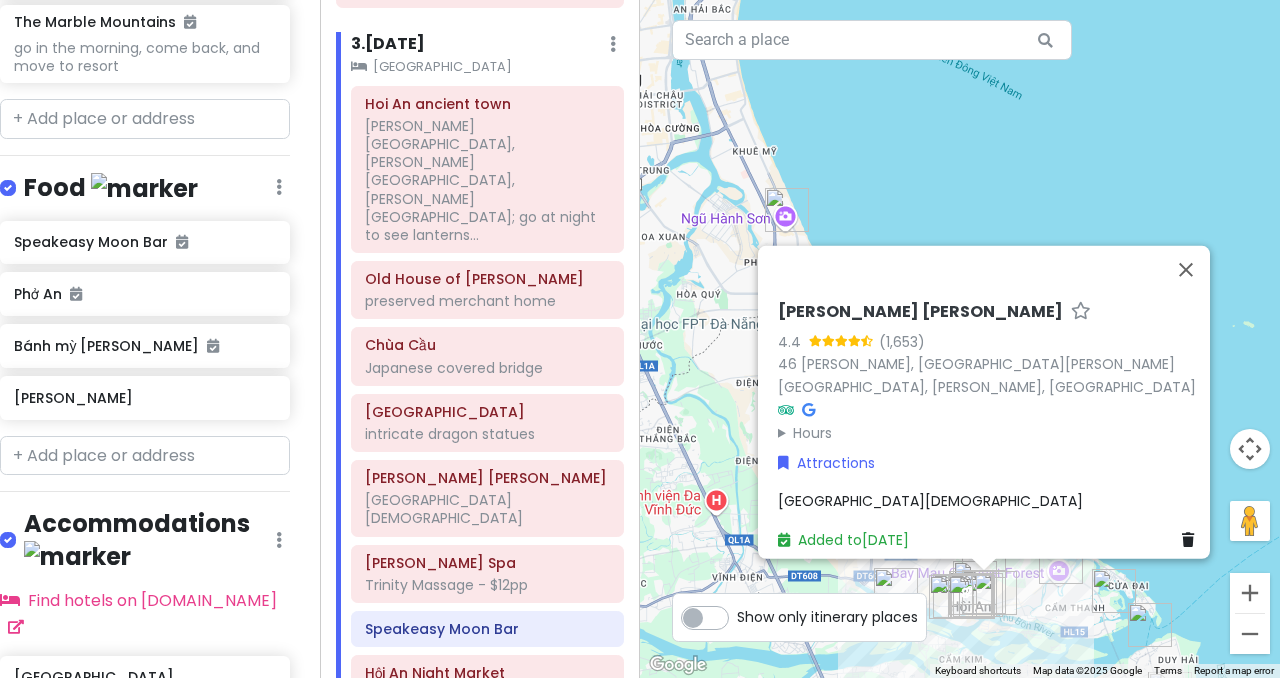 click on "[PERSON_NAME] [PERSON_NAME] 4.4        (1,653) [GEOGRAPHIC_DATA][PERSON_NAME][PERSON_NAME][GEOGRAPHIC_DATA], [PERSON_NAME], [GEOGRAPHIC_DATA] Hours [DATE]  7:00 AM – 6:00 PM [DATE]  7:00 AM – 6:00 PM [DATE]  7:00 AM – 6:00 PM [DATE]  7:00 AM – 6:00 PM [DATE]  7:00 AM – 6:00 PM [DATE]  7:00 AM – 6:00 PM [DATE]  7:00 AM – 6:00 PM Attractions ornate chinese temple Added to  [DATE]" at bounding box center (990, 426) 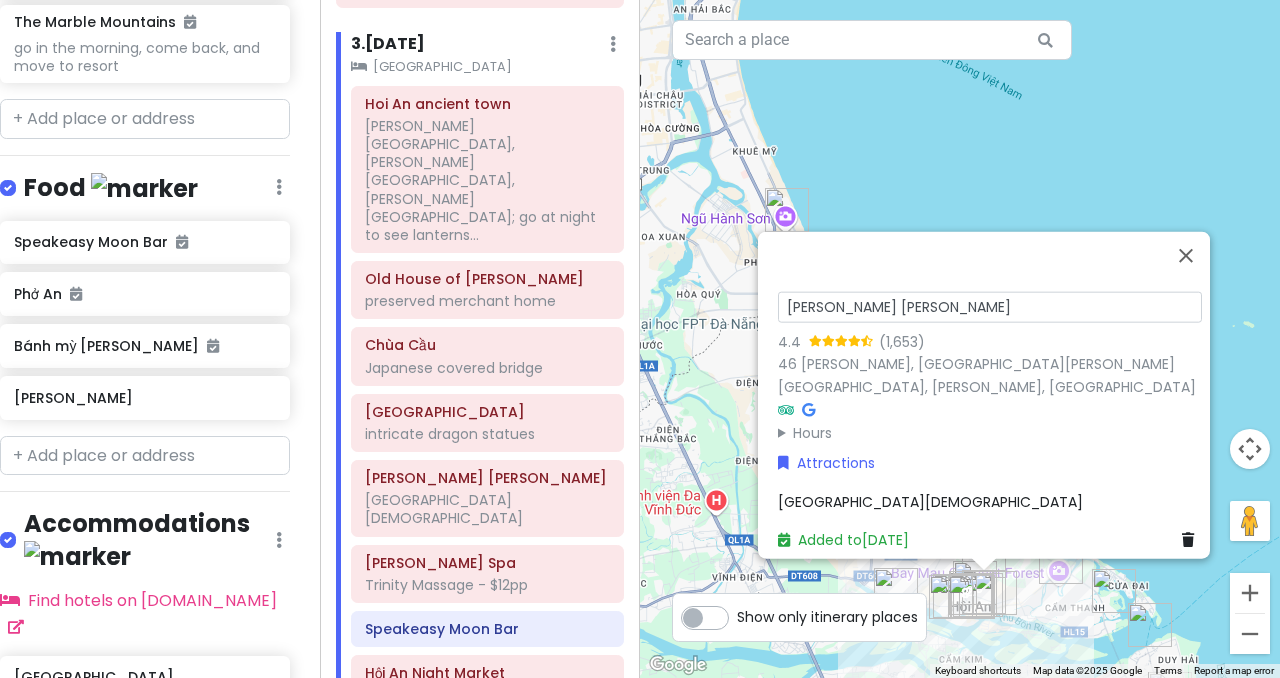 drag, startPoint x: 962, startPoint y: 319, endPoint x: 727, endPoint y: 319, distance: 235 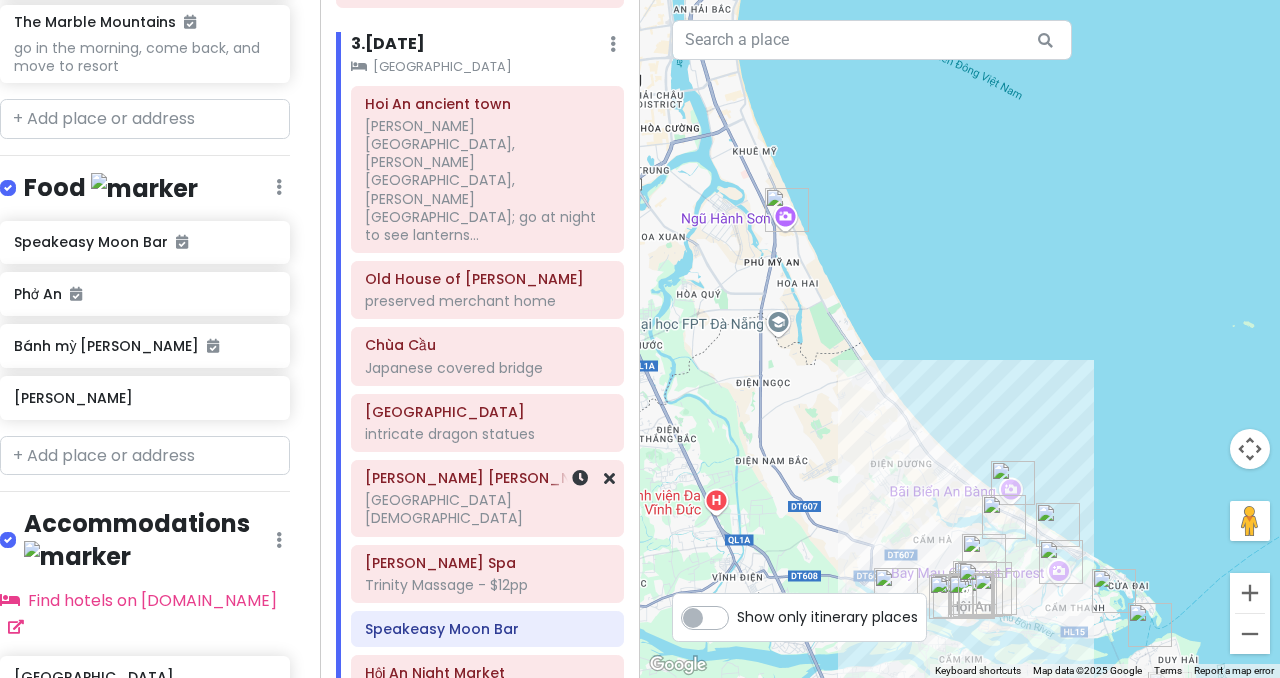 click on "[PERSON_NAME] [PERSON_NAME]" at bounding box center [487, 478] 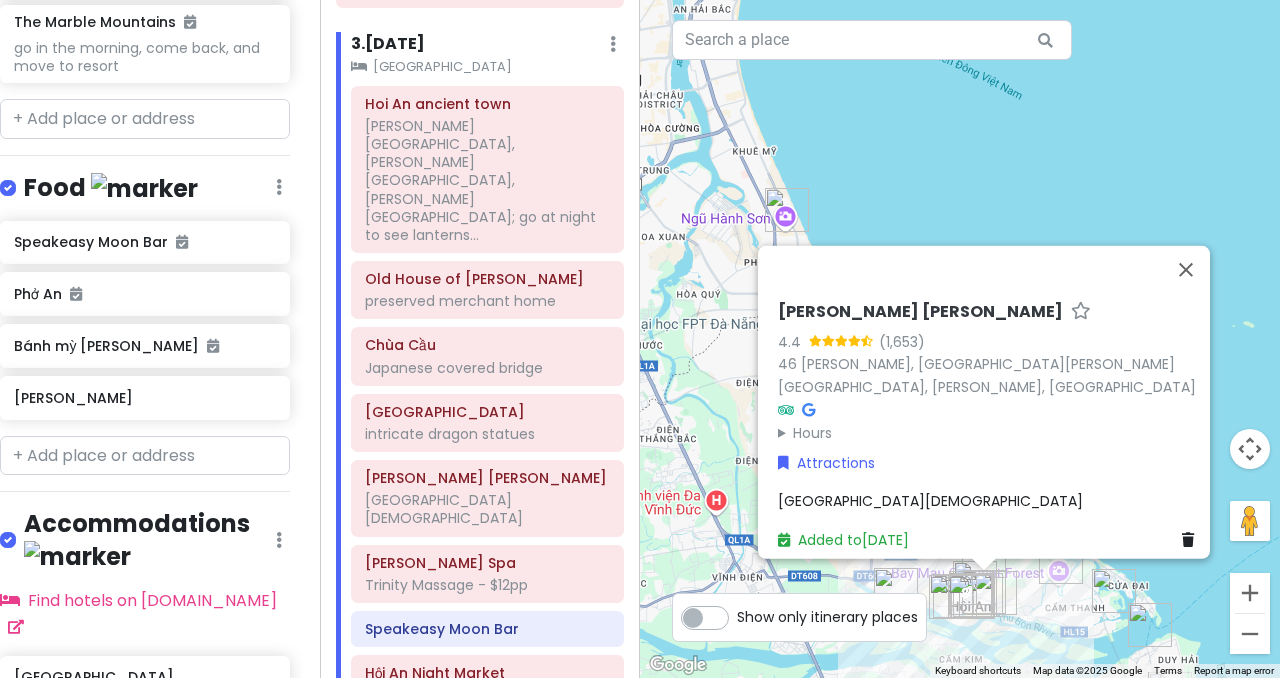 click on "[PERSON_NAME] [PERSON_NAME] 4.4        (1,653) [GEOGRAPHIC_DATA][PERSON_NAME][PERSON_NAME][GEOGRAPHIC_DATA], [PERSON_NAME], [GEOGRAPHIC_DATA] Hours [DATE]  7:00 AM – 6:00 PM [DATE]  7:00 AM – 6:00 PM [DATE]  7:00 AM – 6:00 PM [DATE]  7:00 AM – 6:00 PM [DATE]  7:00 AM – 6:00 PM [DATE]  7:00 AM – 6:00 PM [DATE]  7:00 AM – 6:00 PM Attractions ornate chinese temple Added to  [DATE]" at bounding box center (990, 426) 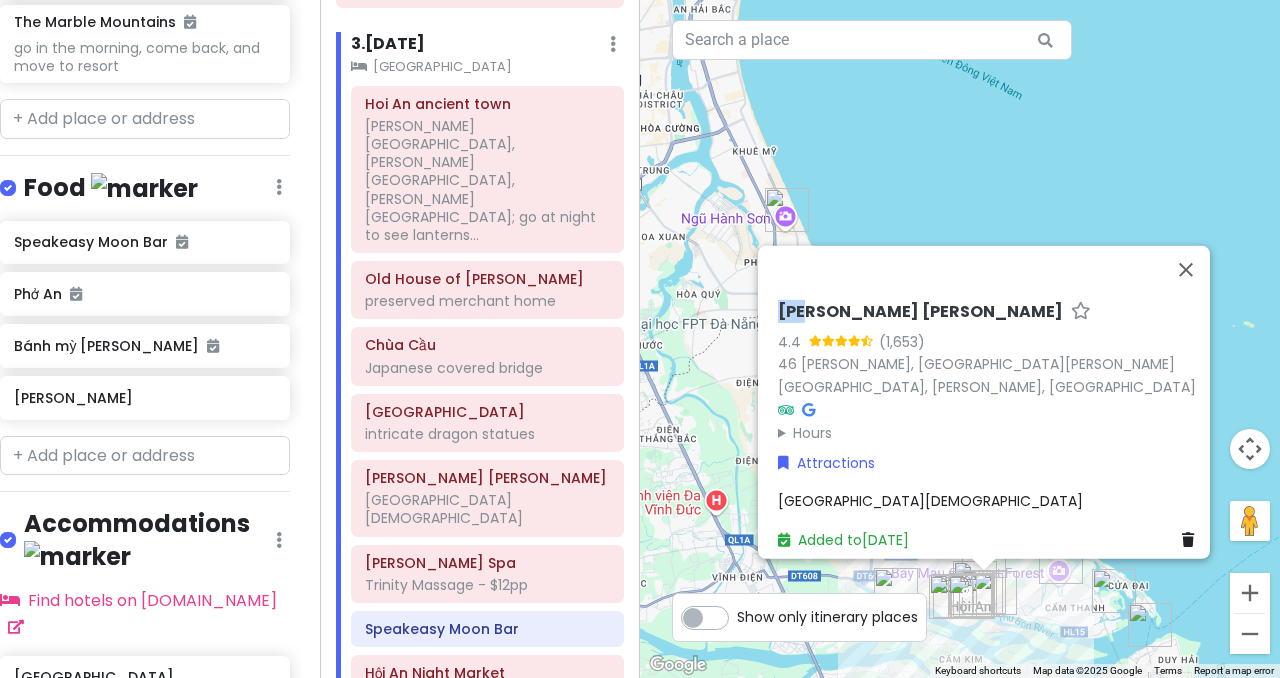 click on "[PERSON_NAME] [PERSON_NAME] 4.4        (1,653) [GEOGRAPHIC_DATA][PERSON_NAME][PERSON_NAME][GEOGRAPHIC_DATA], [PERSON_NAME], [GEOGRAPHIC_DATA] Hours [DATE]  7:00 AM – 6:00 PM [DATE]  7:00 AM – 6:00 PM [DATE]  7:00 AM – 6:00 PM [DATE]  7:00 AM – 6:00 PM [DATE]  7:00 AM – 6:00 PM [DATE]  7:00 AM – 6:00 PM [DATE]  7:00 AM – 6:00 PM Attractions ornate chinese temple Added to  [DATE]" at bounding box center (990, 426) 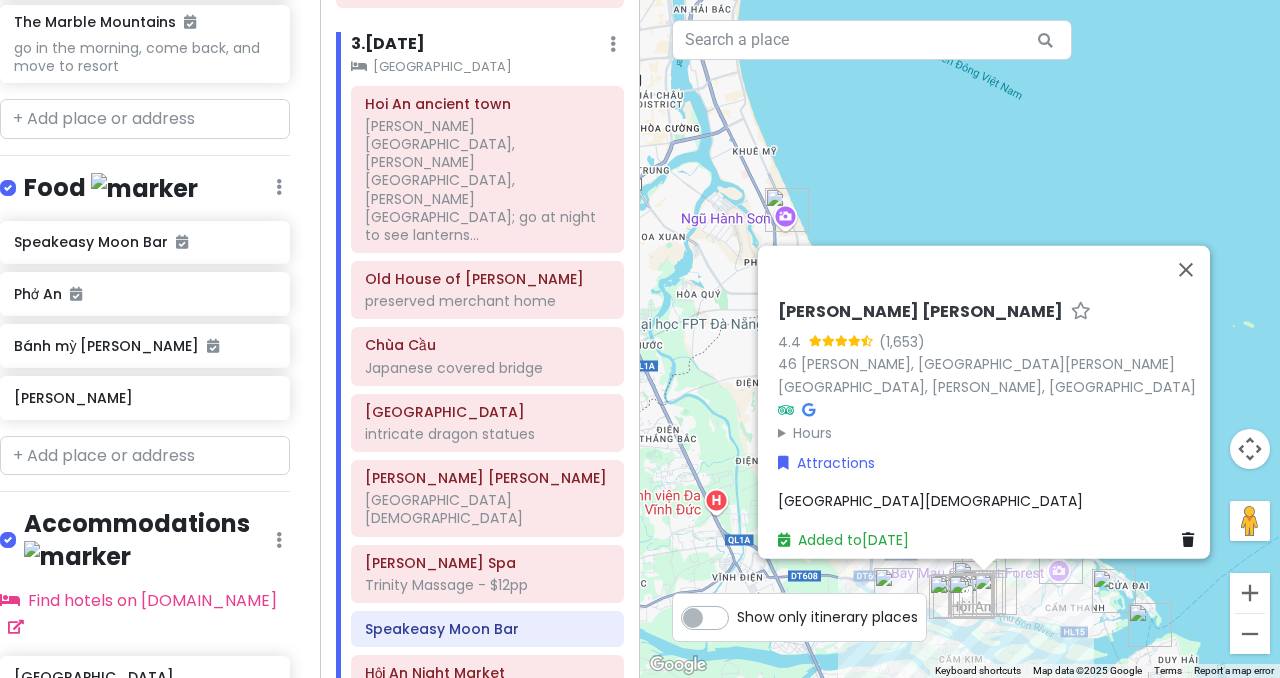 click on "[PERSON_NAME] [PERSON_NAME]" at bounding box center (920, 312) 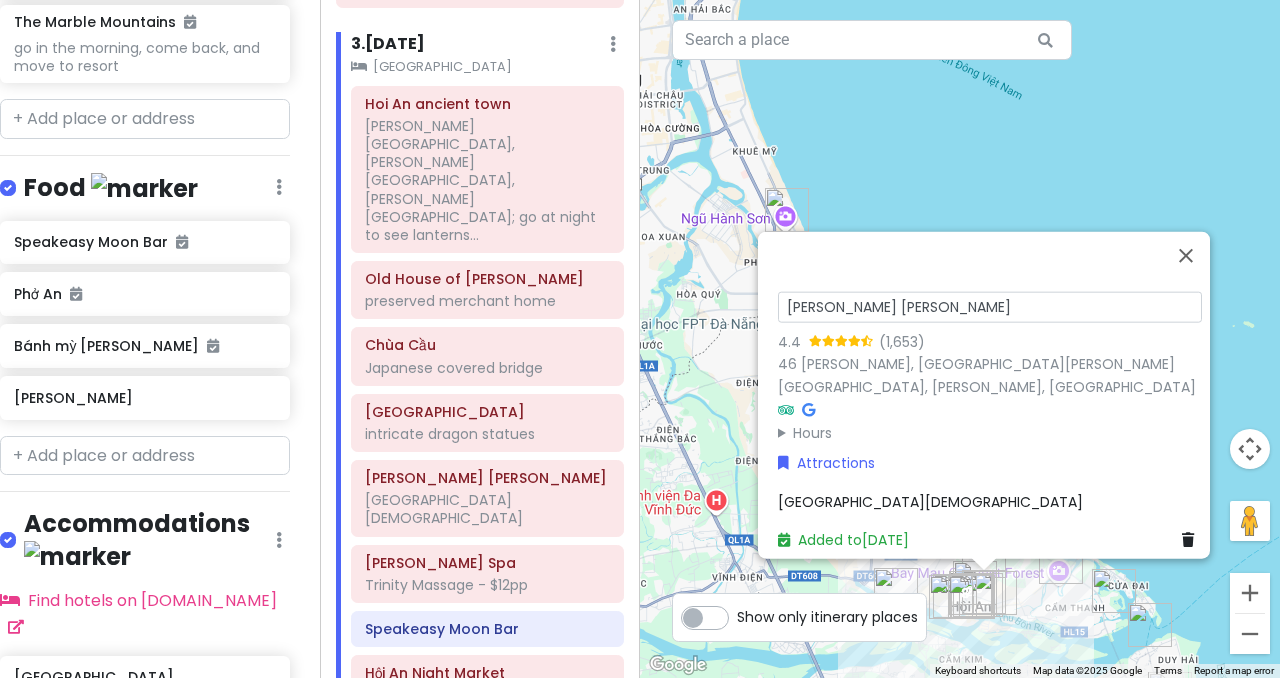 click on "[PERSON_NAME] [PERSON_NAME]" at bounding box center (990, 307) 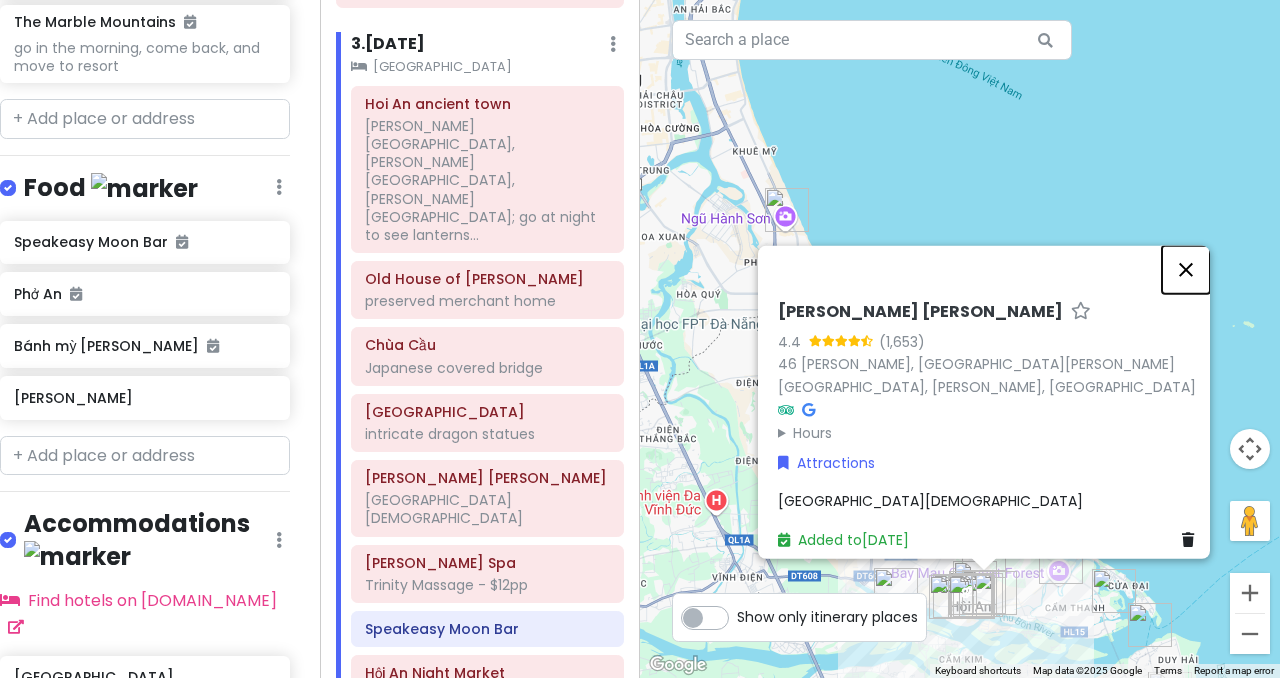 click at bounding box center (1186, 270) 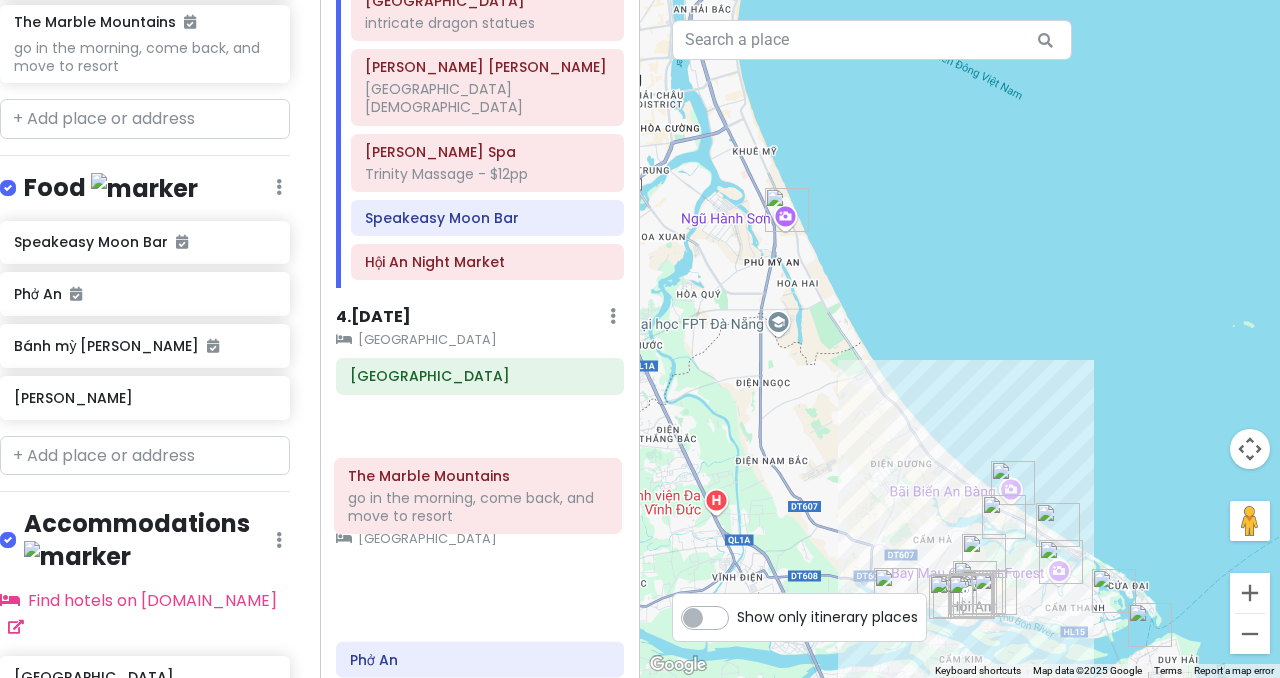 scroll, scrollTop: 861, scrollLeft: 0, axis: vertical 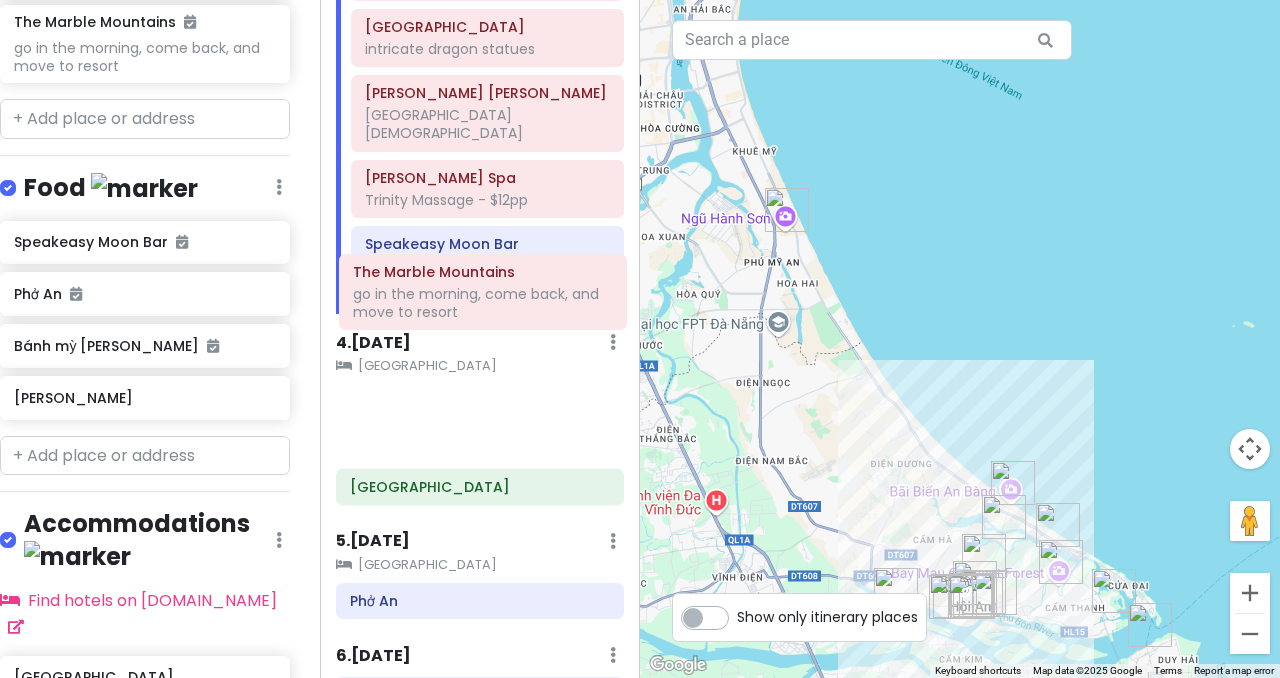 drag, startPoint x: 442, startPoint y: 660, endPoint x: 445, endPoint y: 277, distance: 383.01175 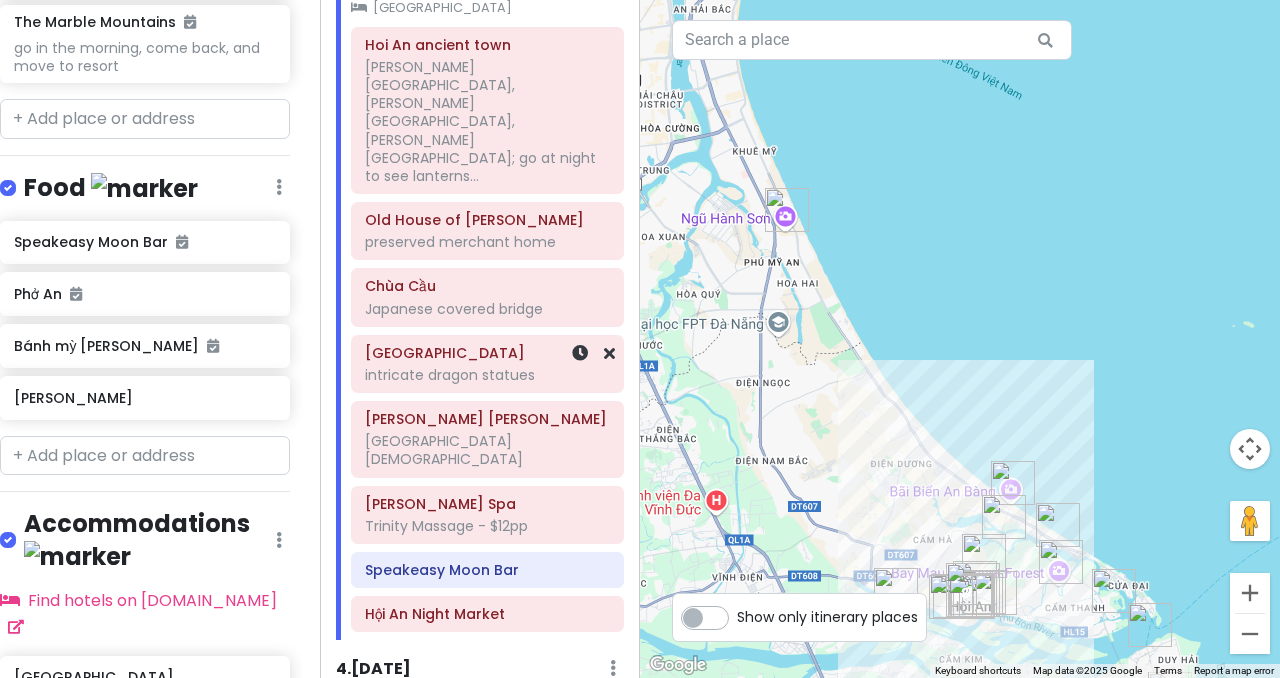 scroll, scrollTop: 523, scrollLeft: 0, axis: vertical 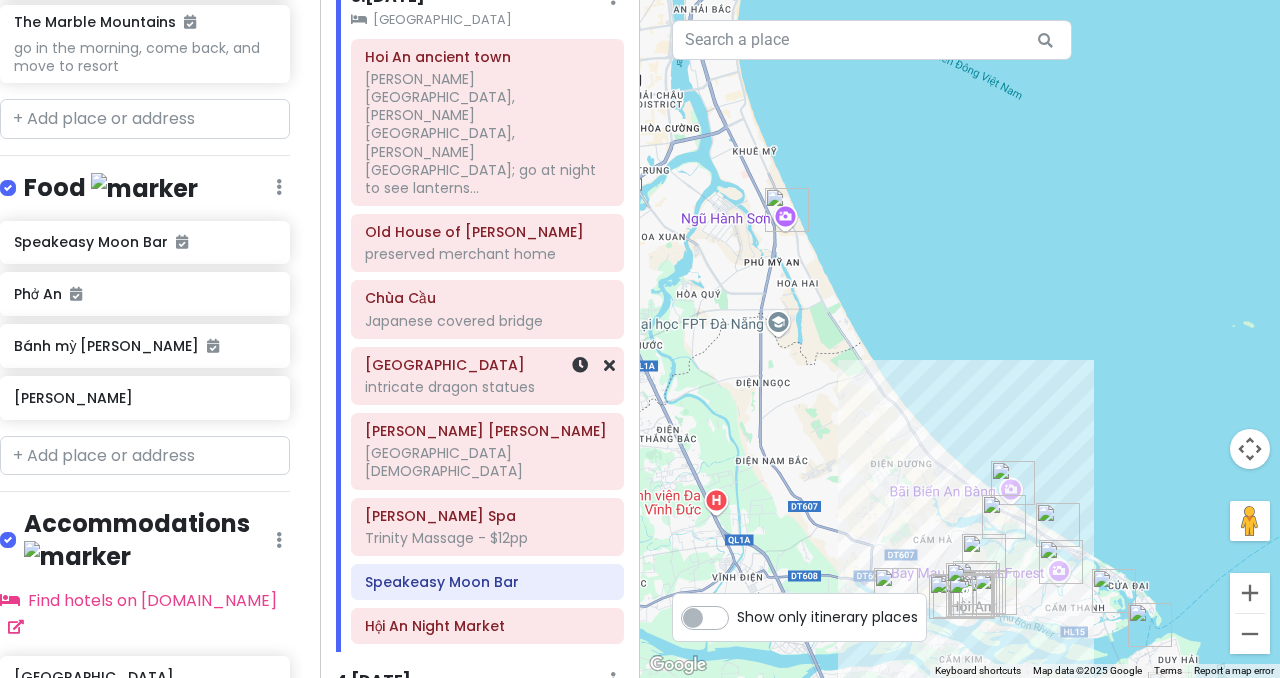 click on "[GEOGRAPHIC_DATA]" at bounding box center (487, 365) 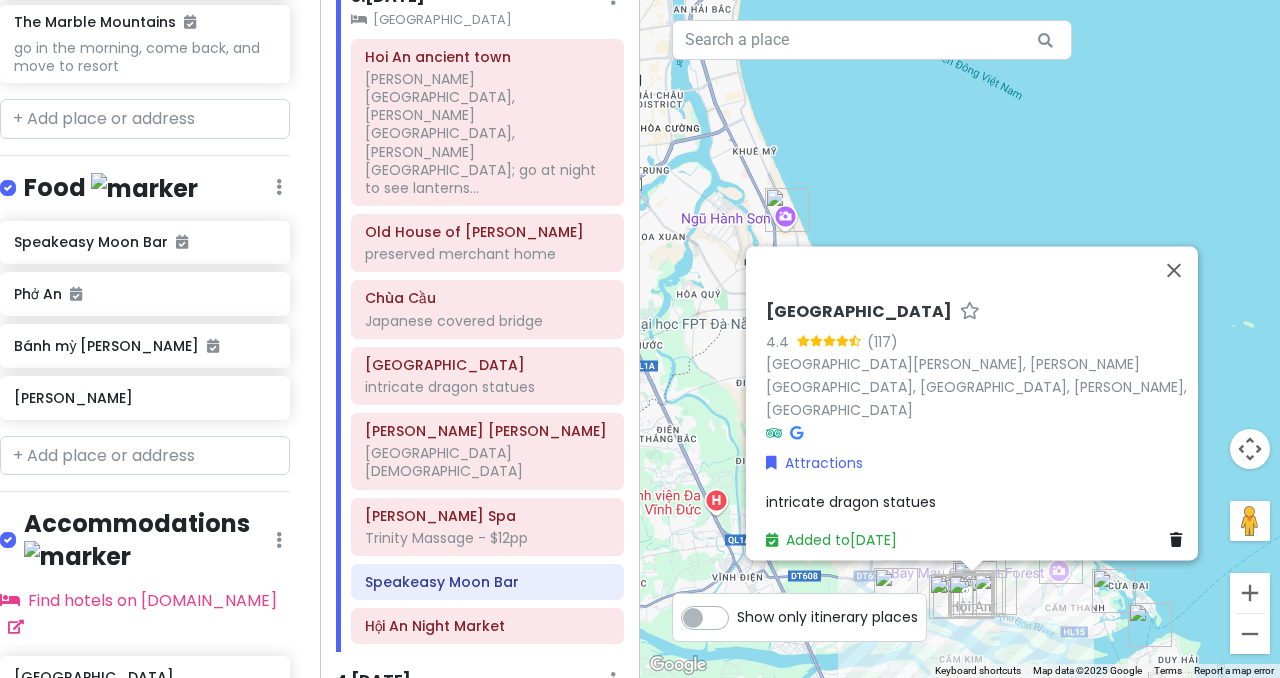 click on "[GEOGRAPHIC_DATA]" at bounding box center (859, 312) 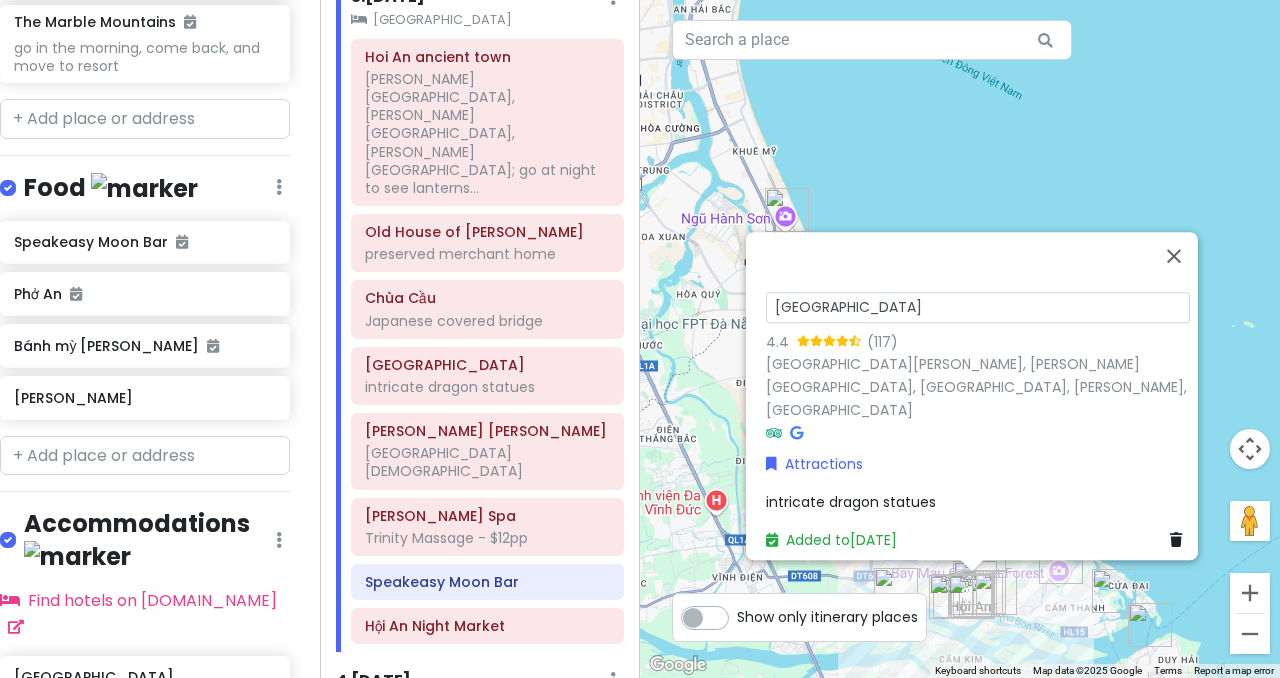 click on "[GEOGRAPHIC_DATA]" at bounding box center (978, 307) 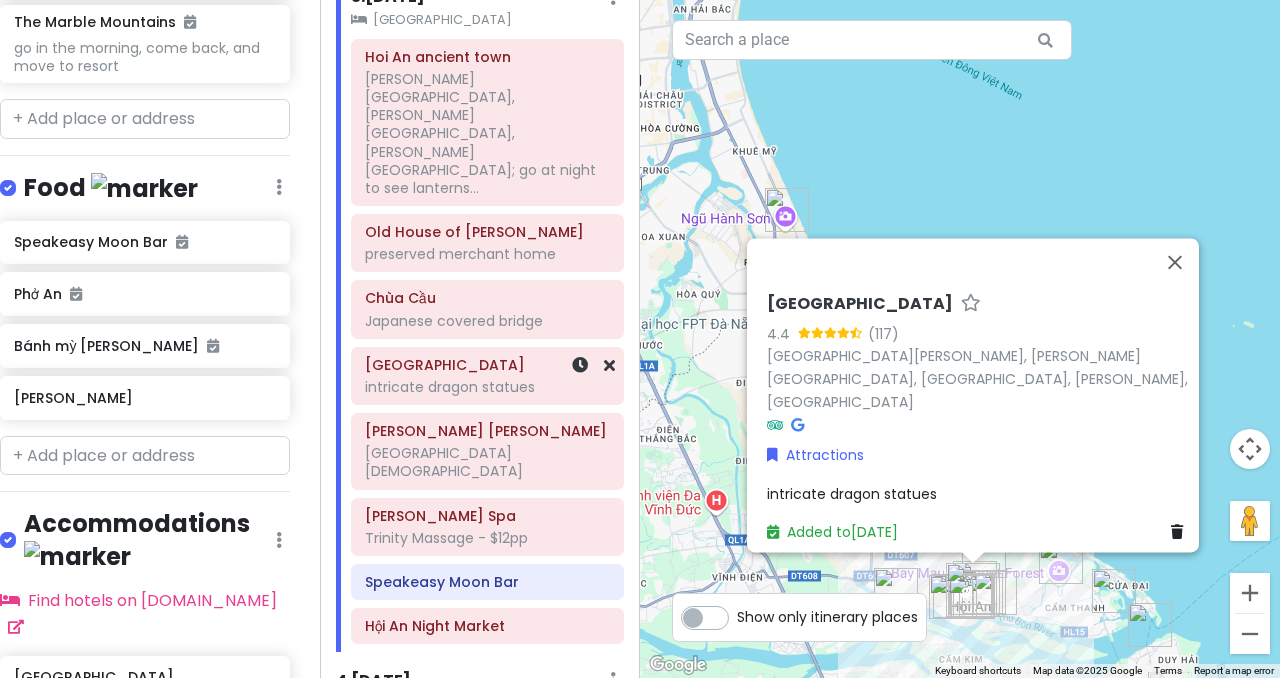 click on "[GEOGRAPHIC_DATA]" at bounding box center [487, 365] 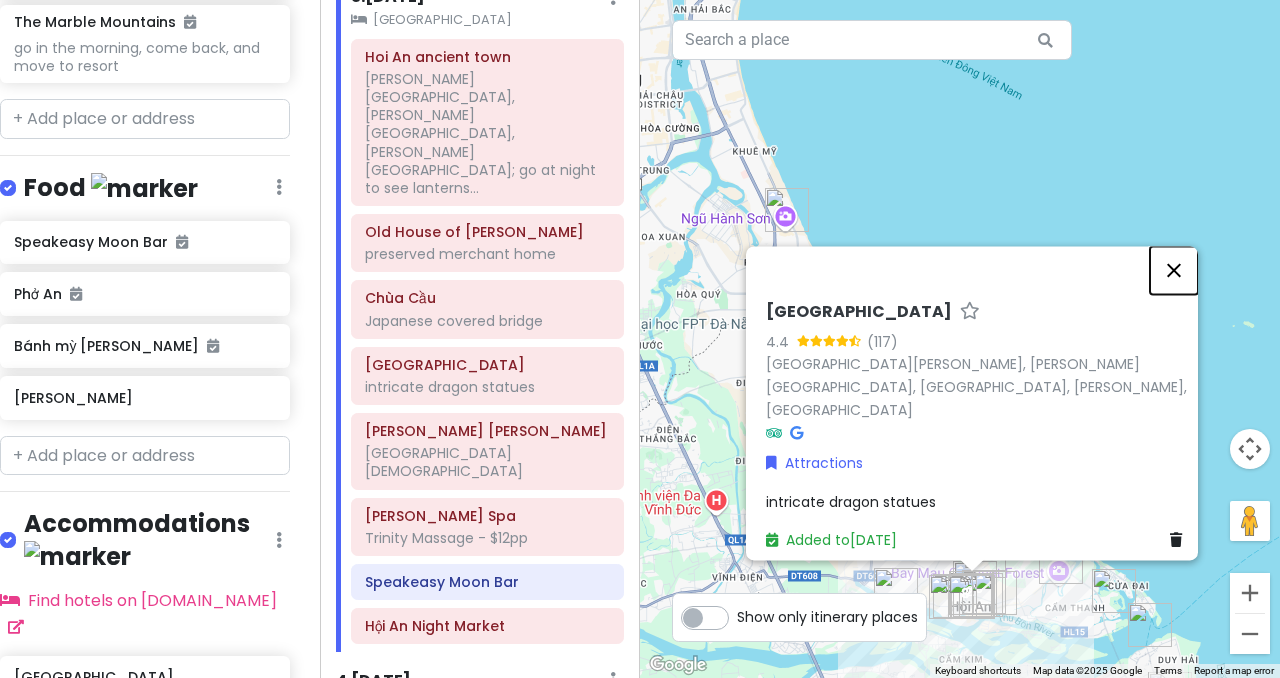 click at bounding box center [1174, 270] 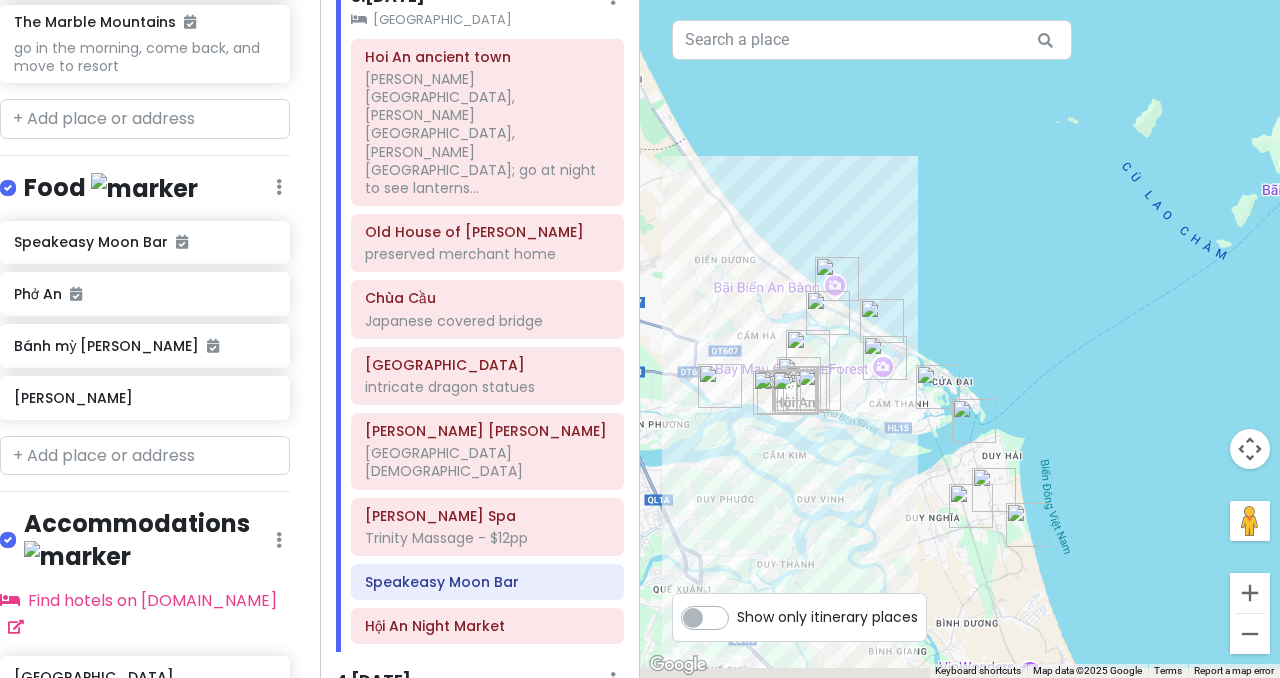 drag, startPoint x: 1150, startPoint y: 372, endPoint x: 968, endPoint y: 167, distance: 274.13318 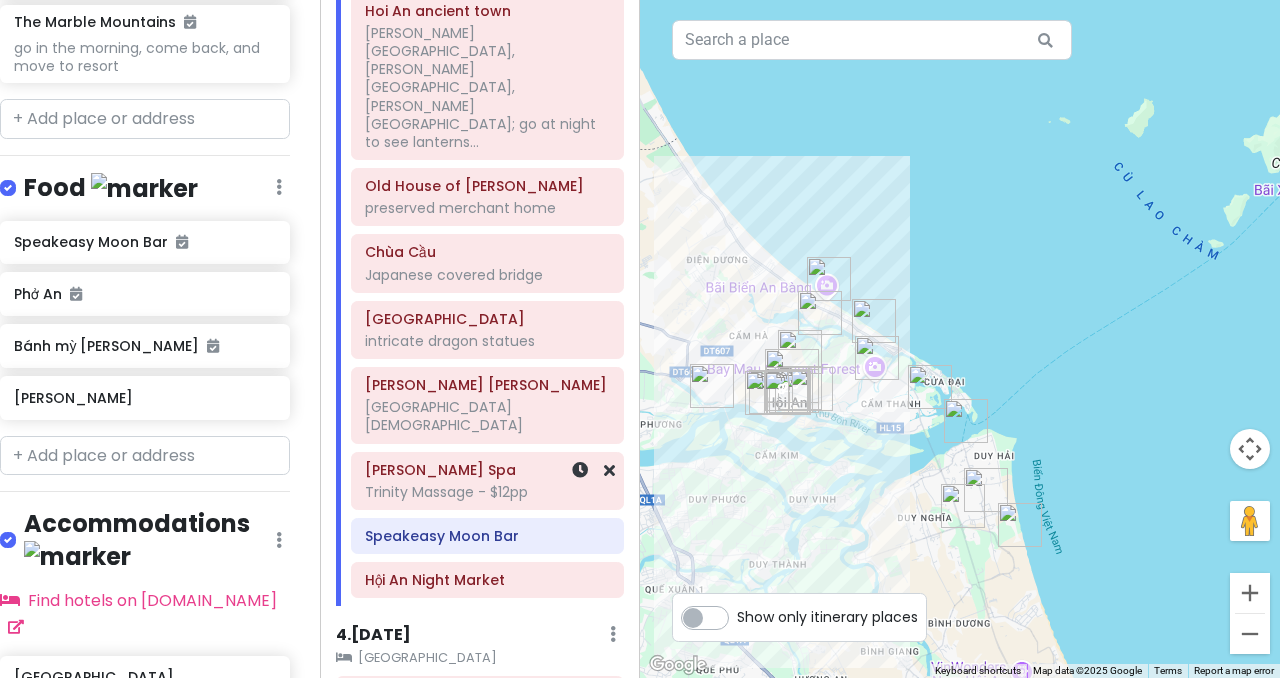 scroll, scrollTop: 861, scrollLeft: 0, axis: vertical 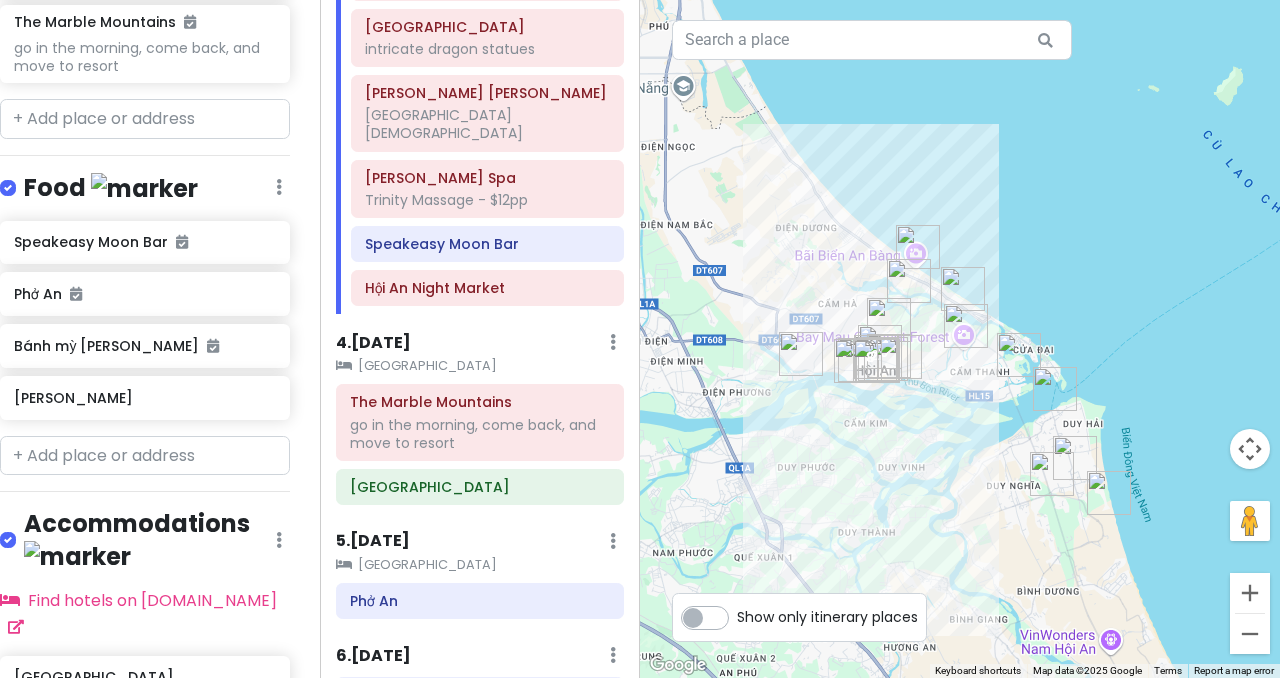 drag, startPoint x: 904, startPoint y: 497, endPoint x: 993, endPoint y: 460, distance: 96.38464 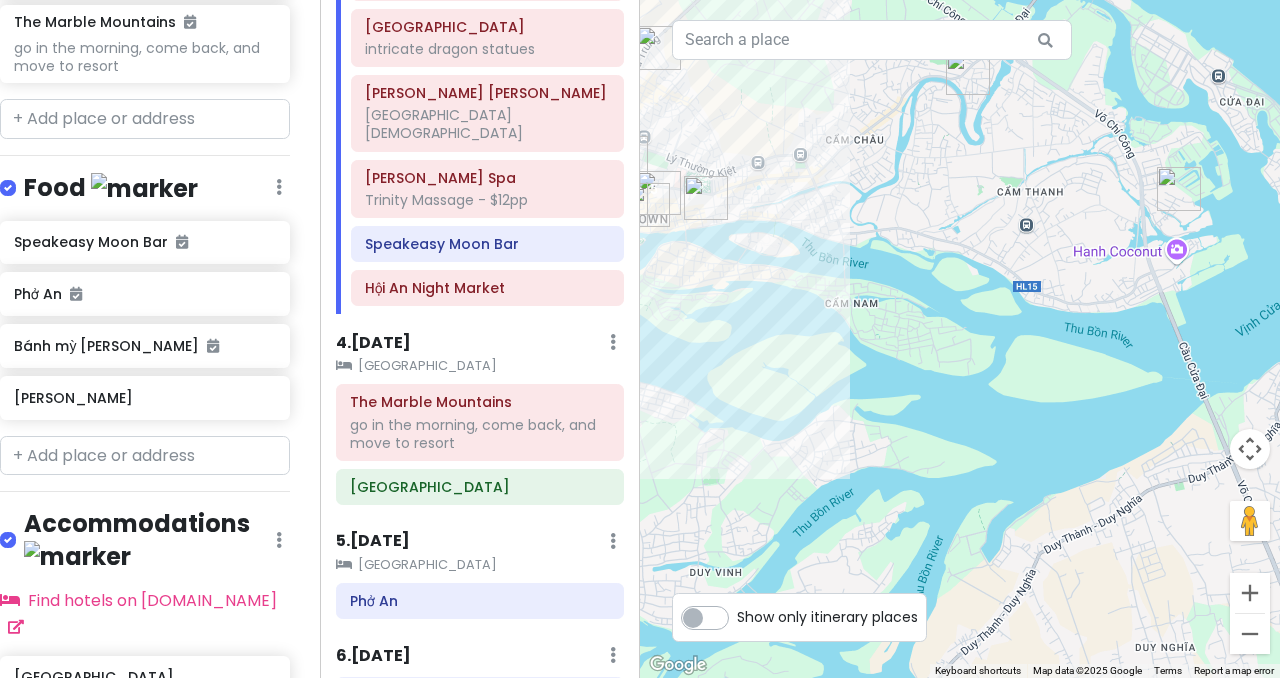 drag, startPoint x: 801, startPoint y: 314, endPoint x: 1086, endPoint y: 491, distance: 335.4907 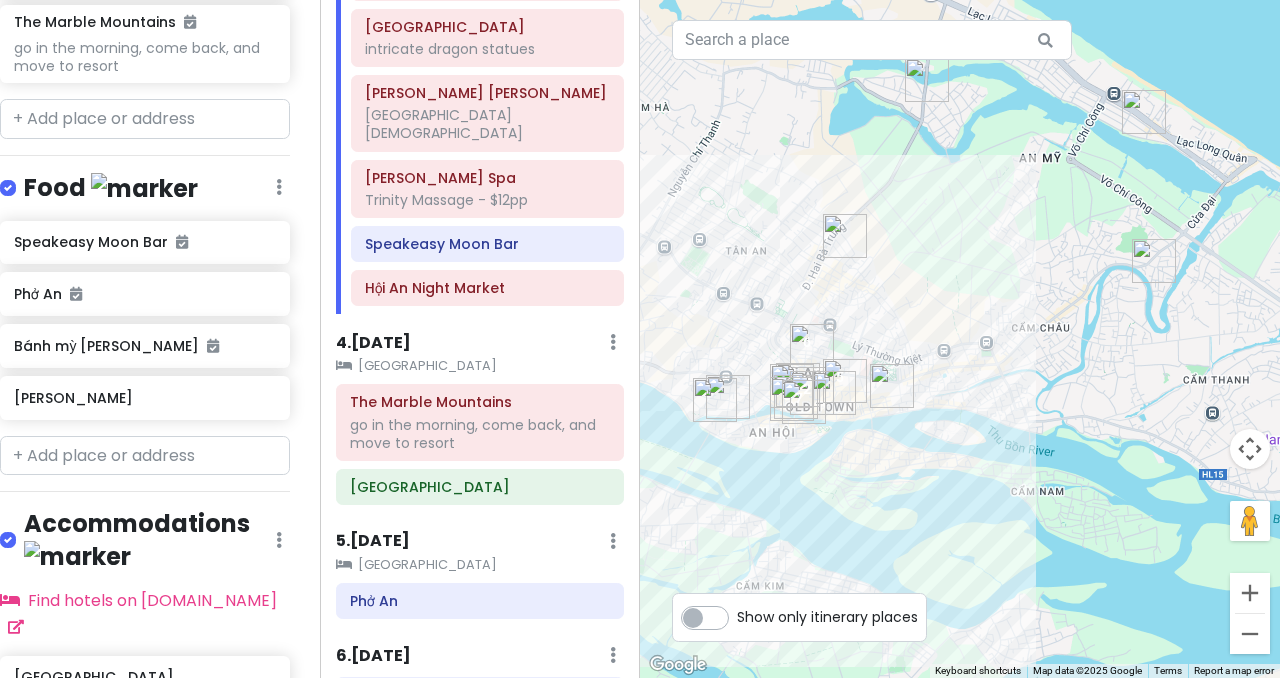drag, startPoint x: 1067, startPoint y: 247, endPoint x: 993, endPoint y: 429, distance: 196.46883 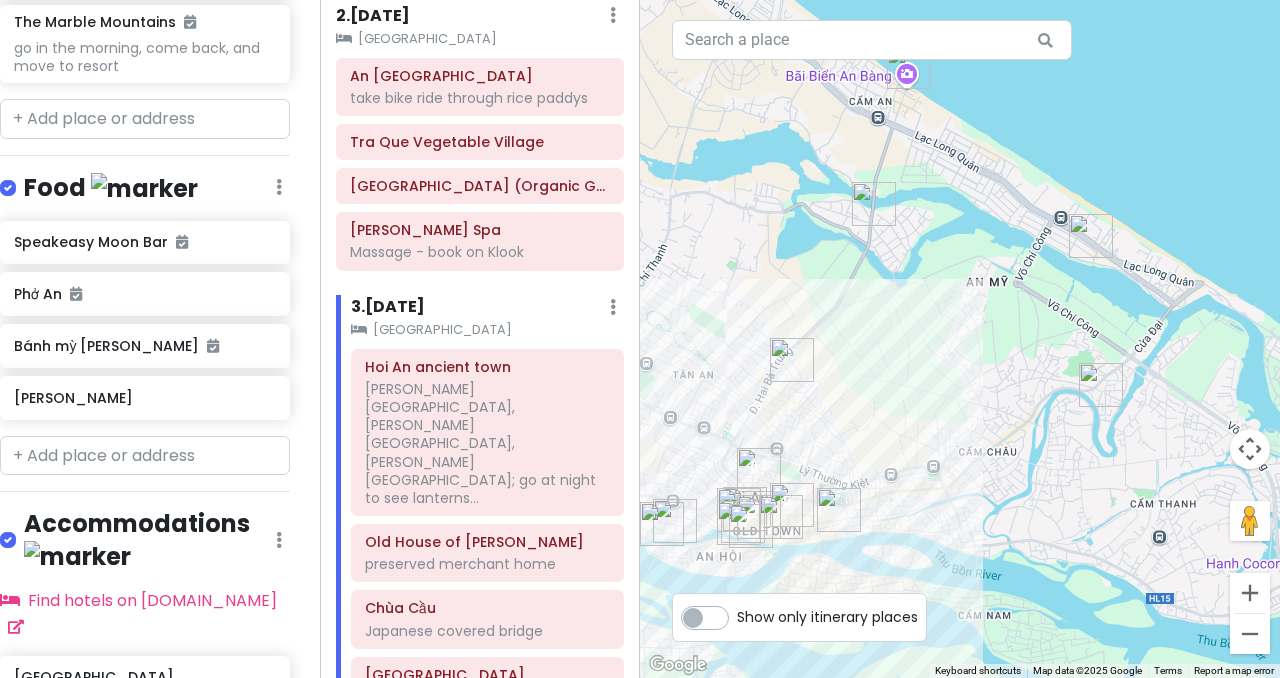 scroll, scrollTop: 0, scrollLeft: 0, axis: both 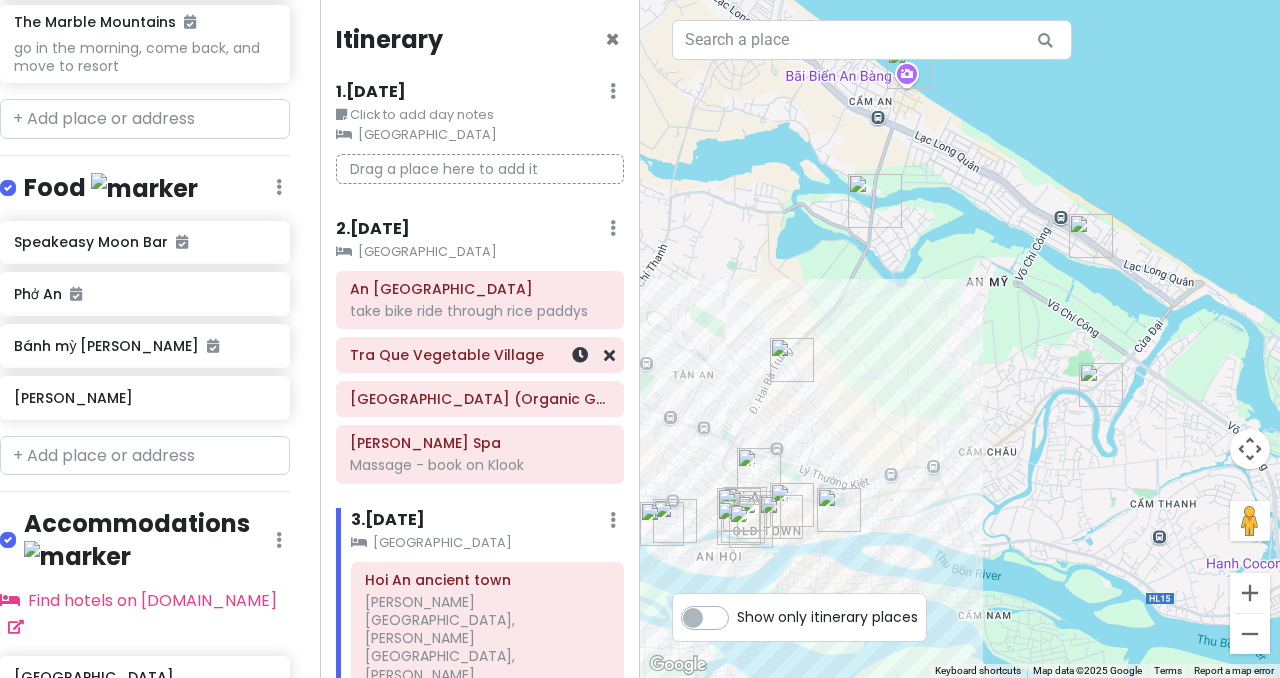 click on "Tra Que Vegetable Village" at bounding box center [480, 355] 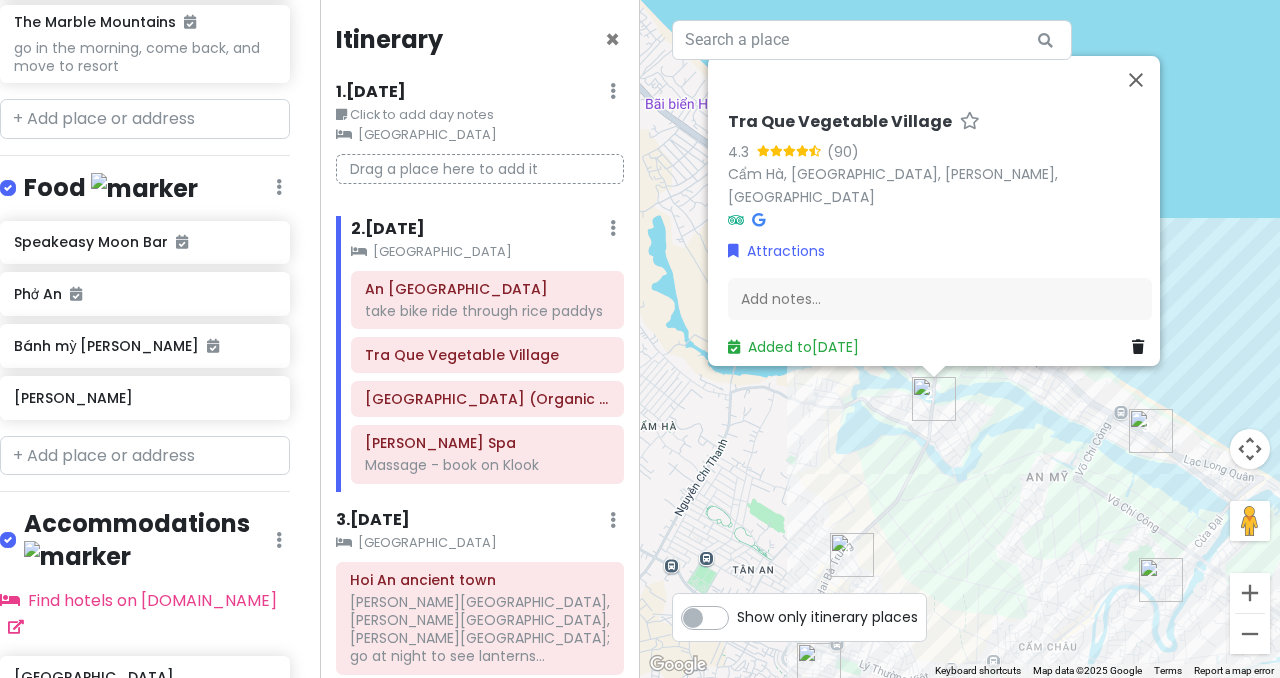 click on "Tra Que Vegetable Village 4.3        (90) [GEOGRAPHIC_DATA], [GEOGRAPHIC_DATA], [PERSON_NAME], [GEOGRAPHIC_DATA] Attractions Add notes... Added to  [DATE]" at bounding box center [960, 339] 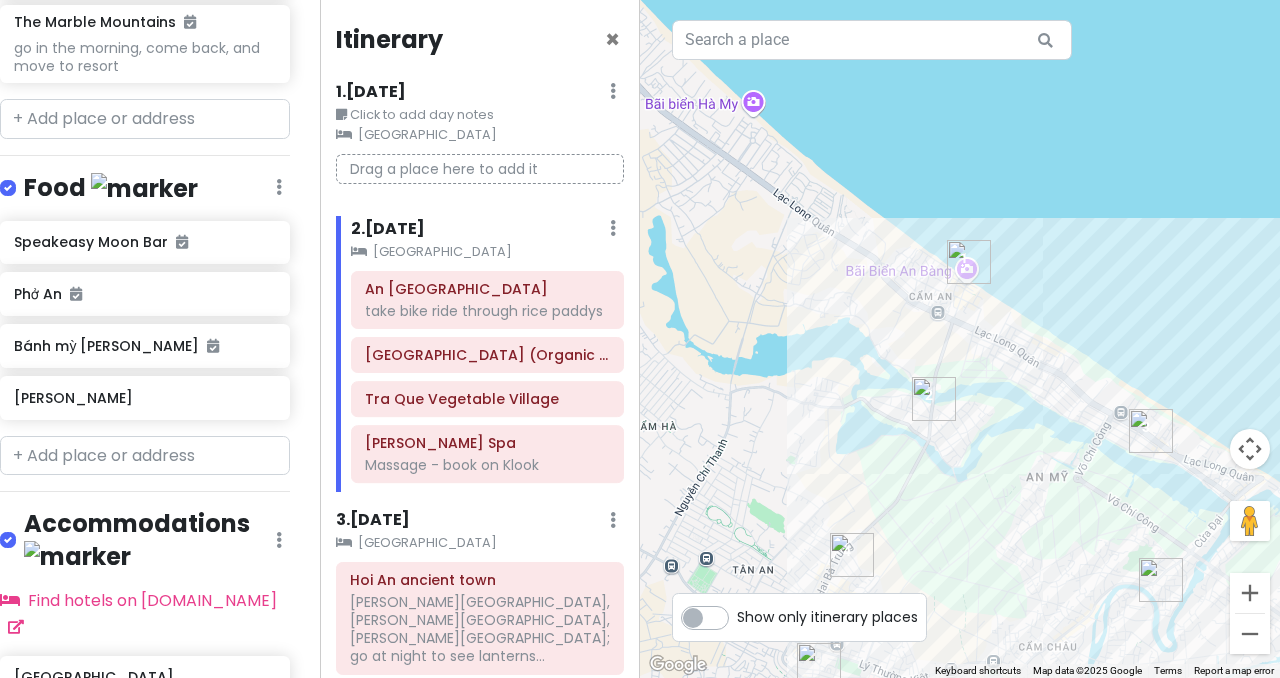 drag, startPoint x: 428, startPoint y: 400, endPoint x: 428, endPoint y: 356, distance: 44 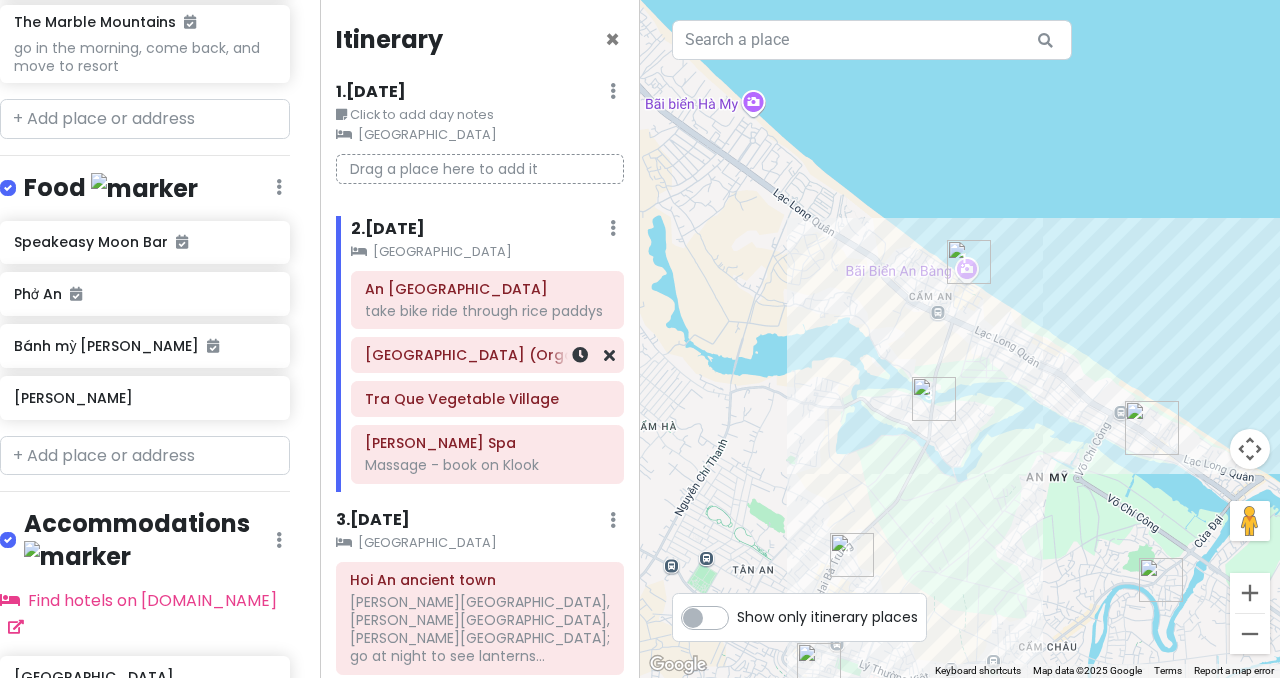 click on "[GEOGRAPHIC_DATA] (Organic Garden - Cooking Class - Tours - Event Venue)" at bounding box center [487, 355] 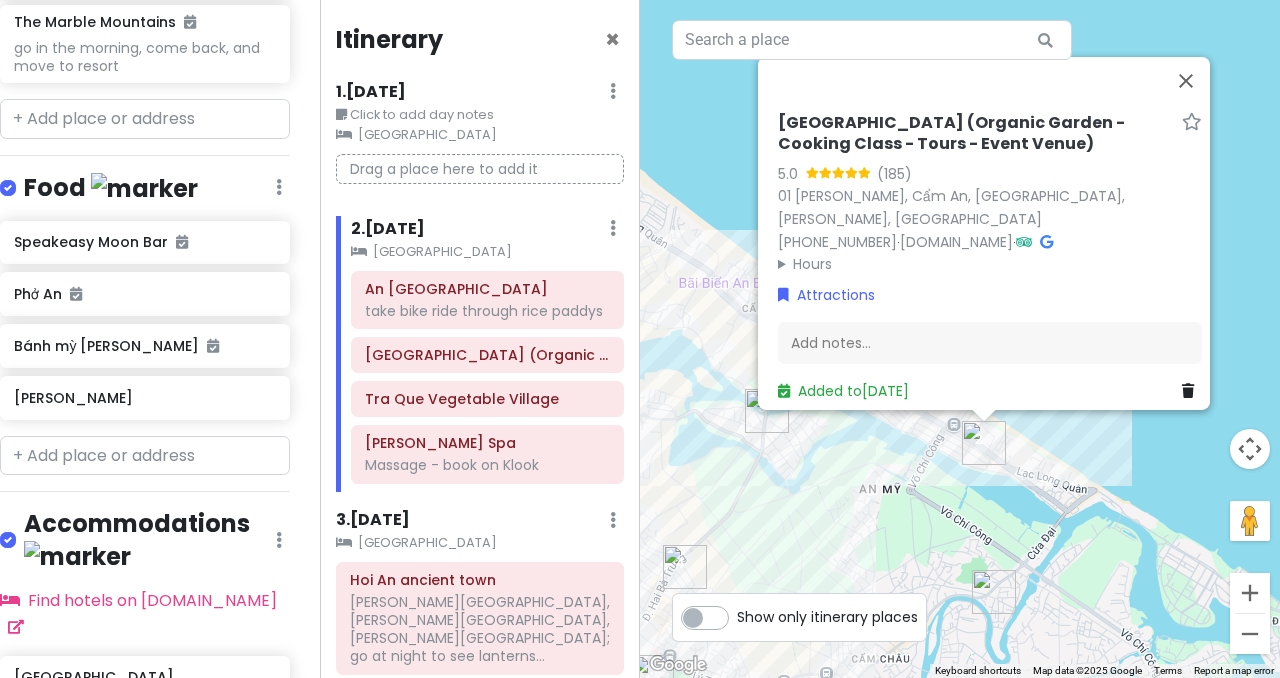 click on "[GEOGRAPHIC_DATA] (Organic Garden - Cooking Class - Tours - Event Venue)" at bounding box center [976, 134] 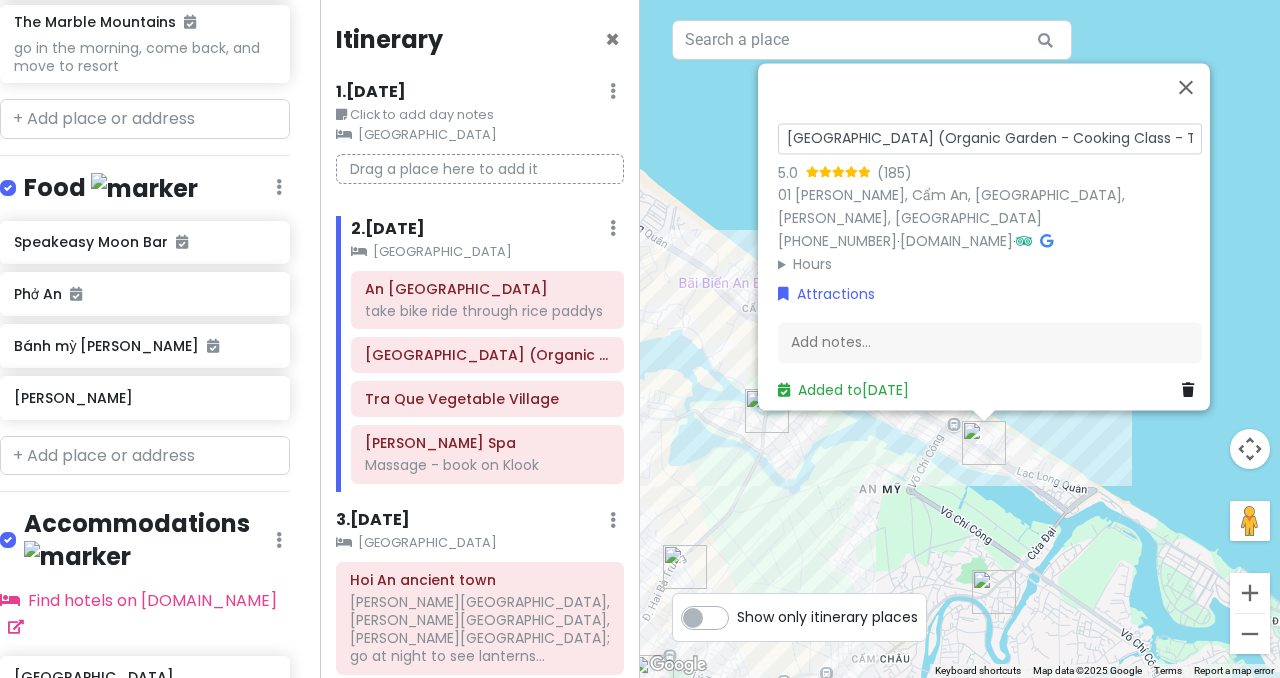 scroll, scrollTop: 0, scrollLeft: 97, axis: horizontal 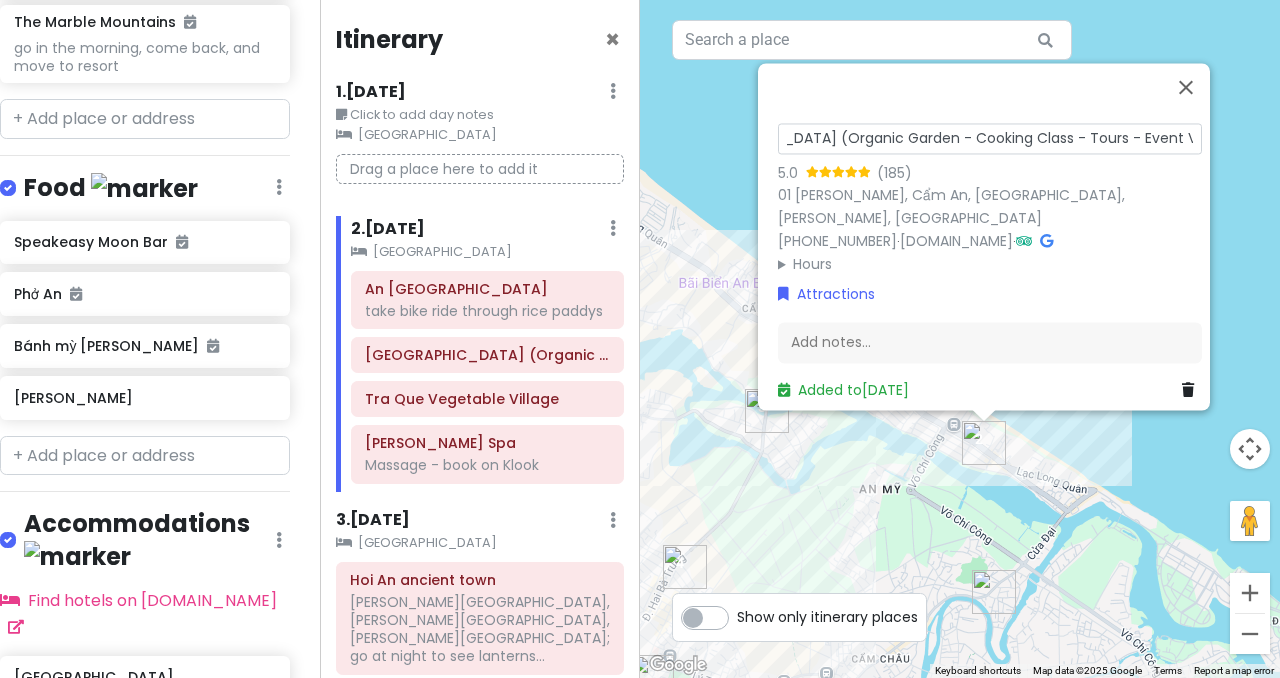 click on "[GEOGRAPHIC_DATA] (Organic Garden - Cooking Class - Tours - Event Venue)" at bounding box center (990, 138) 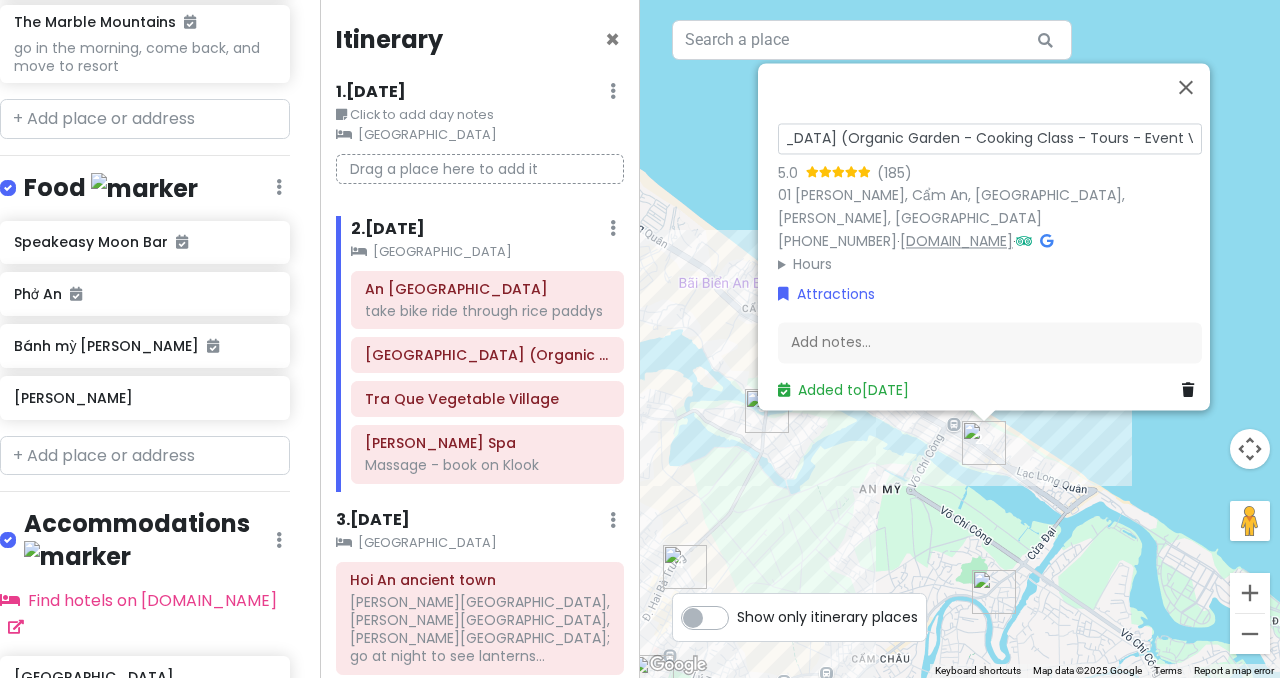 click on "[DOMAIN_NAME]" at bounding box center (956, 241) 